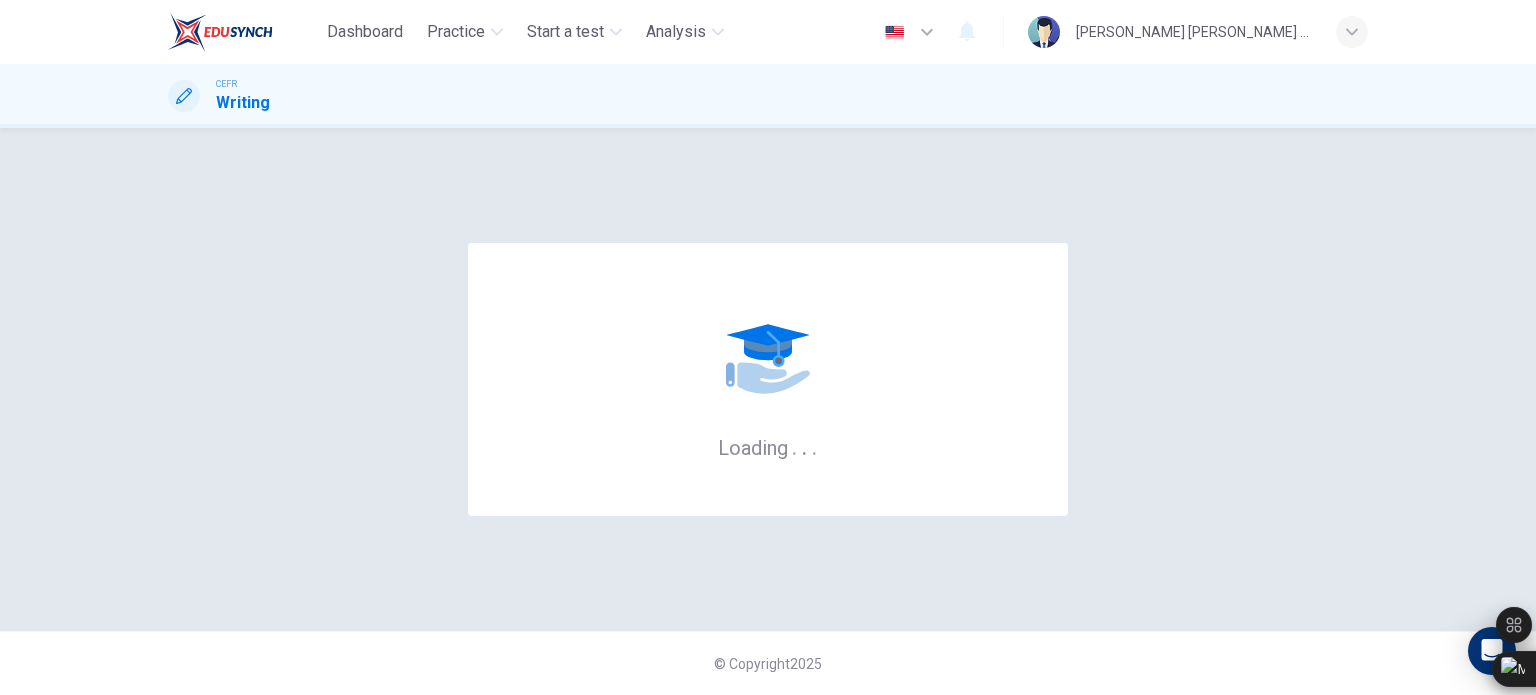 scroll, scrollTop: 0, scrollLeft: 0, axis: both 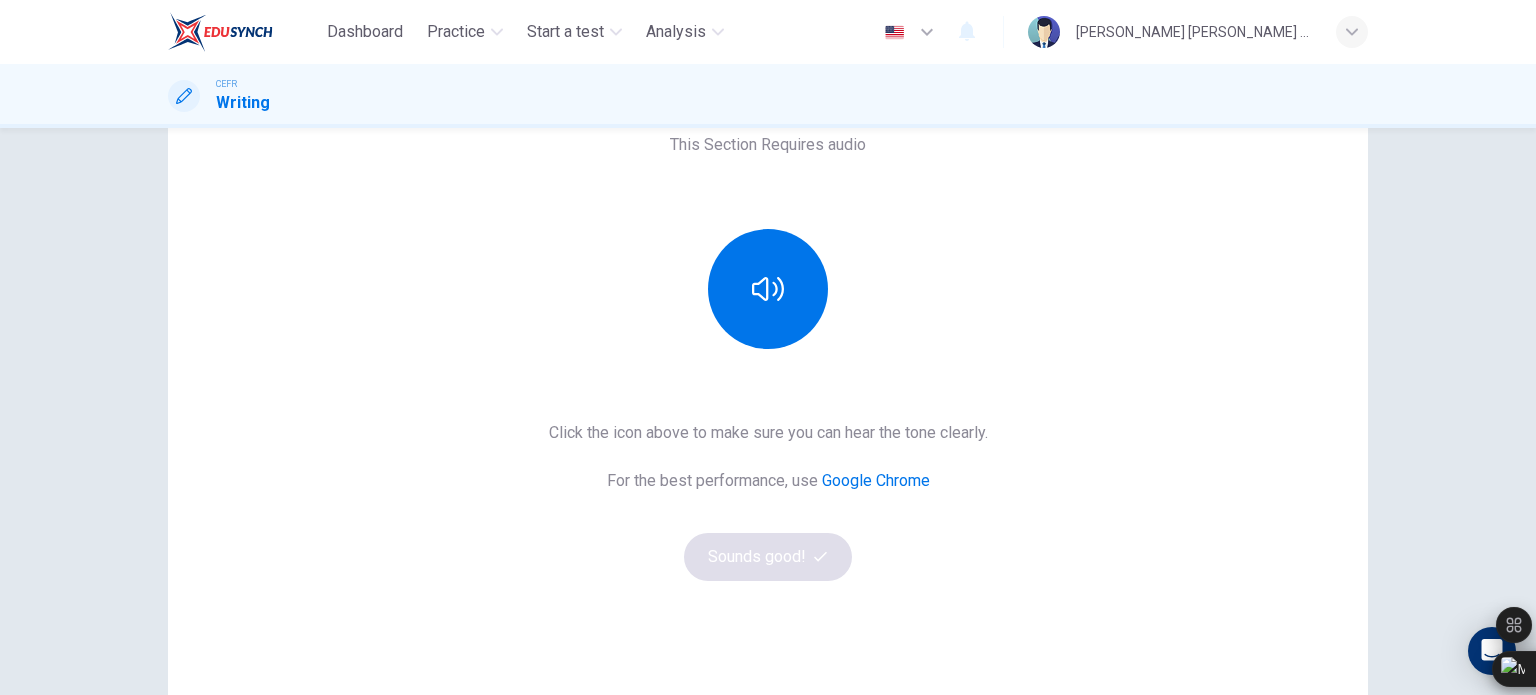 click on "This Section Requires audio Click the icon above to make sure you can hear the tone clearly. For the best performance, use   Google Chrome Sounds good!" at bounding box center [768, 357] 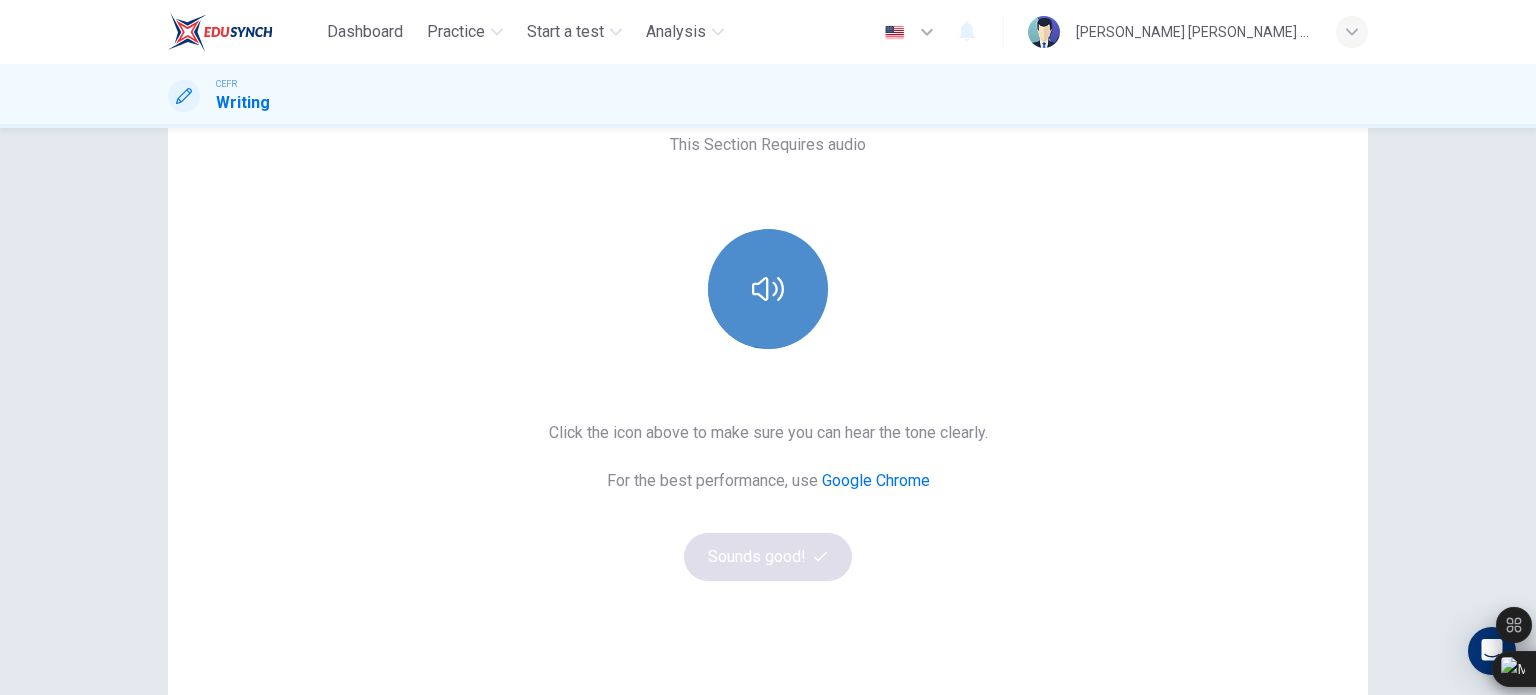 click at bounding box center (768, 289) 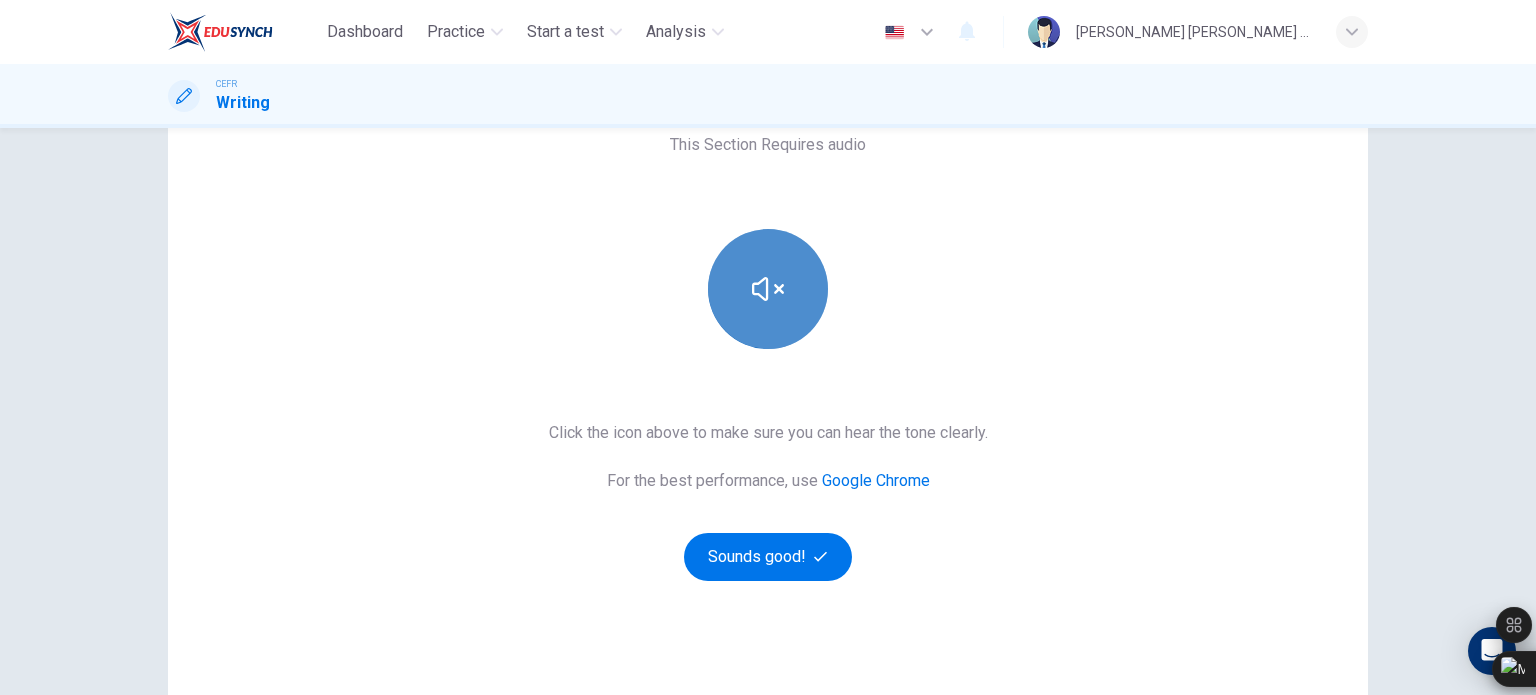 click 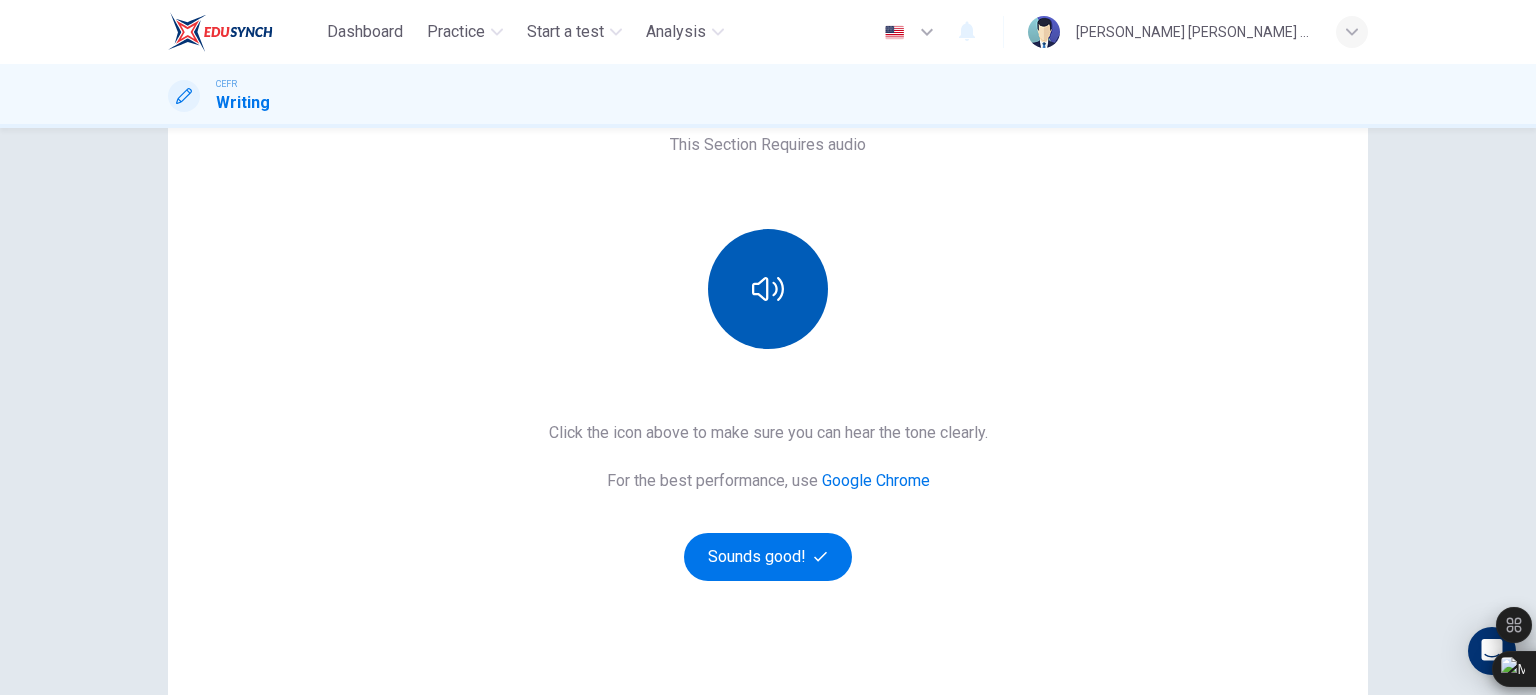 click 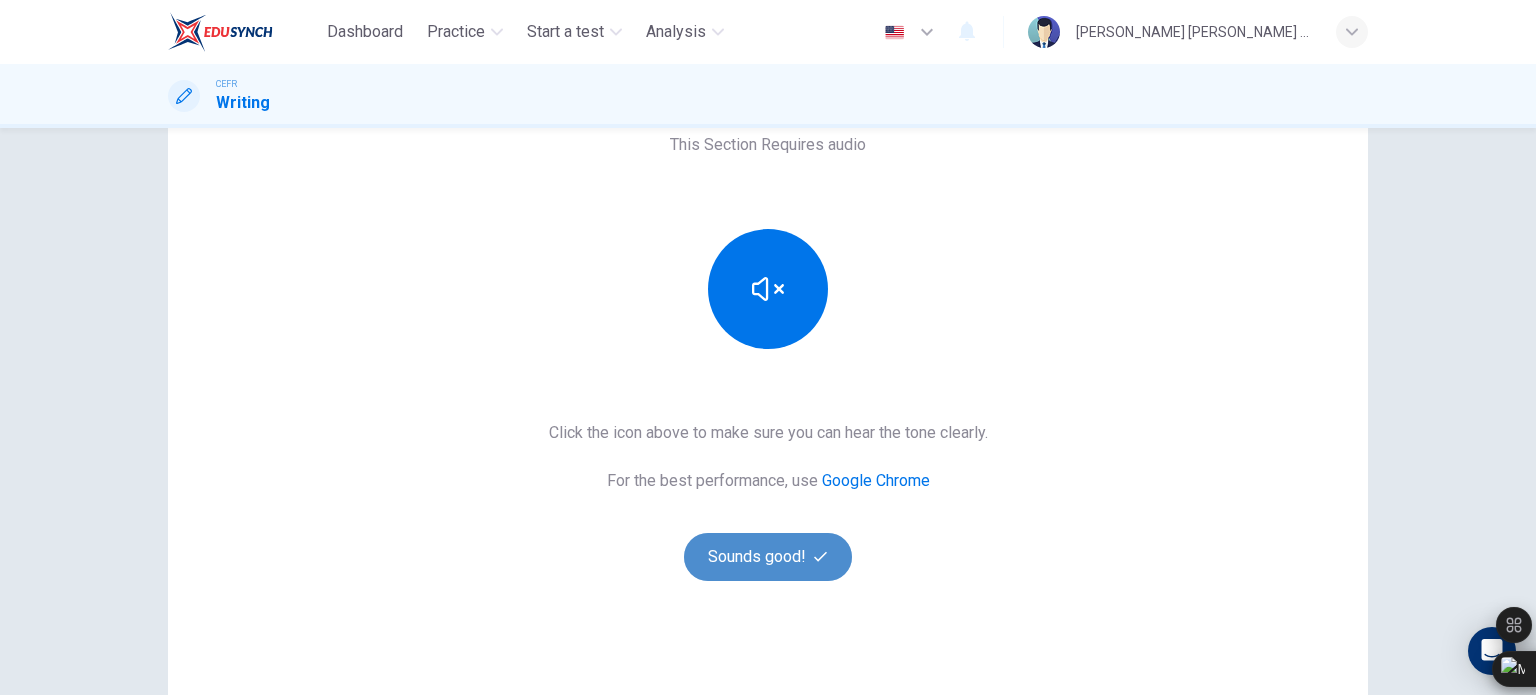 click on "Sounds good!" at bounding box center [768, 557] 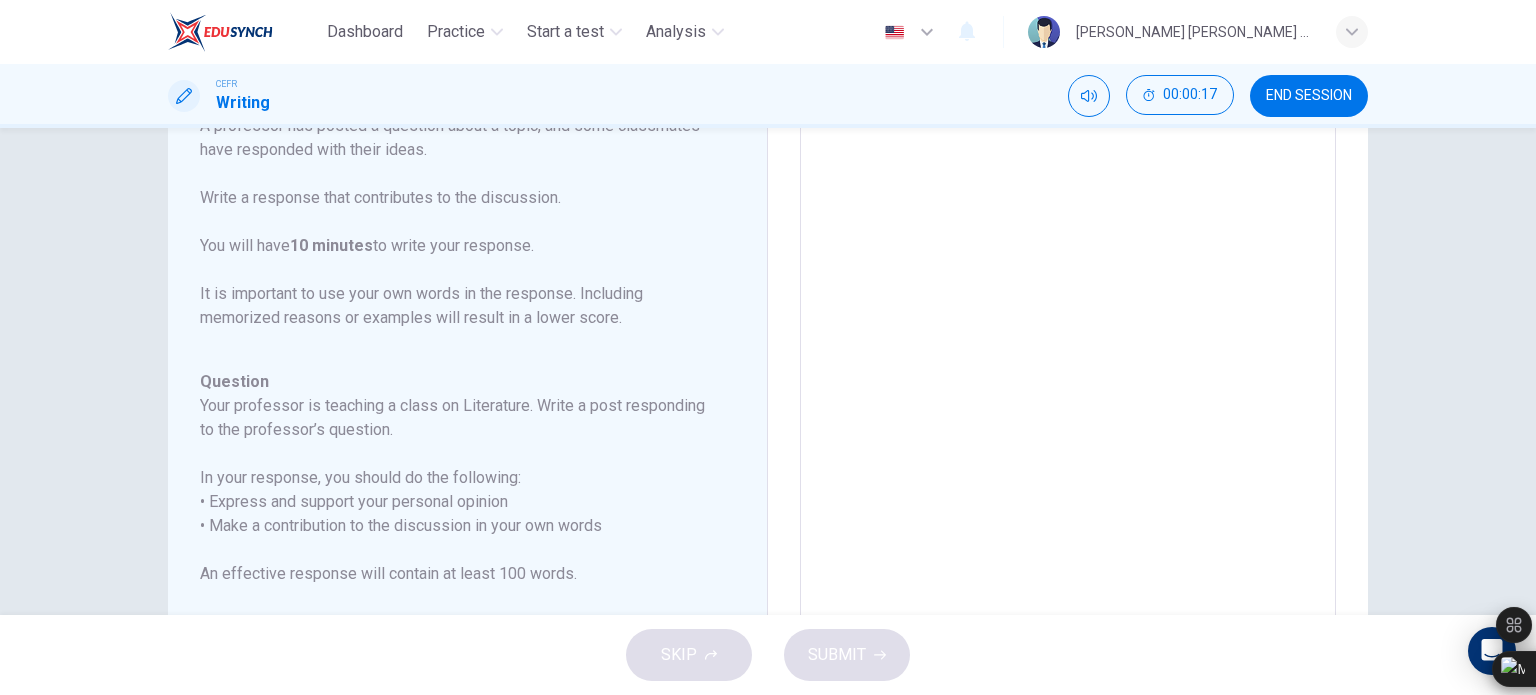 scroll, scrollTop: 173, scrollLeft: 0, axis: vertical 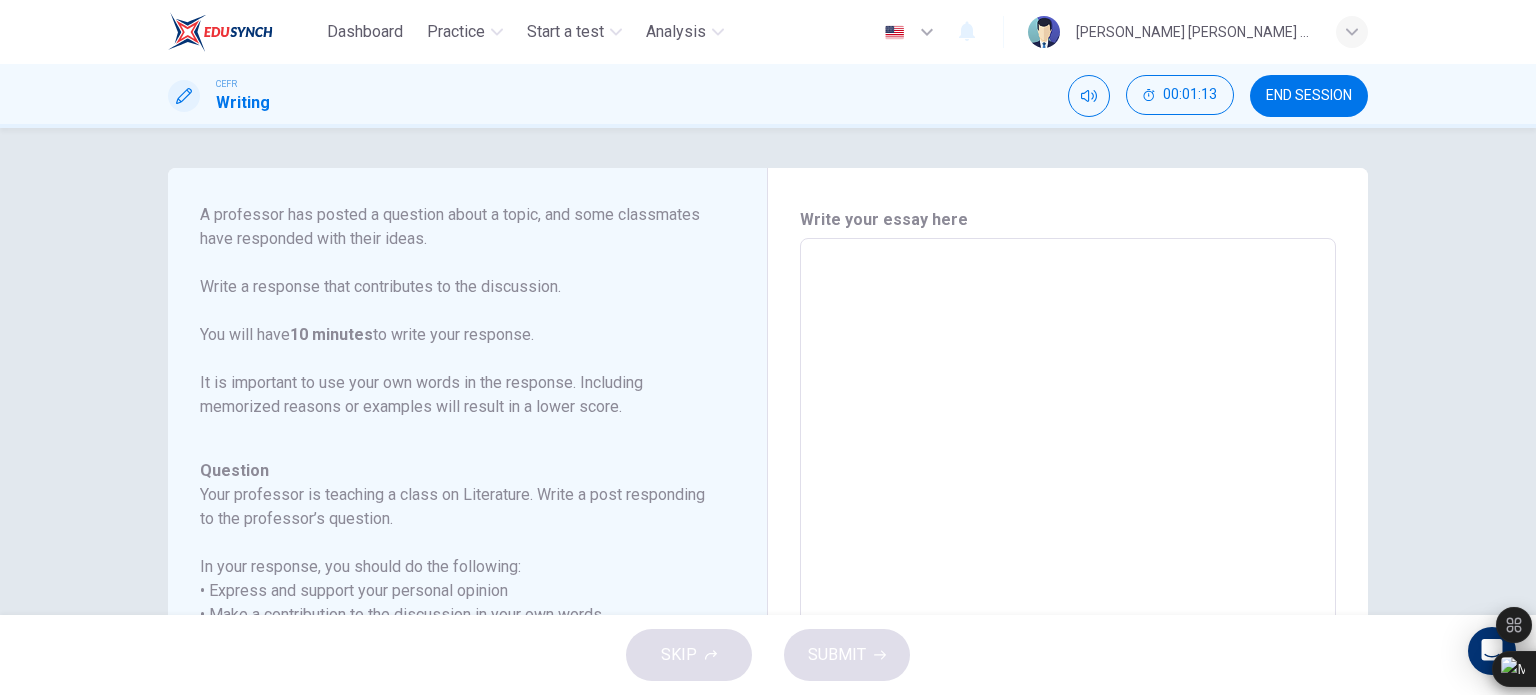 click at bounding box center (1068, 572) 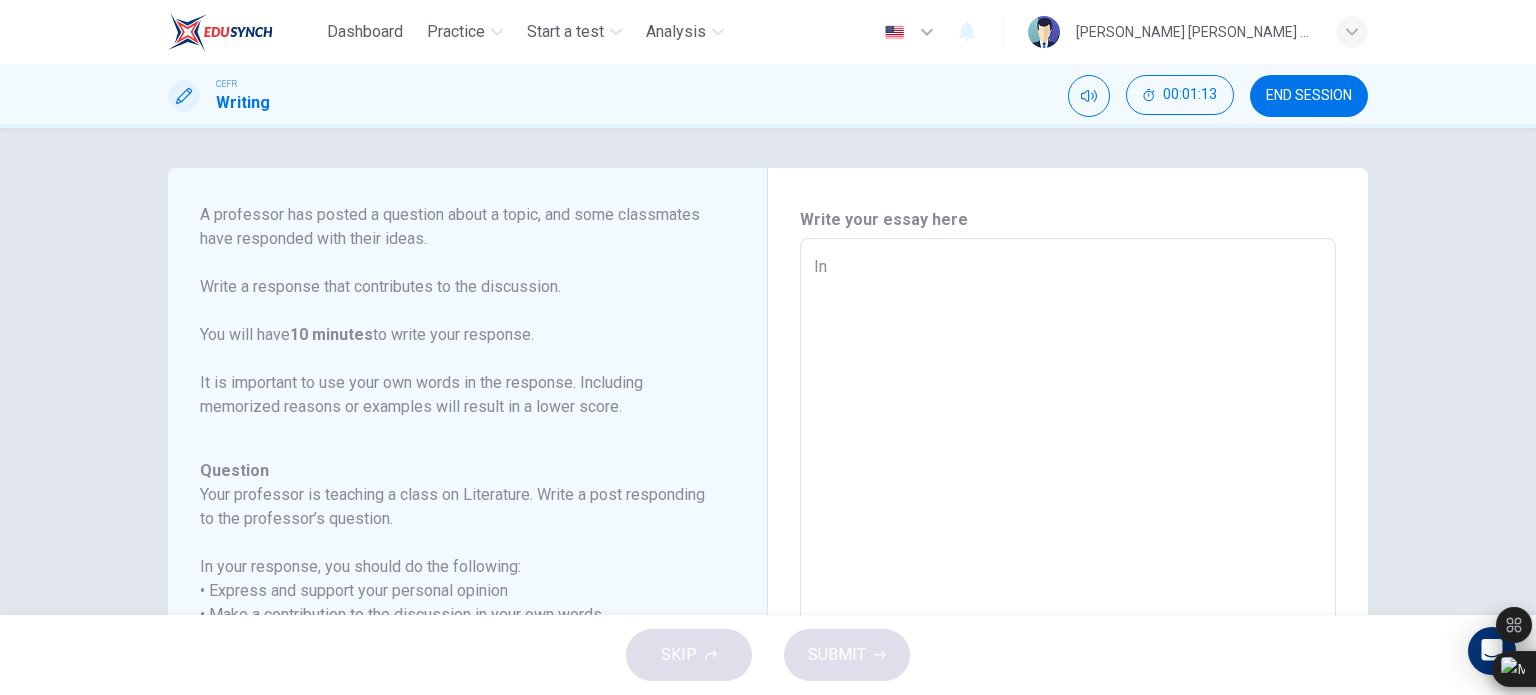type on "In" 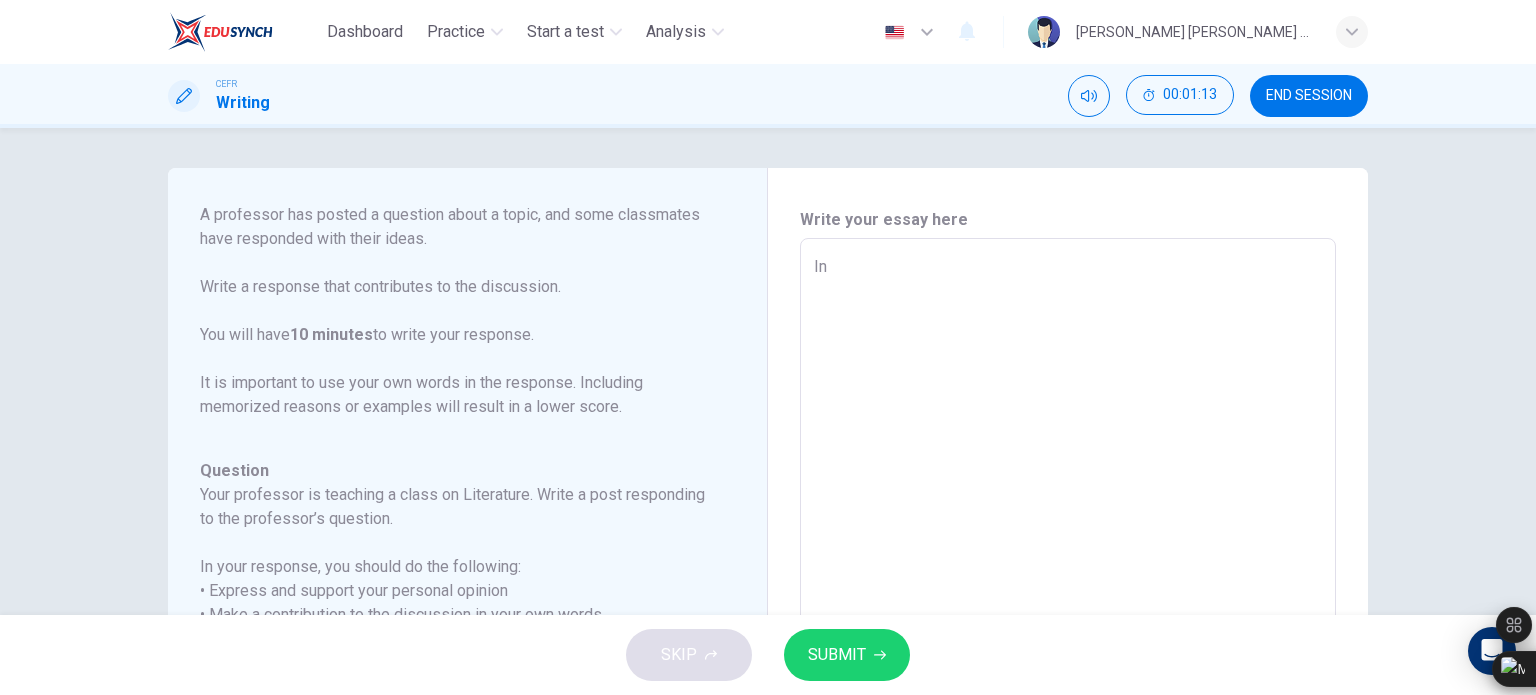 type on "x" 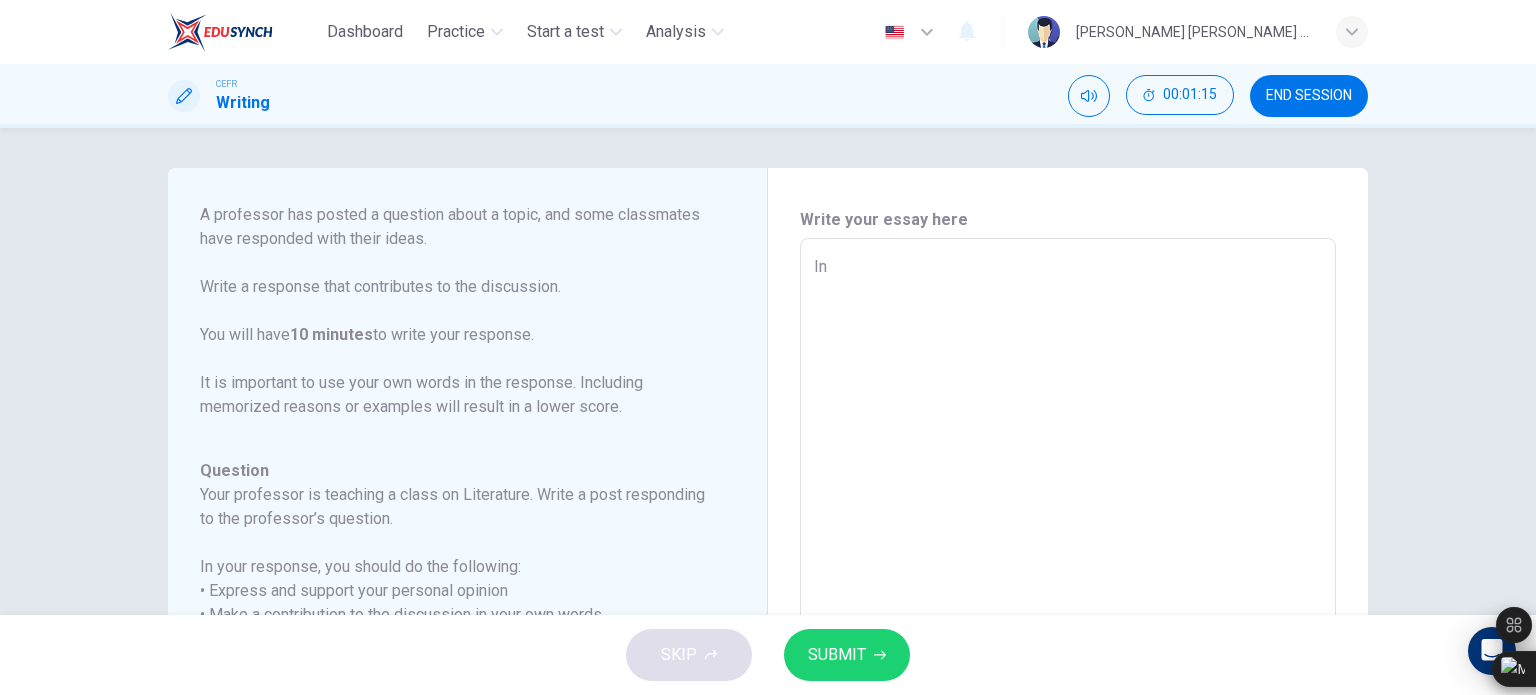type on "In m" 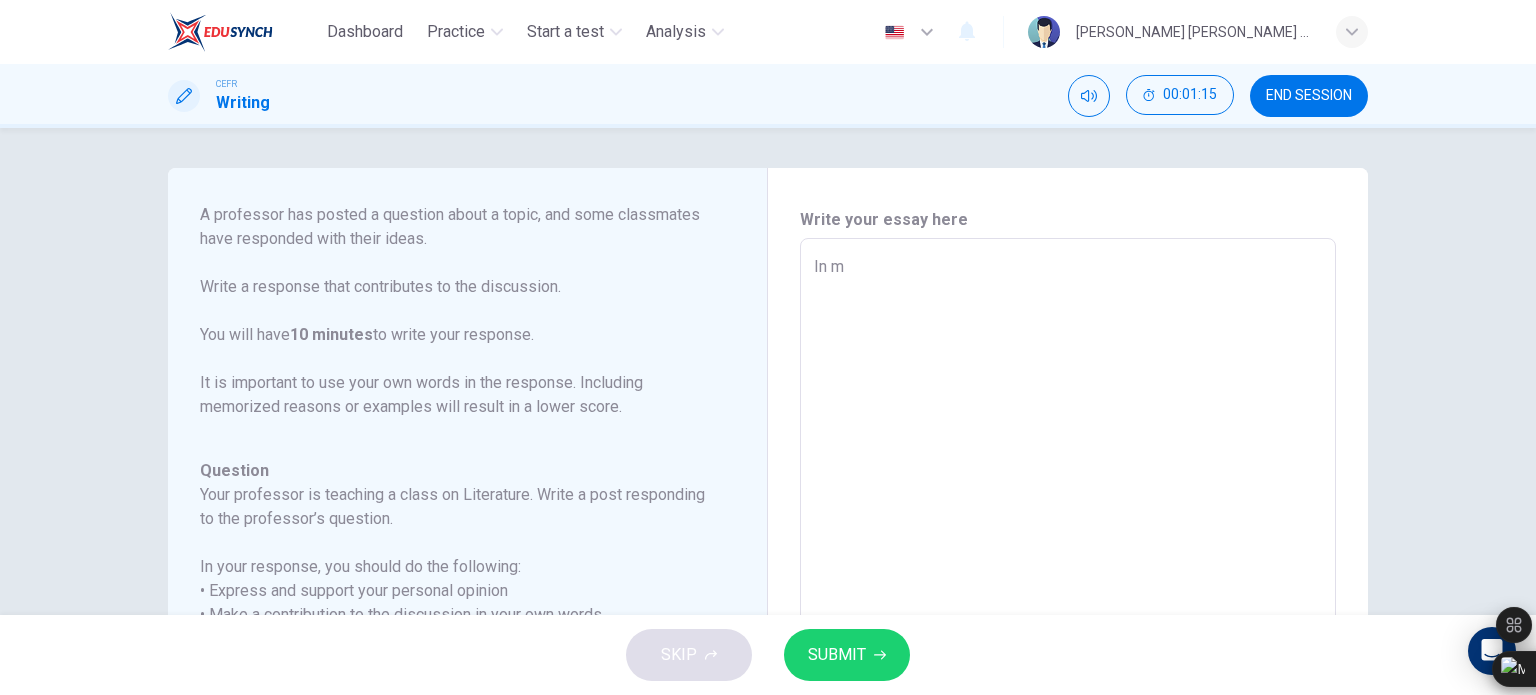 type on "x" 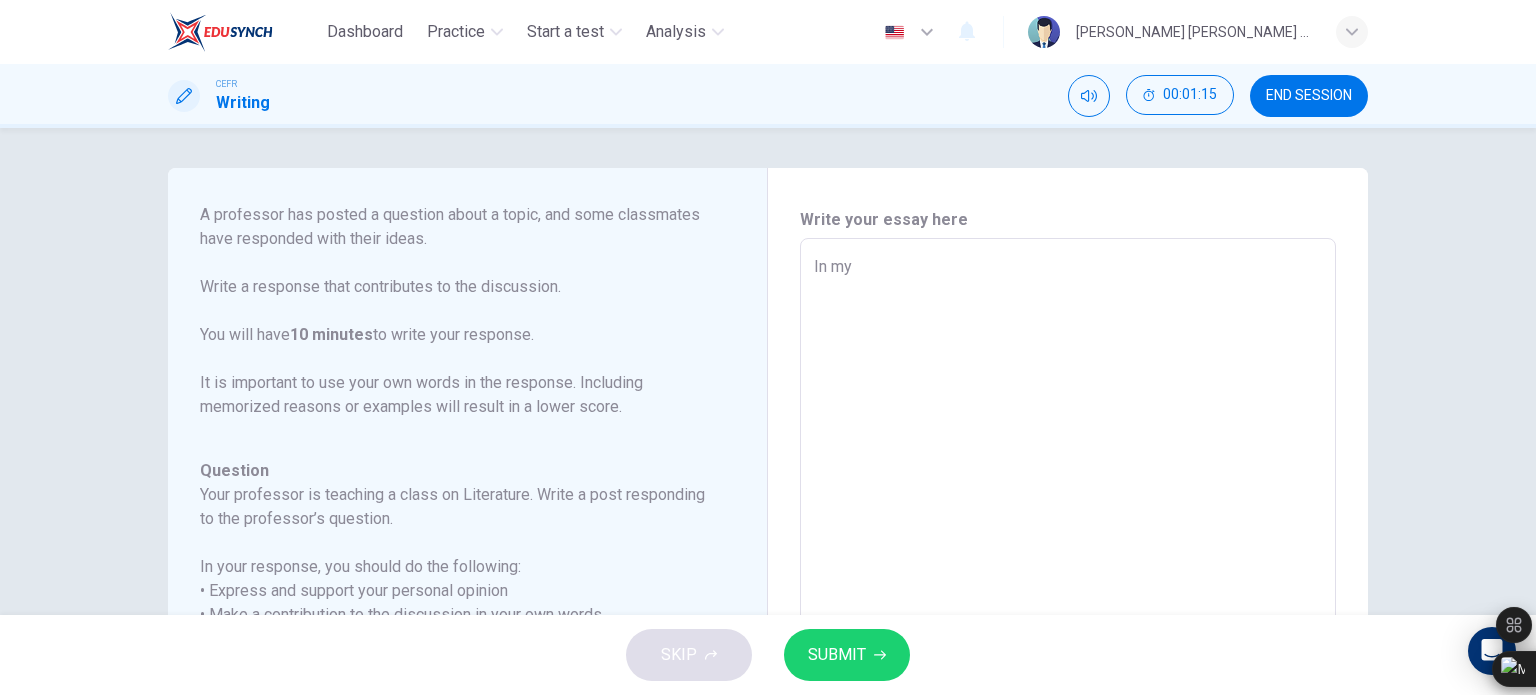 type on "x" 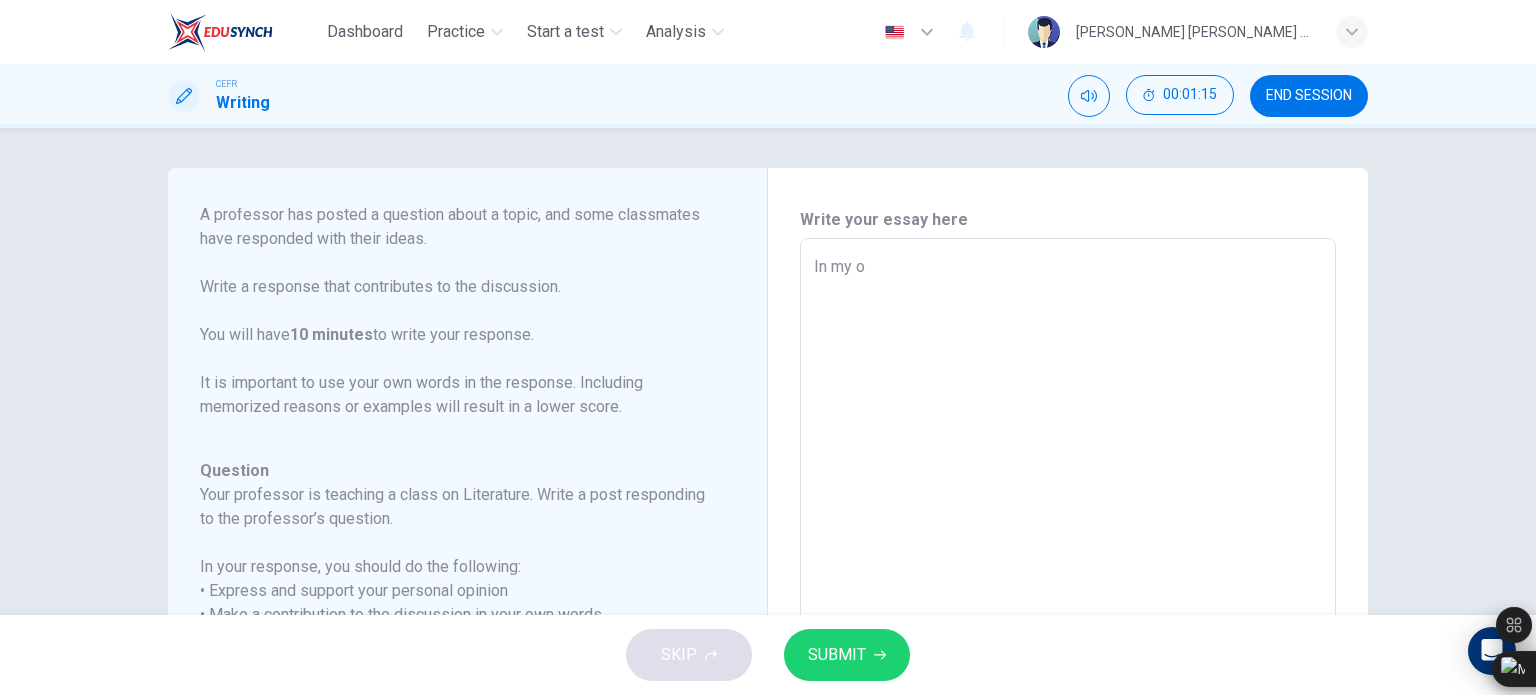 type on "x" 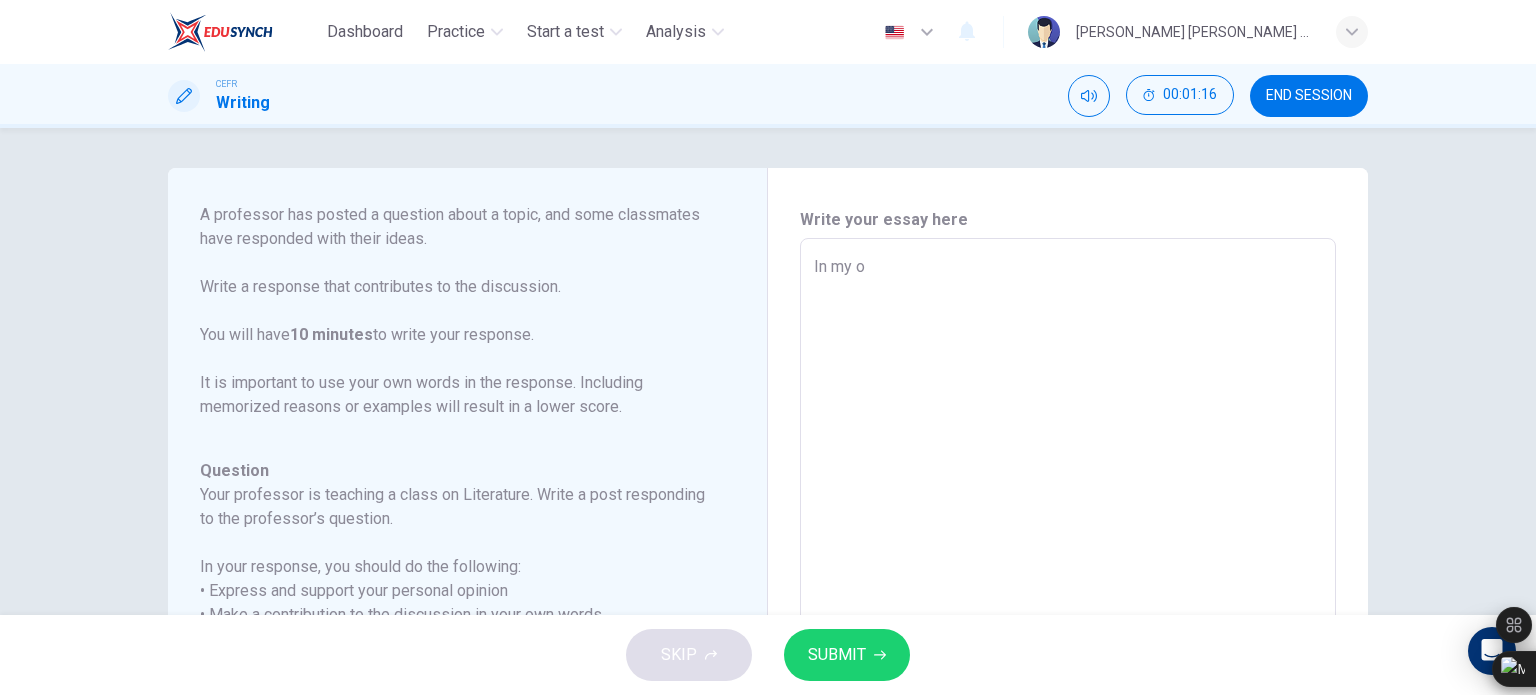 type on "In my op" 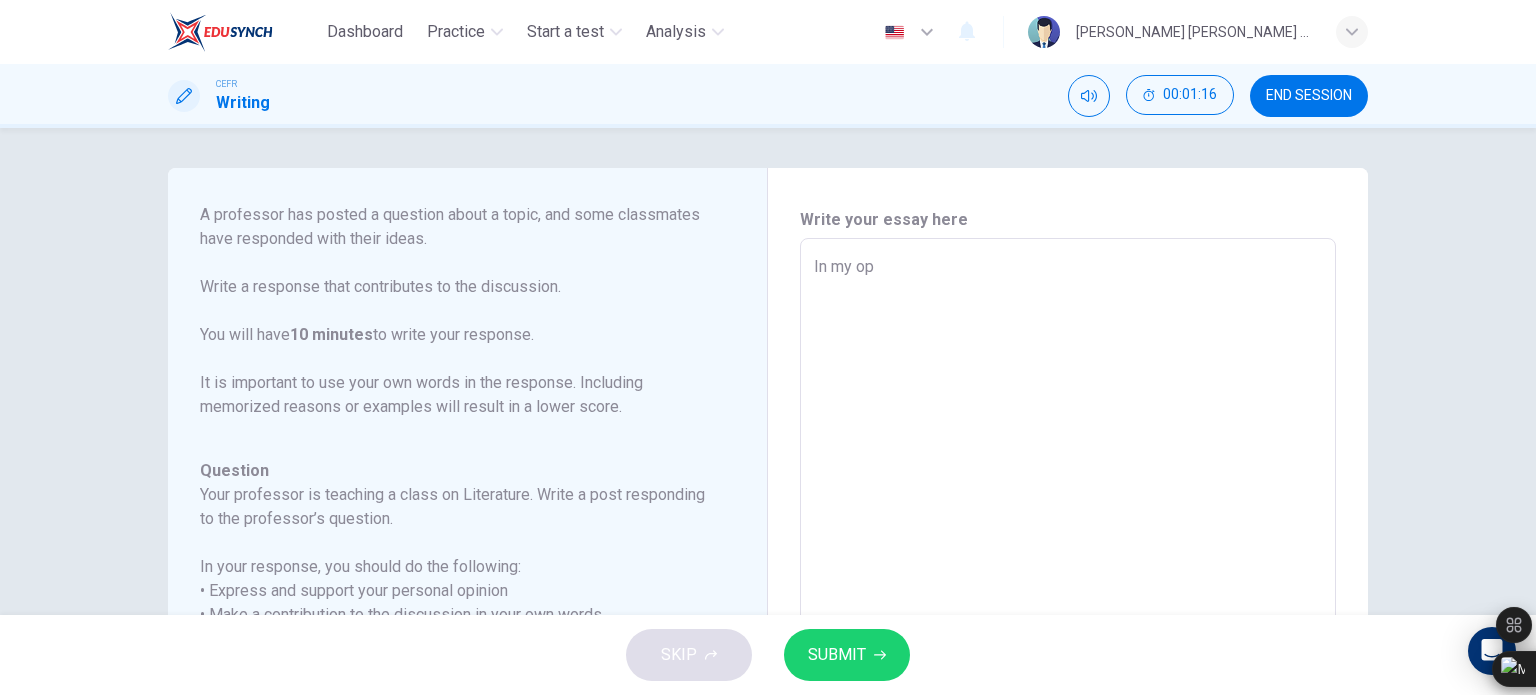 type on "x" 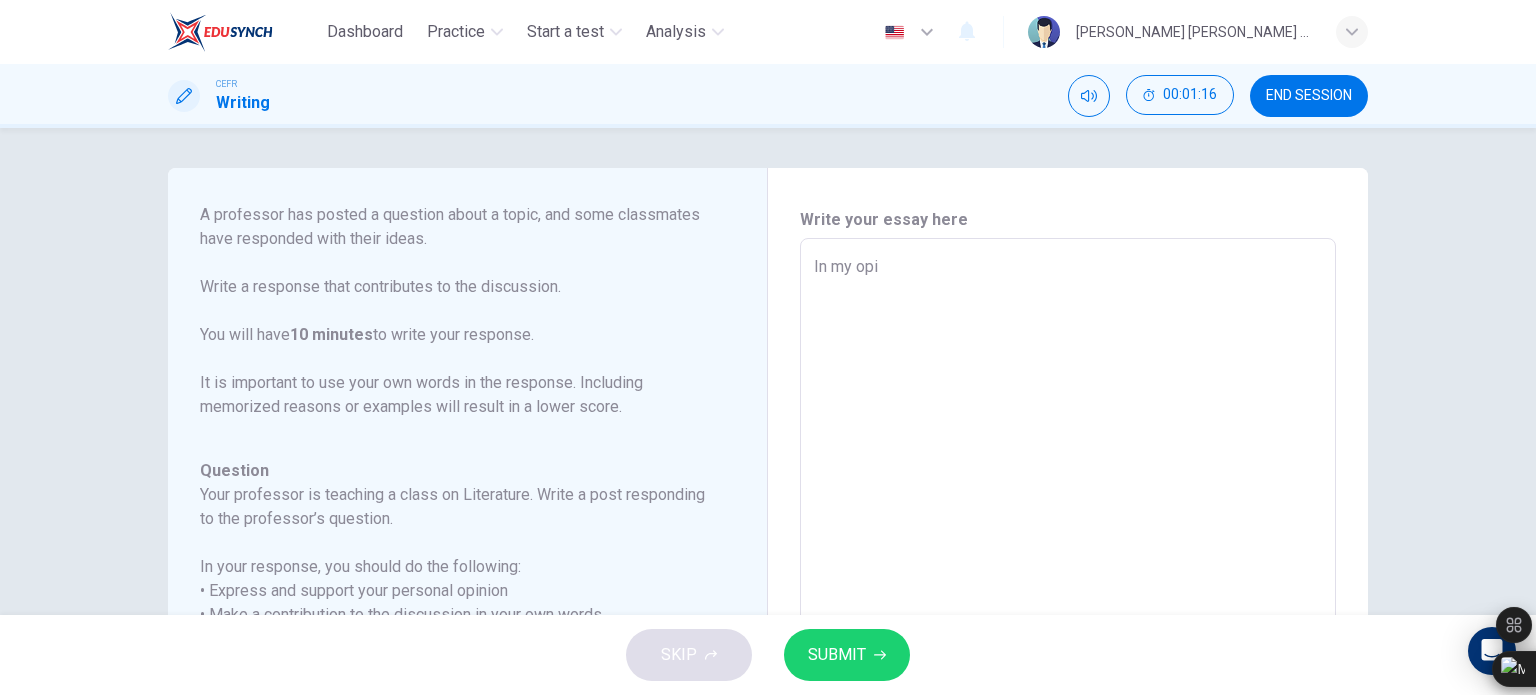 type on "x" 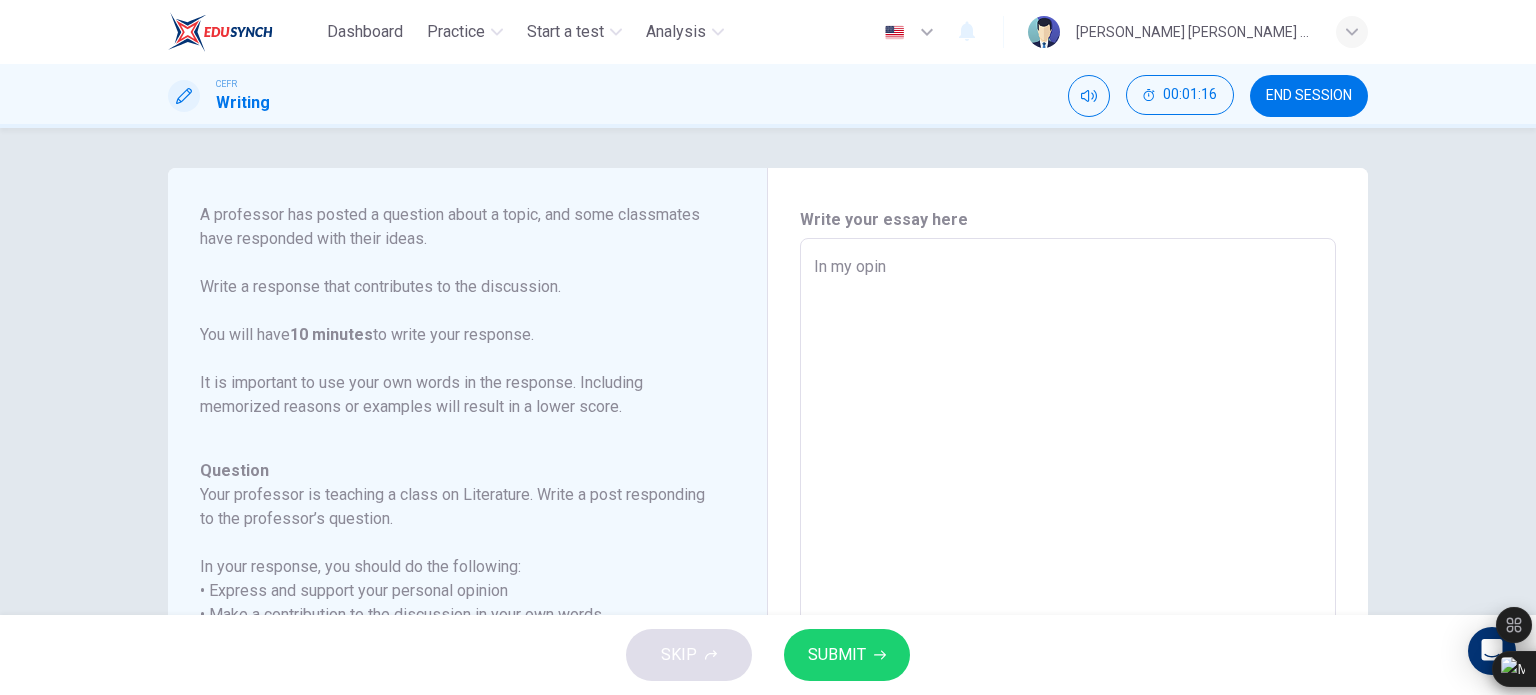 type on "x" 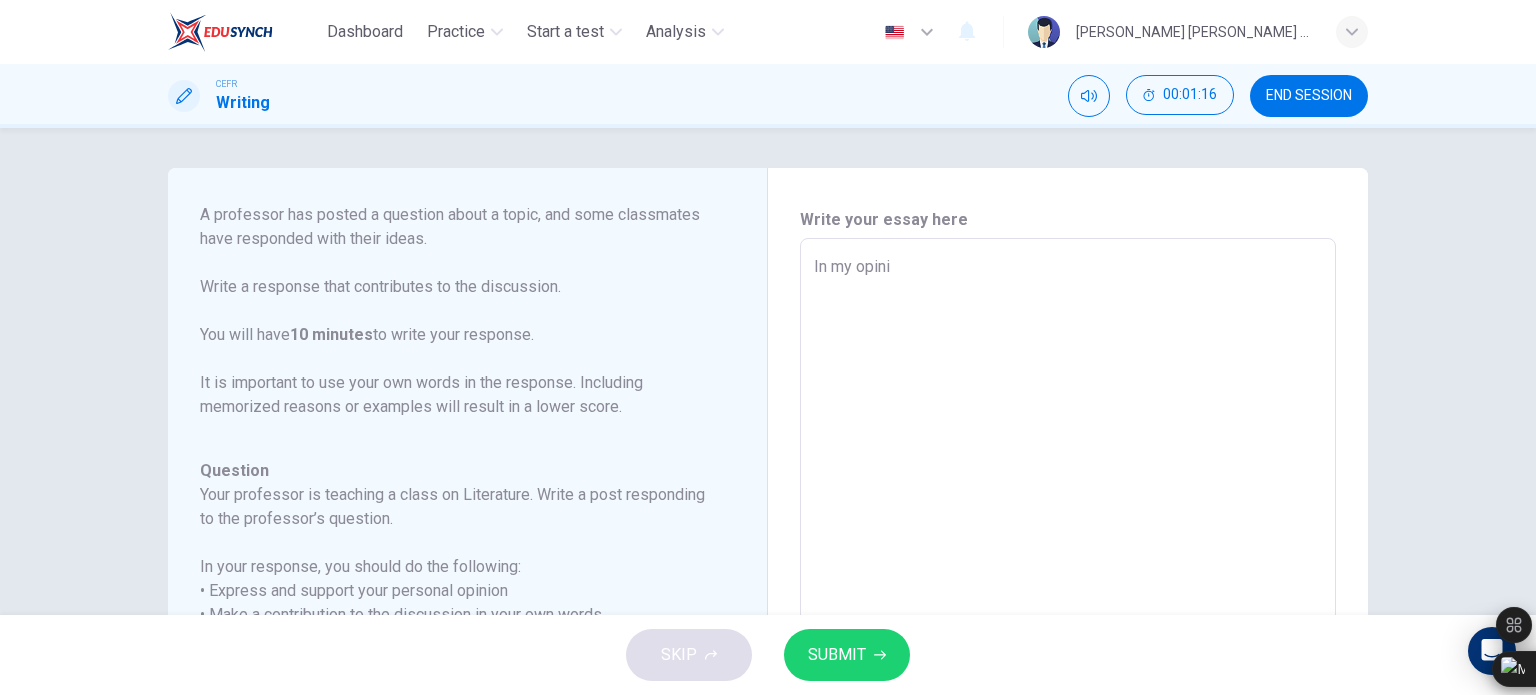 type on "x" 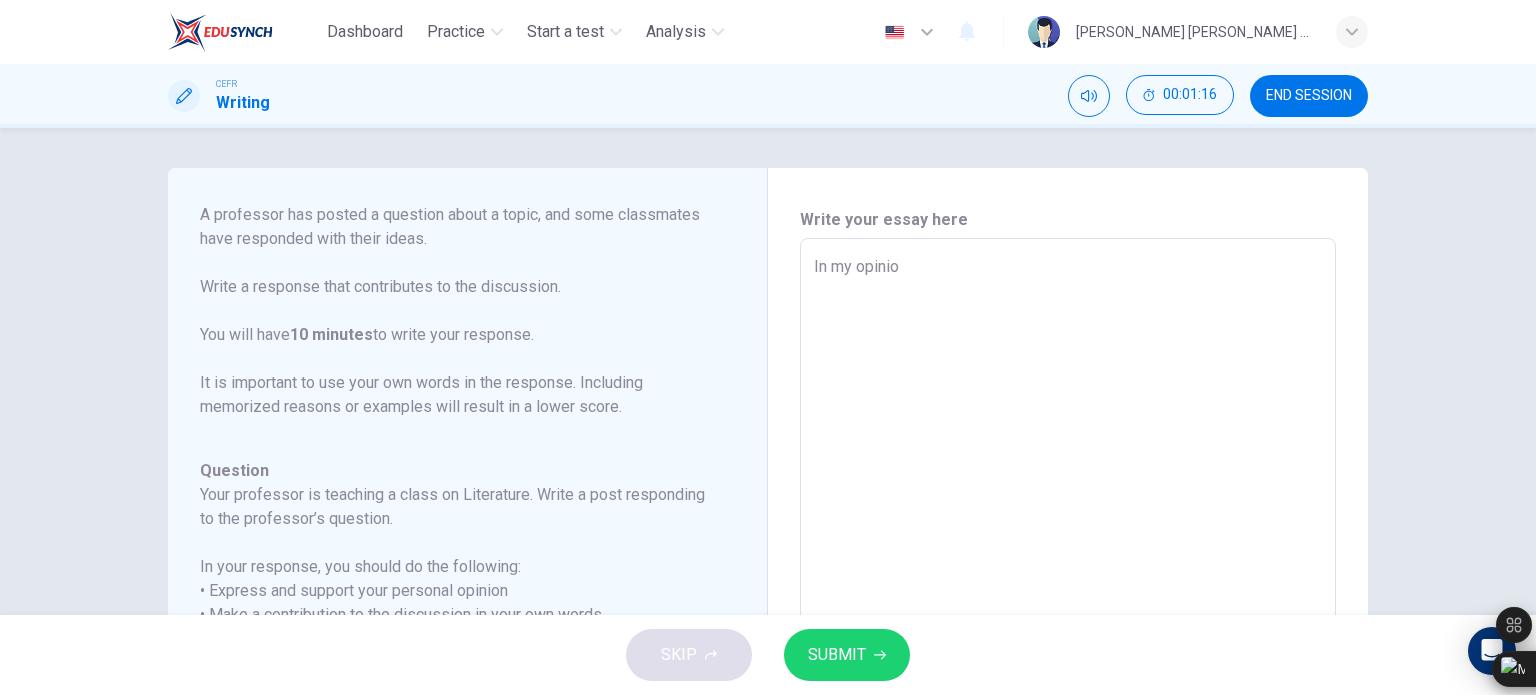 type on "x" 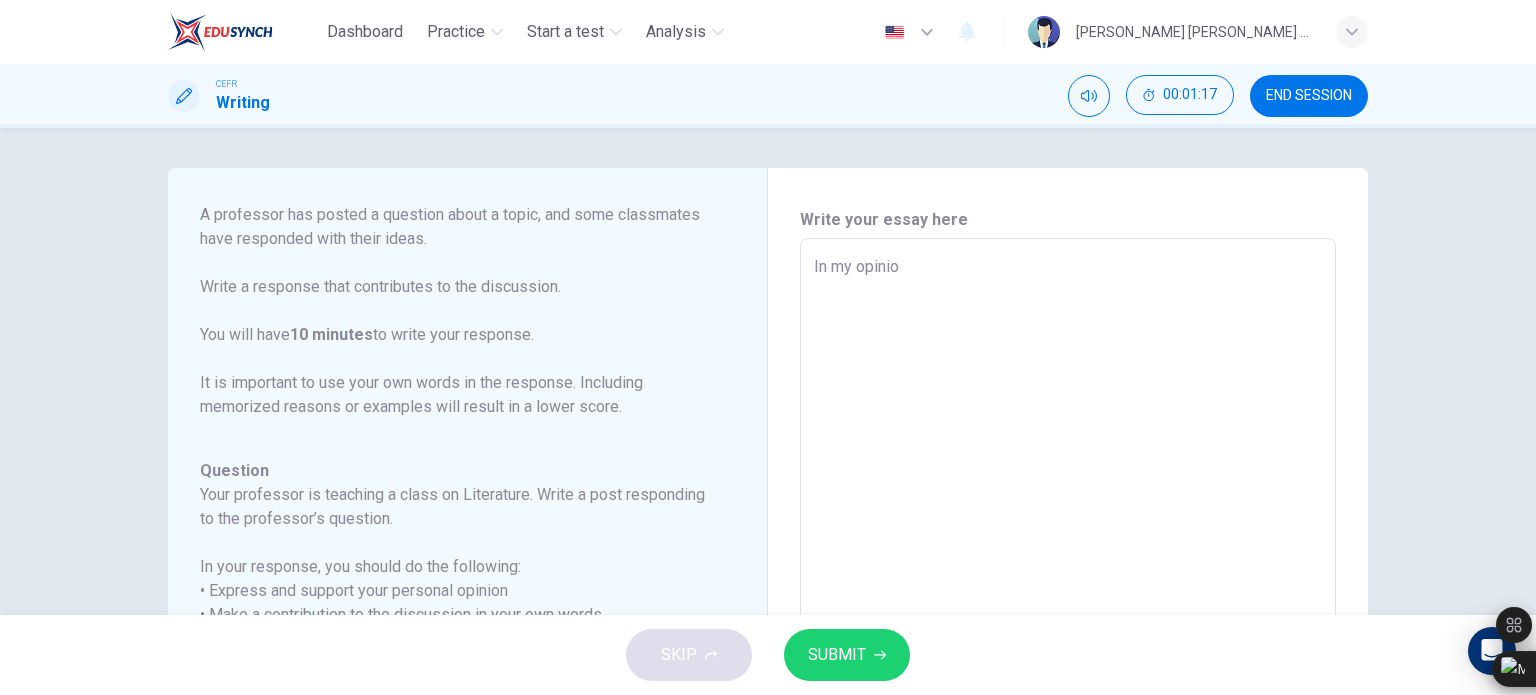 type on "In my opinion" 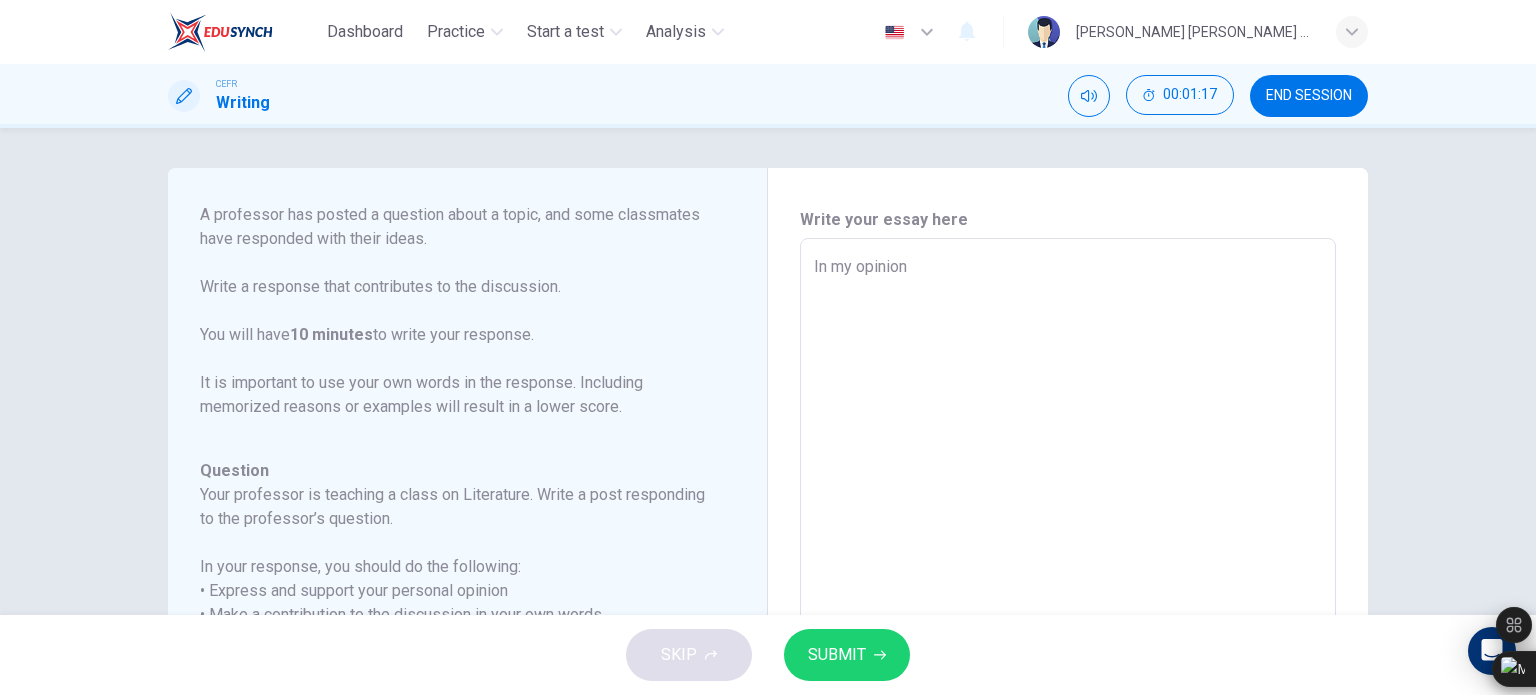 type on "x" 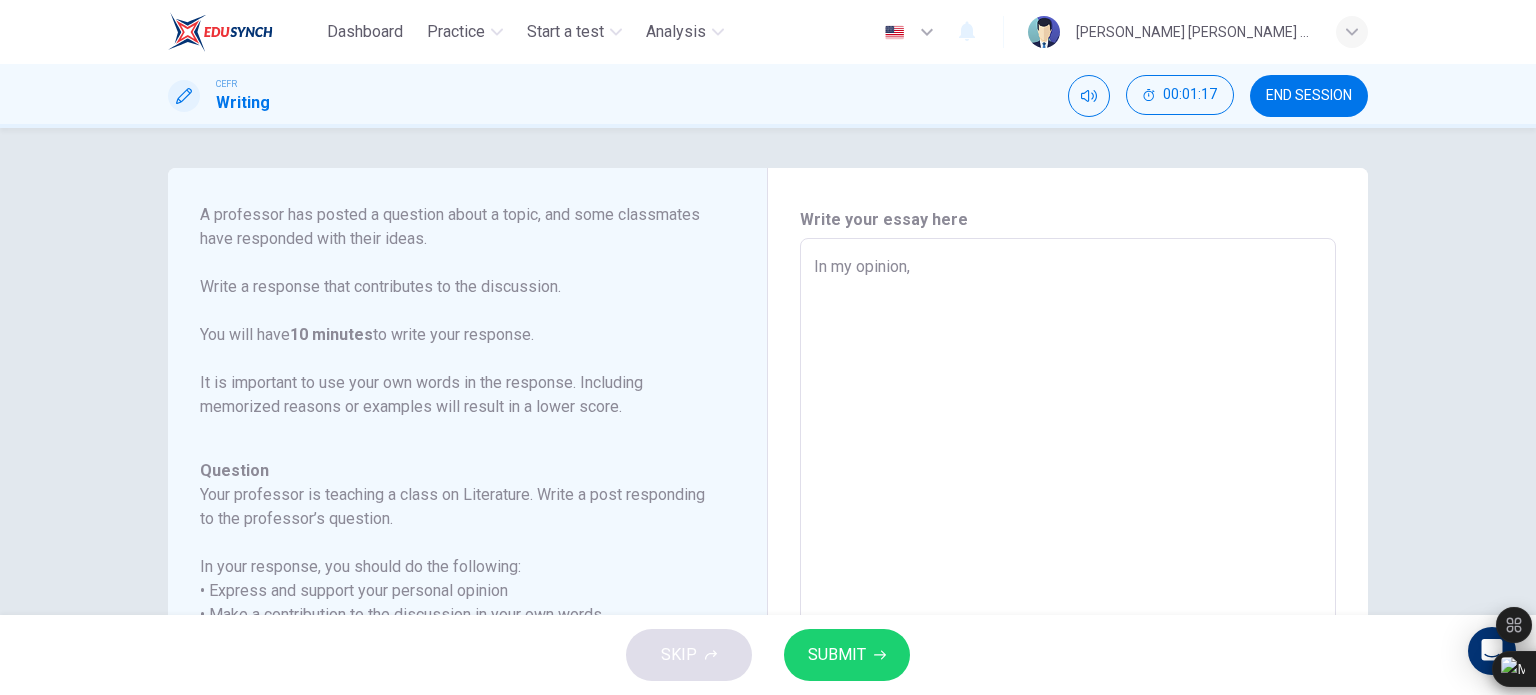 type on "In my opinion," 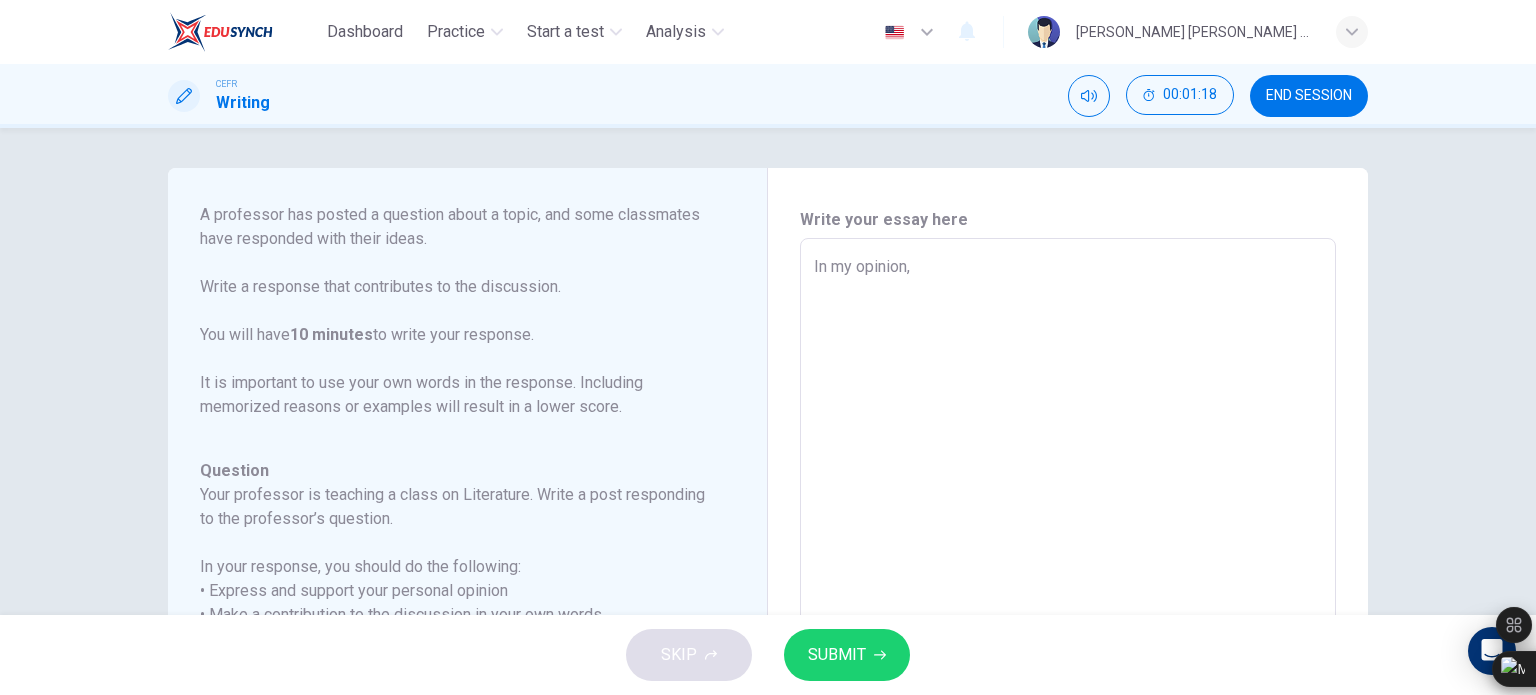 type on "In my opinion, I" 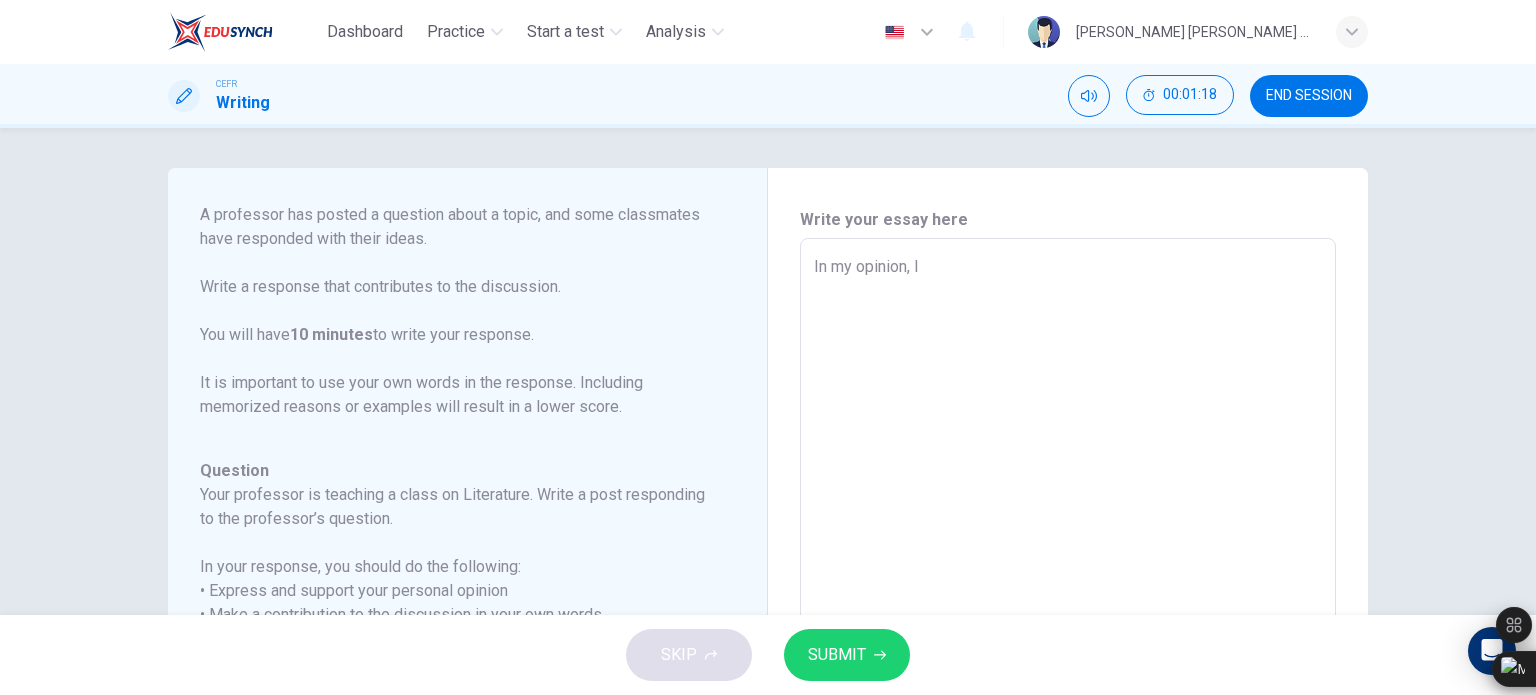 type on "x" 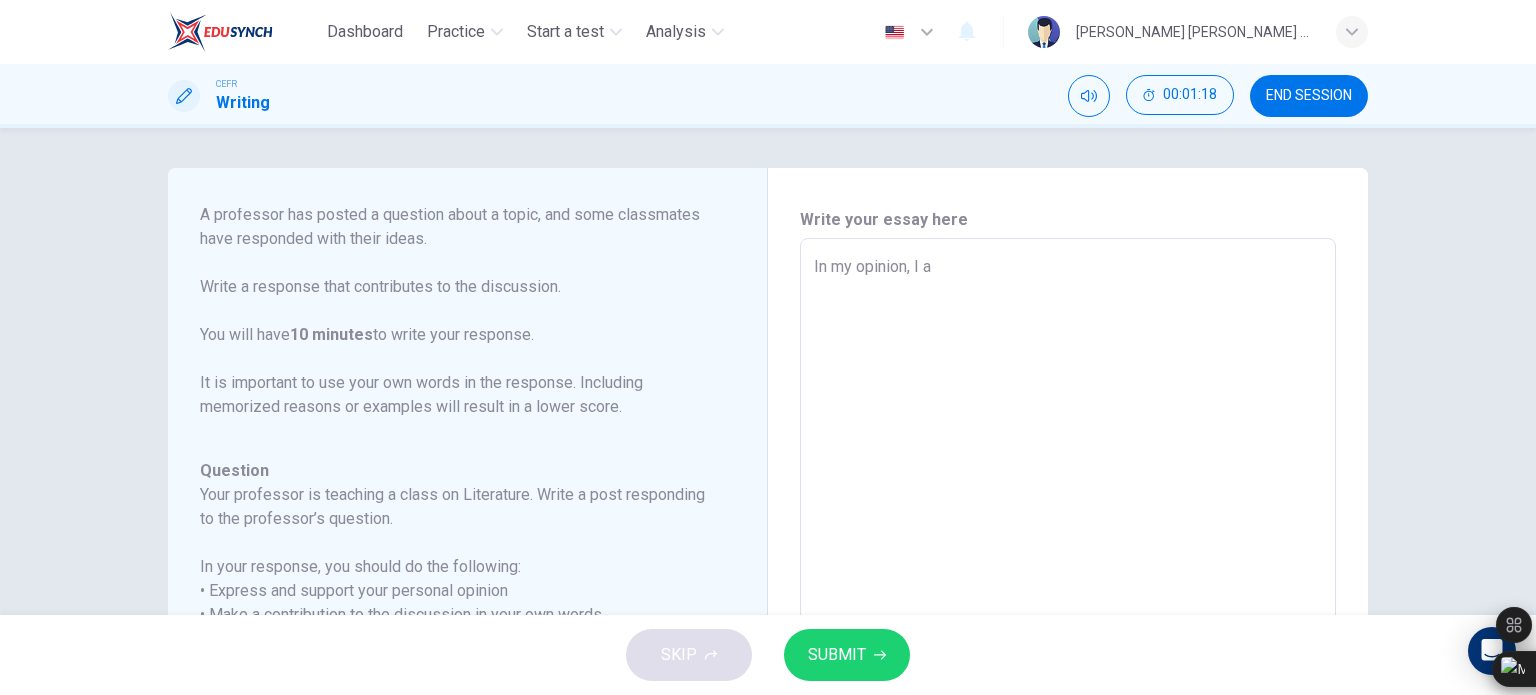 type on "x" 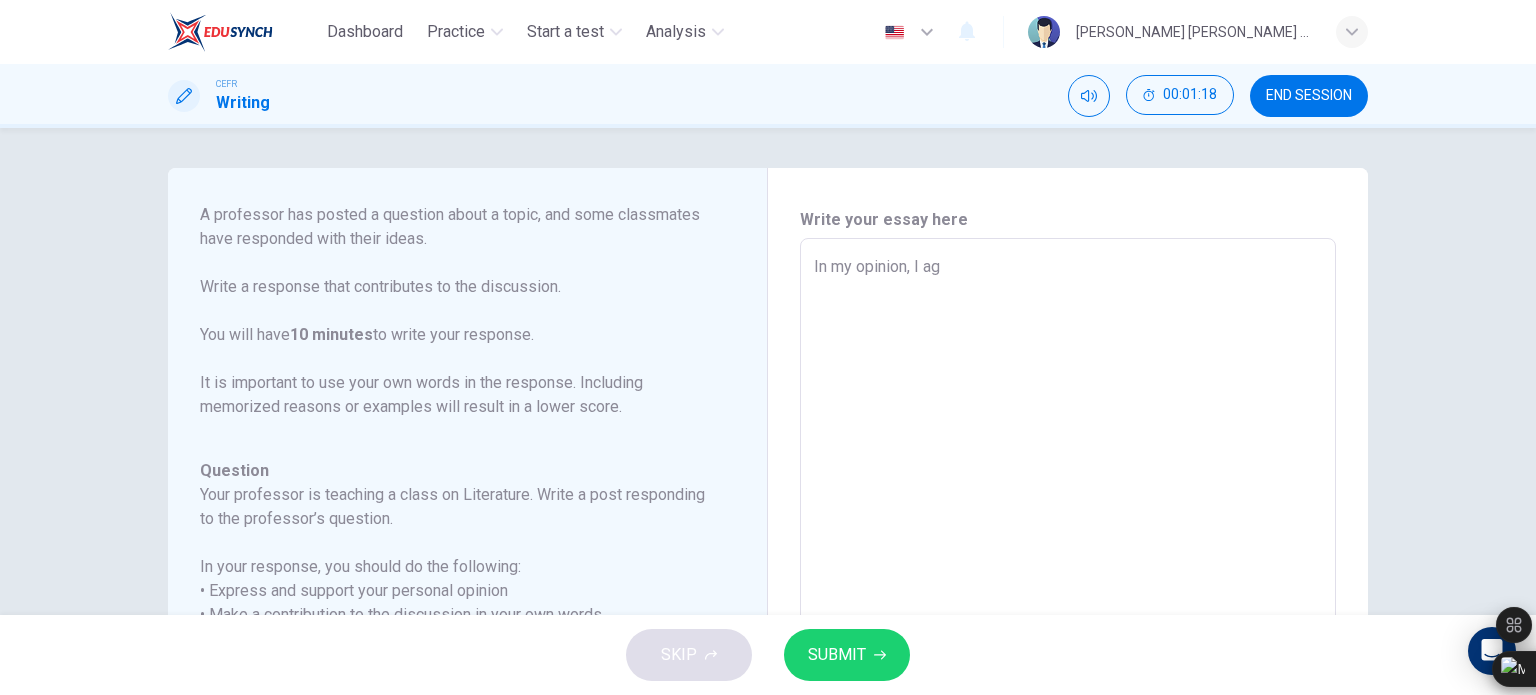 type on "x" 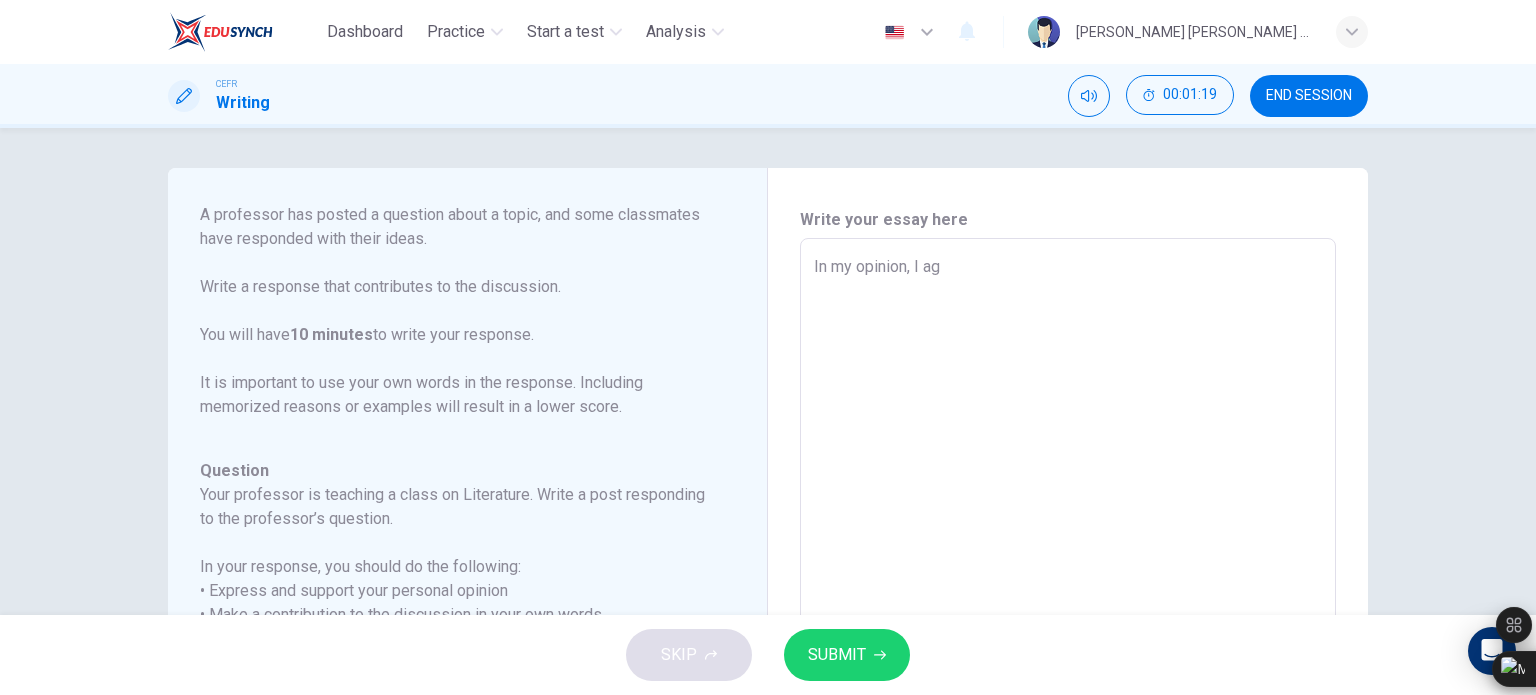 type on "In my opinion, I agr" 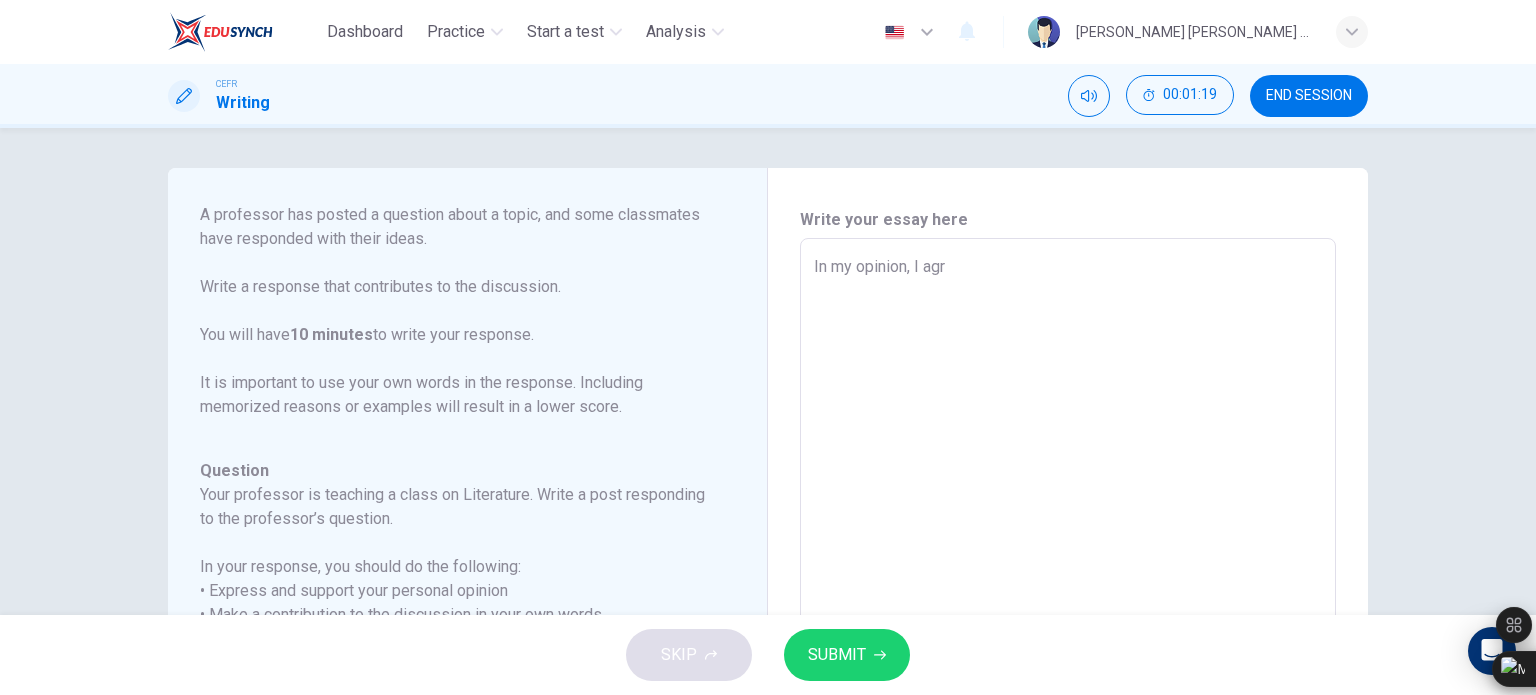 type on "In my opinion, I agre" 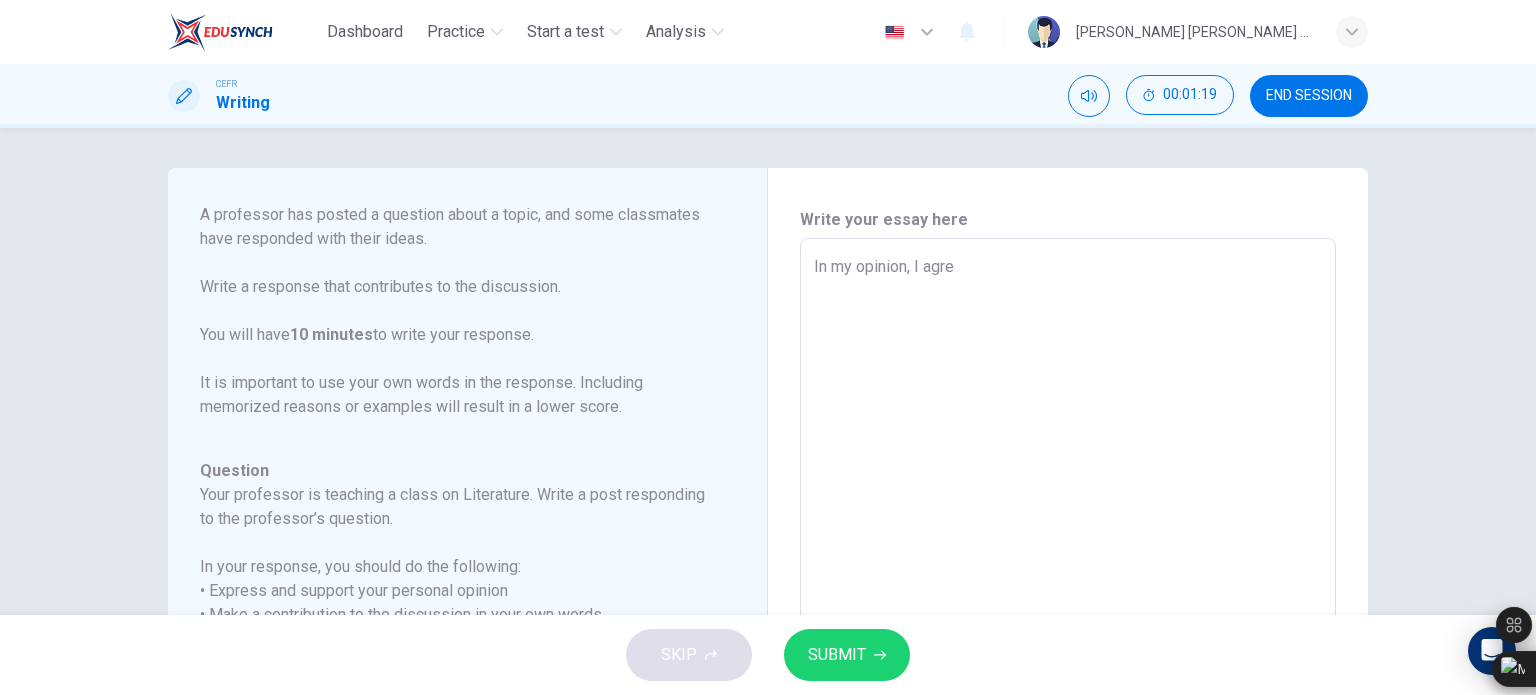 type on "x" 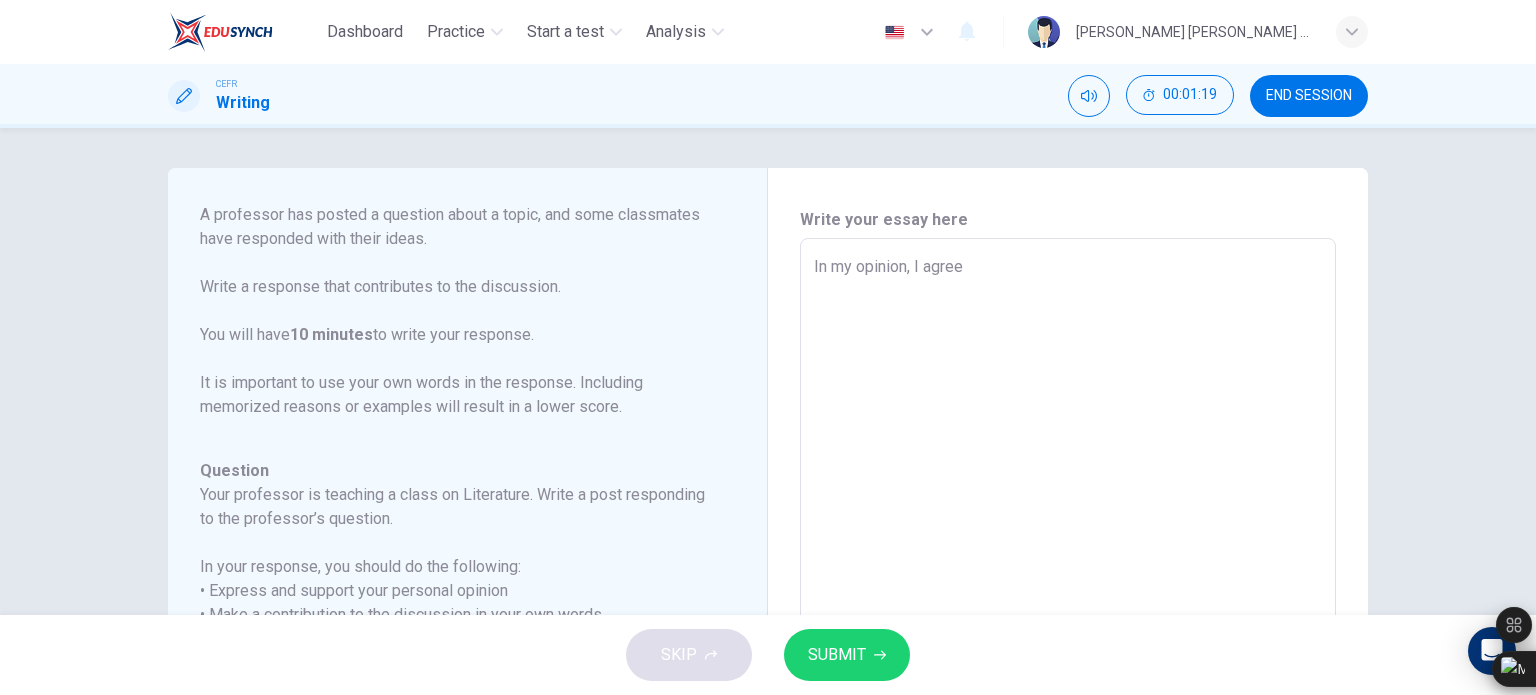 type on "x" 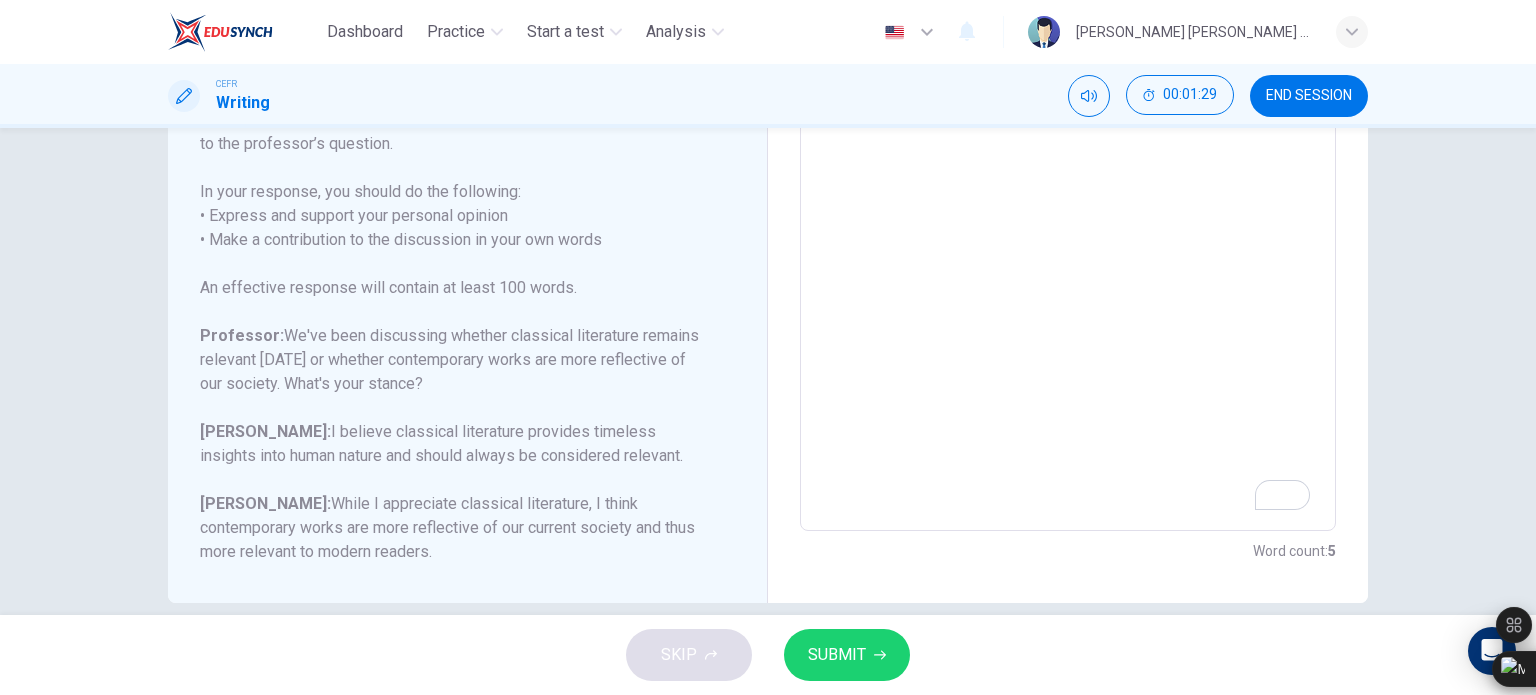 scroll, scrollTop: 0, scrollLeft: 0, axis: both 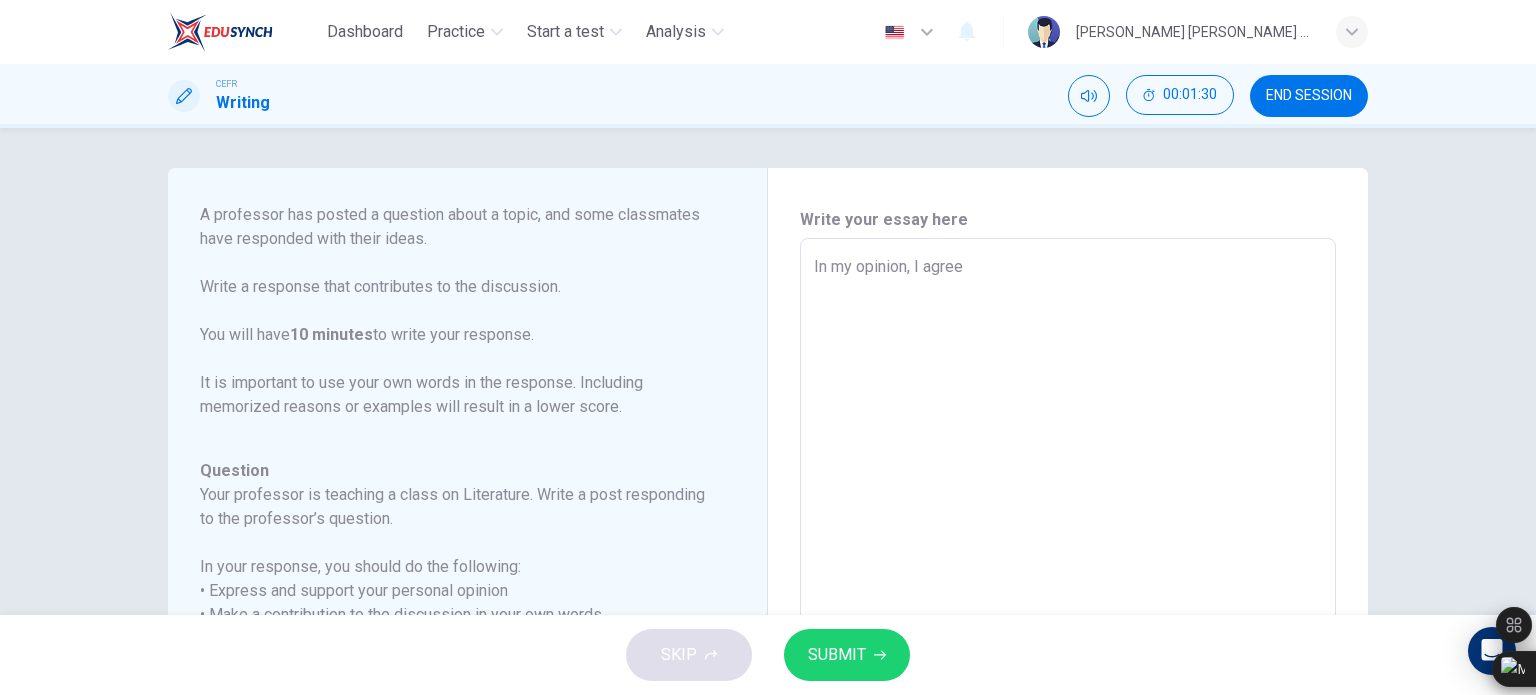 type on "In my opinion, I agree w" 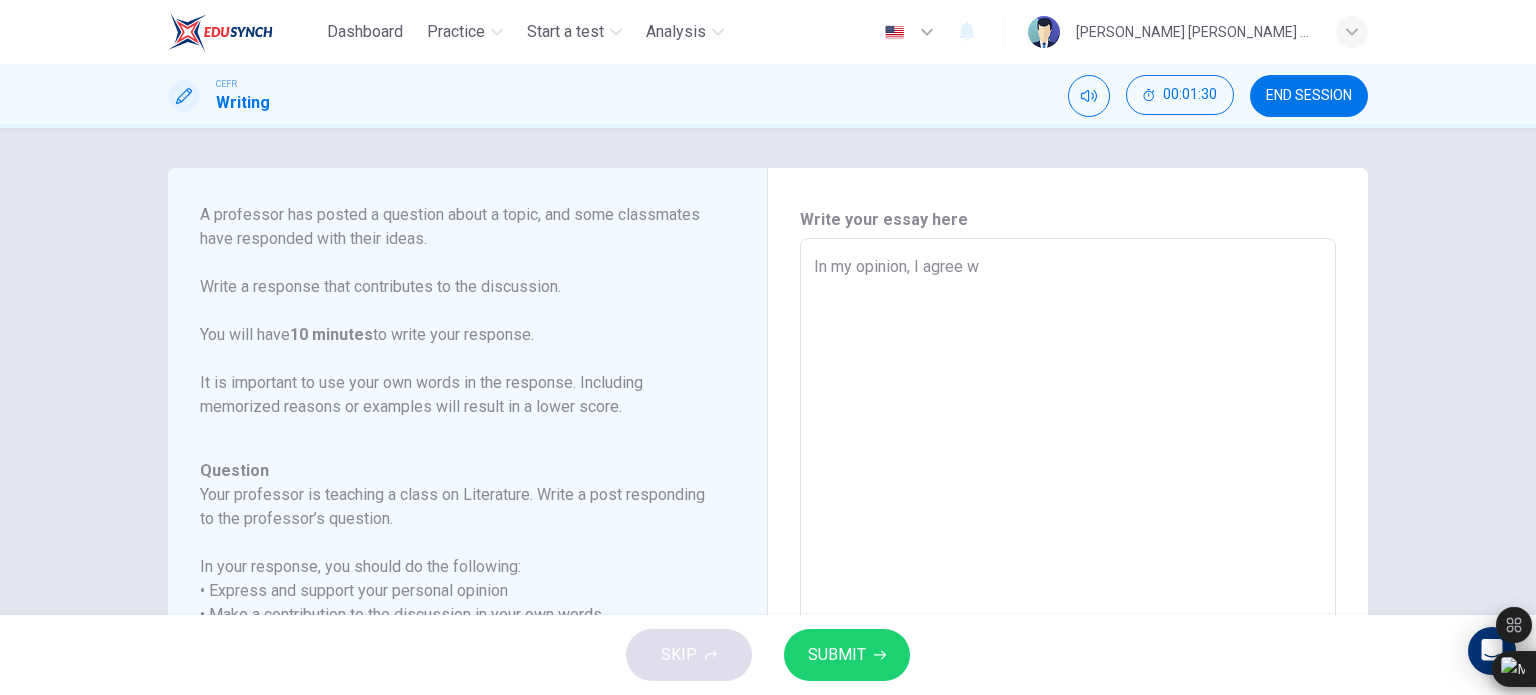 type on "In my opinion, I agree wi" 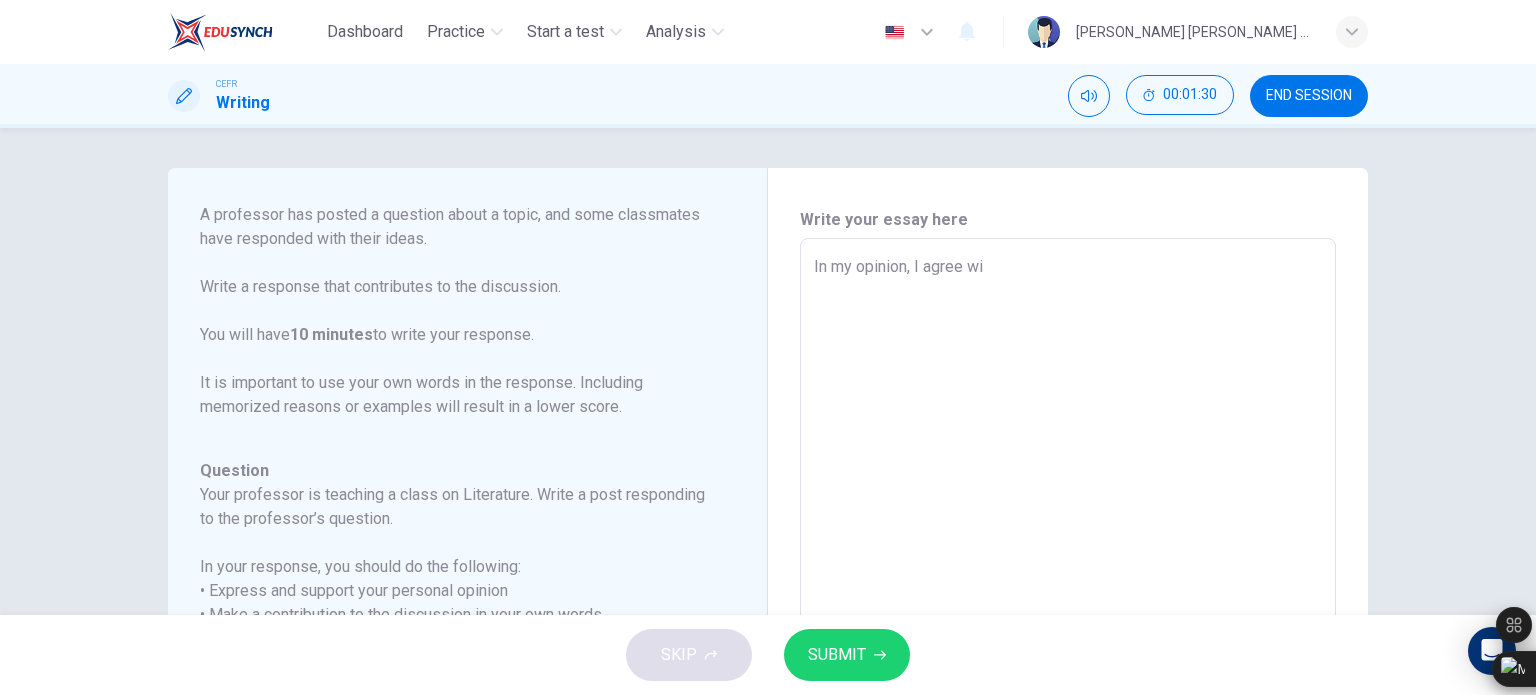 type on "x" 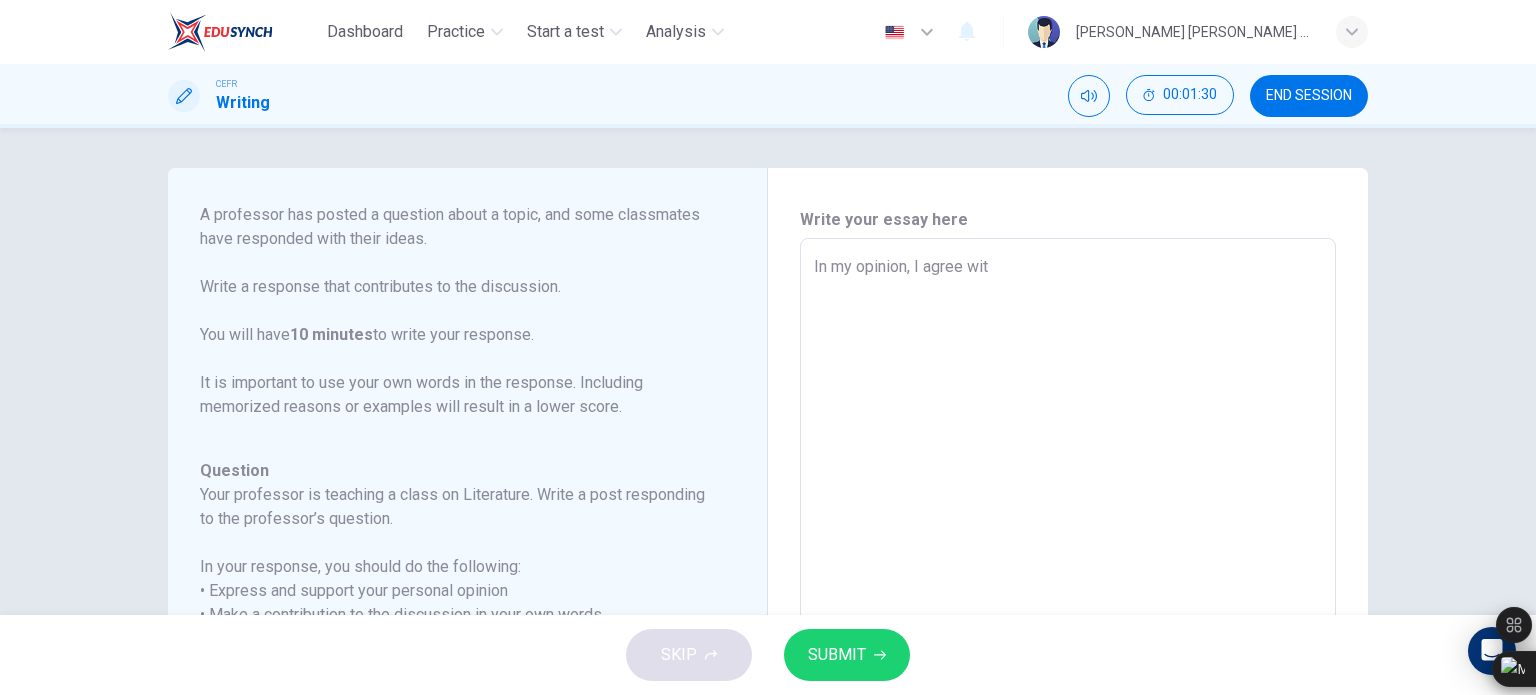 type on "x" 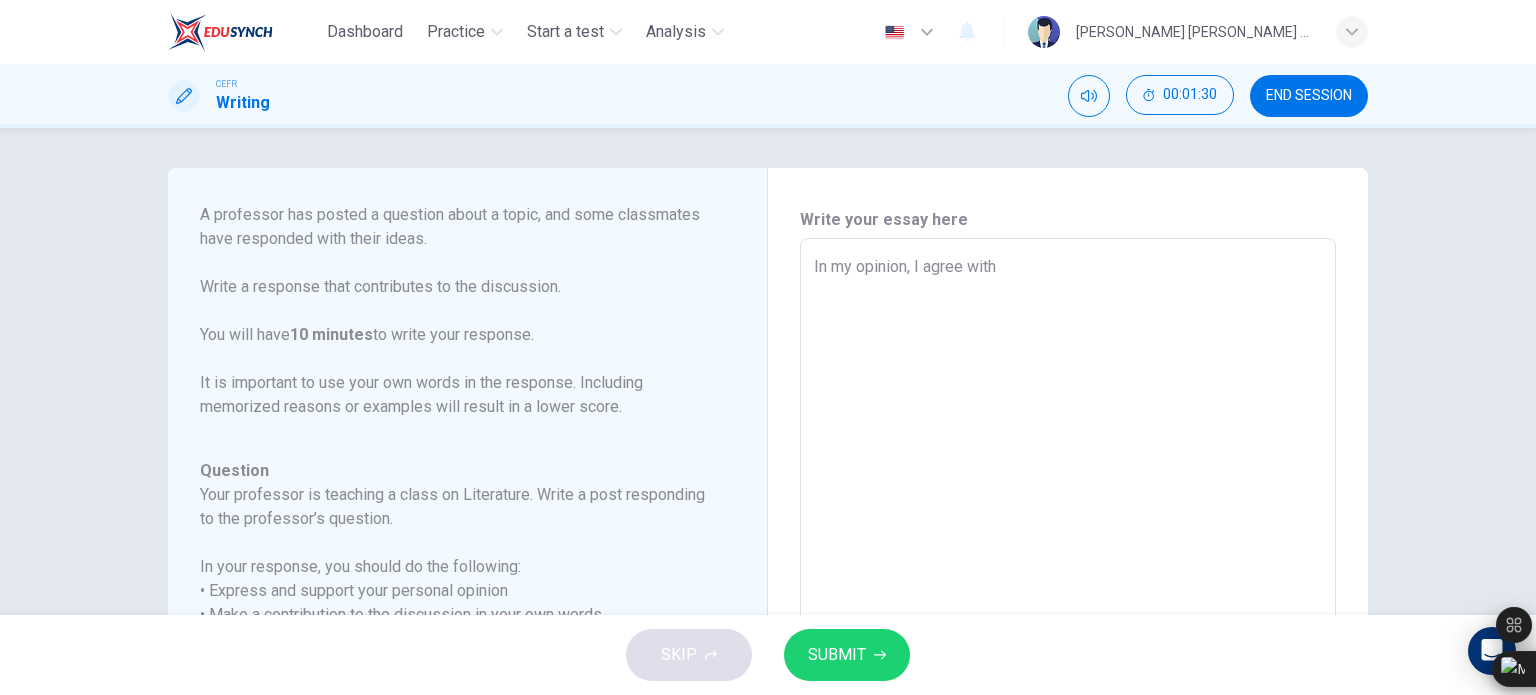 type on "x" 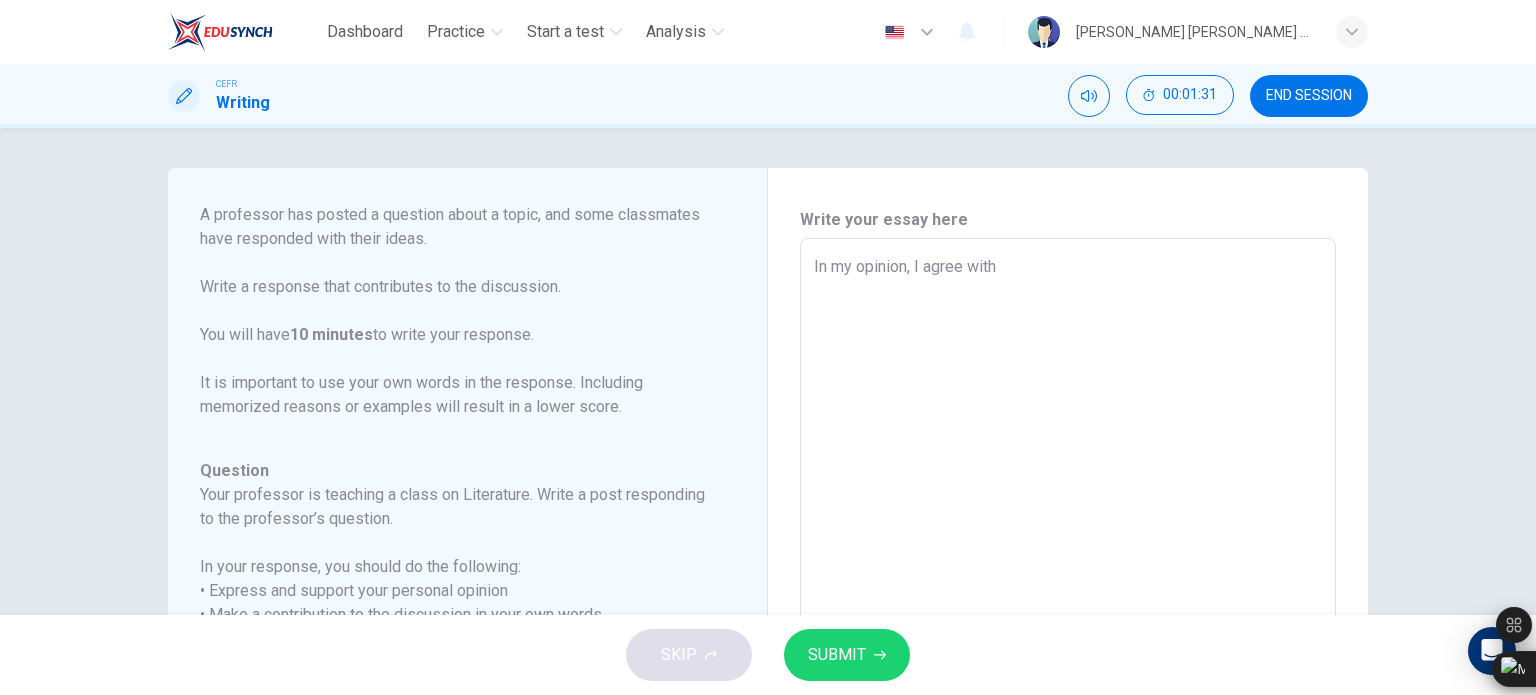 type on "In my opinion, I agree with O" 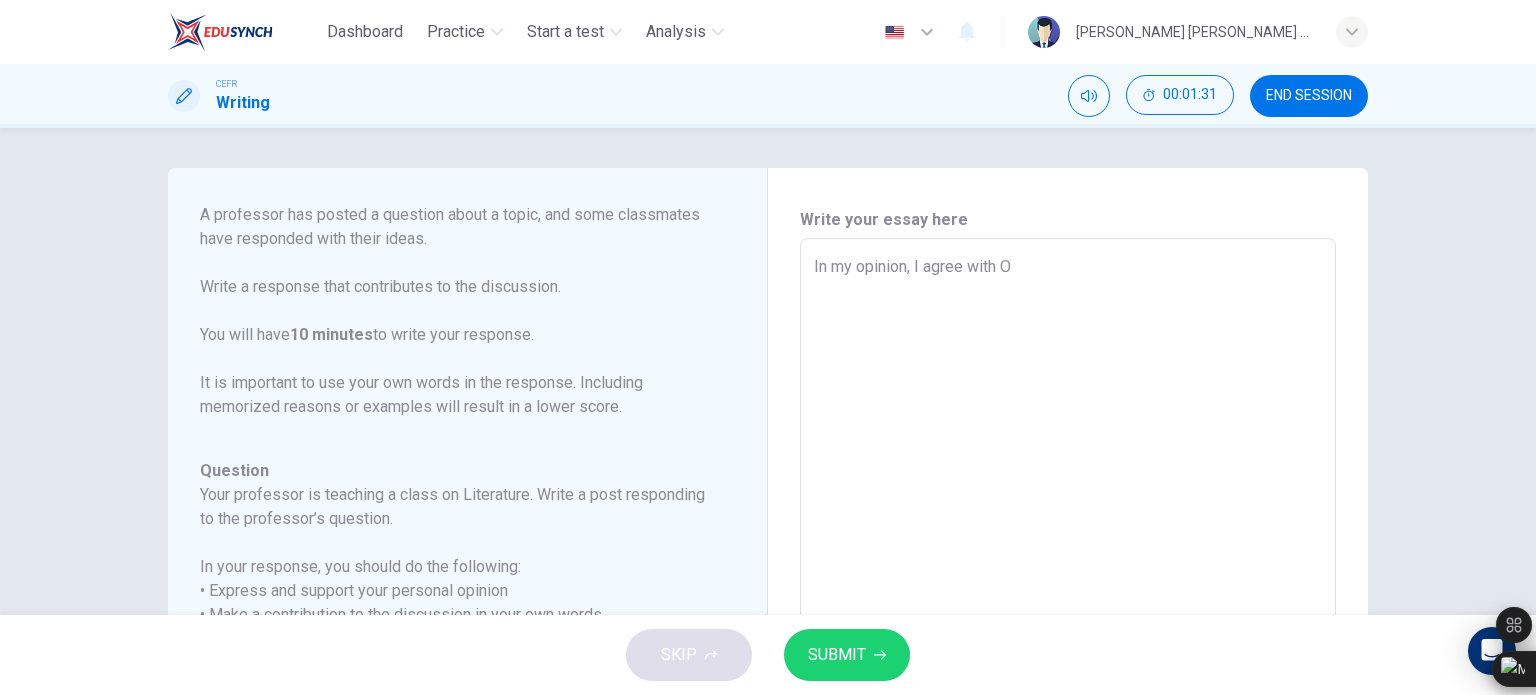 type on "x" 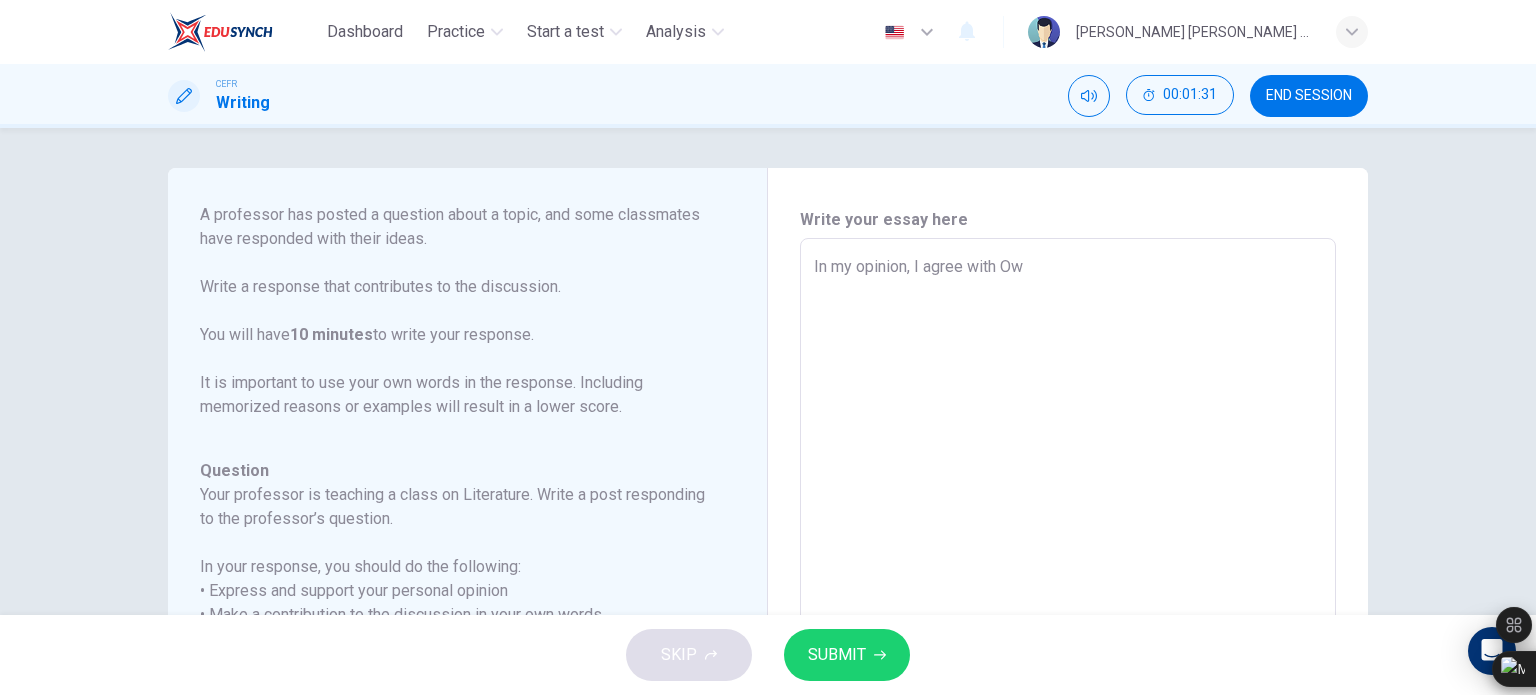 type on "In my opinion, I agree with Owe" 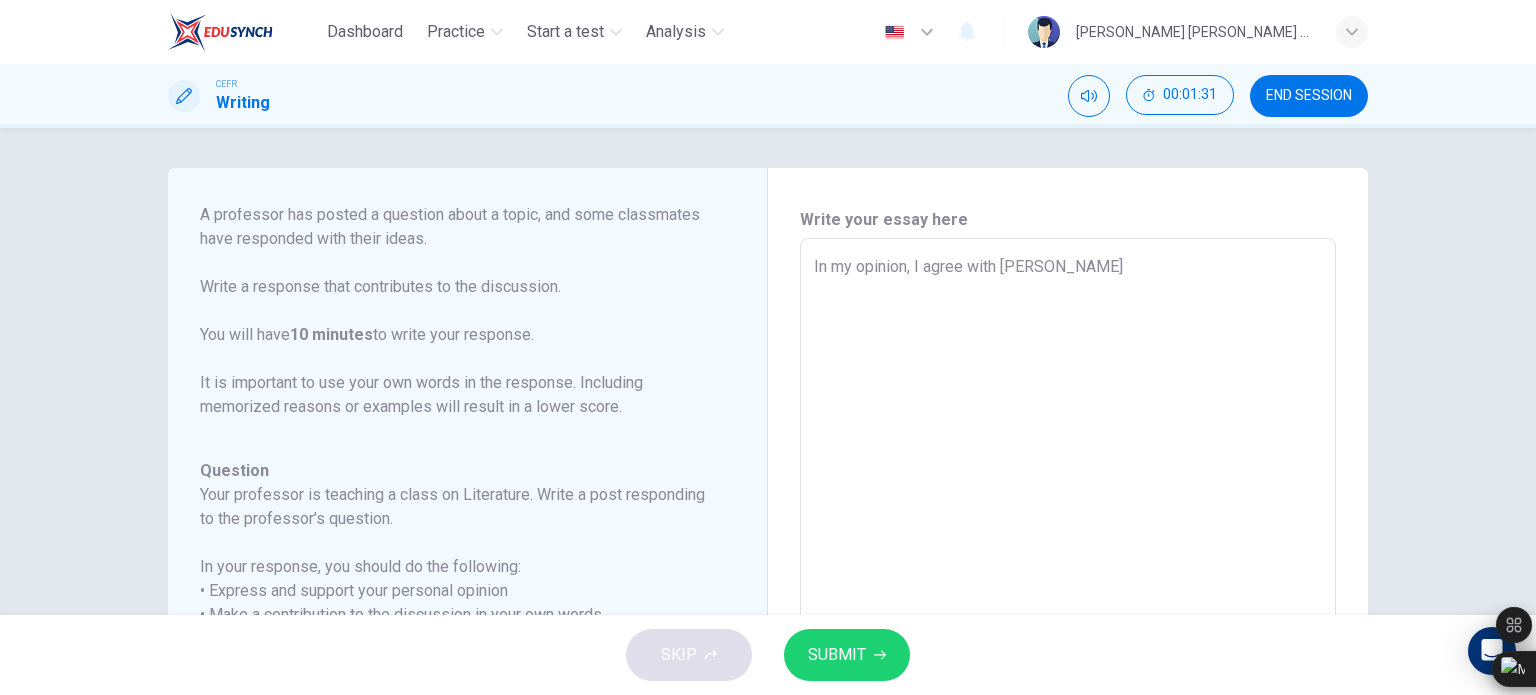 type on "x" 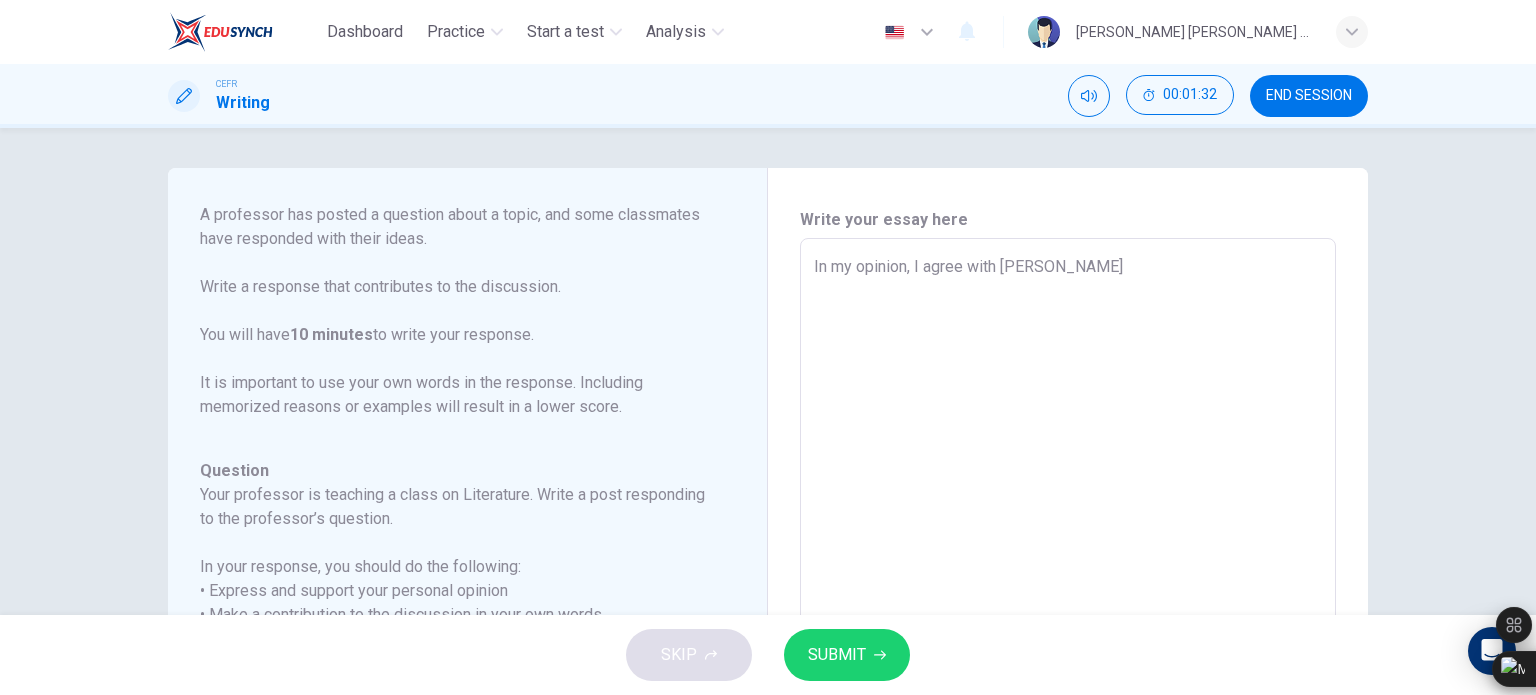 type on "In my opinion, I agree with Owen." 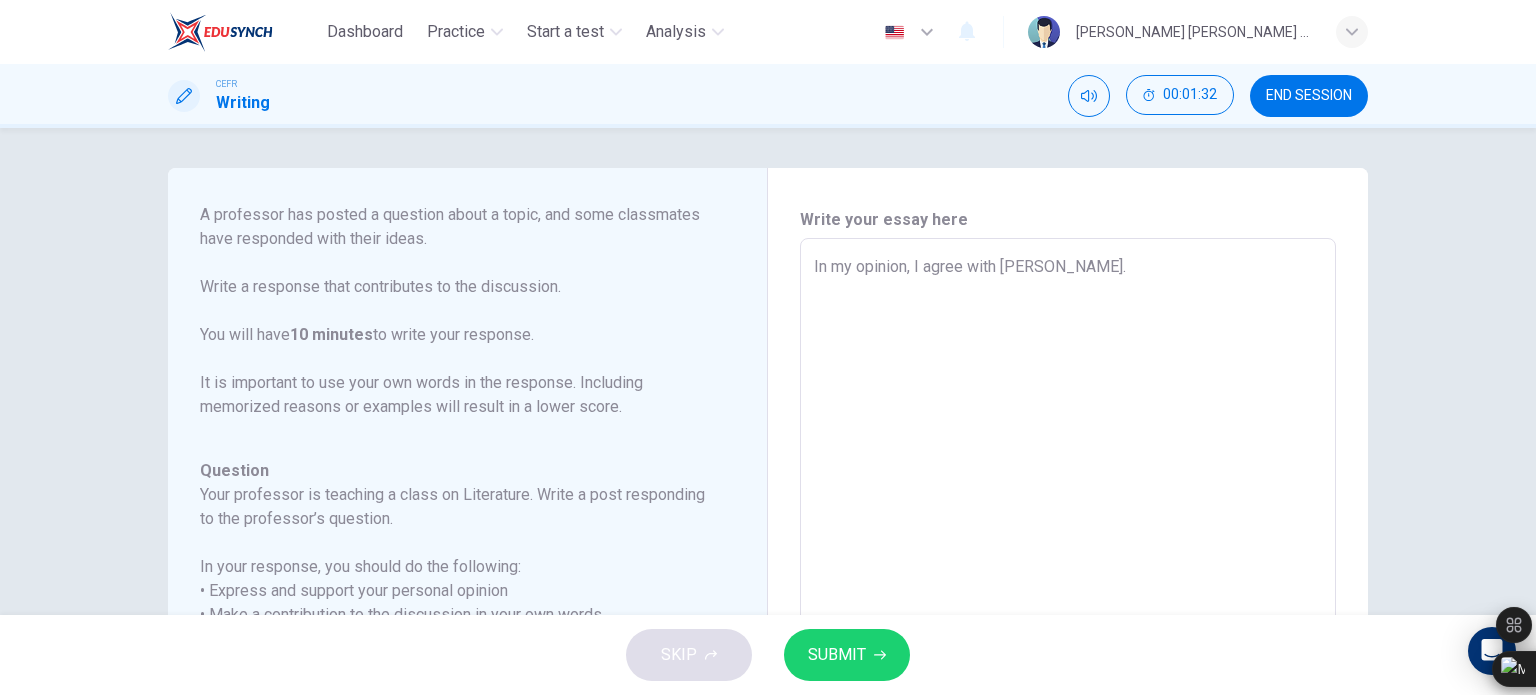 type on "x" 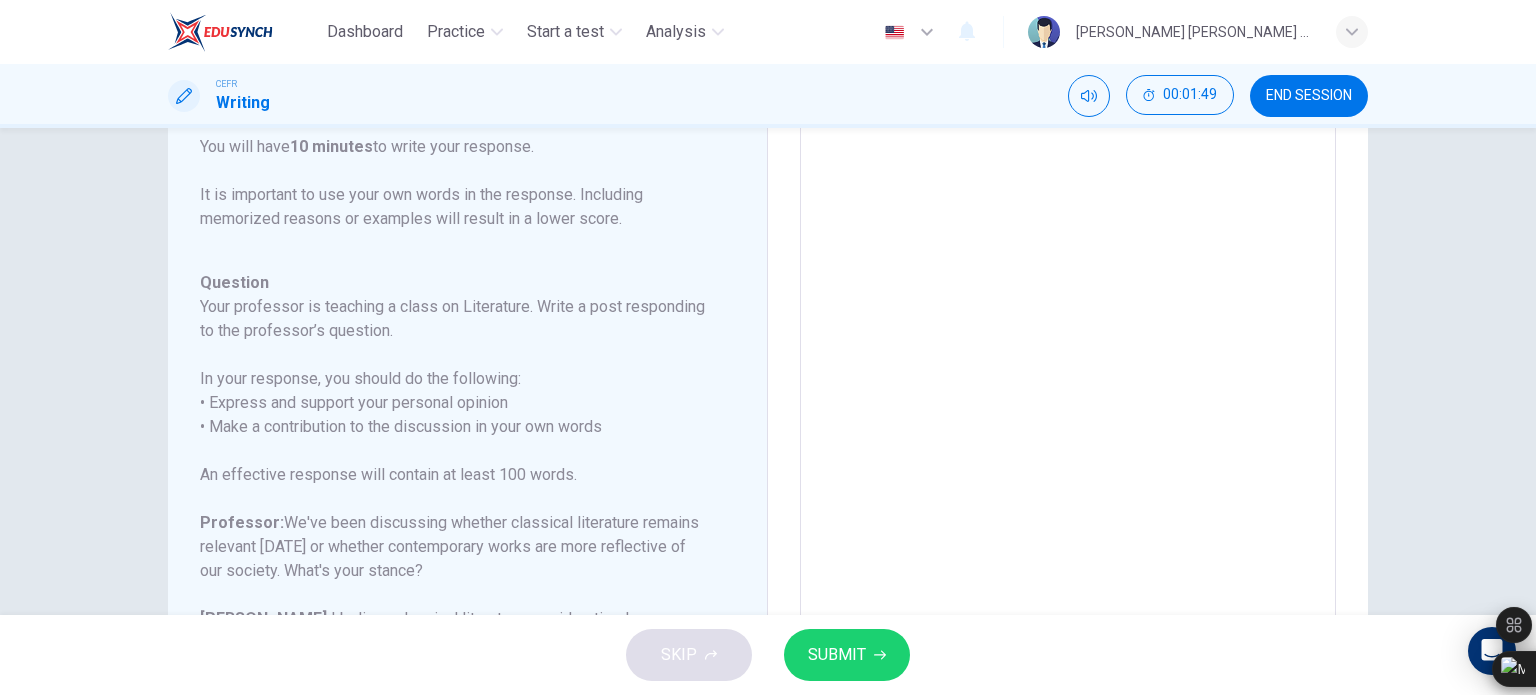 scroll, scrollTop: 191, scrollLeft: 0, axis: vertical 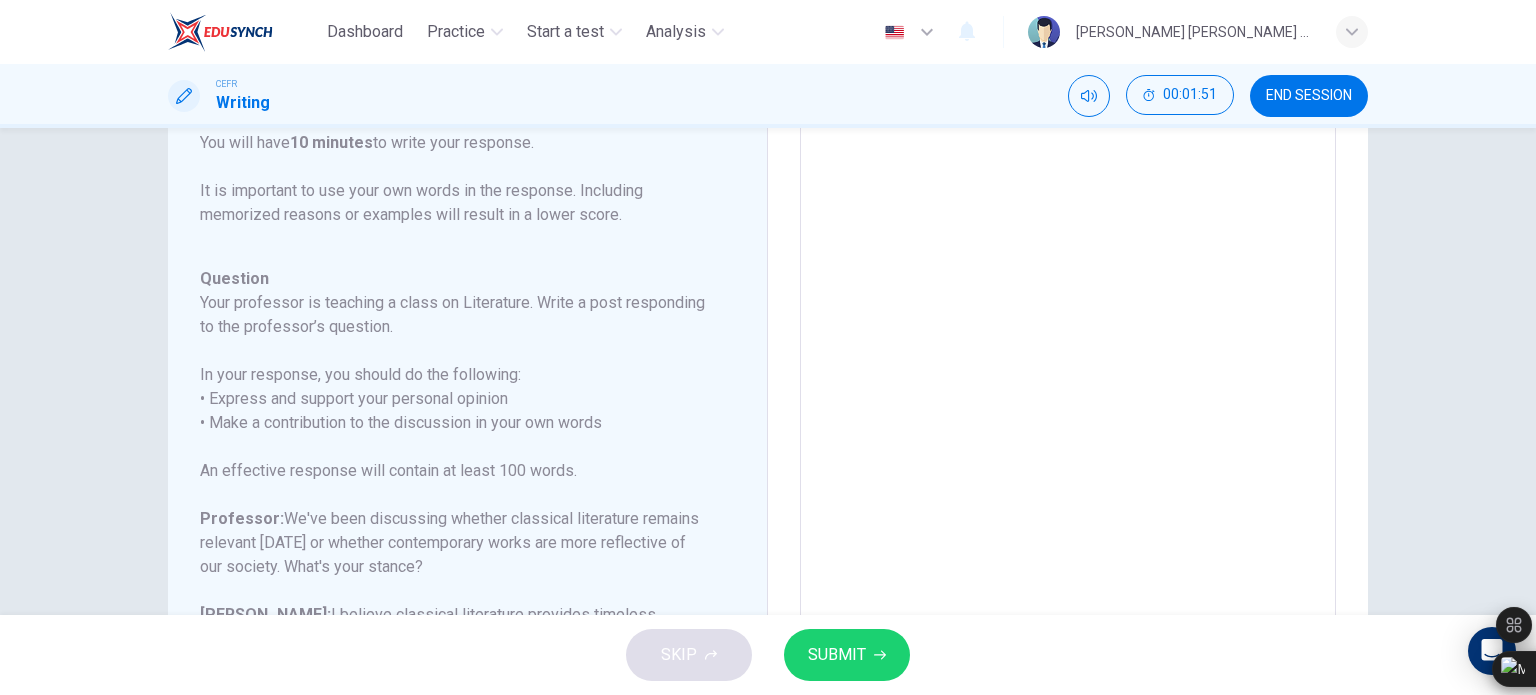 type on "In my opinion, I agree with Owen. C" 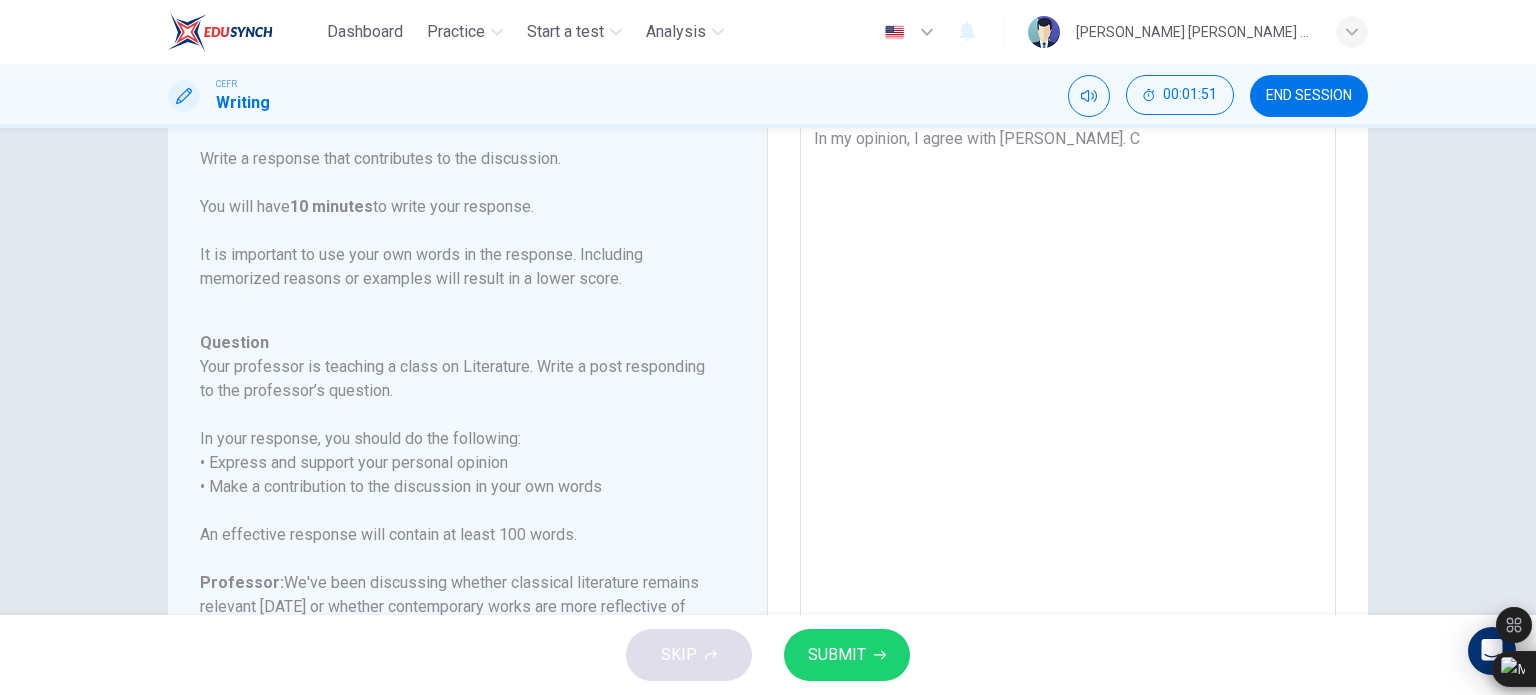 type on "In my opinion, I agree with Owen. Cl" 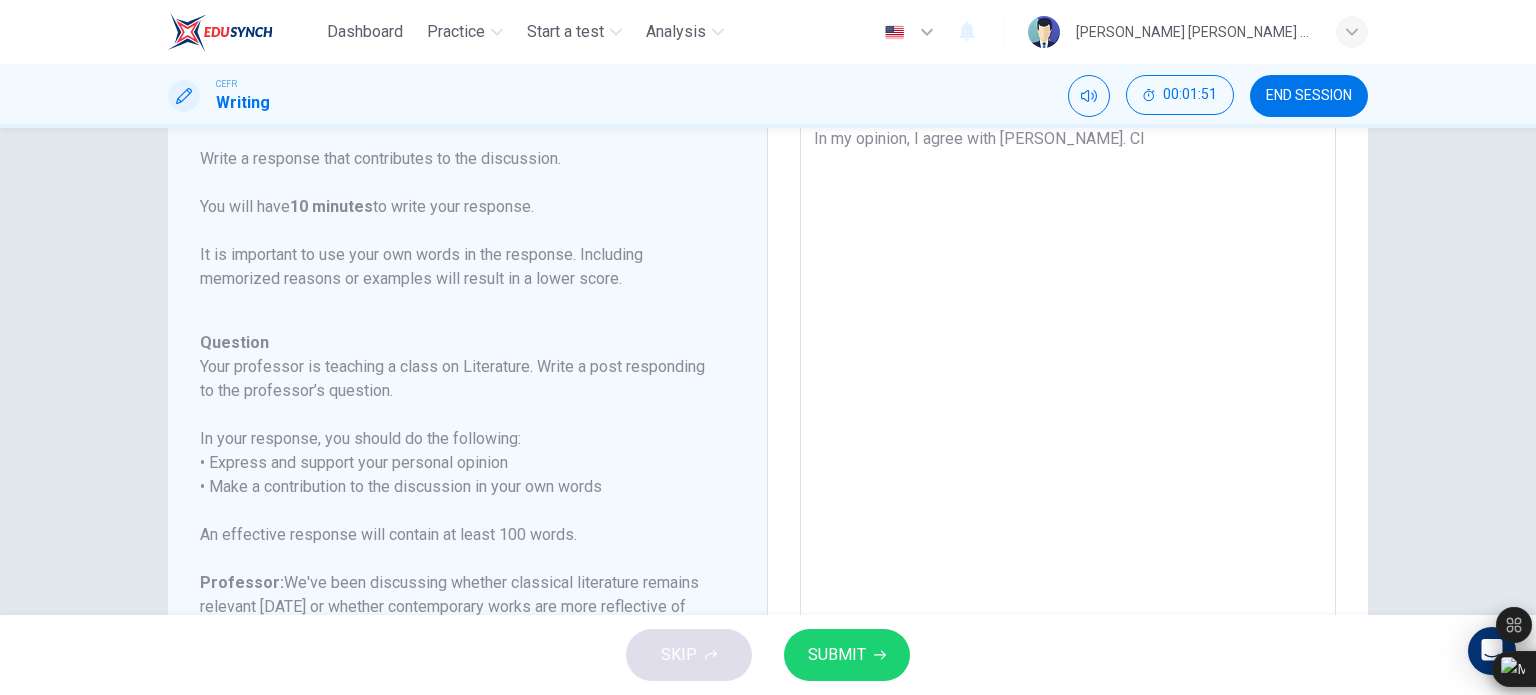 type on "x" 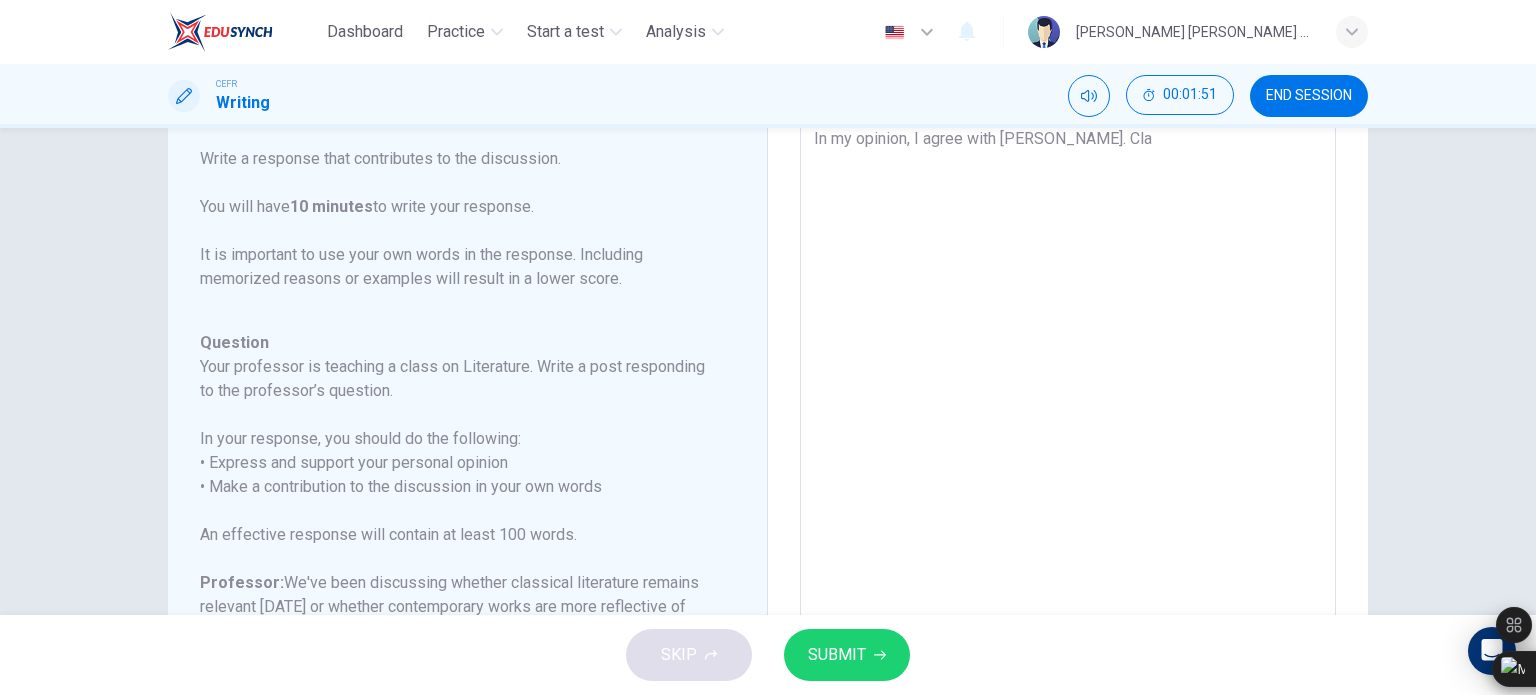 type on "x" 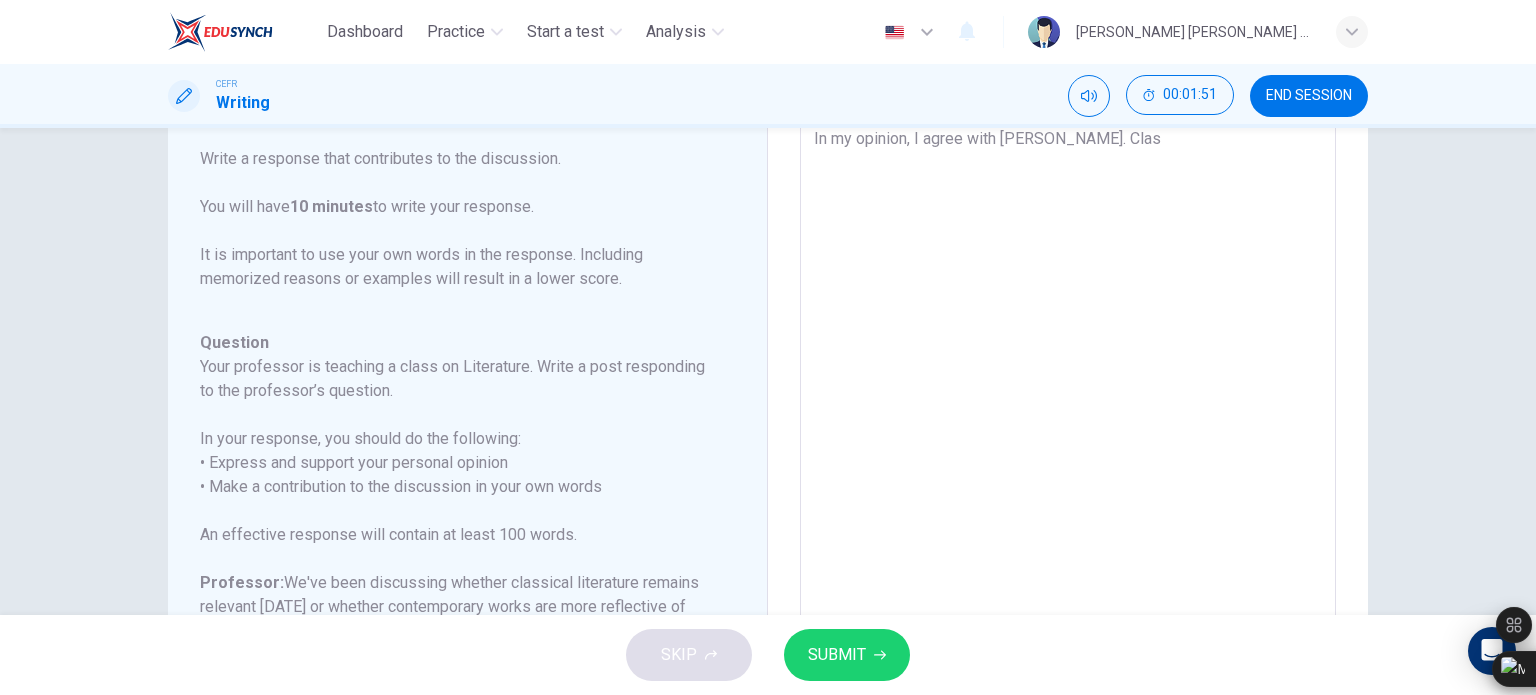 type on "x" 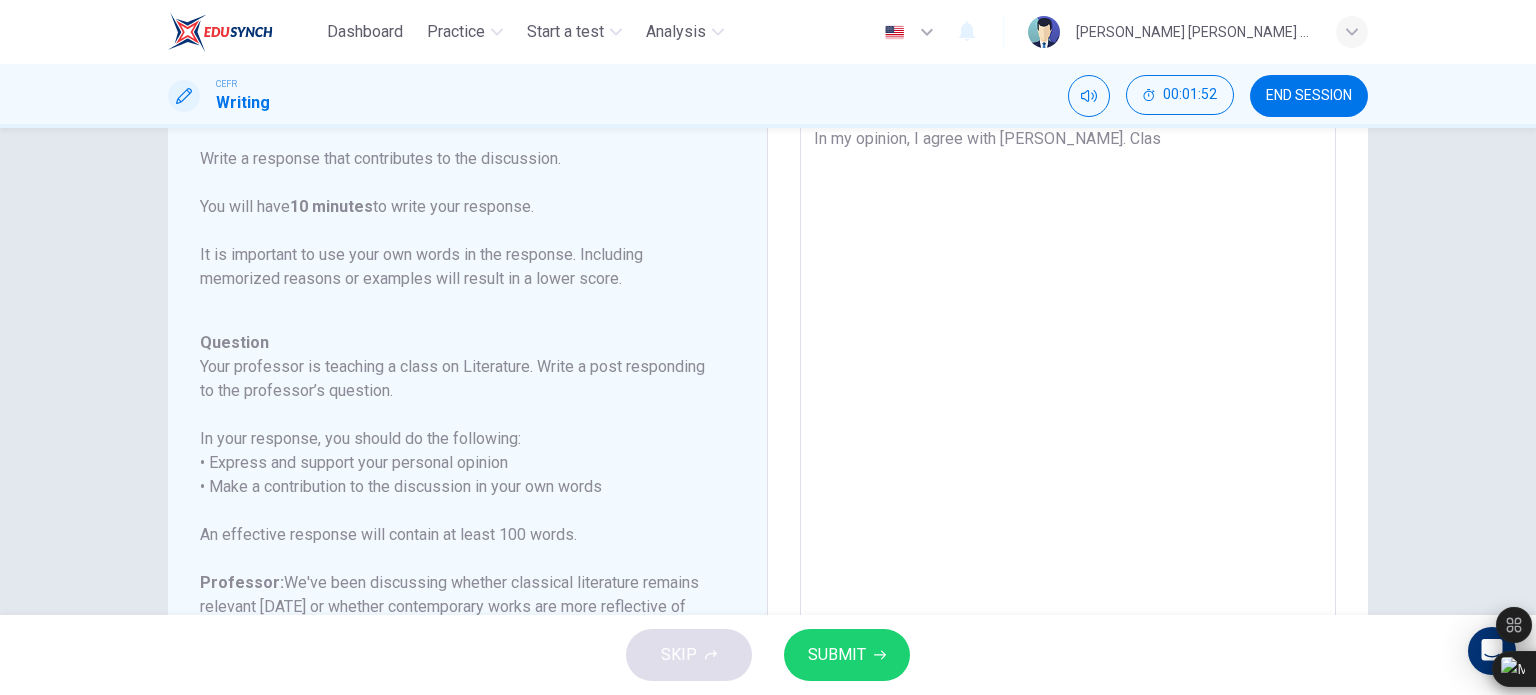 type on "In my opinion, I agree with Owen. Class" 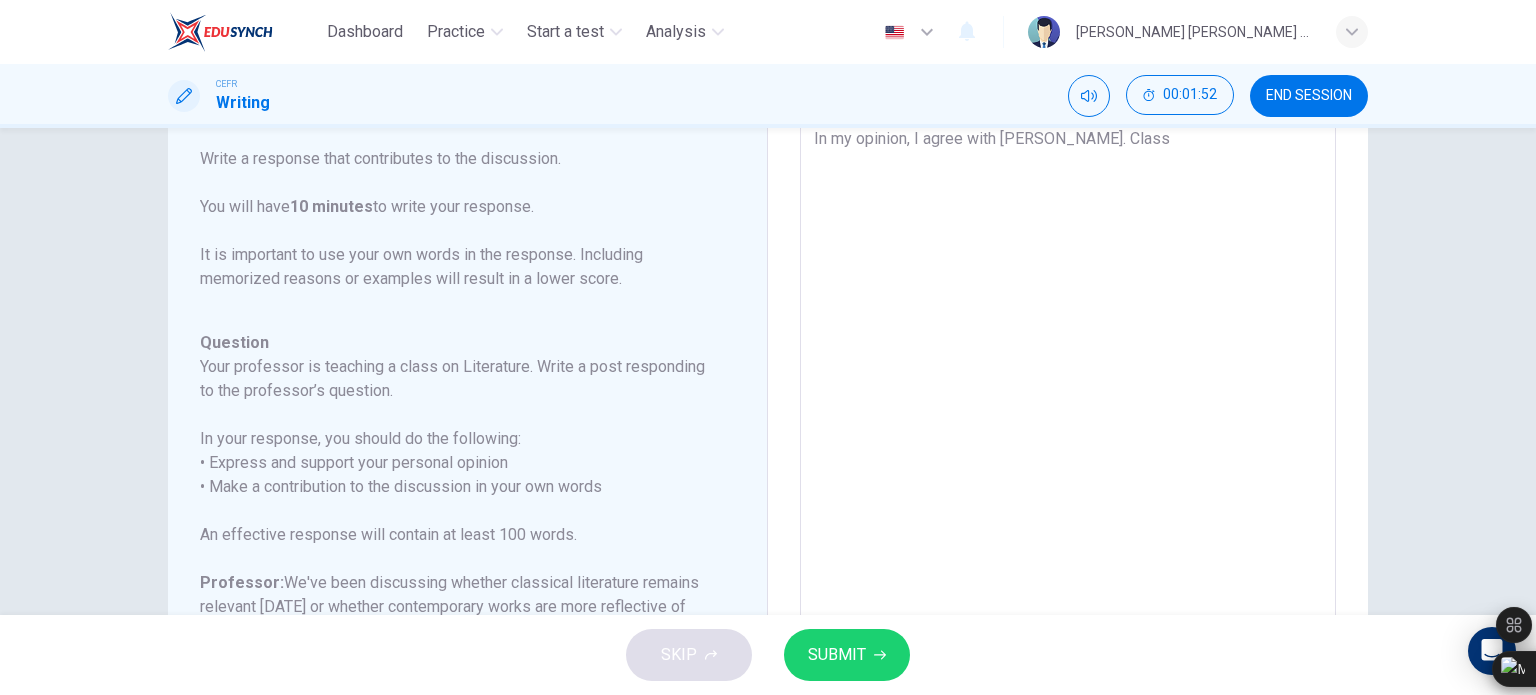 type on "x" 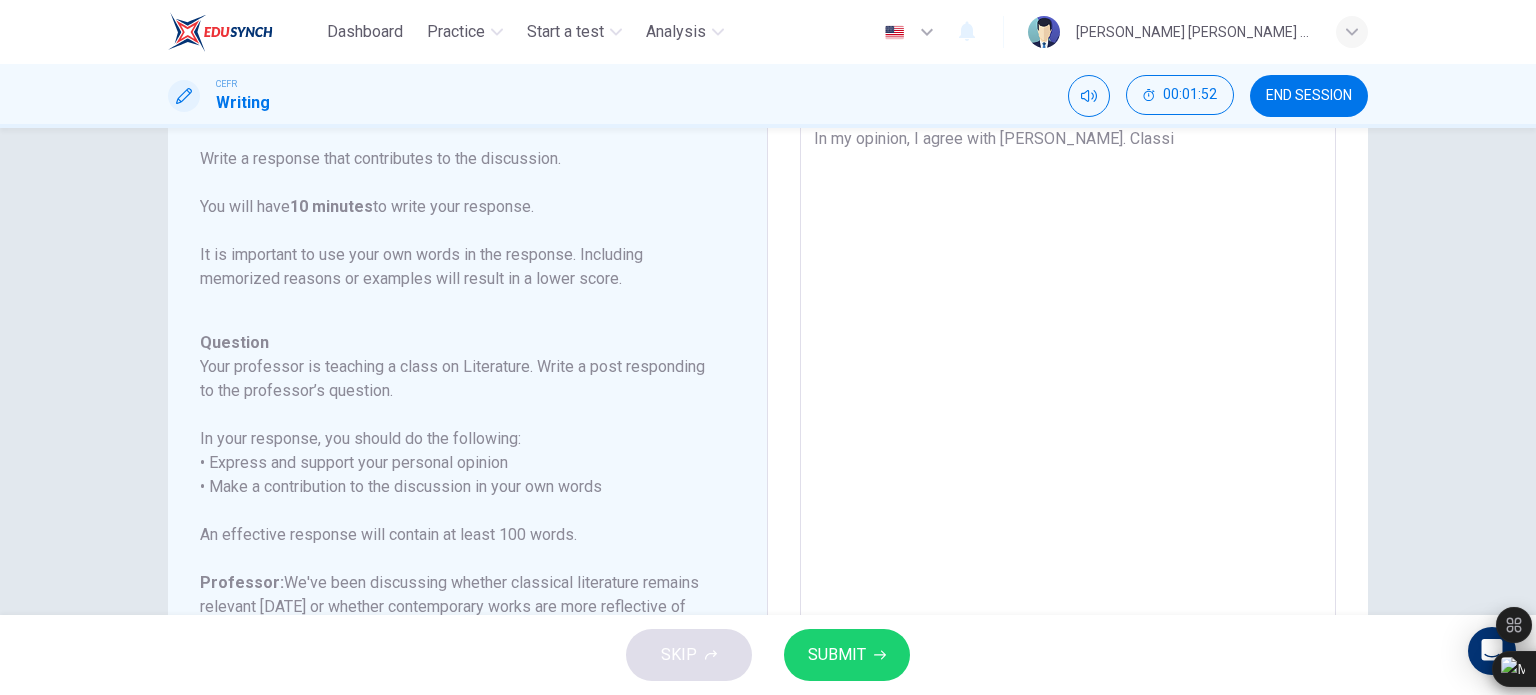 type on "x" 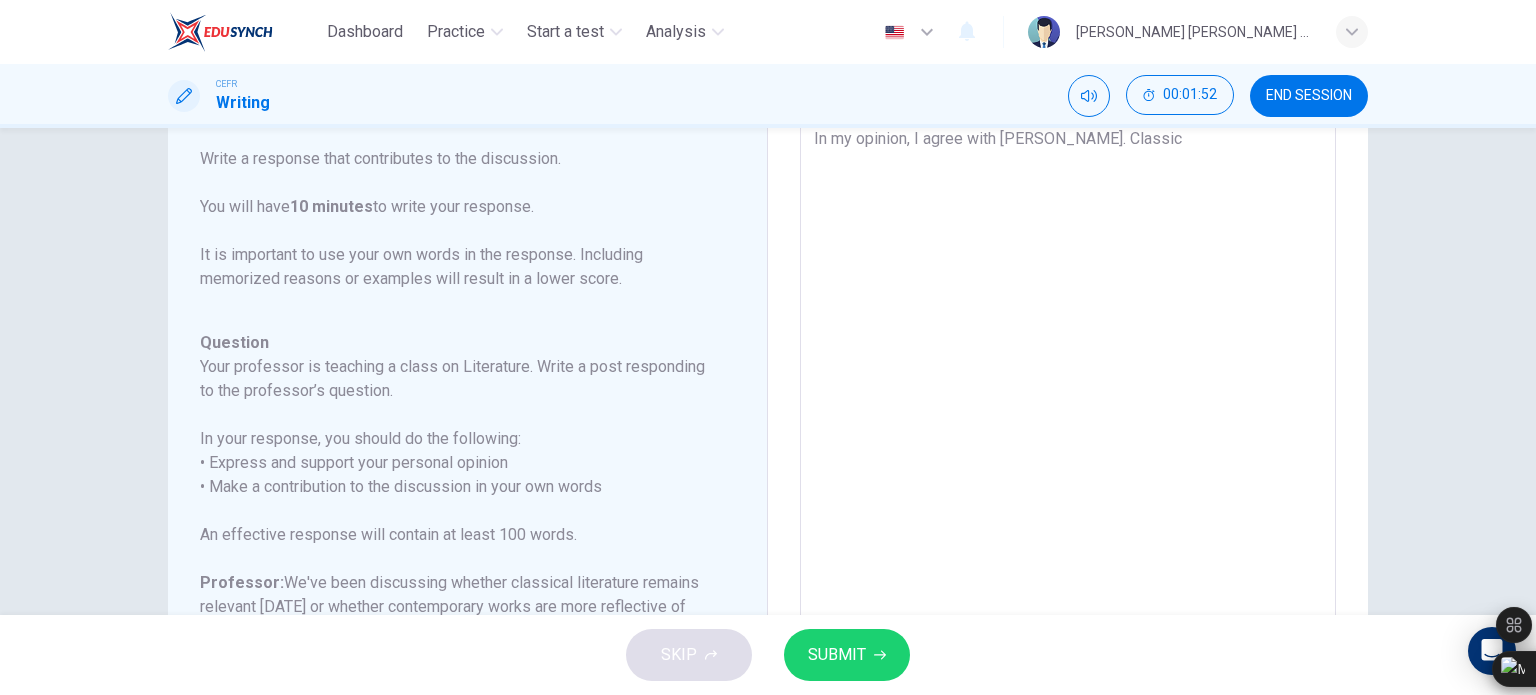 type on "In my opinion, I agree with Owen. Classica" 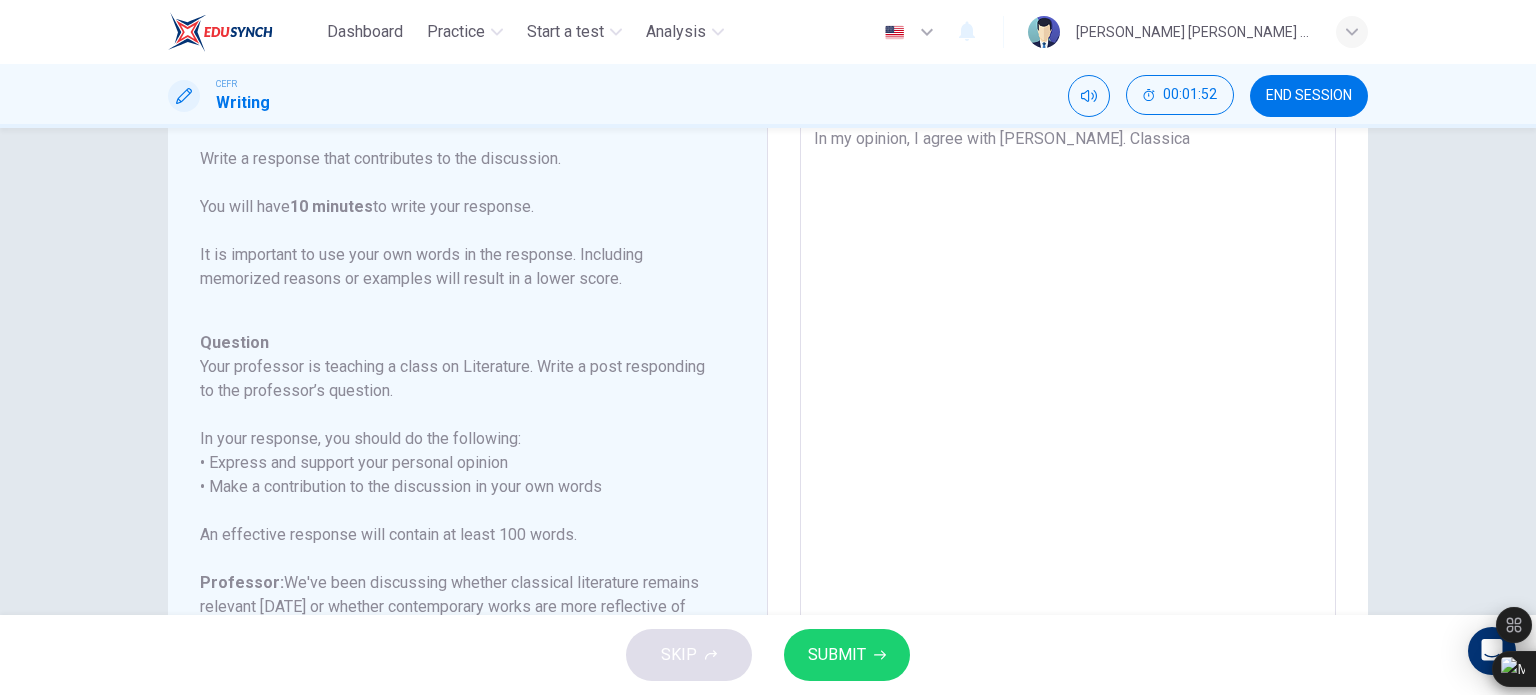 type on "x" 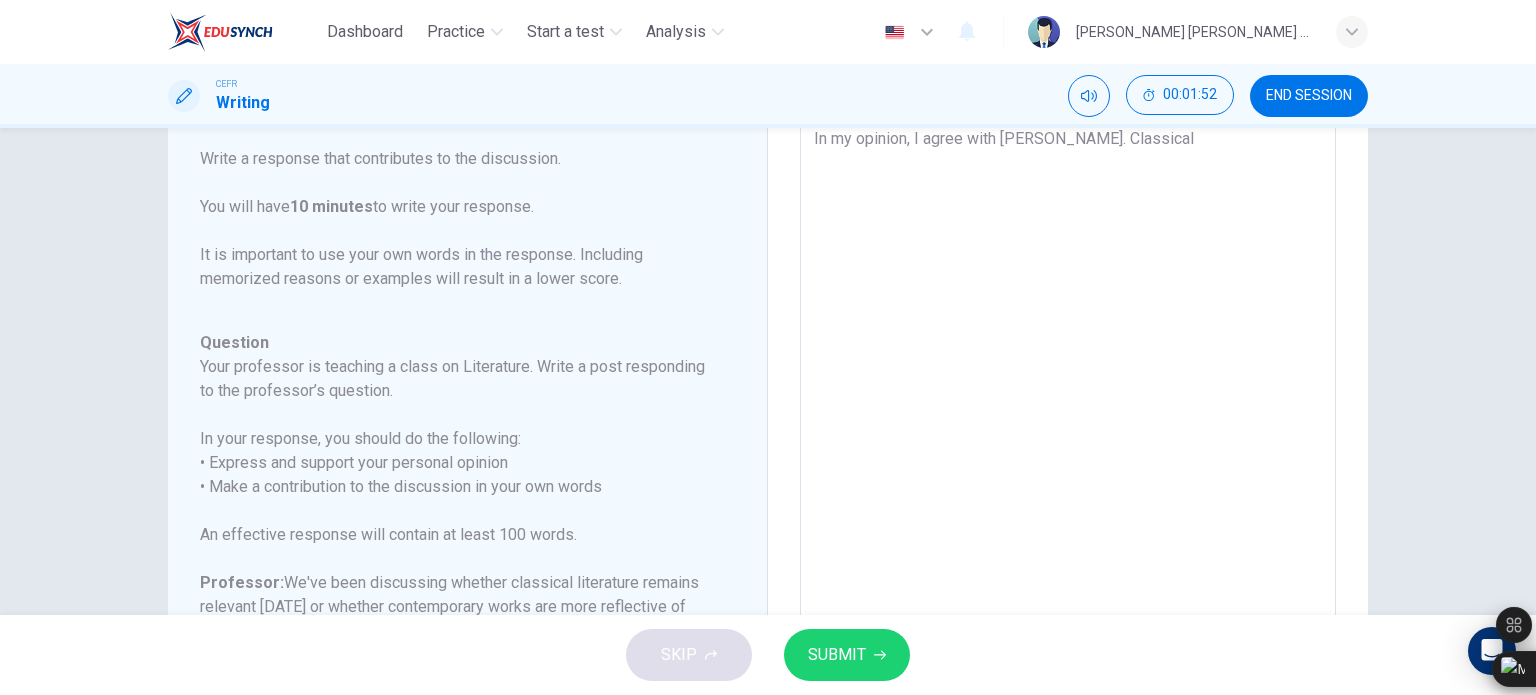 type on "x" 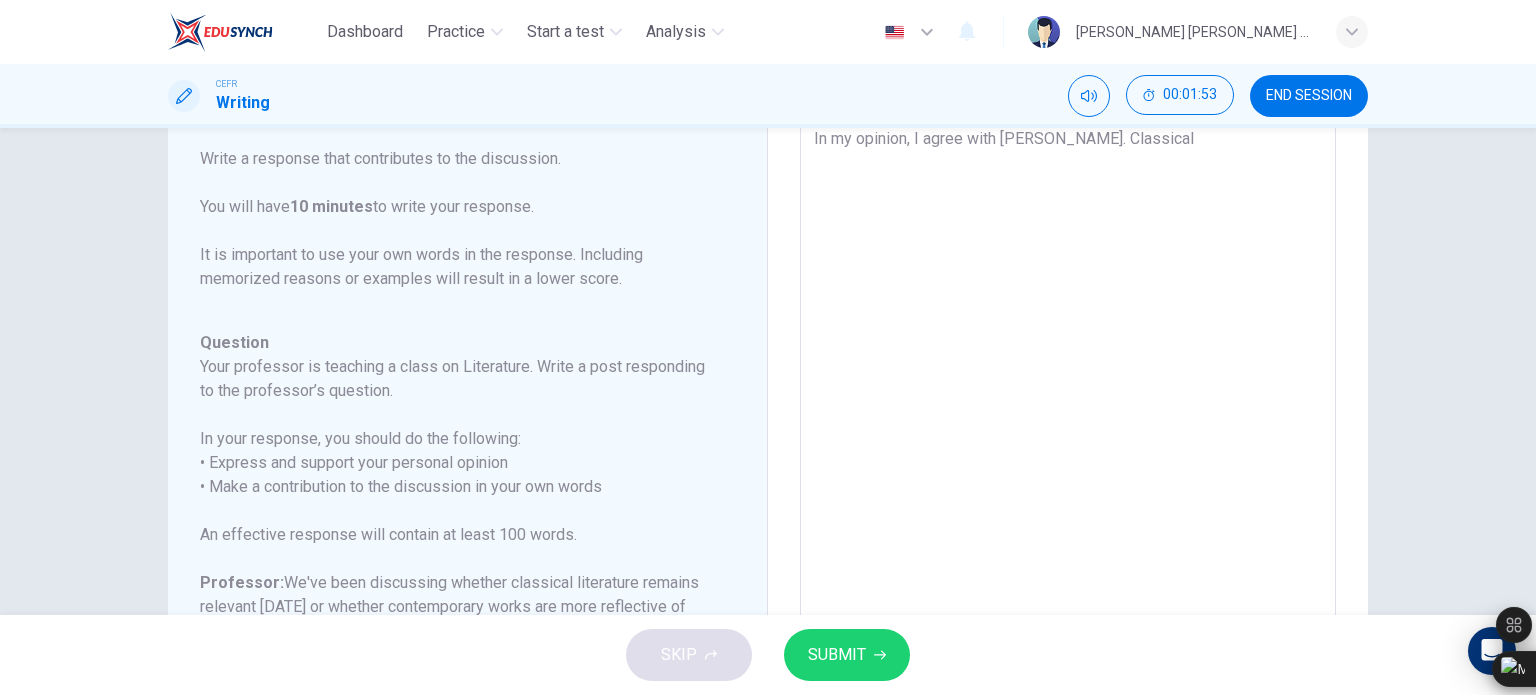 type on "In my opinion, I agree with Owen. Classical l" 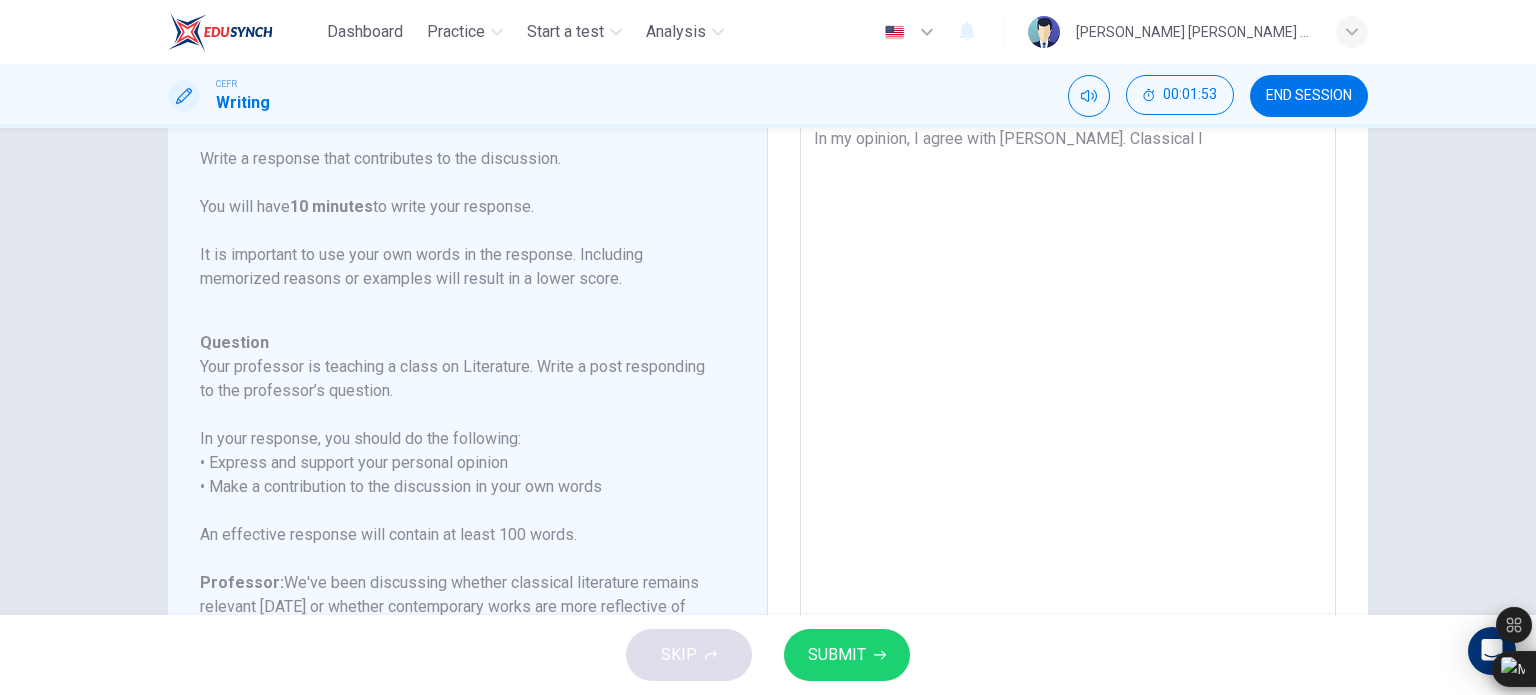 type on "x" 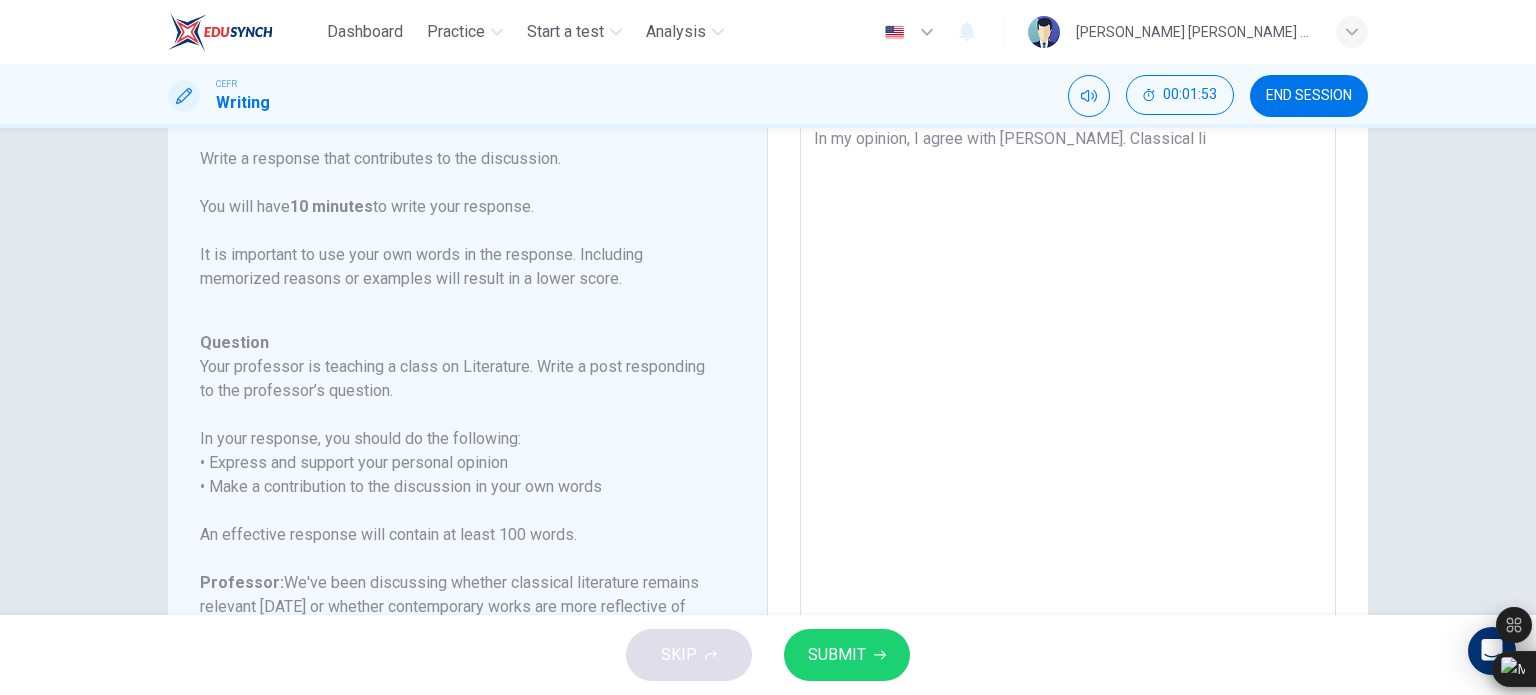 type on "In my opinion, I agree with Owen. Classical lit" 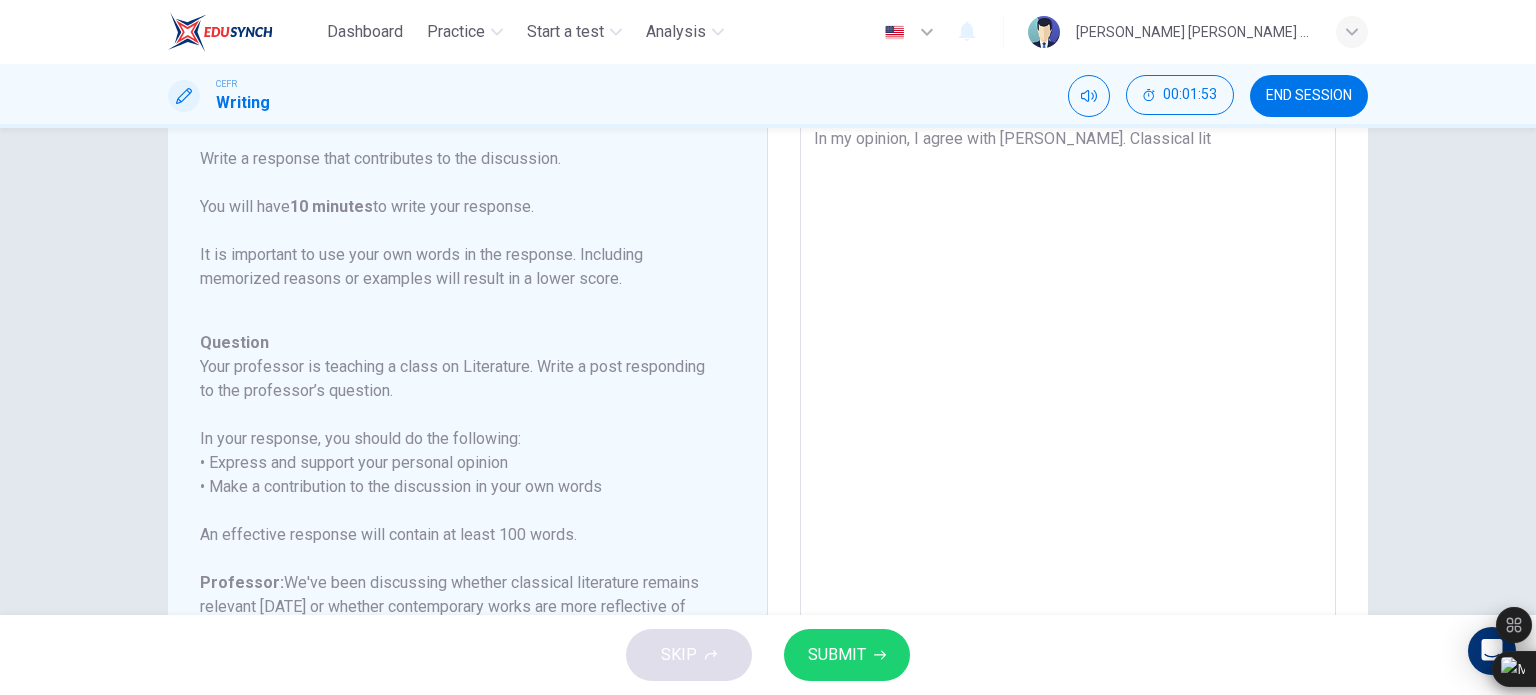 type on "x" 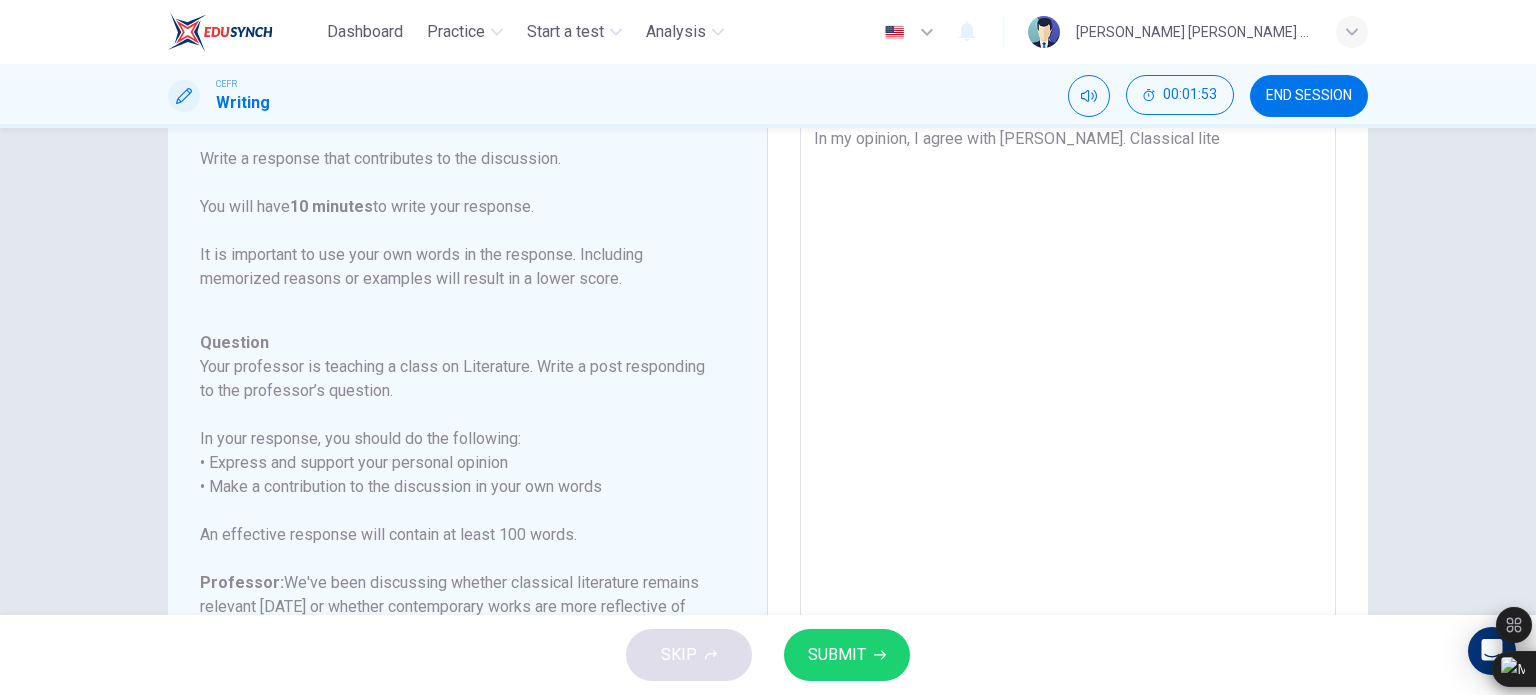 type on "x" 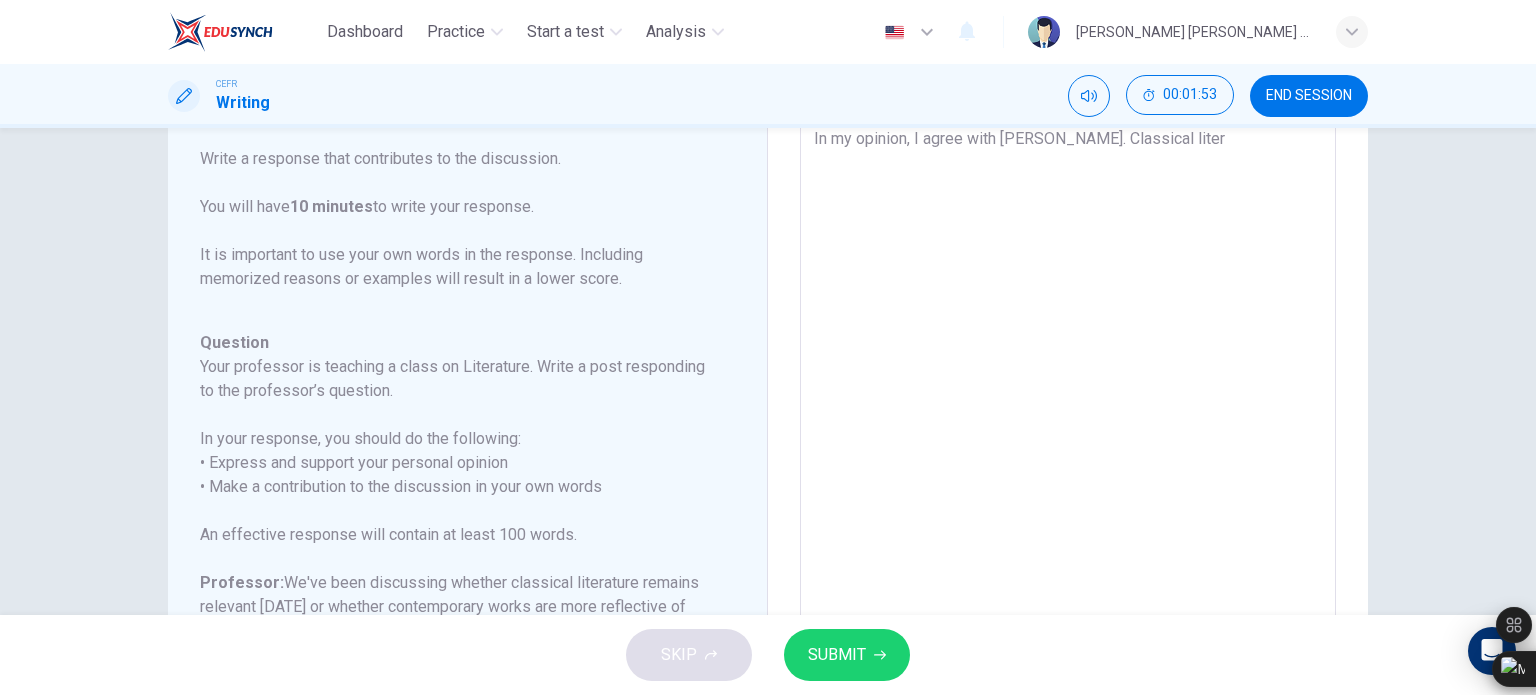 type on "x" 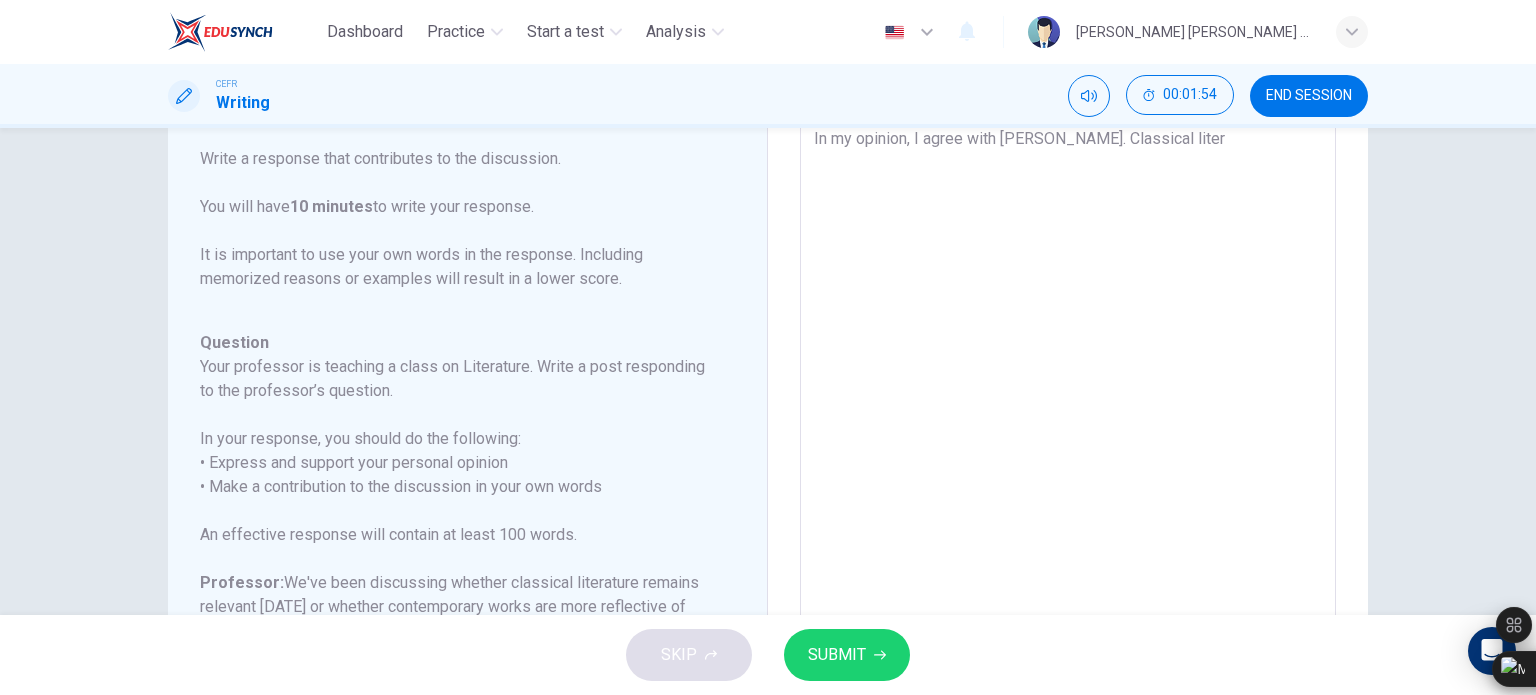 type on "In my opinion, I agree with Owen. Classical litera" 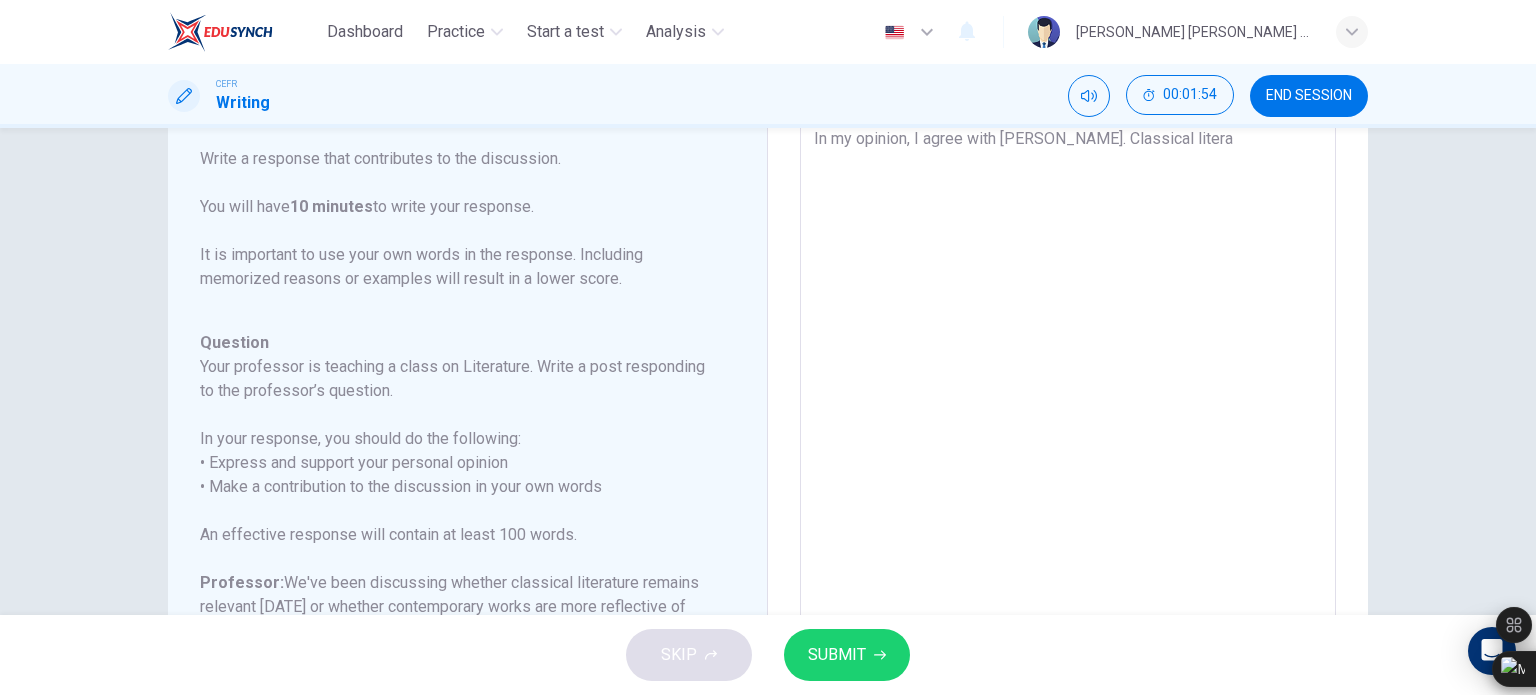 type on "In my opinion, I agree with Owen. Classical literat" 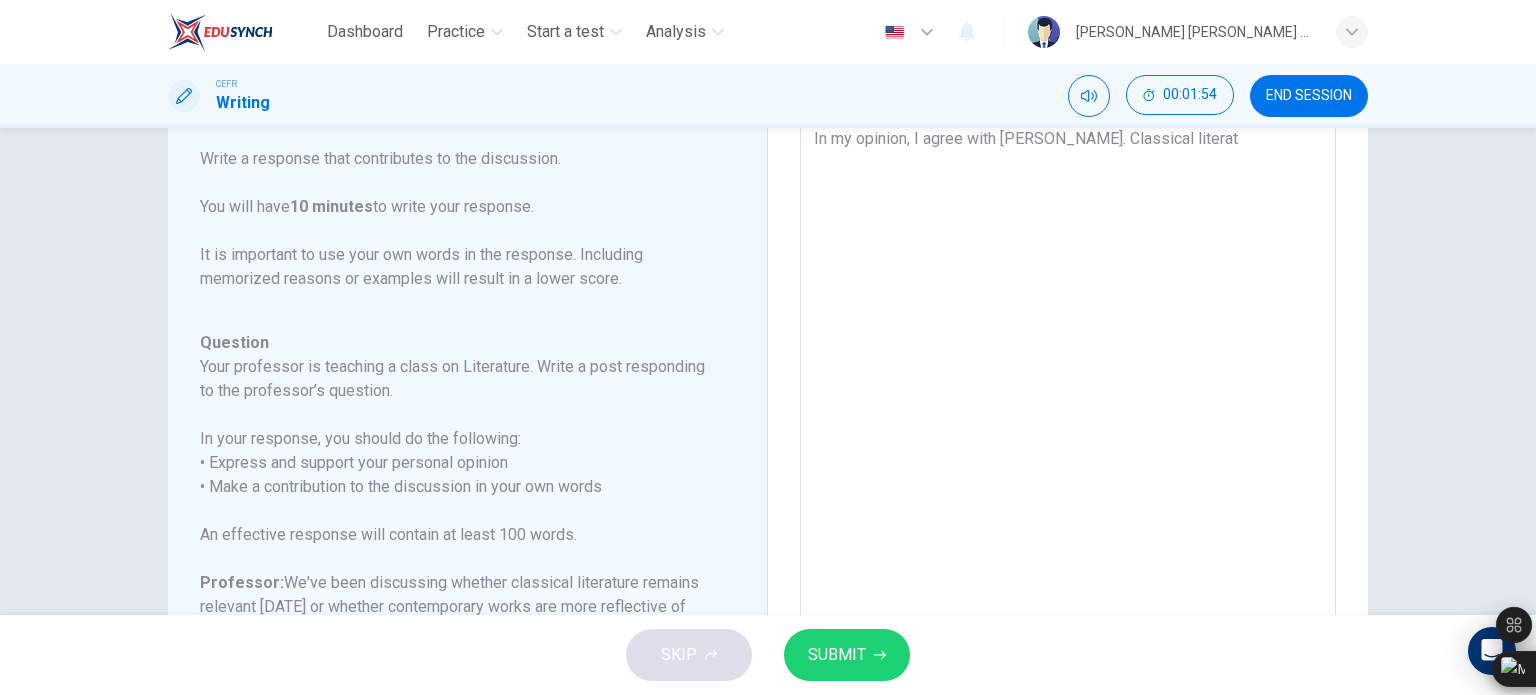 type on "x" 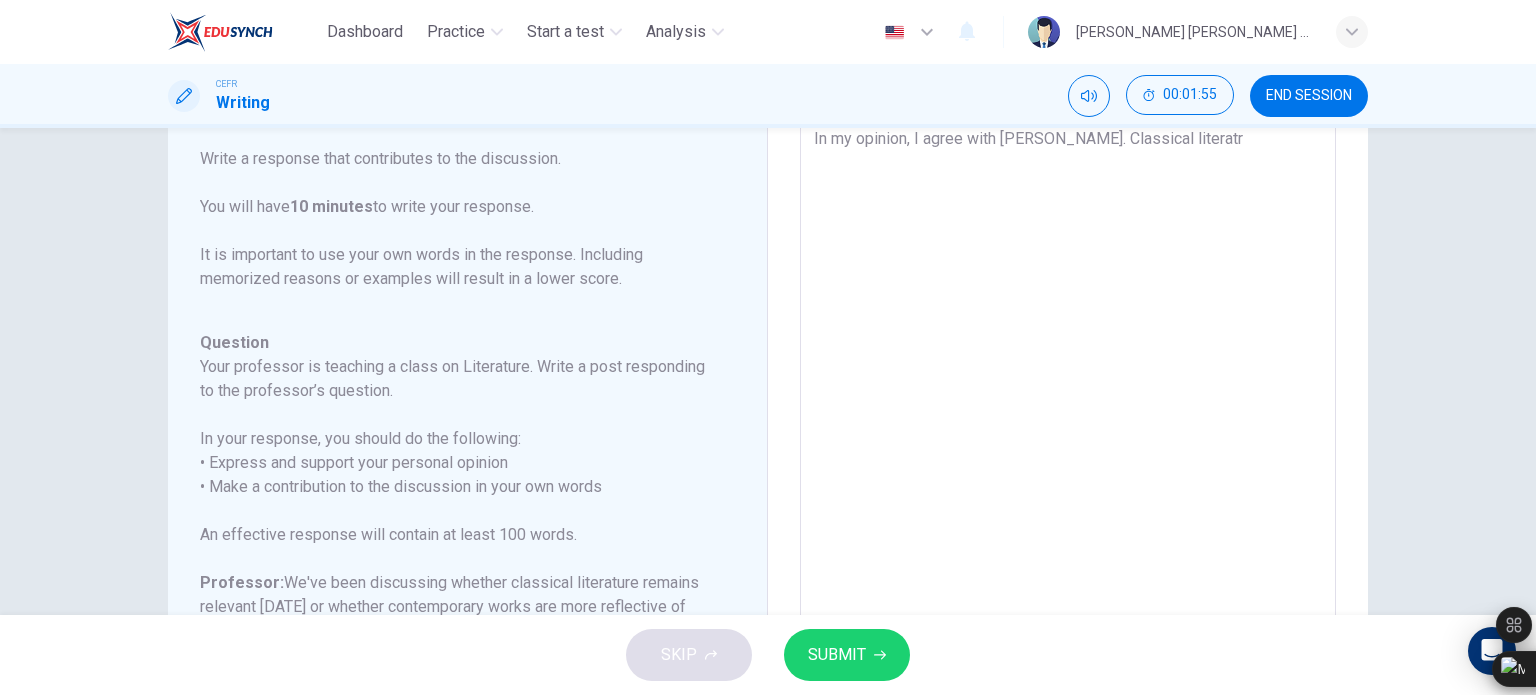 type on "In my opinion, I agree with Owen. Classical literat" 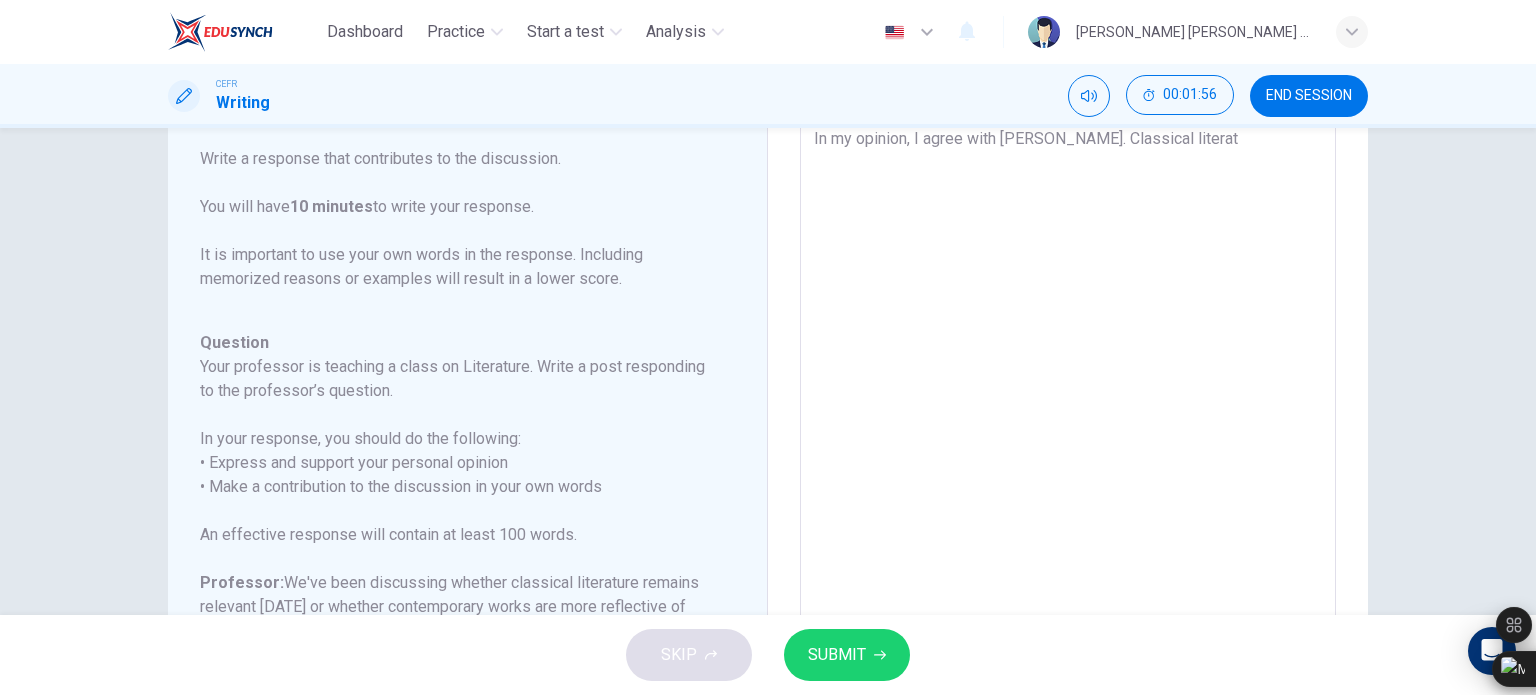 type on "In my opinion, I agree with Owen. Classical literatu" 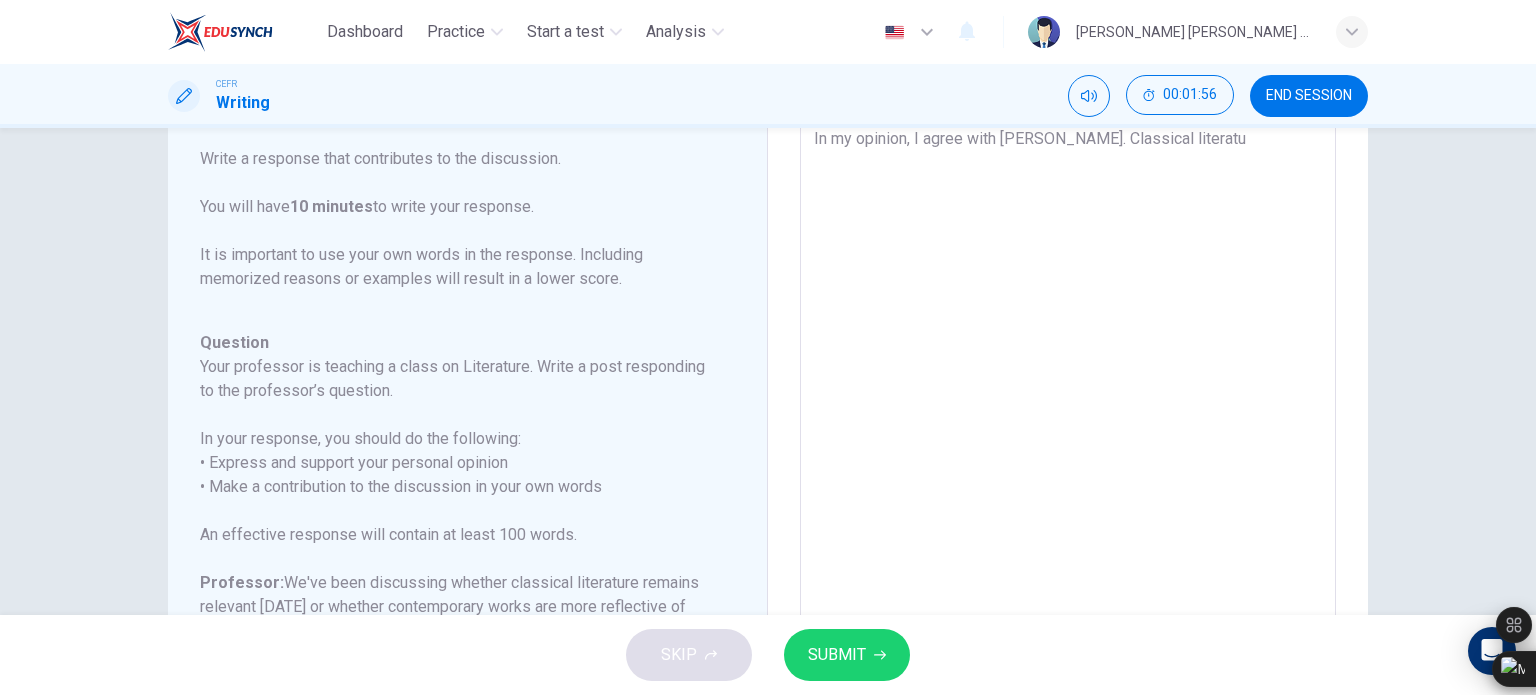 type on "In my opinion, I agree with Owen. Classical literatur" 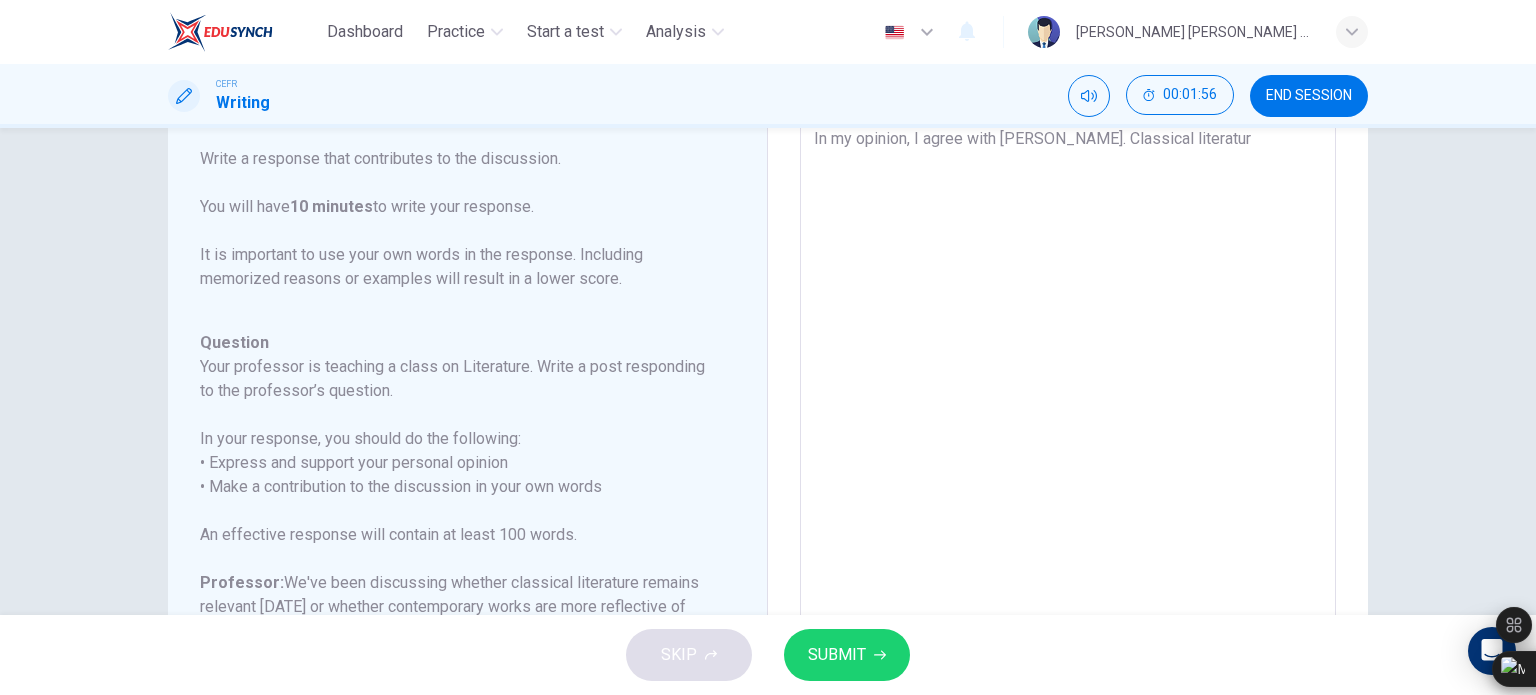 type on "x" 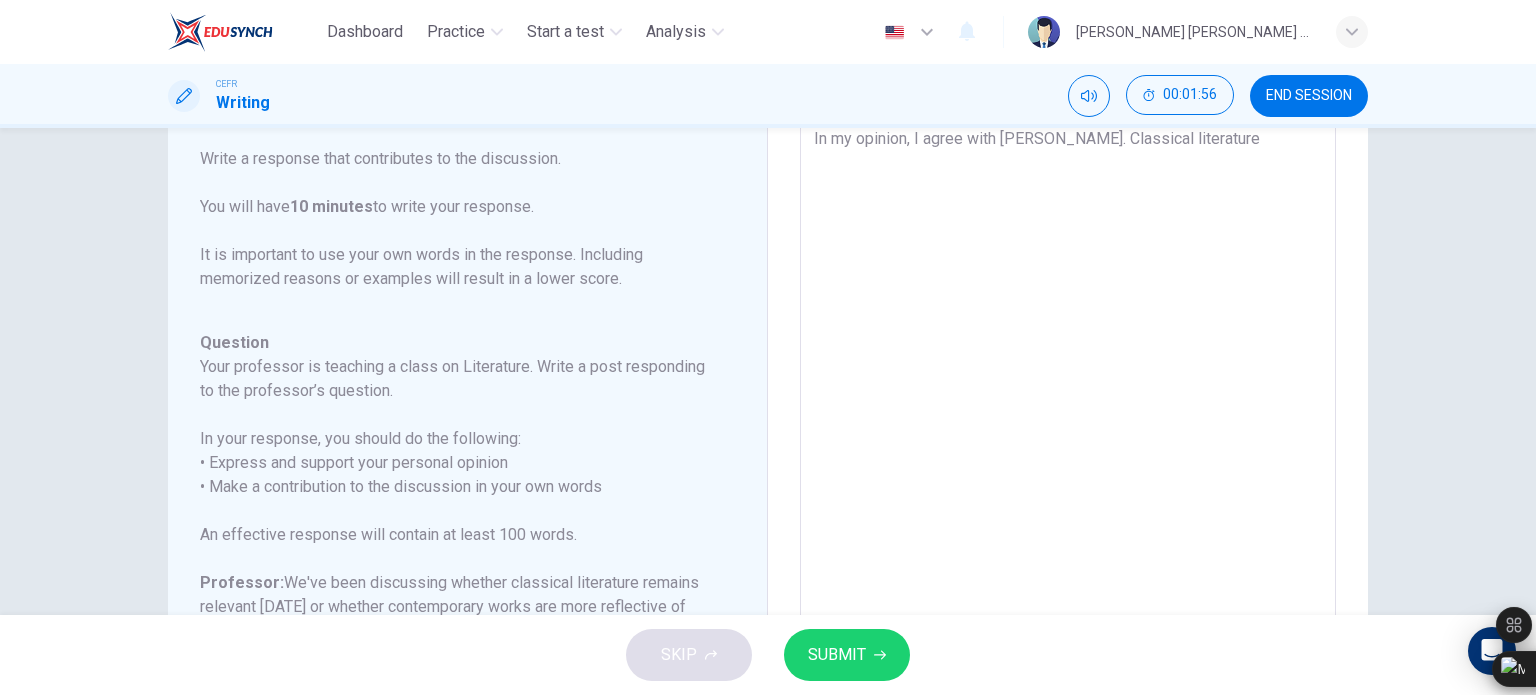 type on "x" 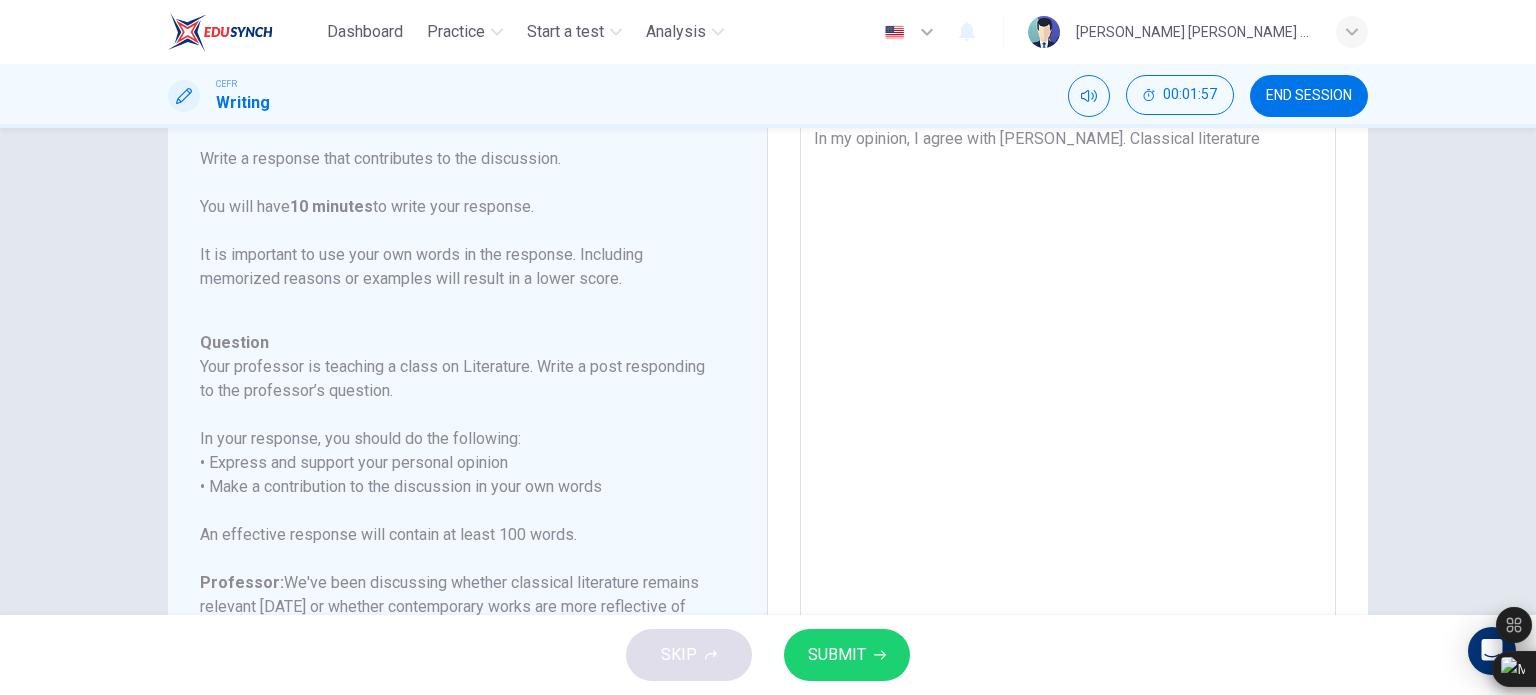type on "x" 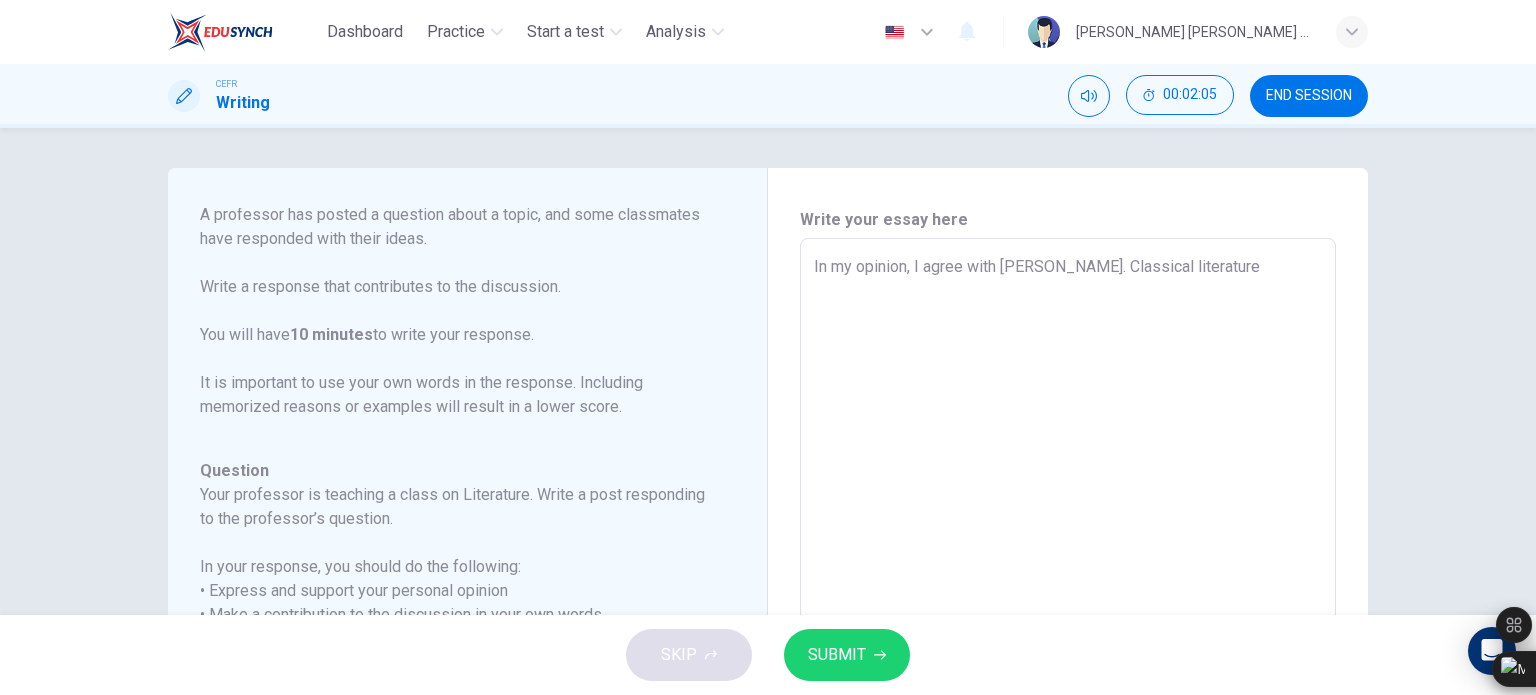 scroll, scrollTop: 2, scrollLeft: 0, axis: vertical 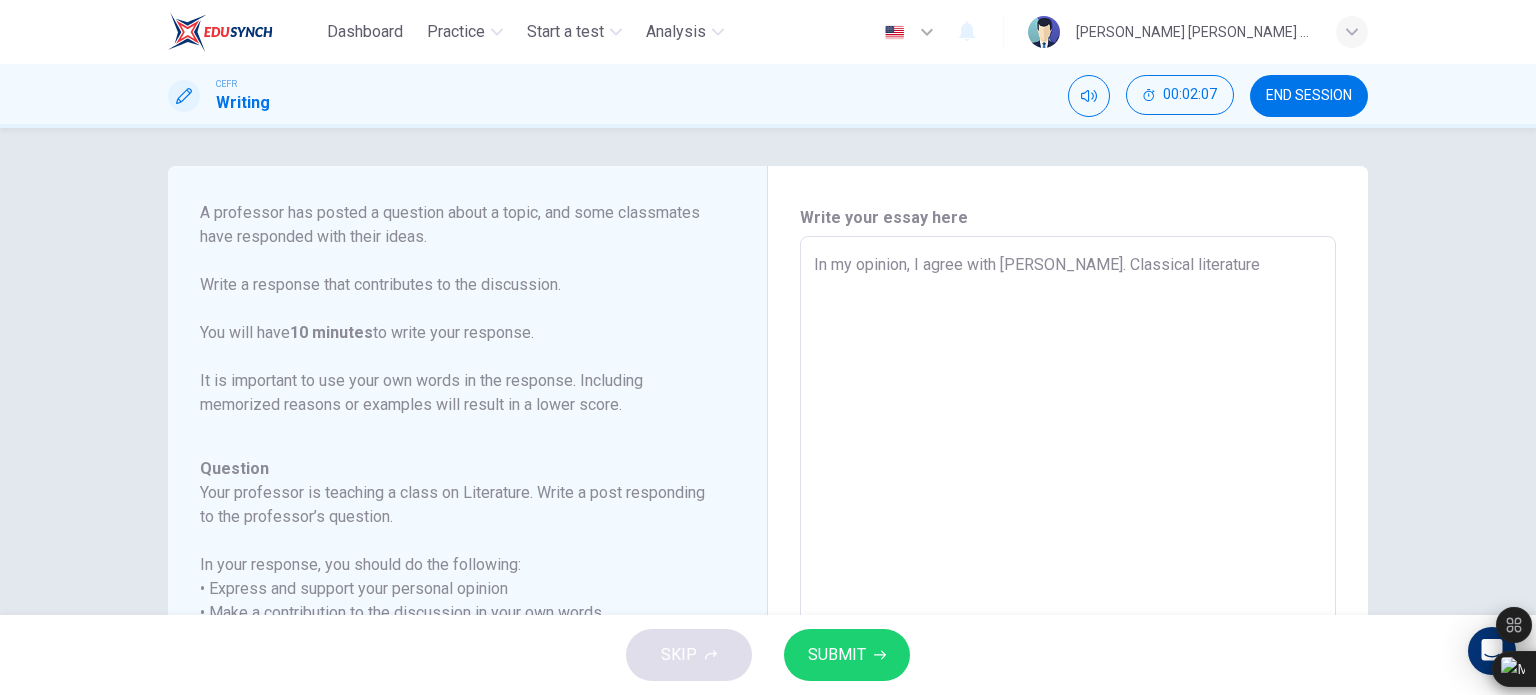 type on "In my opinion, I agree with Owen. Classical literature i" 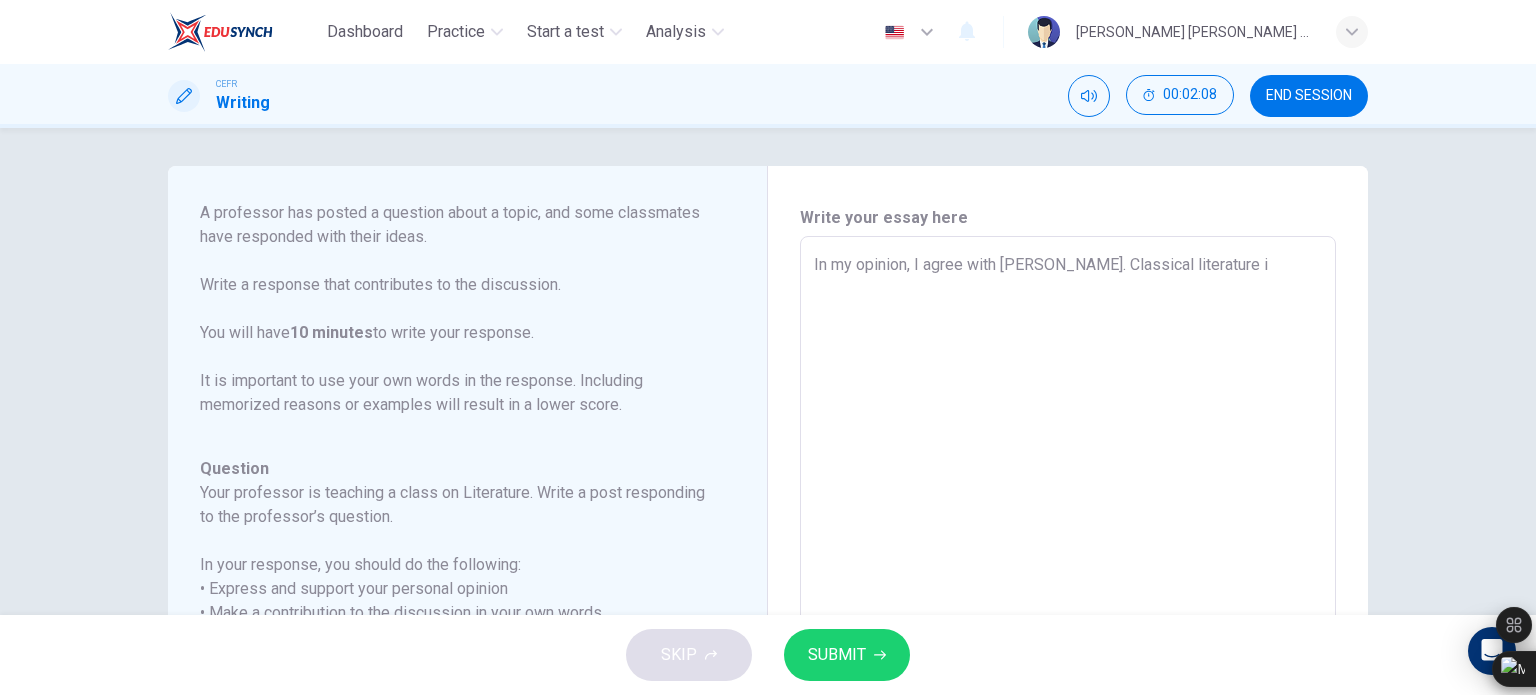 type on "In my opinion, I agree with Owen. Classical literature is" 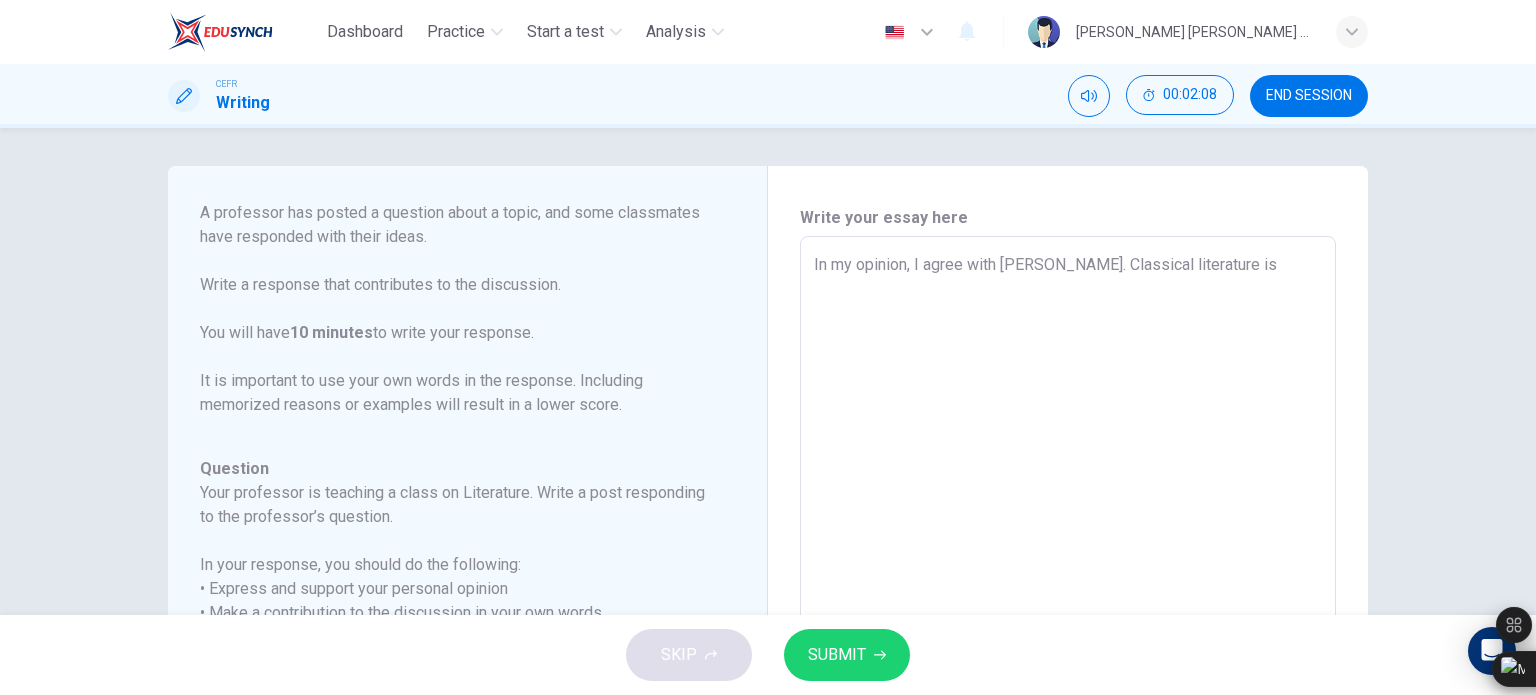 type on "x" 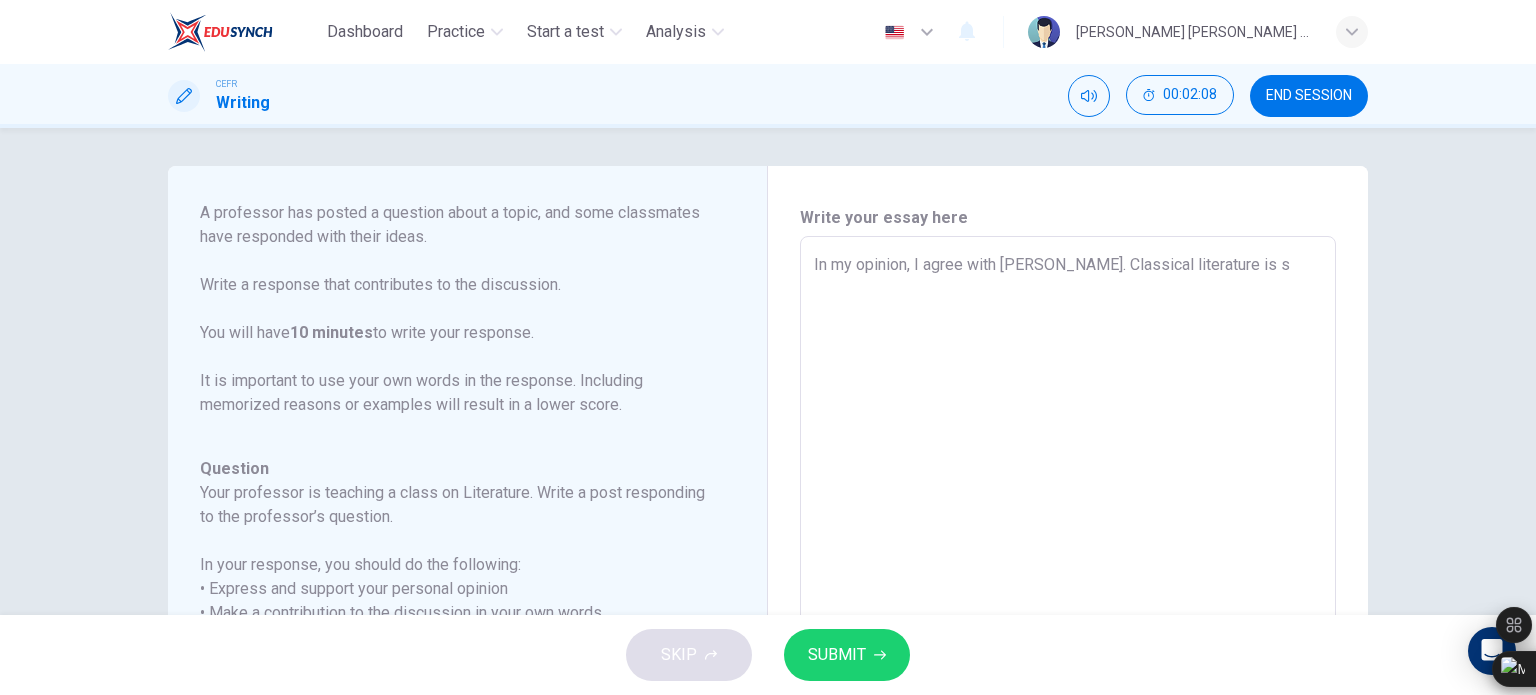 type on "In my opinion, I agree with Owen. Classical literature is st" 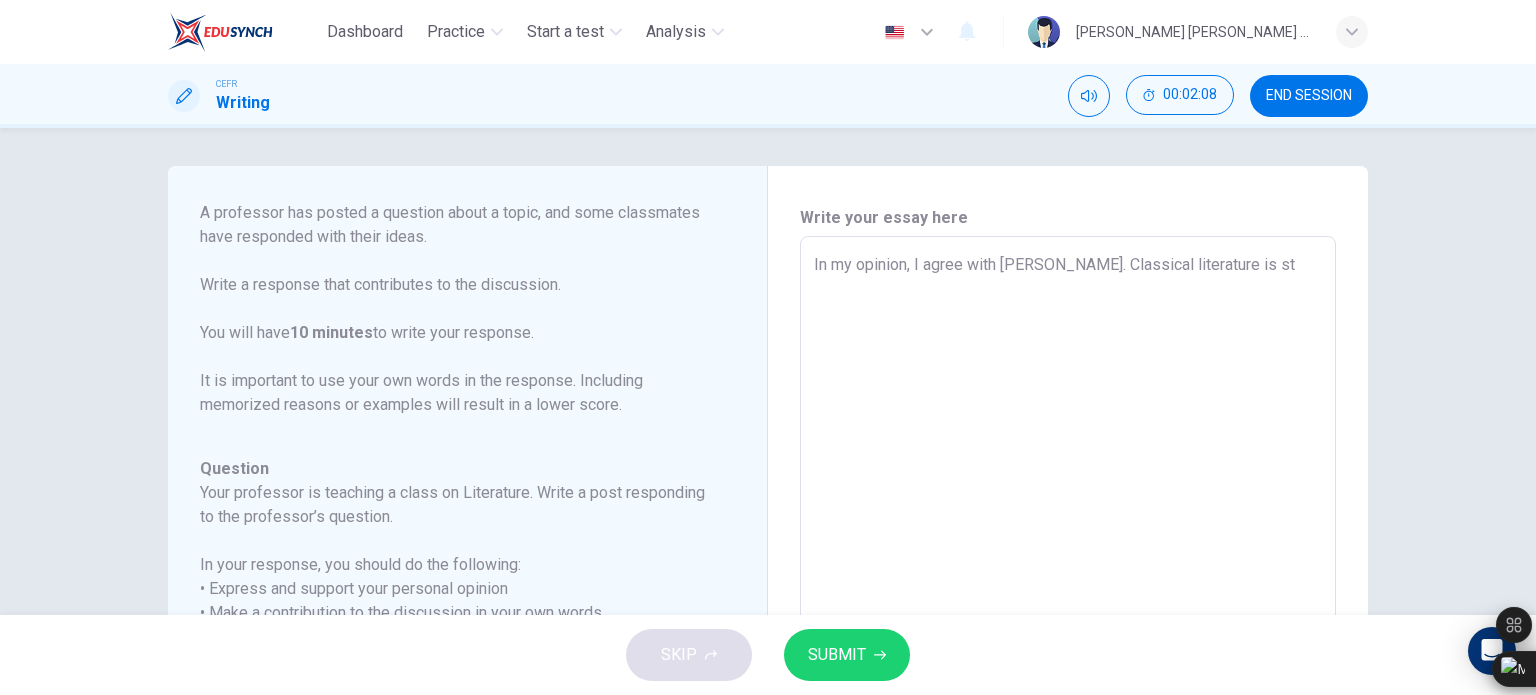 type on "x" 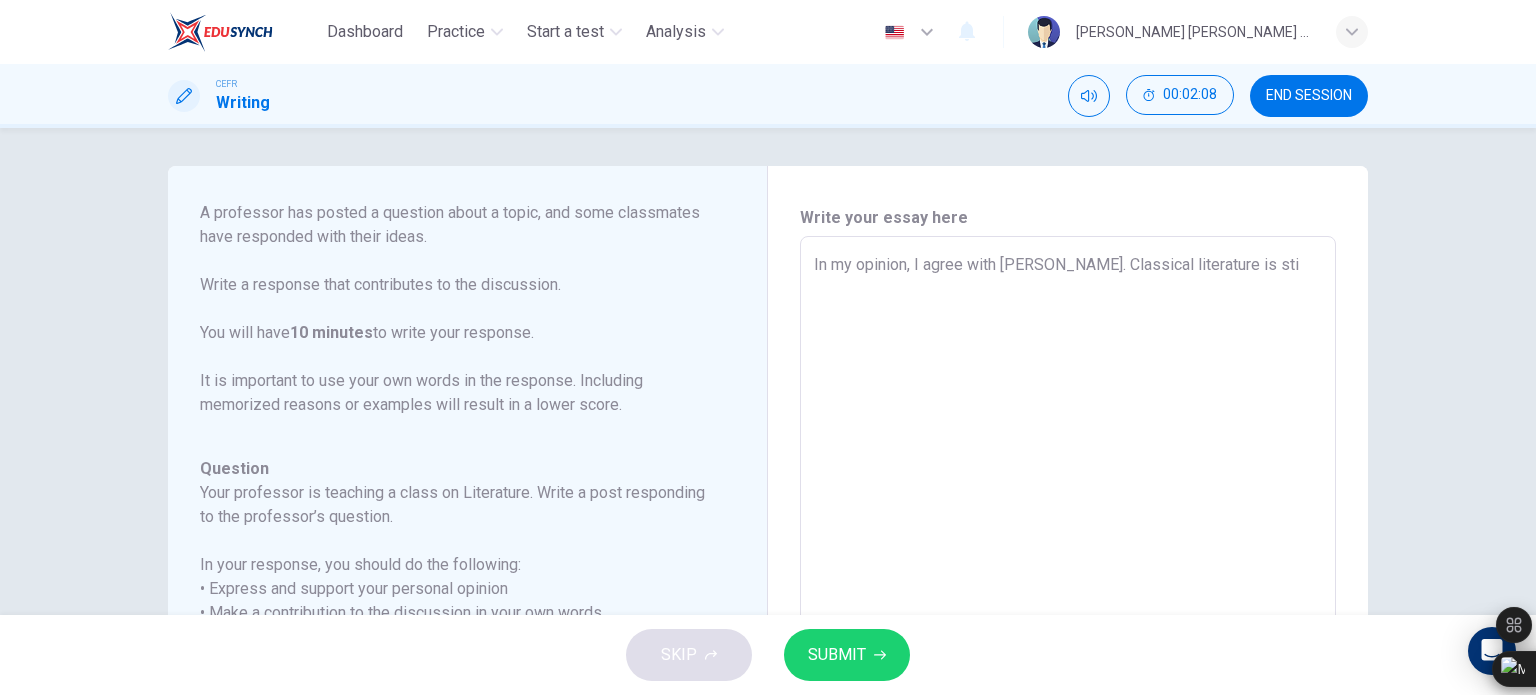 type on "x" 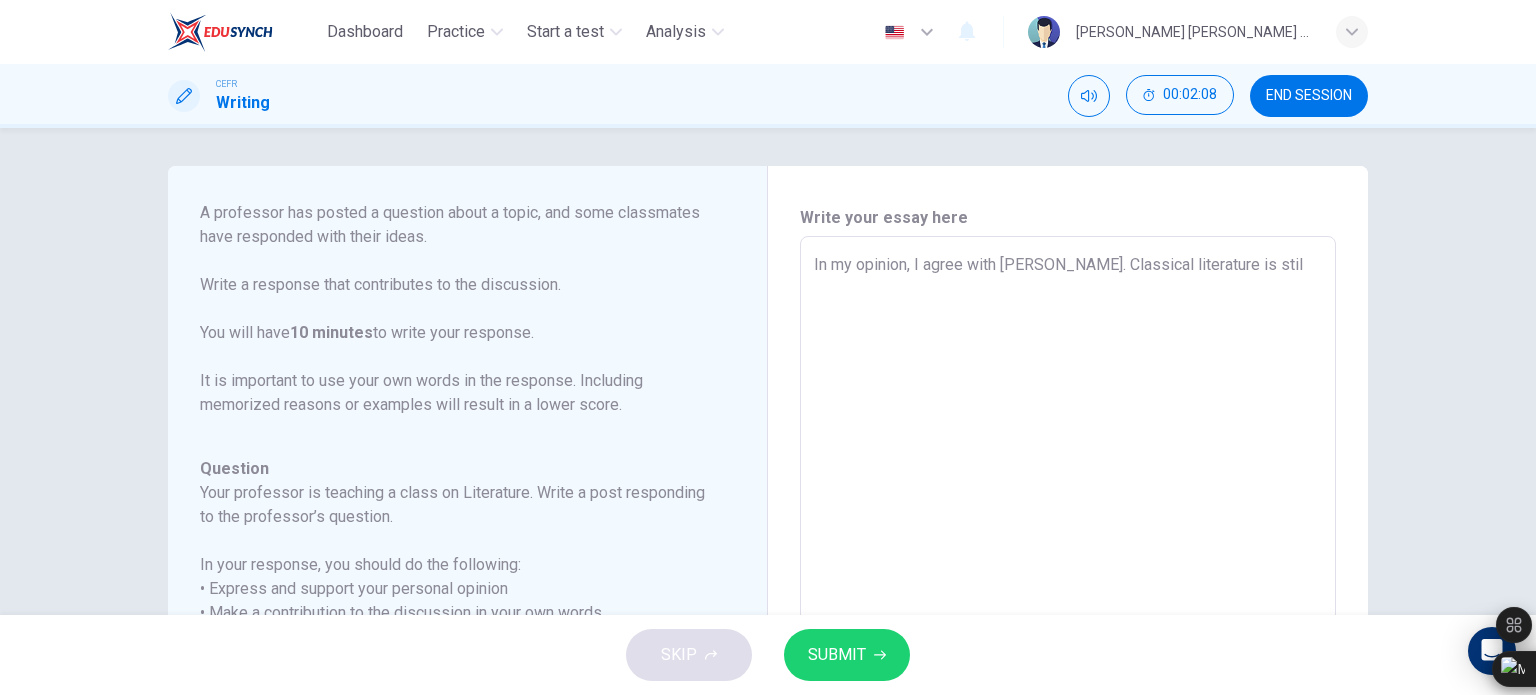 type on "x" 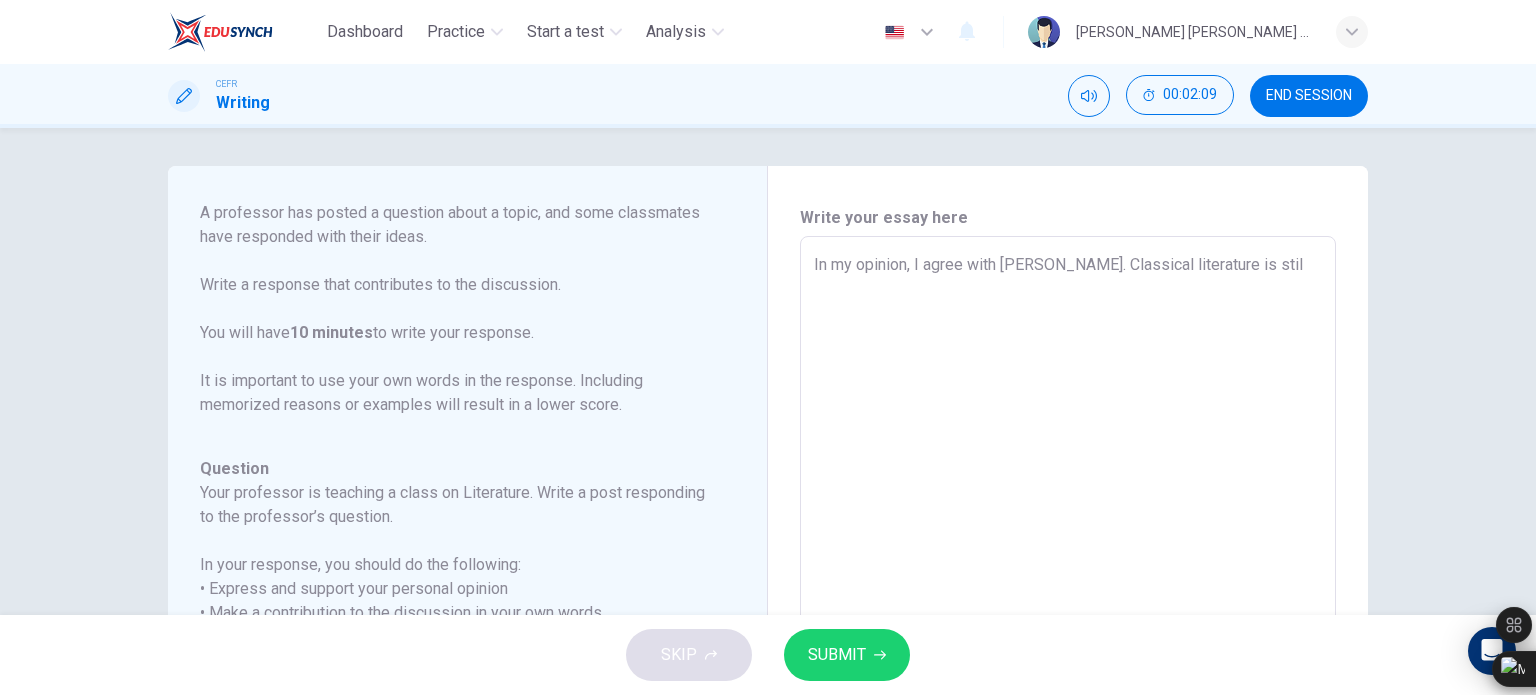 type on "In my opinion, I agree with Owen. Classical literature is still" 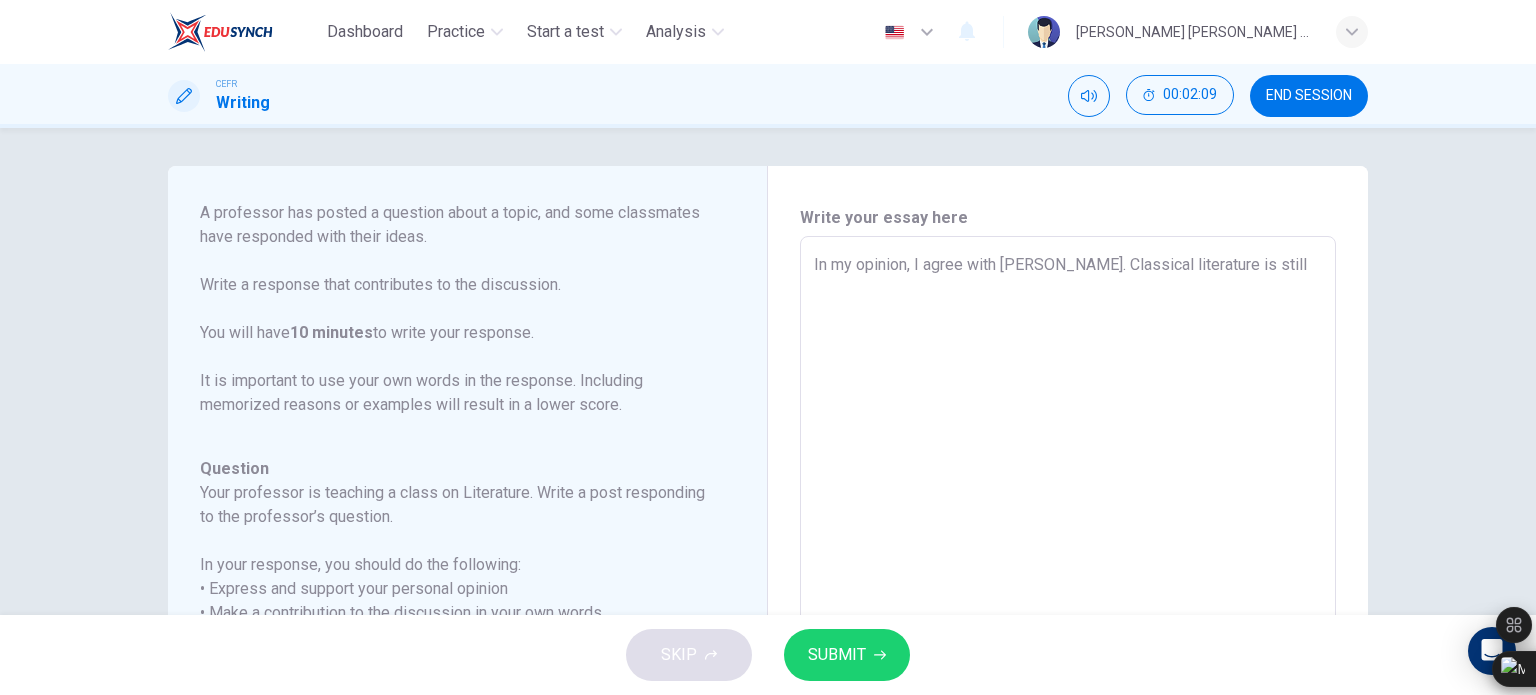 type on "x" 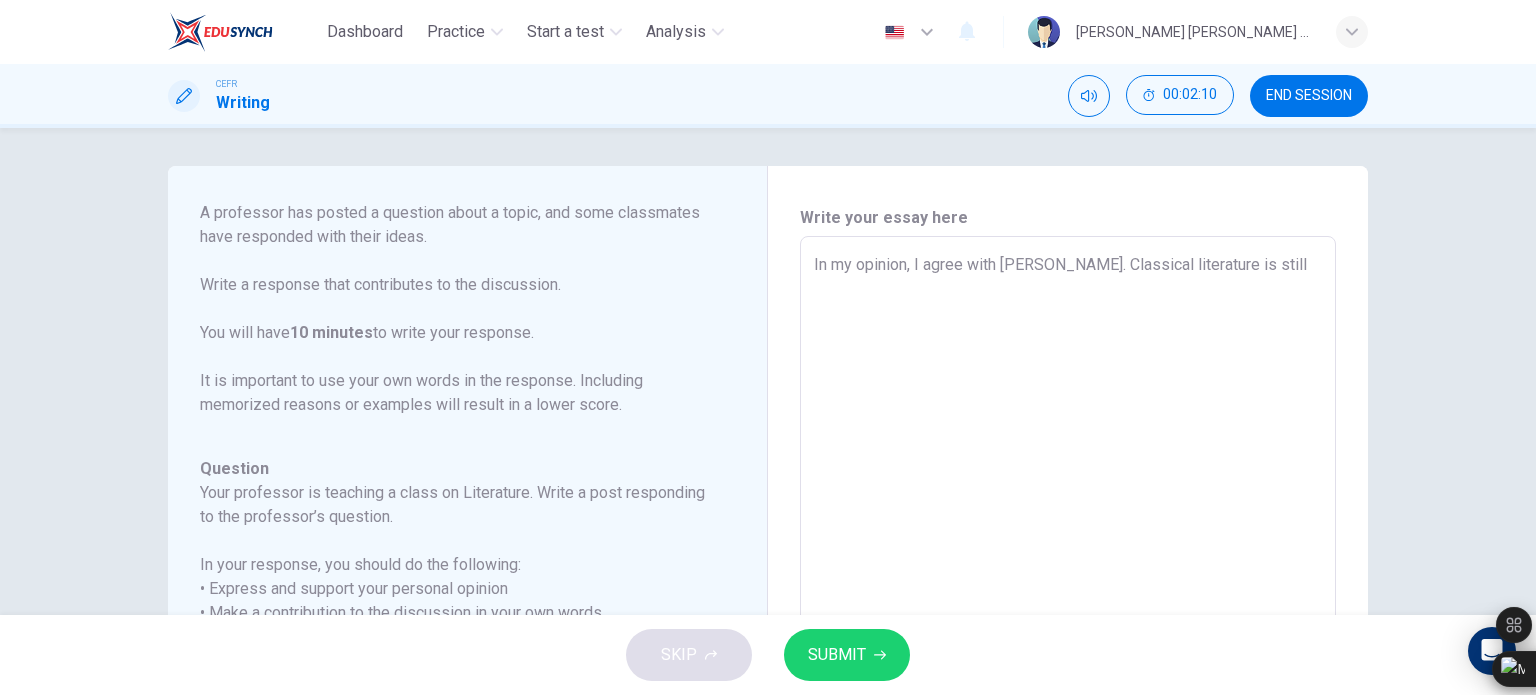 type on "In my opinion, I agree with Owen. Classical literature is still e" 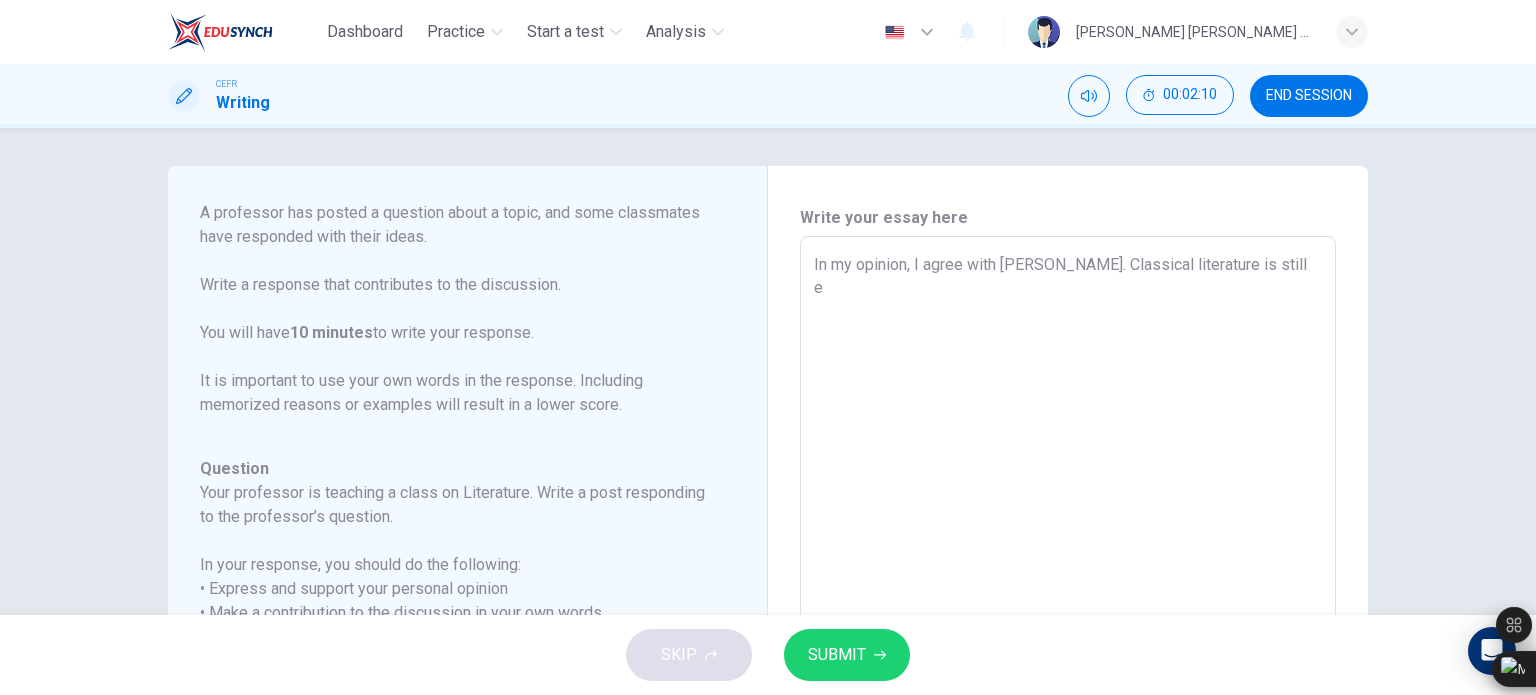type on "In my opinion, I agree with Owen. Classical literature is still" 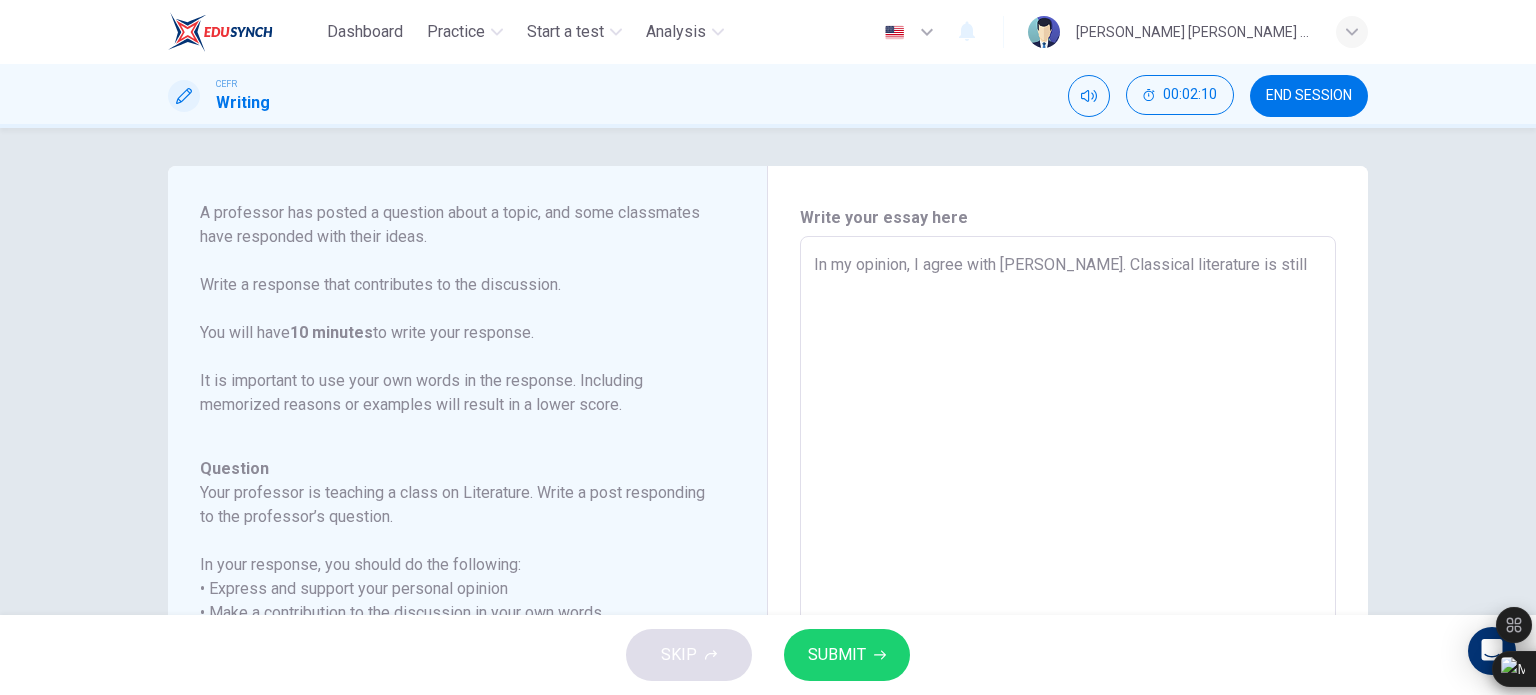 type on "x" 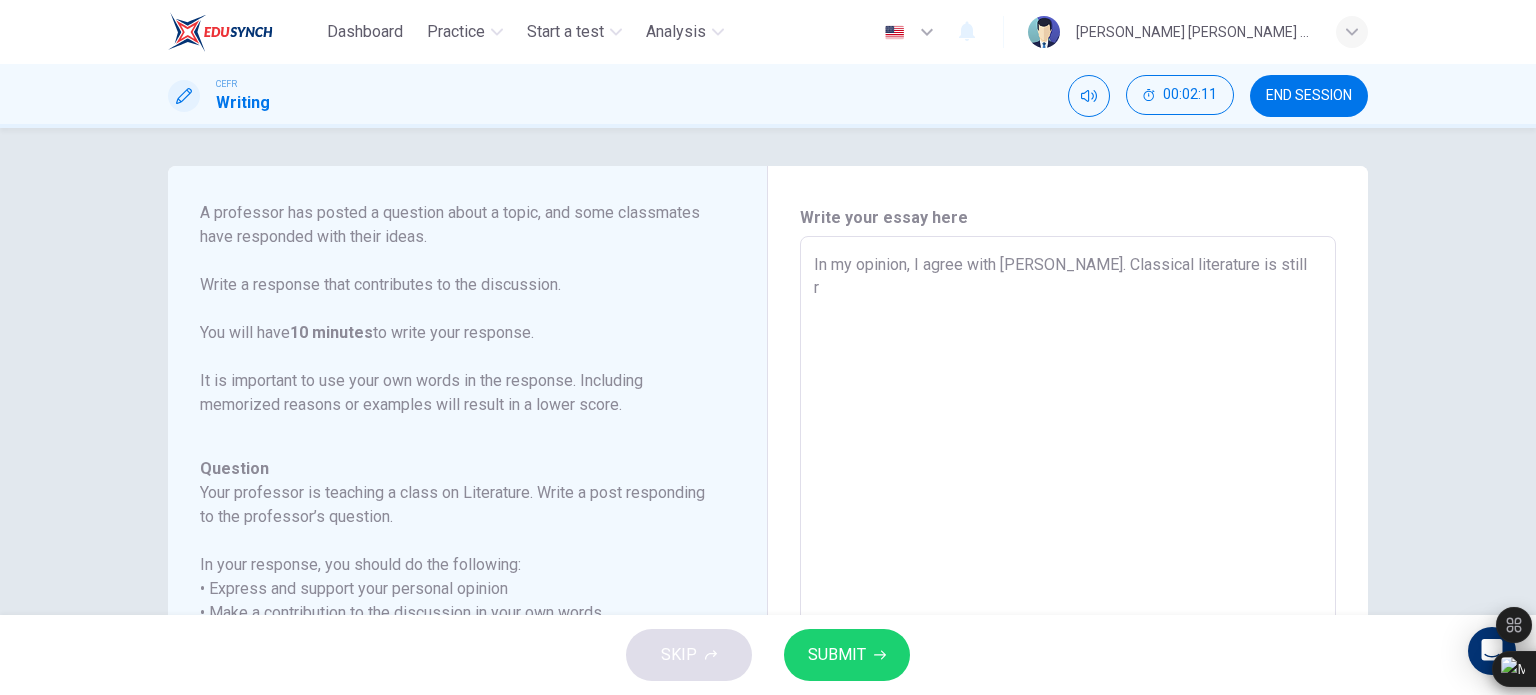 type on "x" 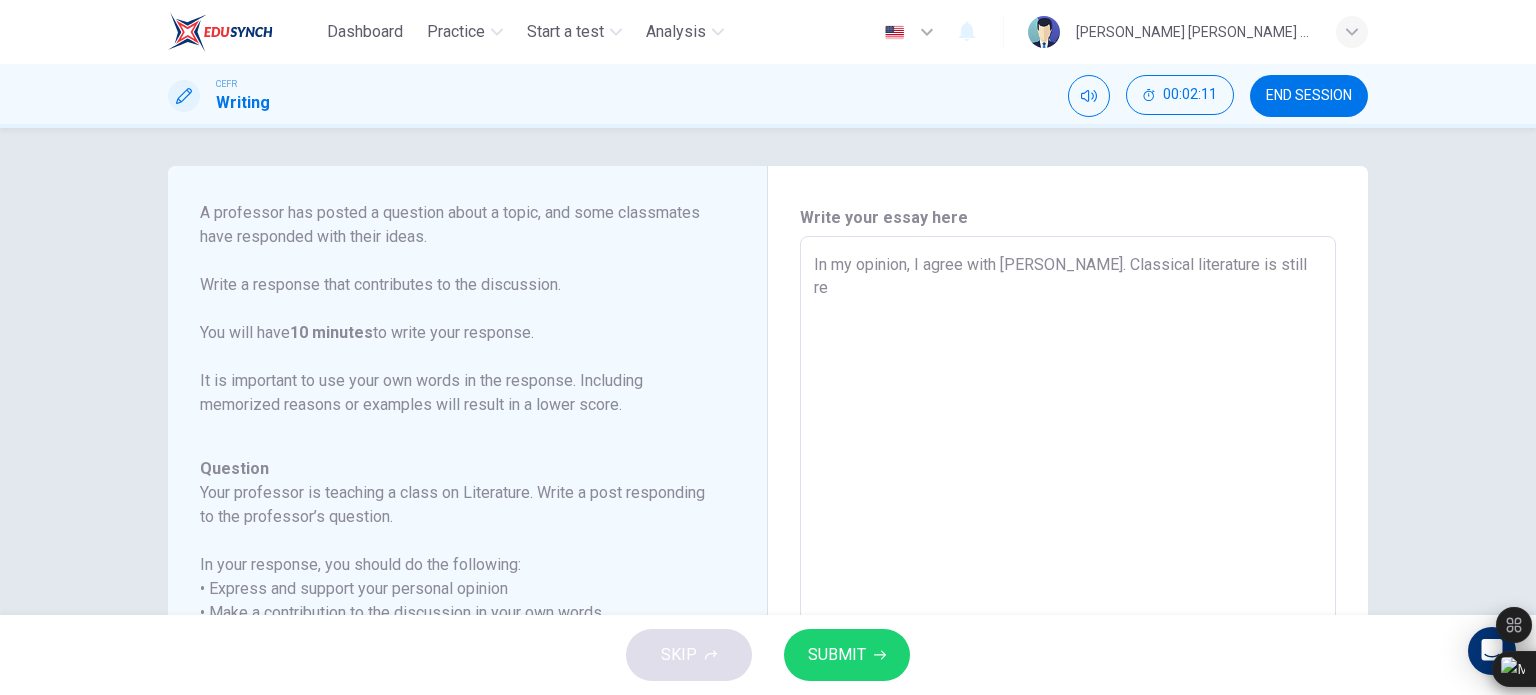 type on "In my opinion, I agree with Owen. Classical literature is still rel" 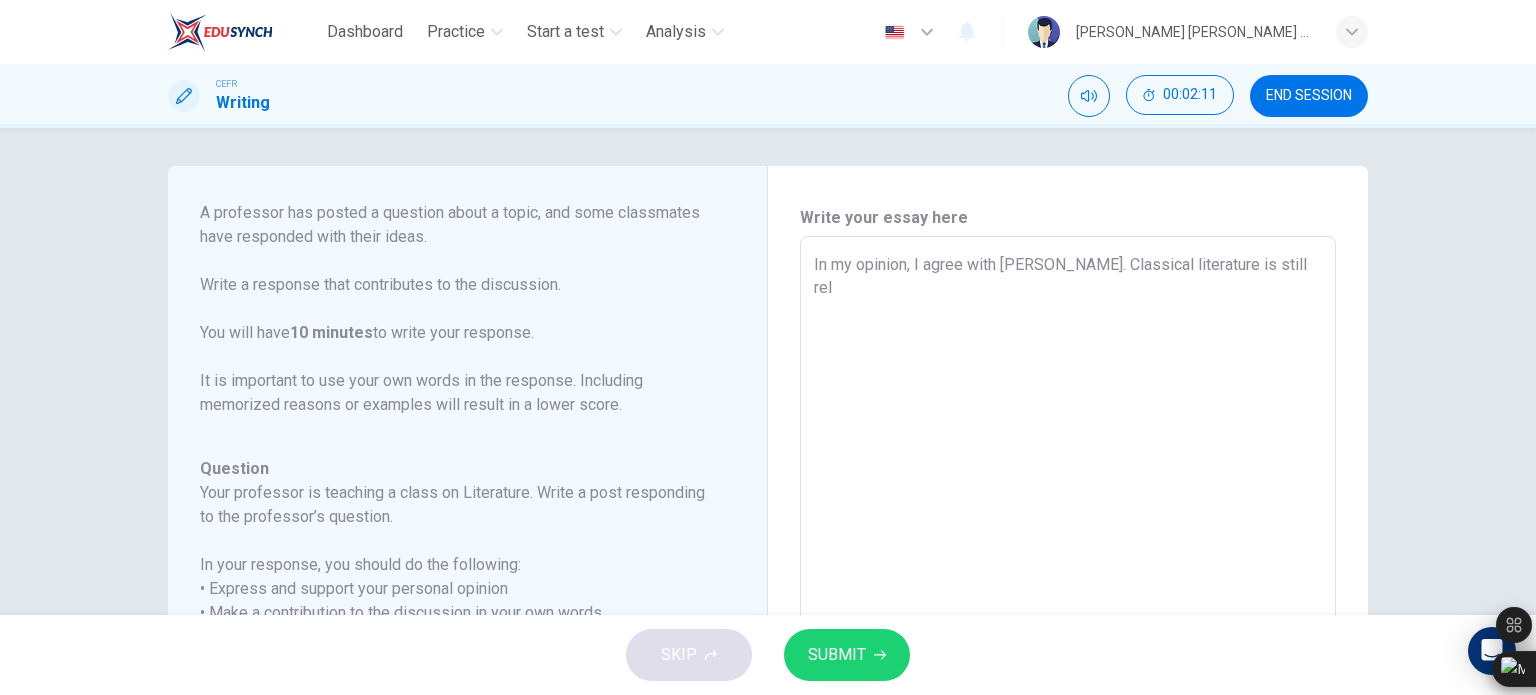 type on "x" 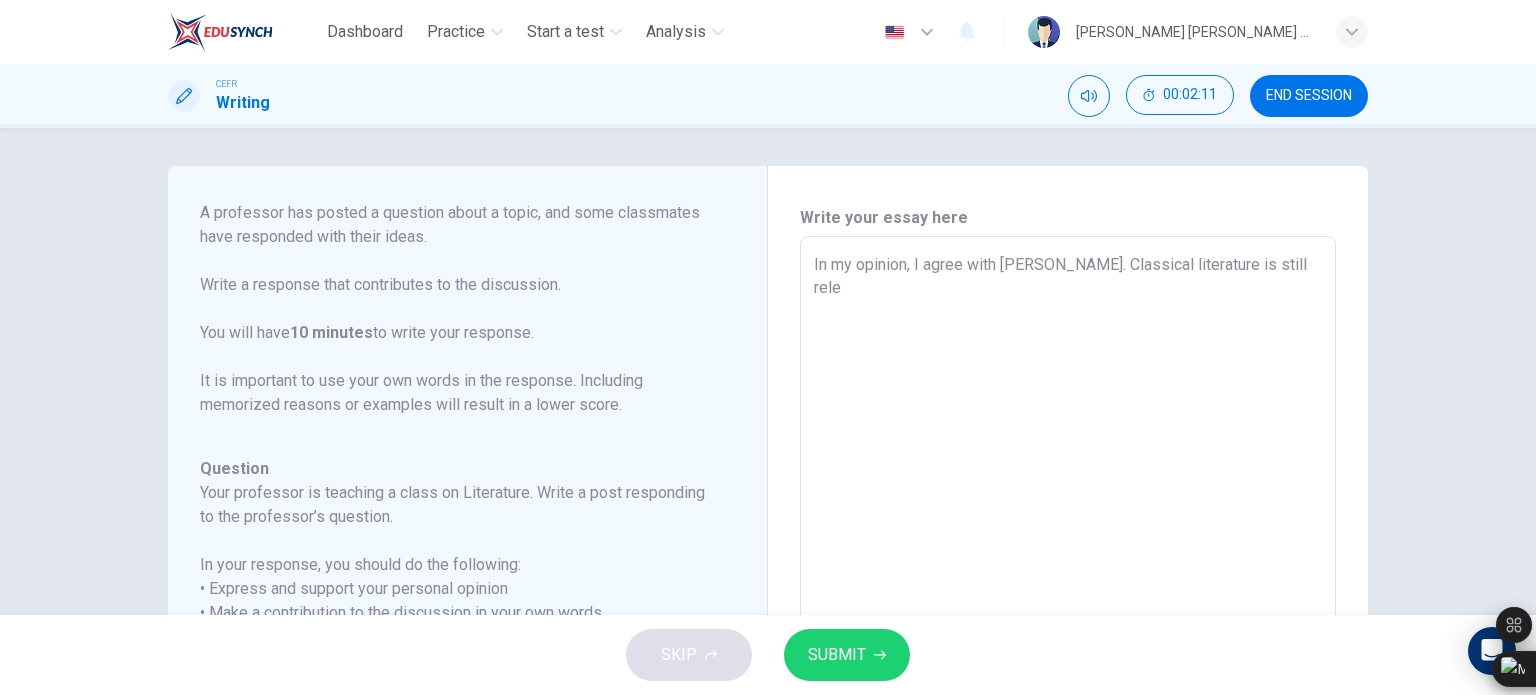 type on "x" 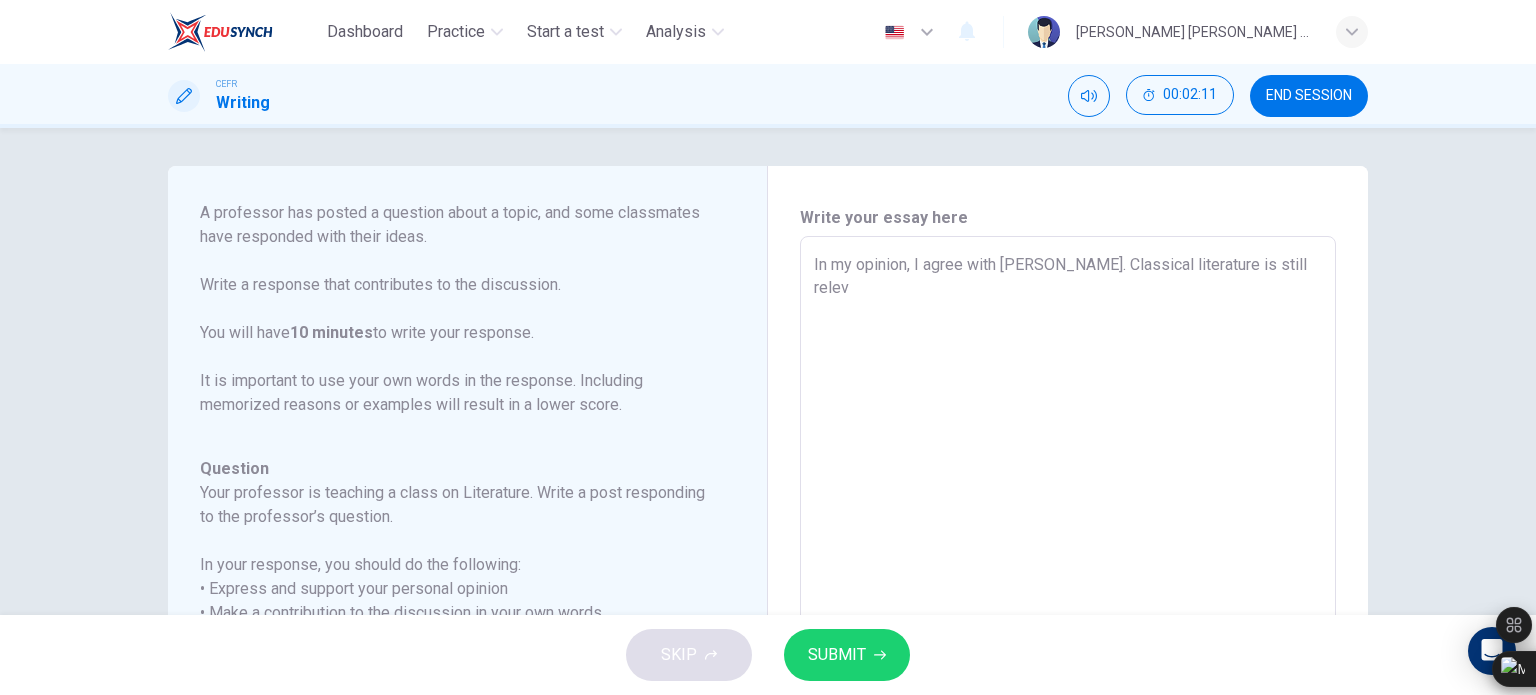 type on "x" 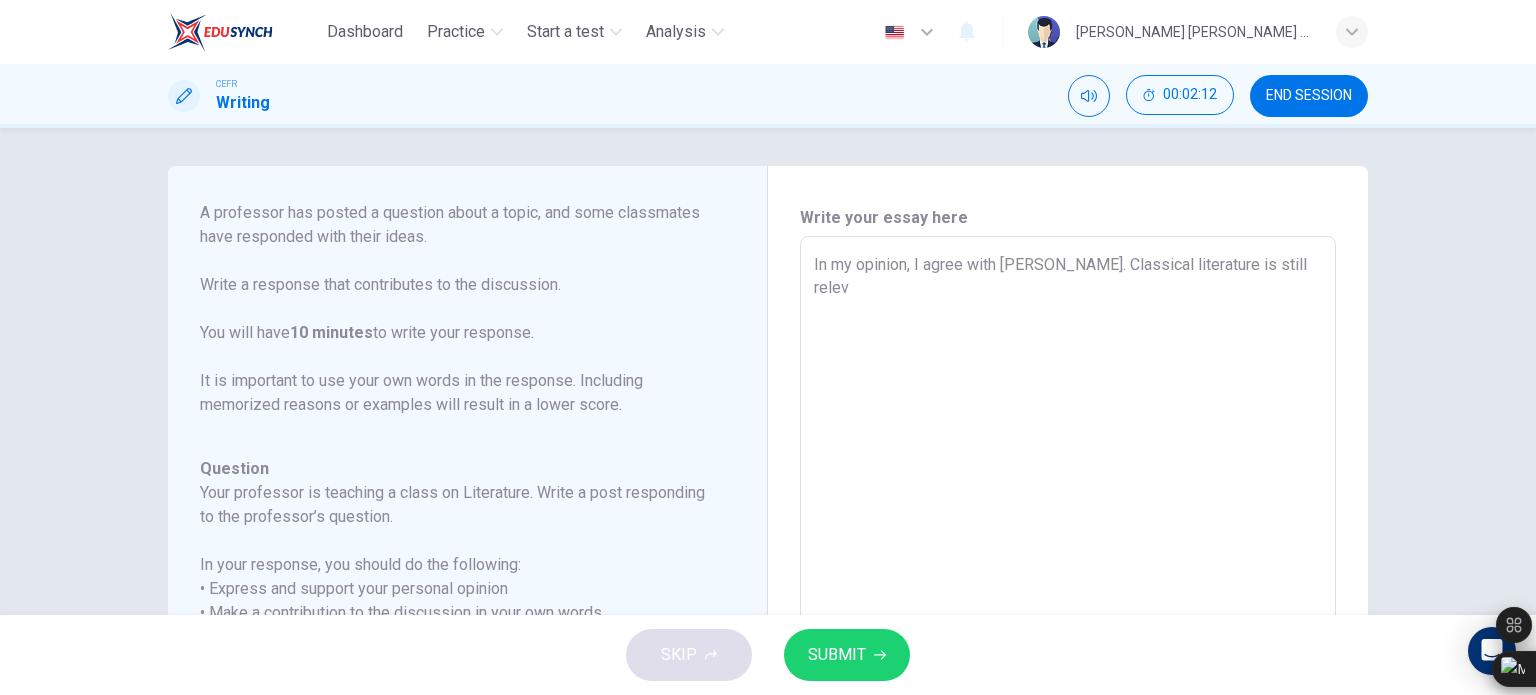 type on "In my opinion, I agree with Owen. Classical literature is still releva" 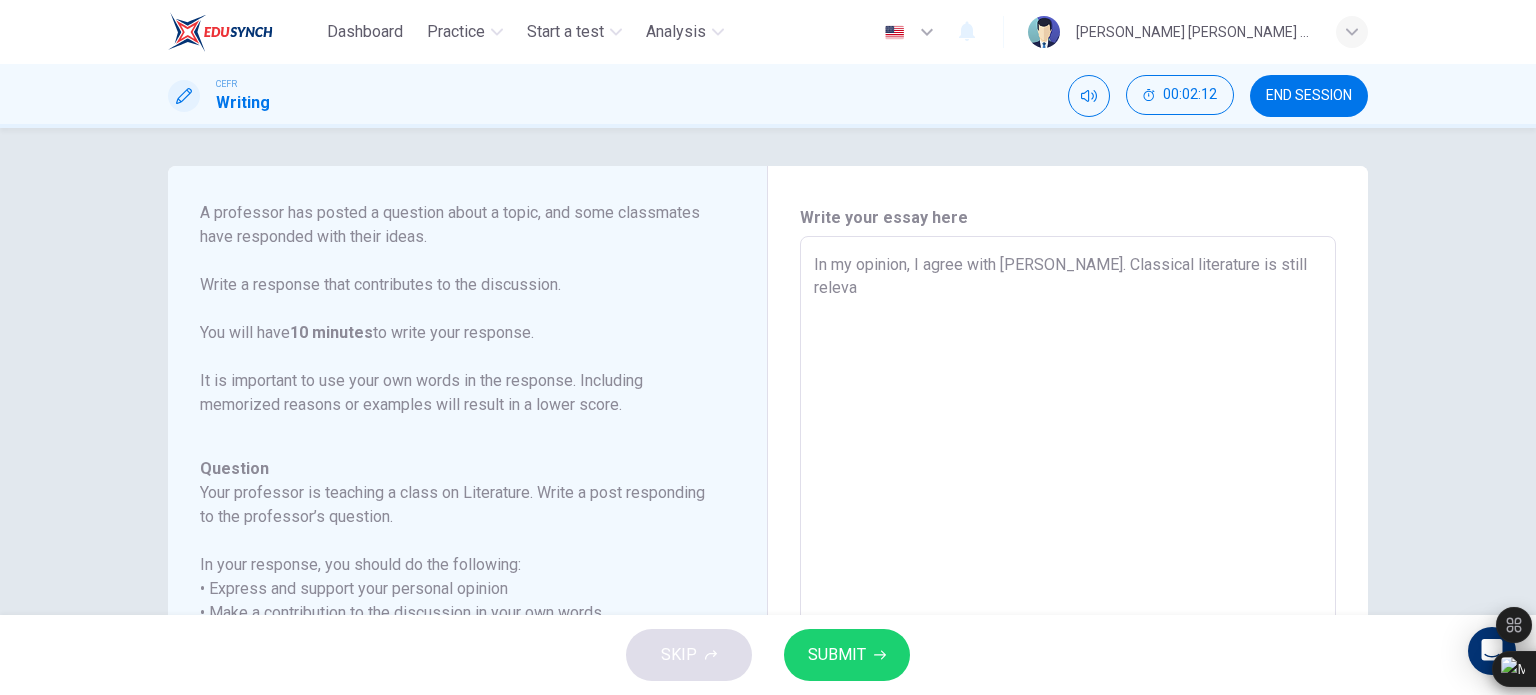 type on "x" 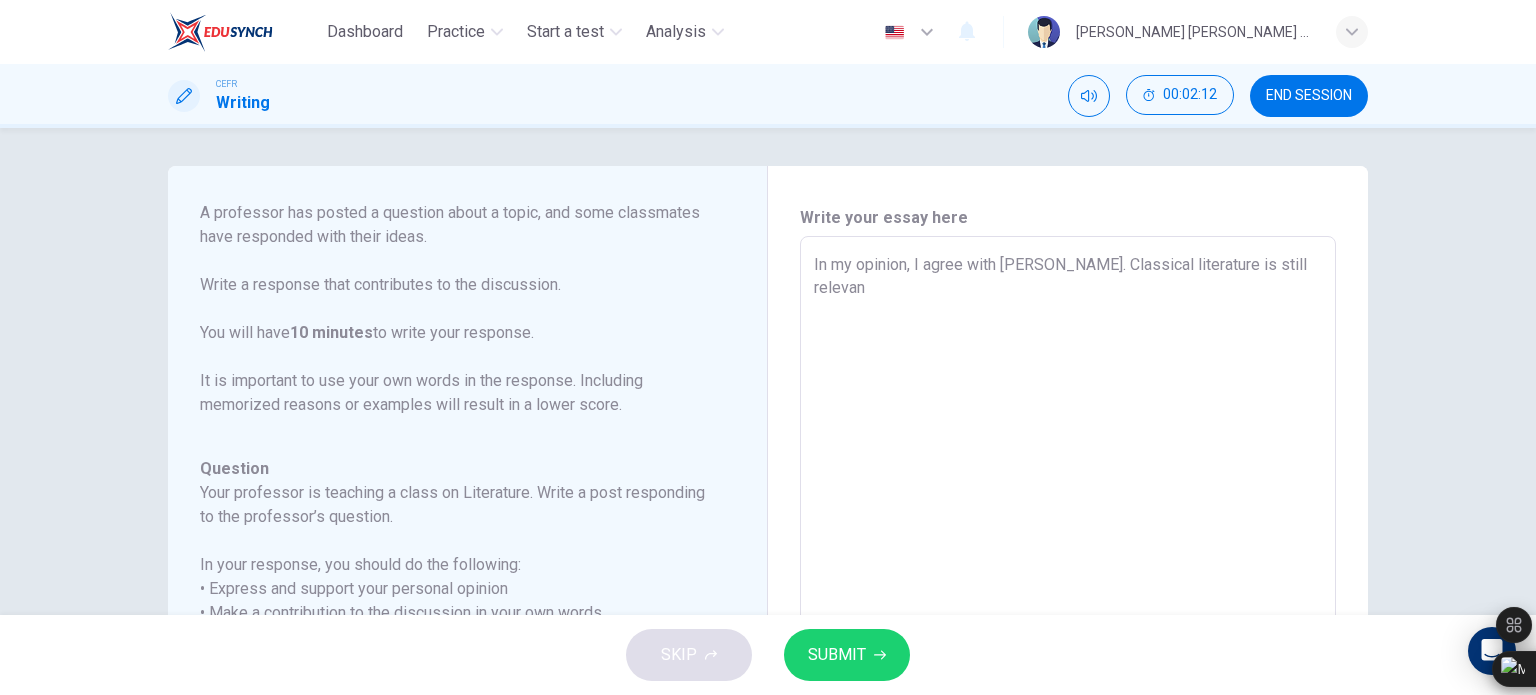 type on "x" 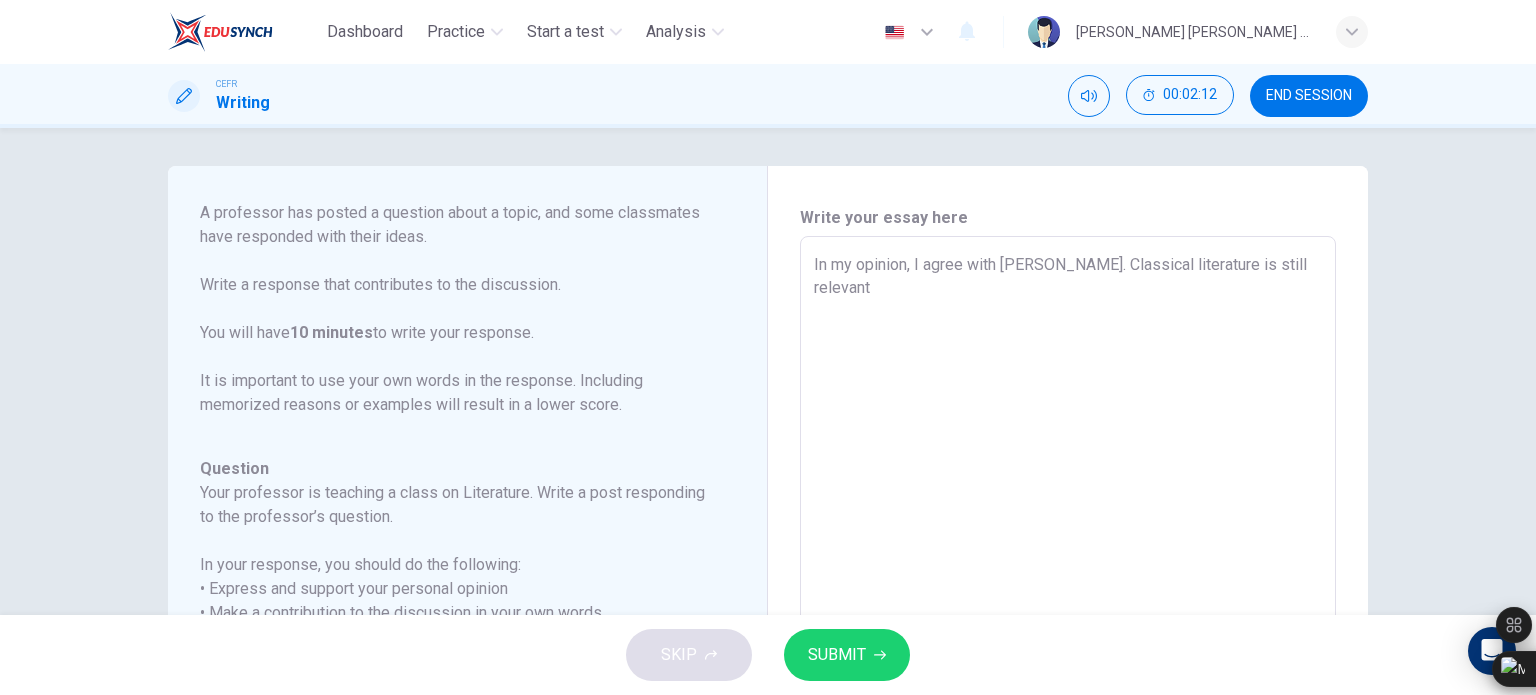 type on "In my opinion, I agree with Owen. Classical literature is still relevant" 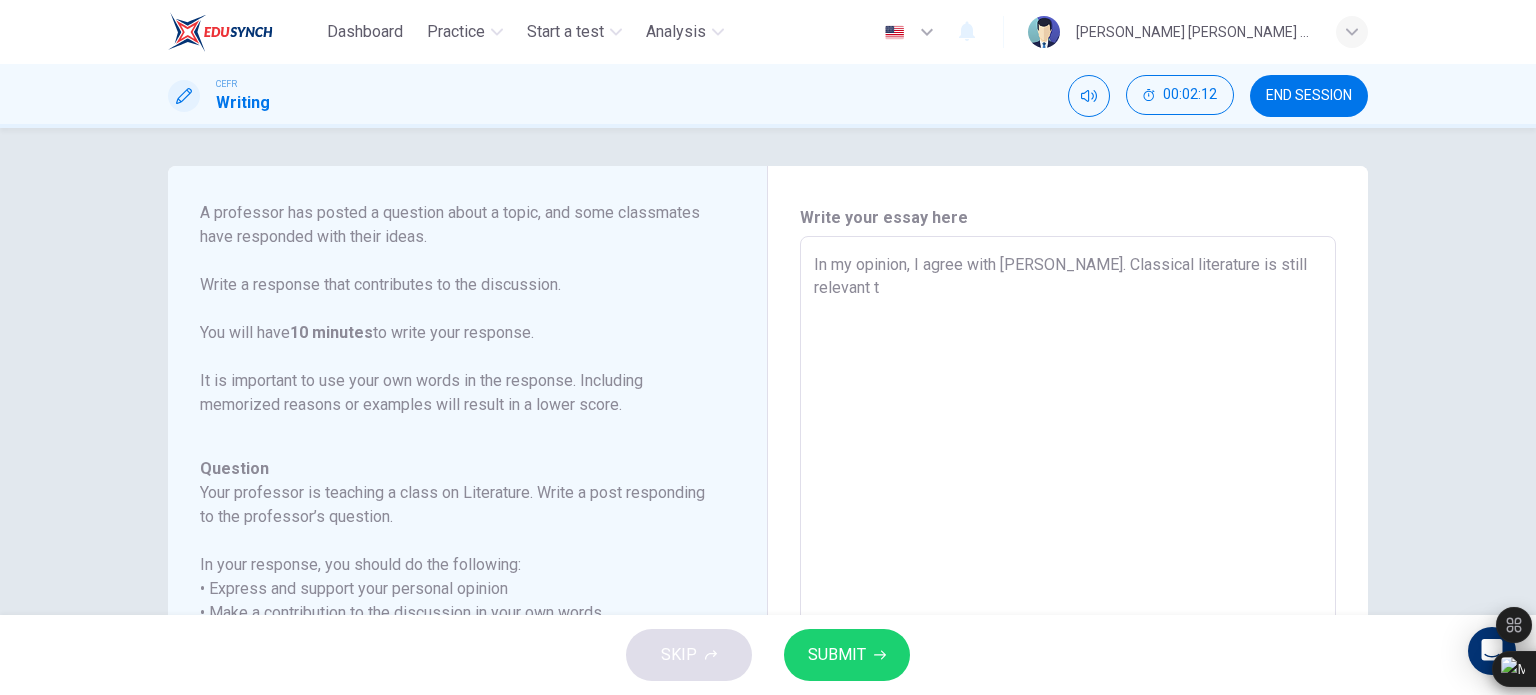 type on "x" 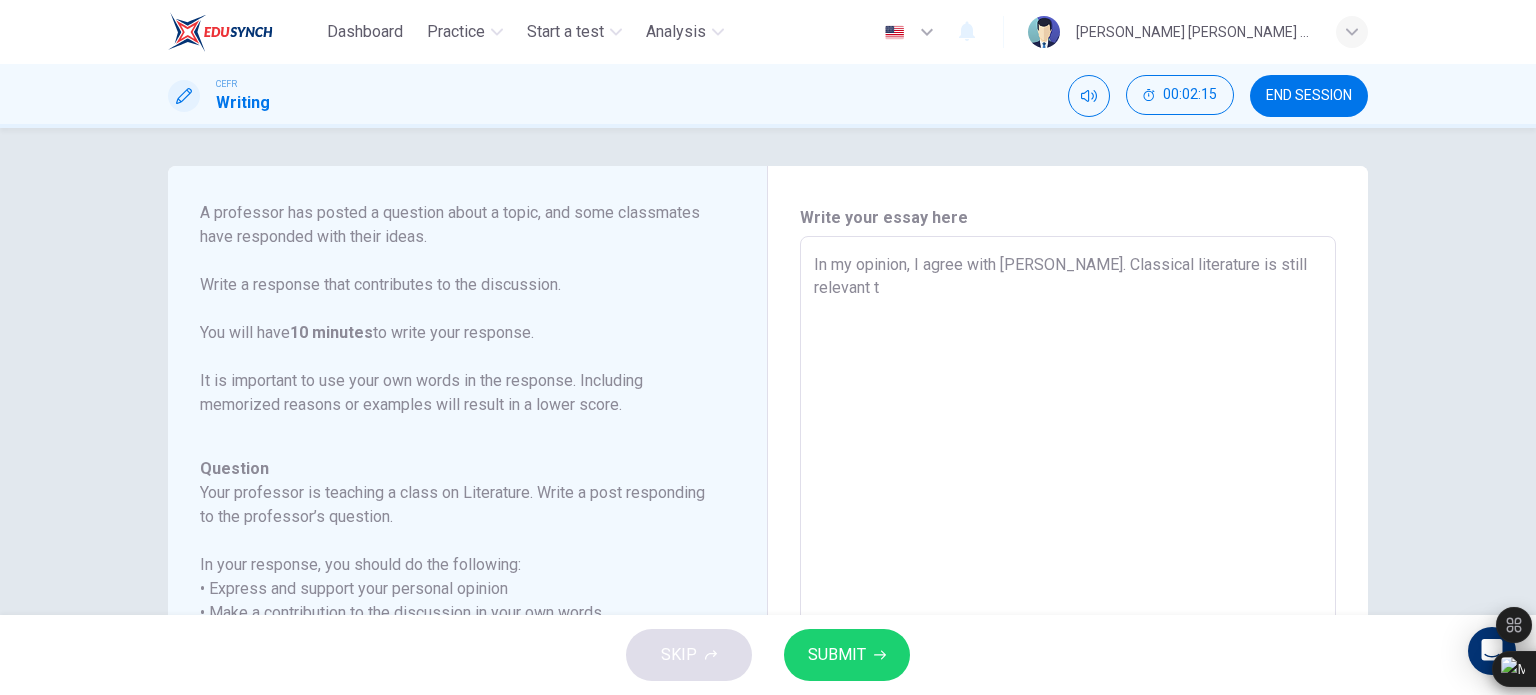 type on "In my opinion, I agree with Owen. Classical literature is still relevant th" 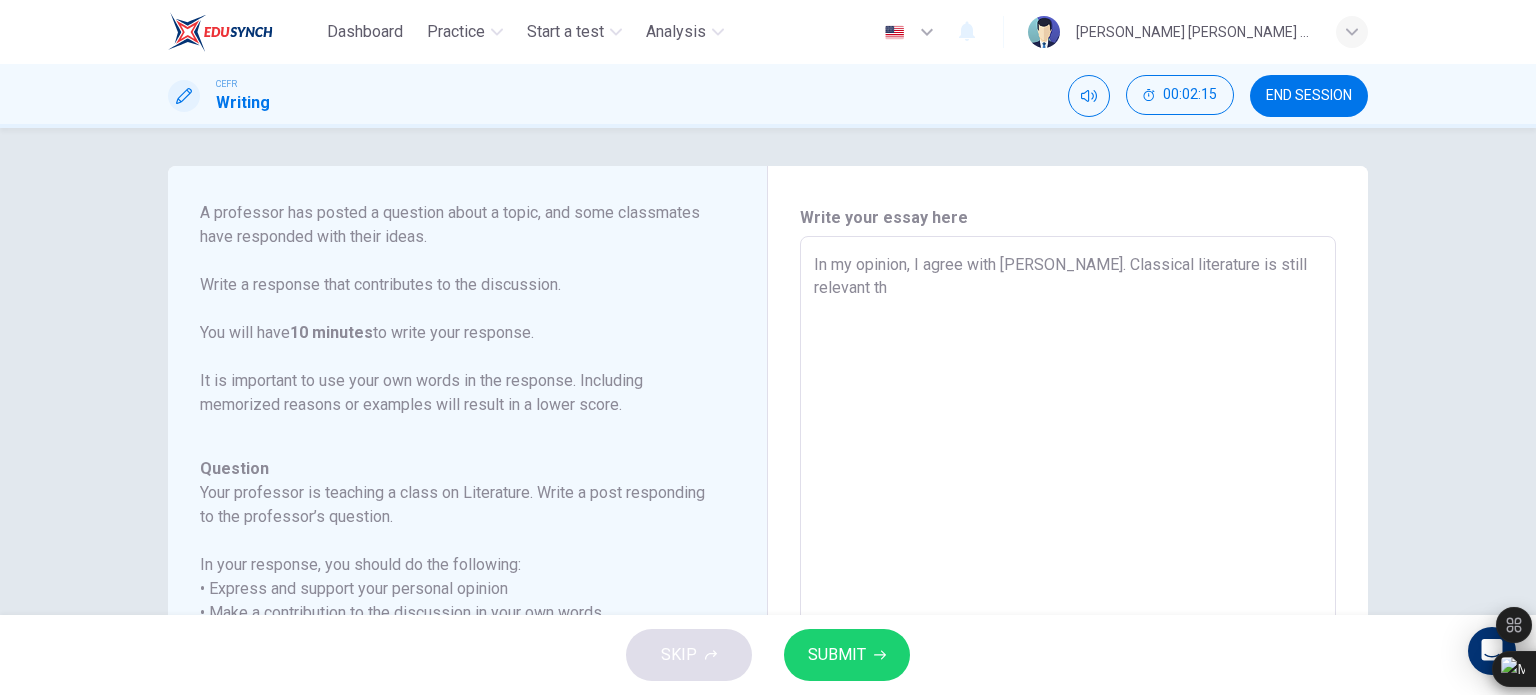 type on "x" 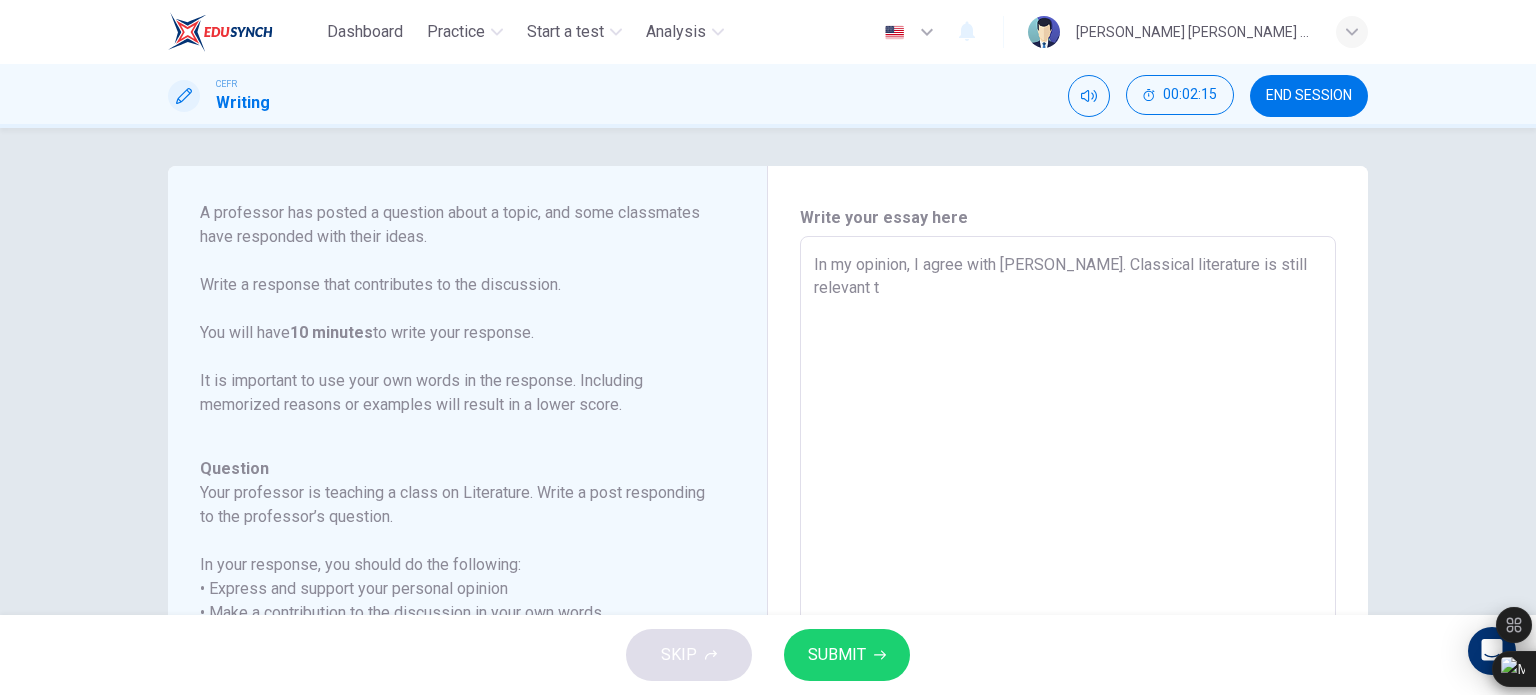 type on "x" 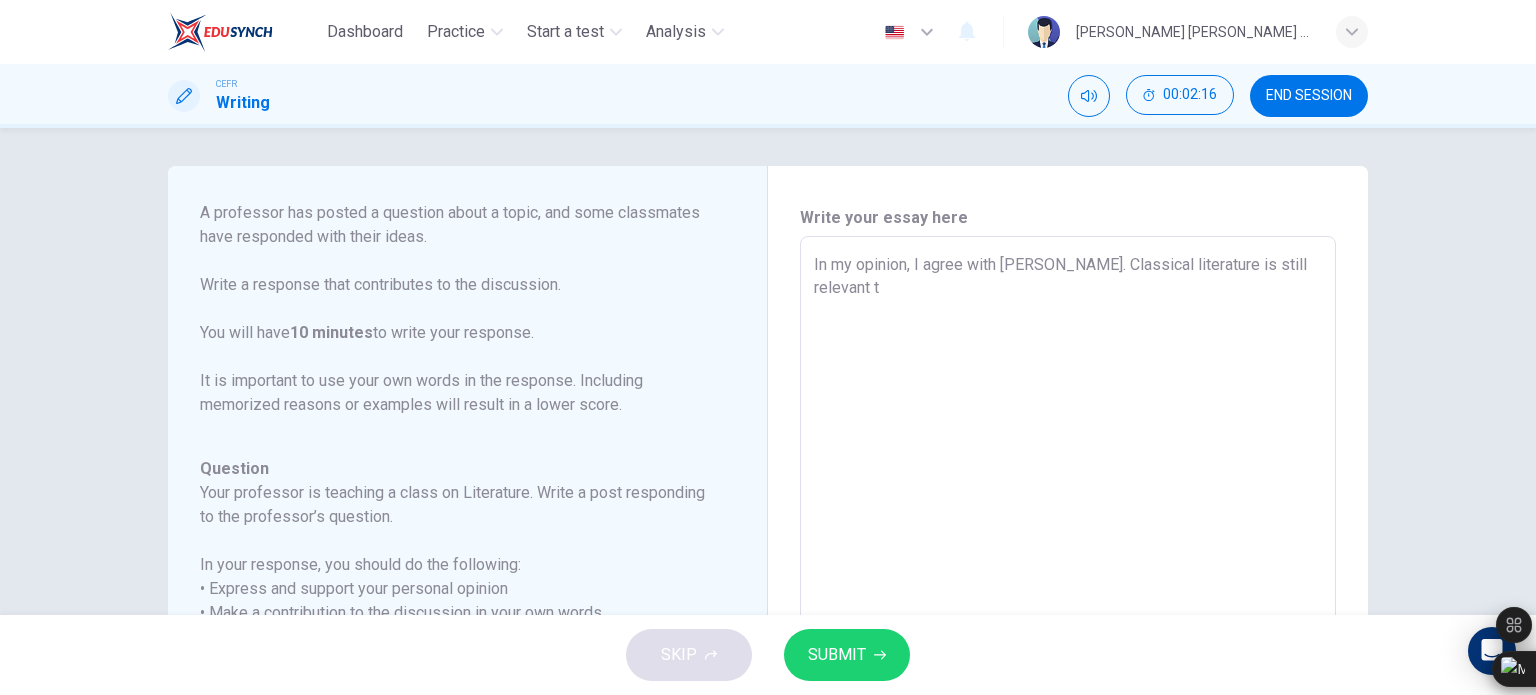 type on "In my opinion, I agree with Owen. Classical literature is still relevant to" 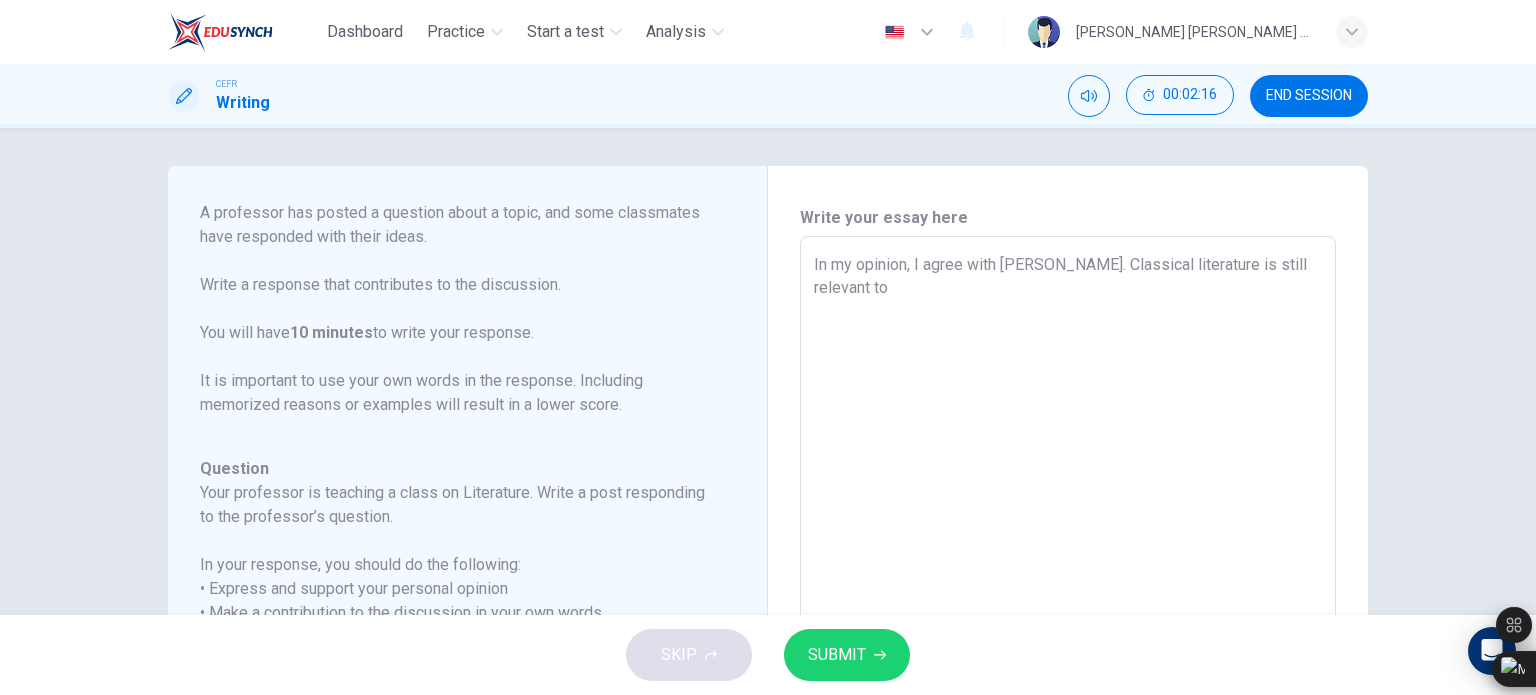 type on "x" 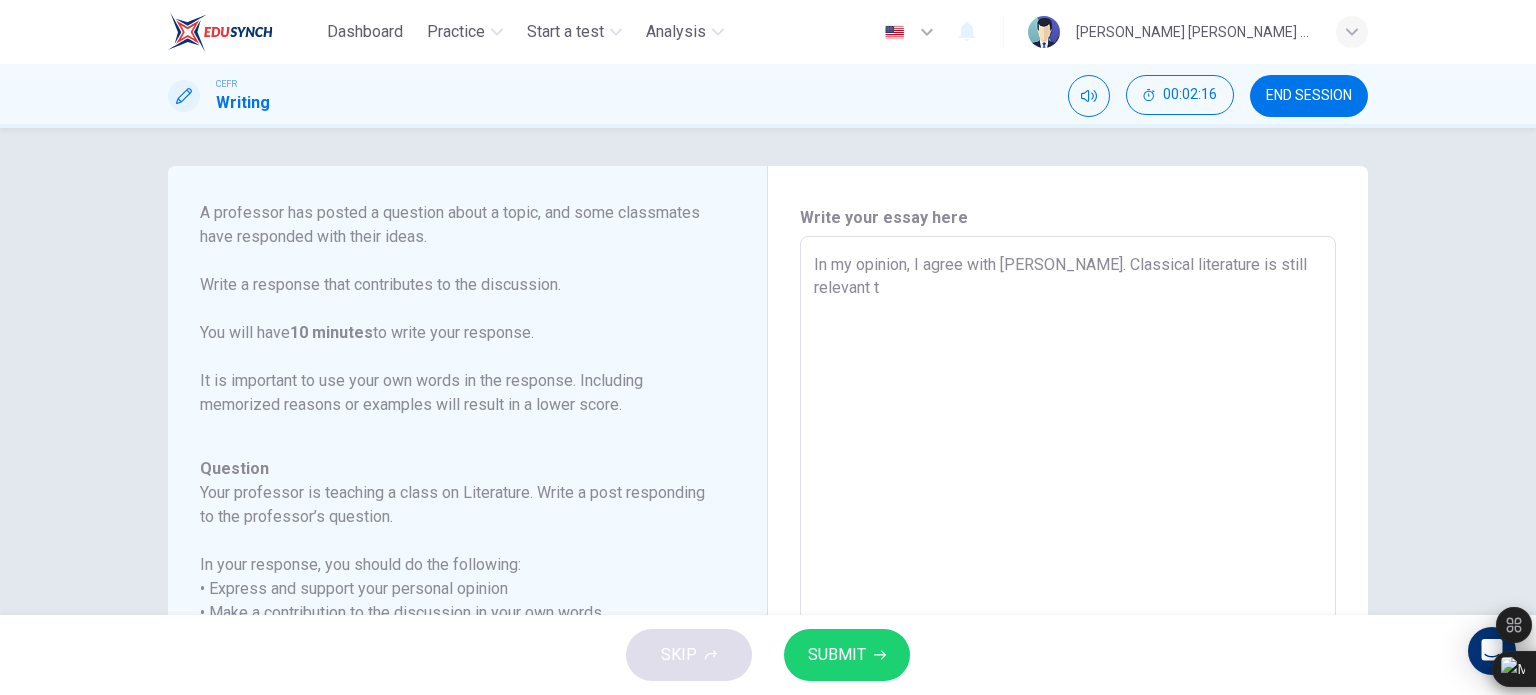 type on "In my opinion, I agree with Owen. Classical literature is still relevant" 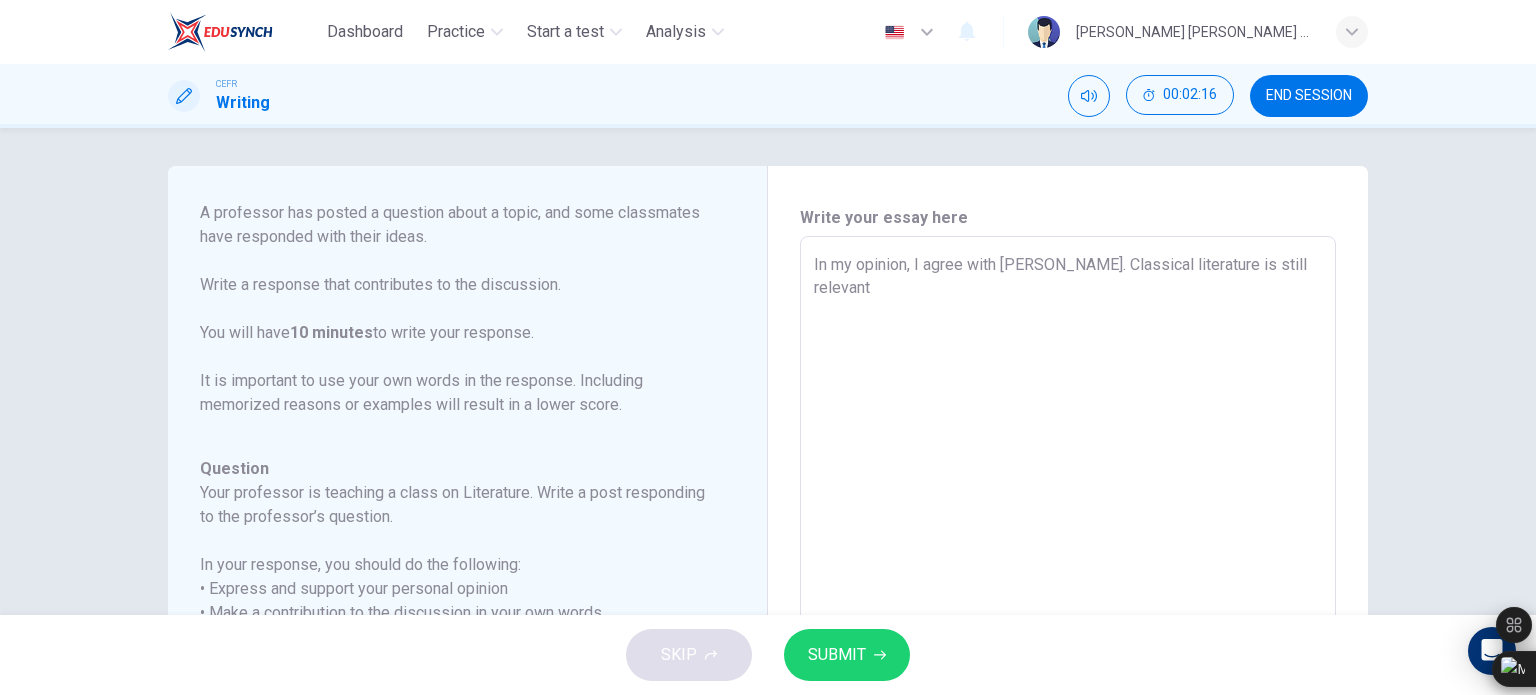 type on "x" 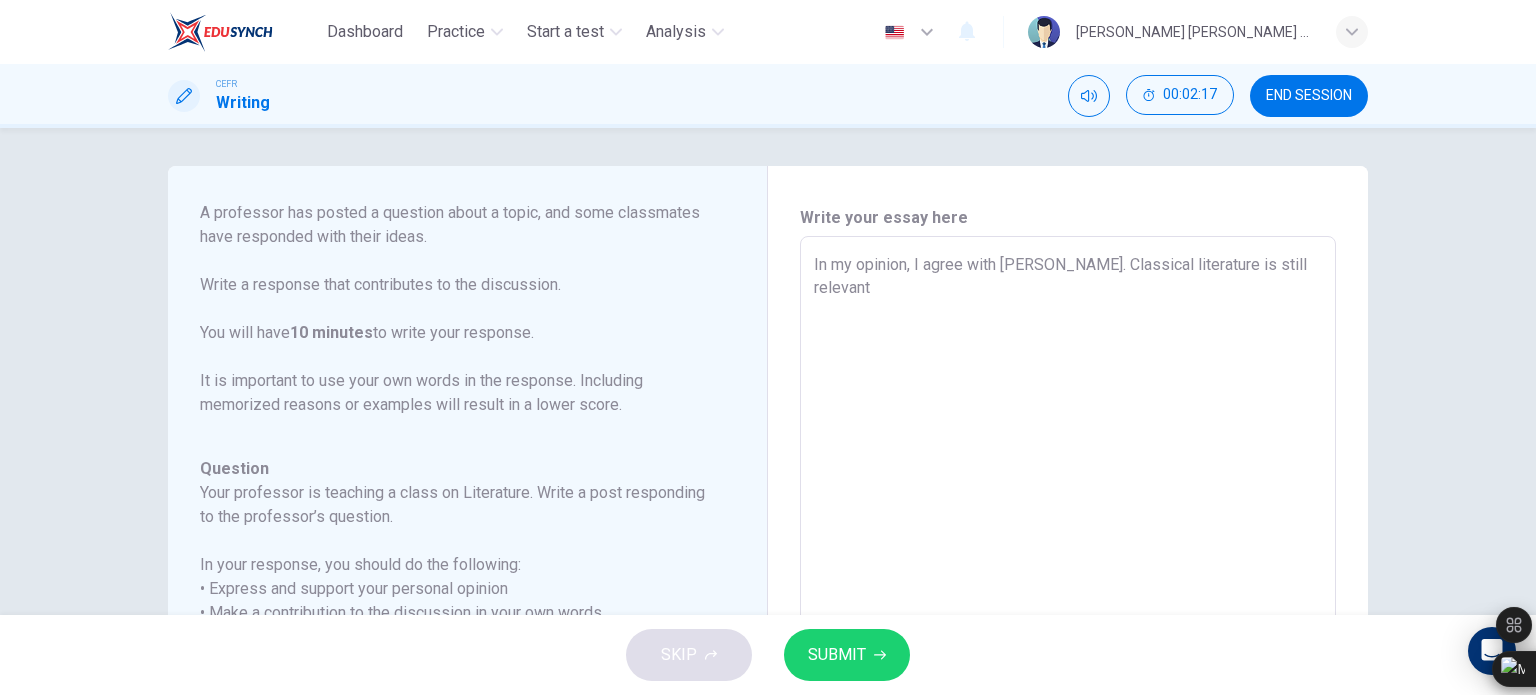 type on "In my opinion, I agree with Owen. Classical literature is still relevant t" 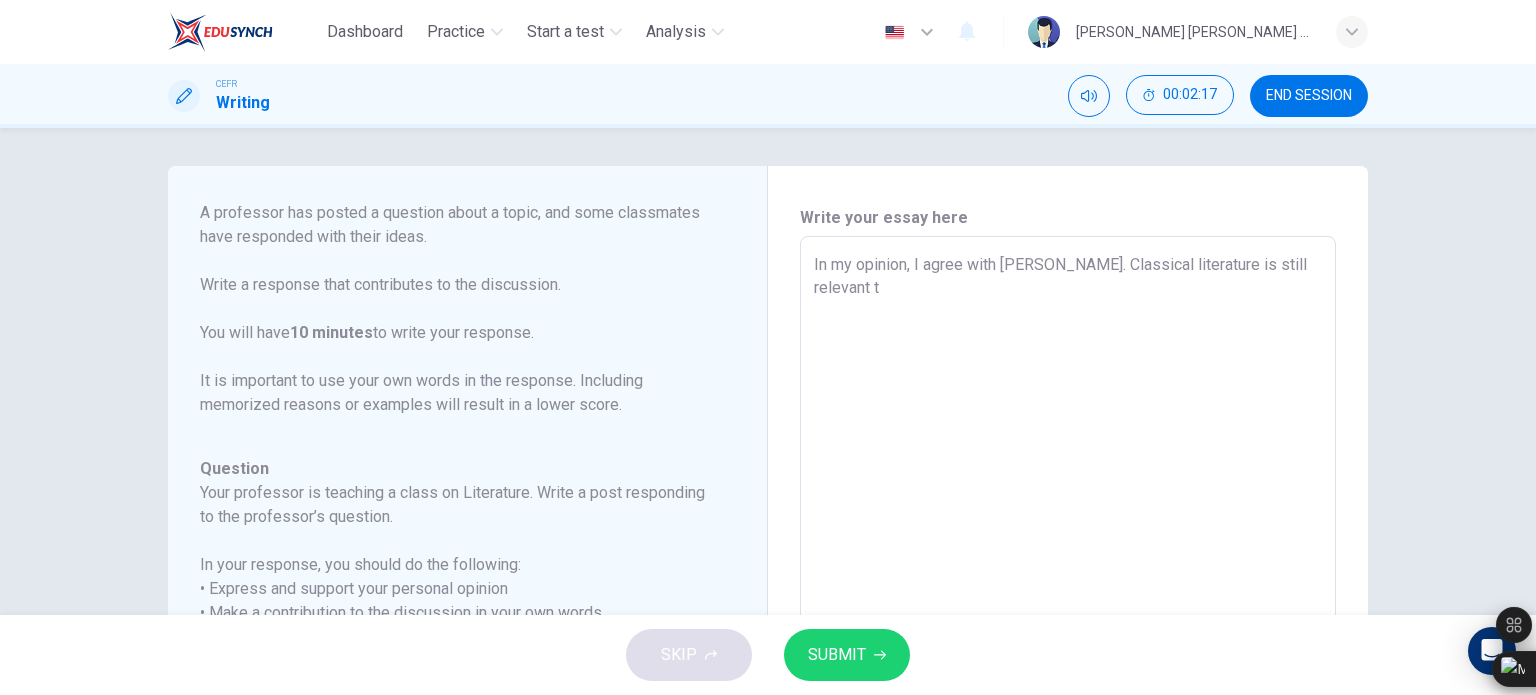 type on "x" 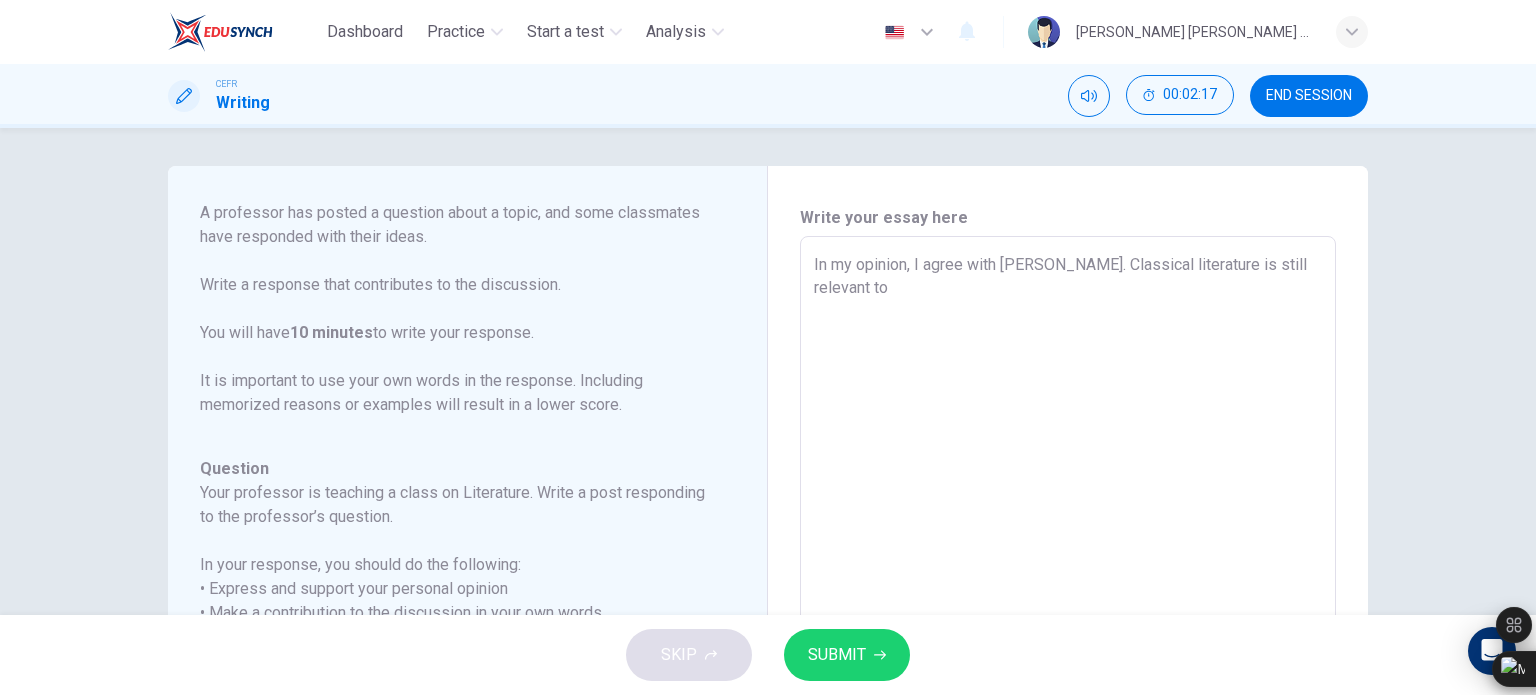type on "In my opinion, I agree with Owen. Classical literature is still relevant to" 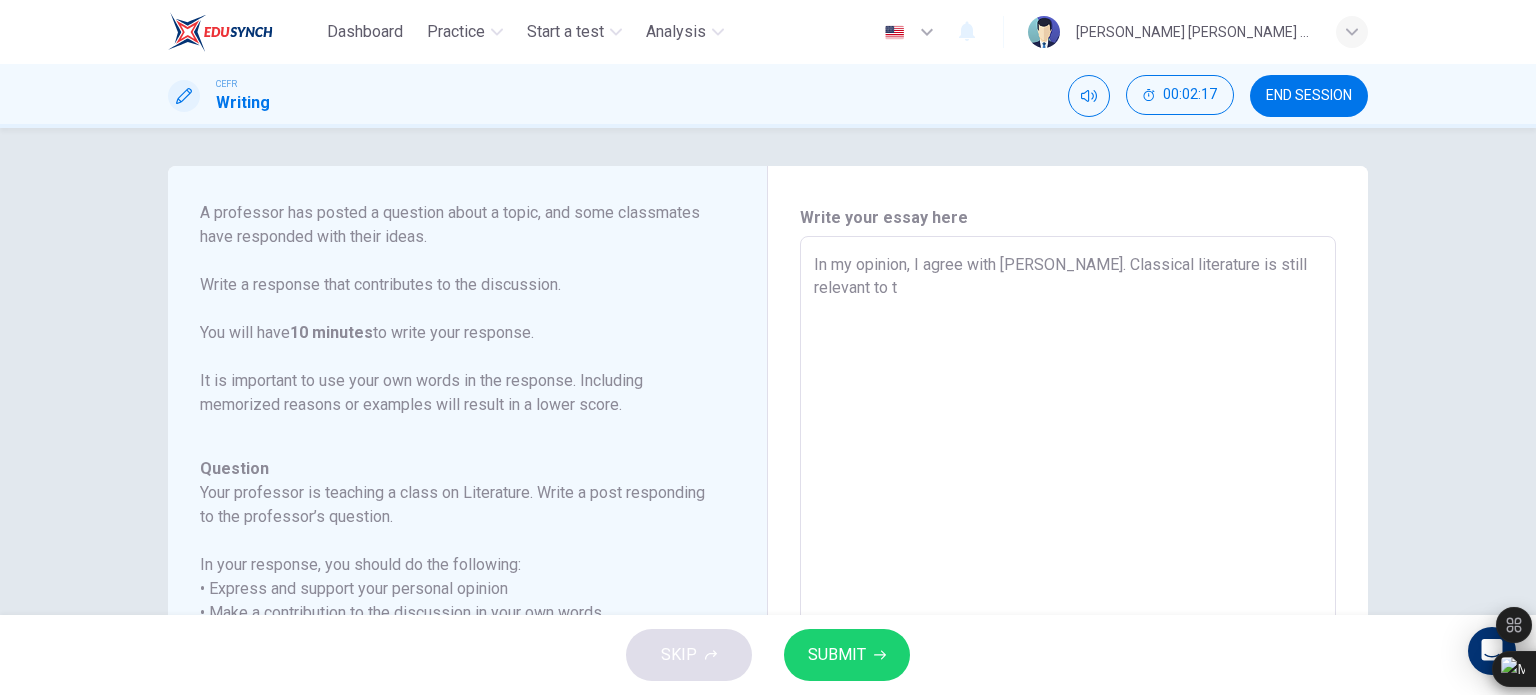 type on "x" 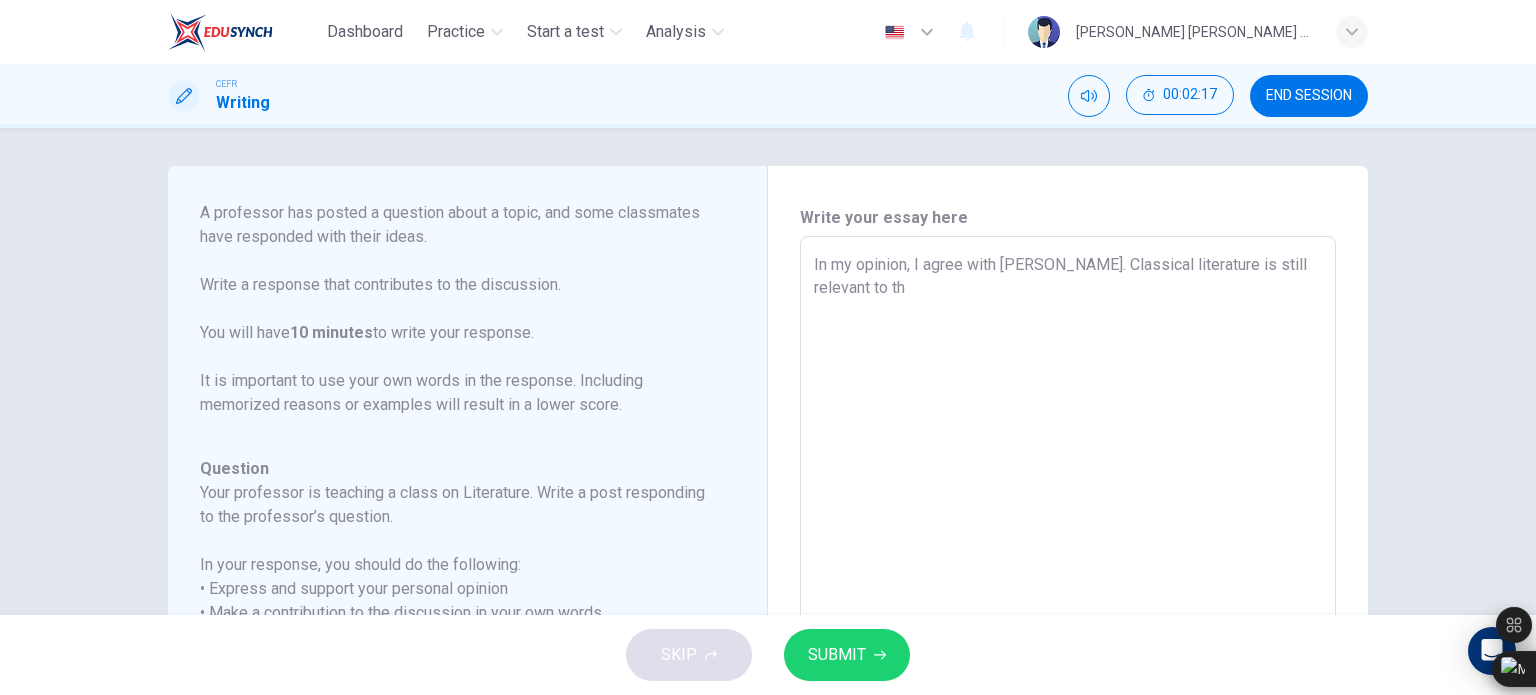 type on "x" 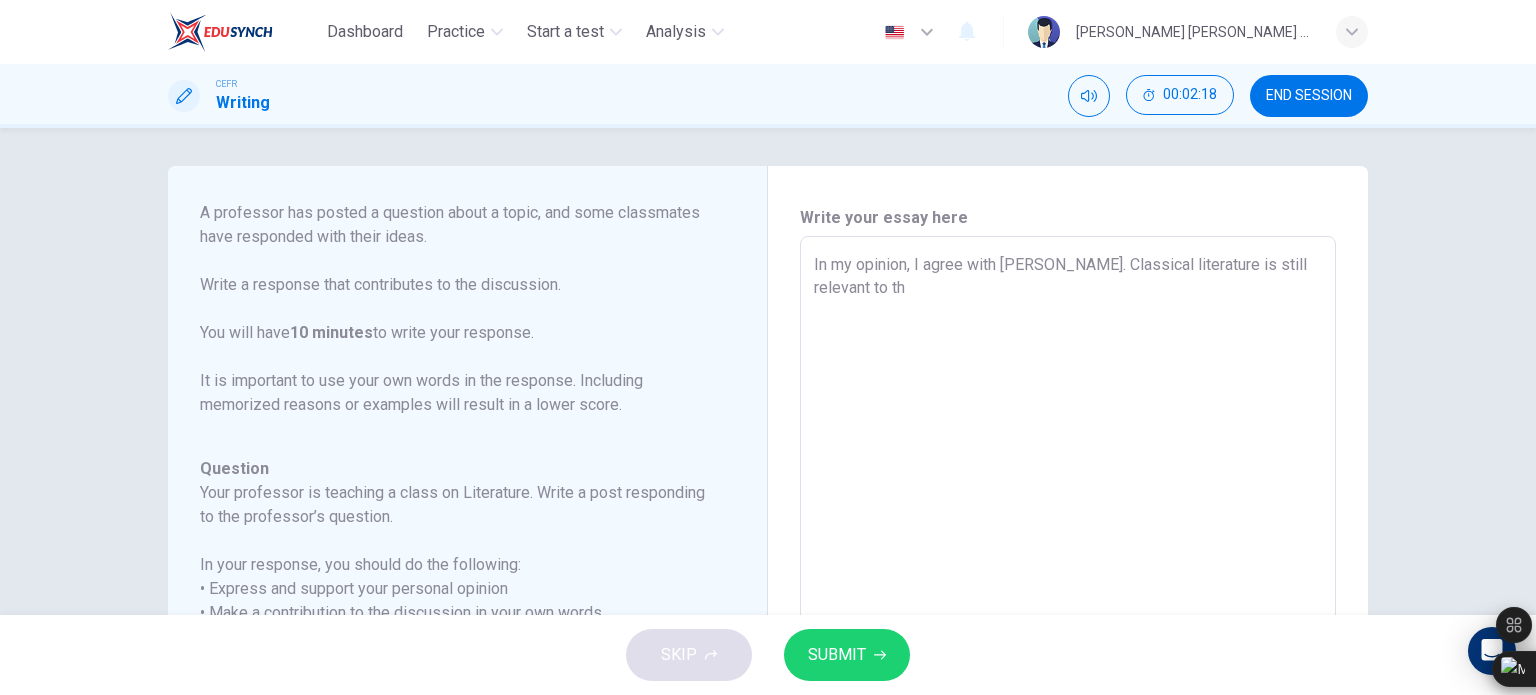 type on "In my opinion, I agree with Owen. Classical literature is still relevant to thi" 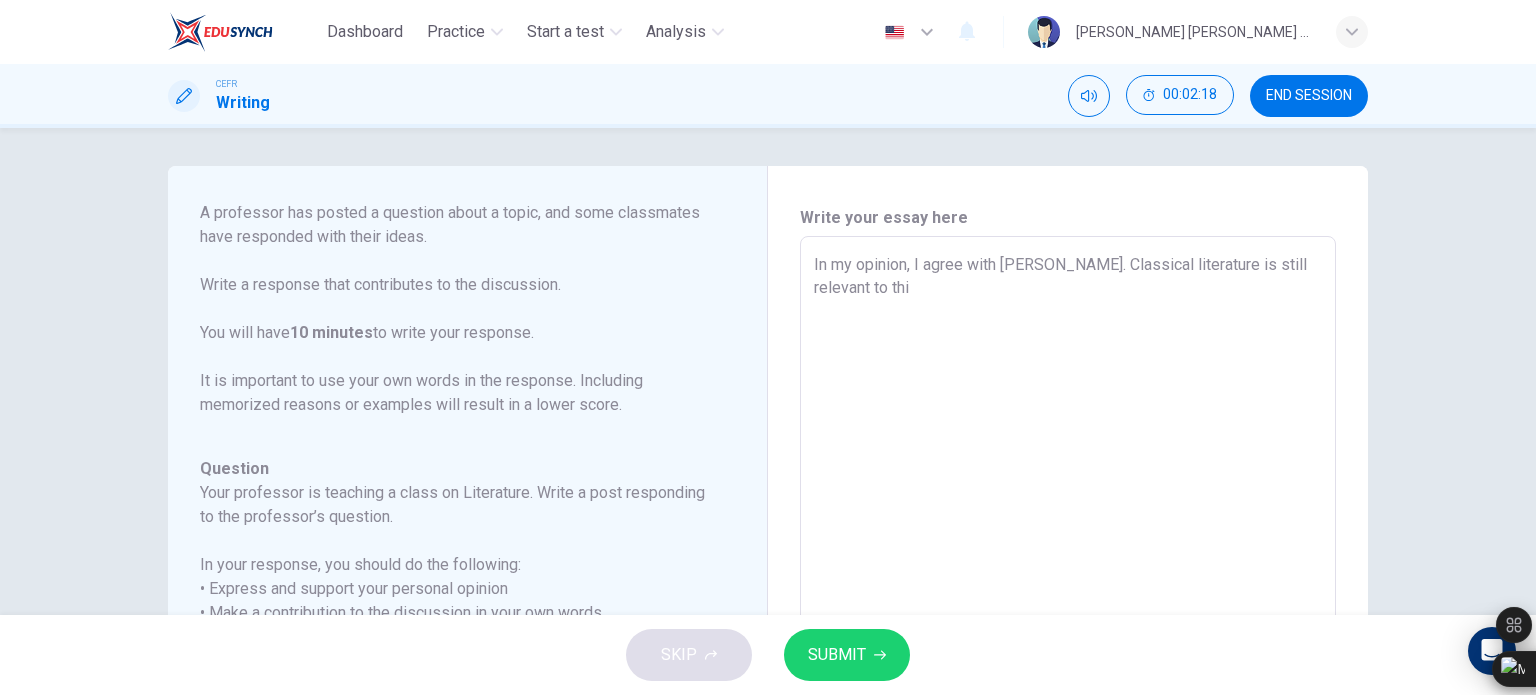 type on "x" 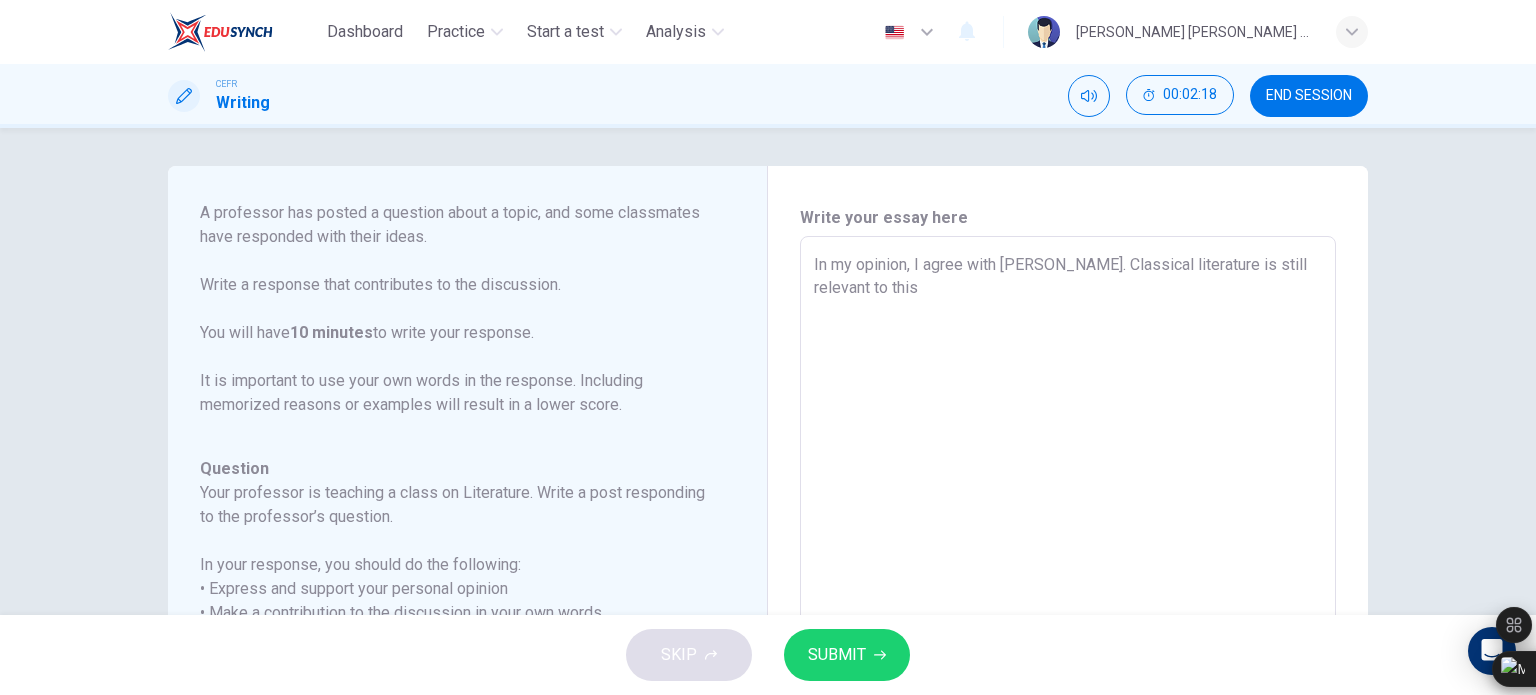 type on "In my opinion, I agree with Owen. Classical literature is still relevant to this" 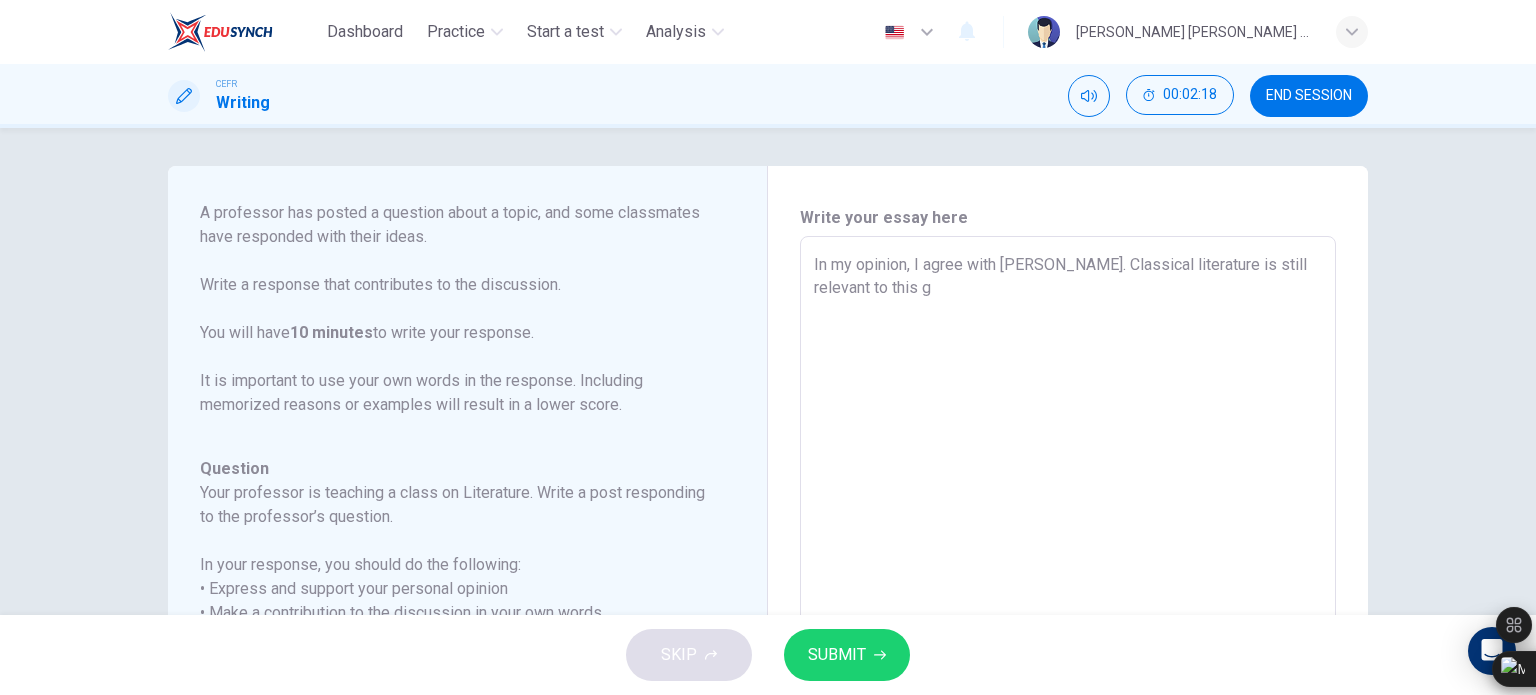 type on "x" 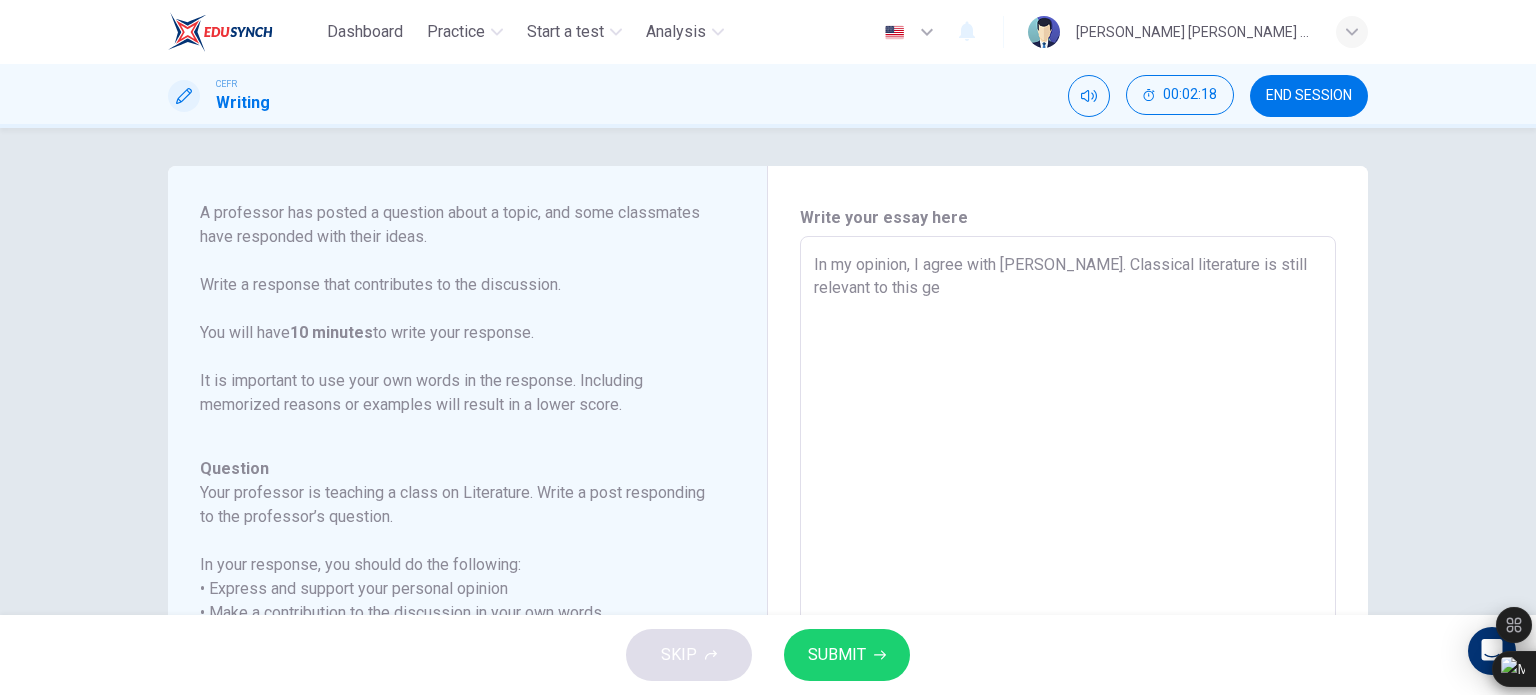 type on "x" 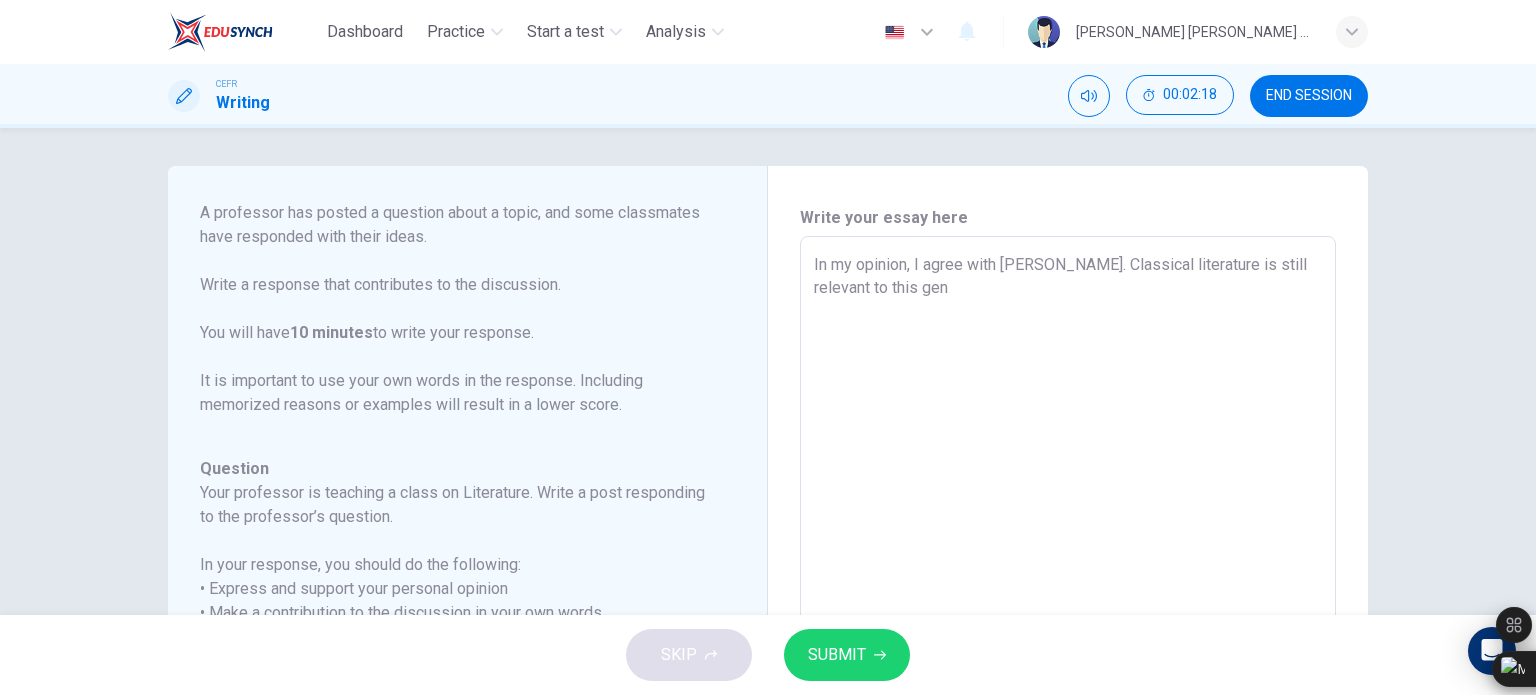 type on "x" 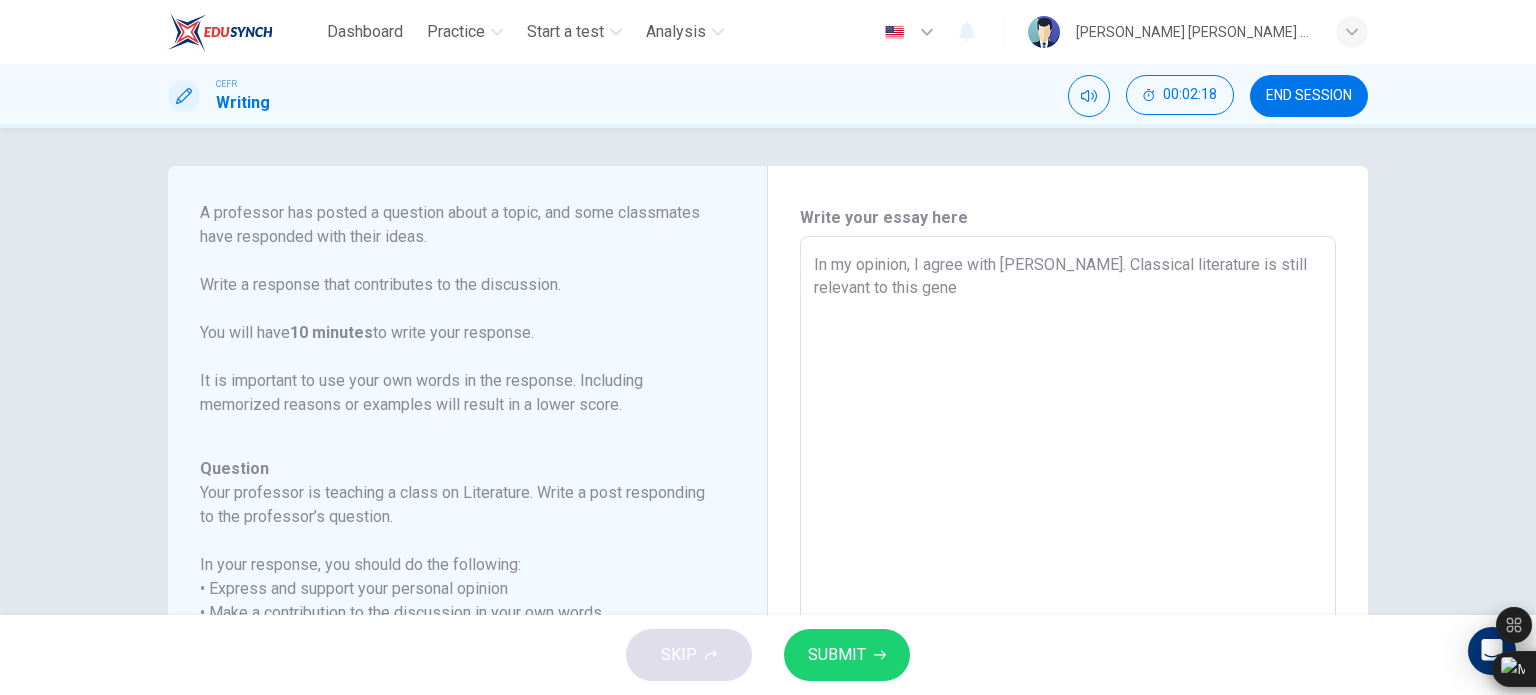 type on "x" 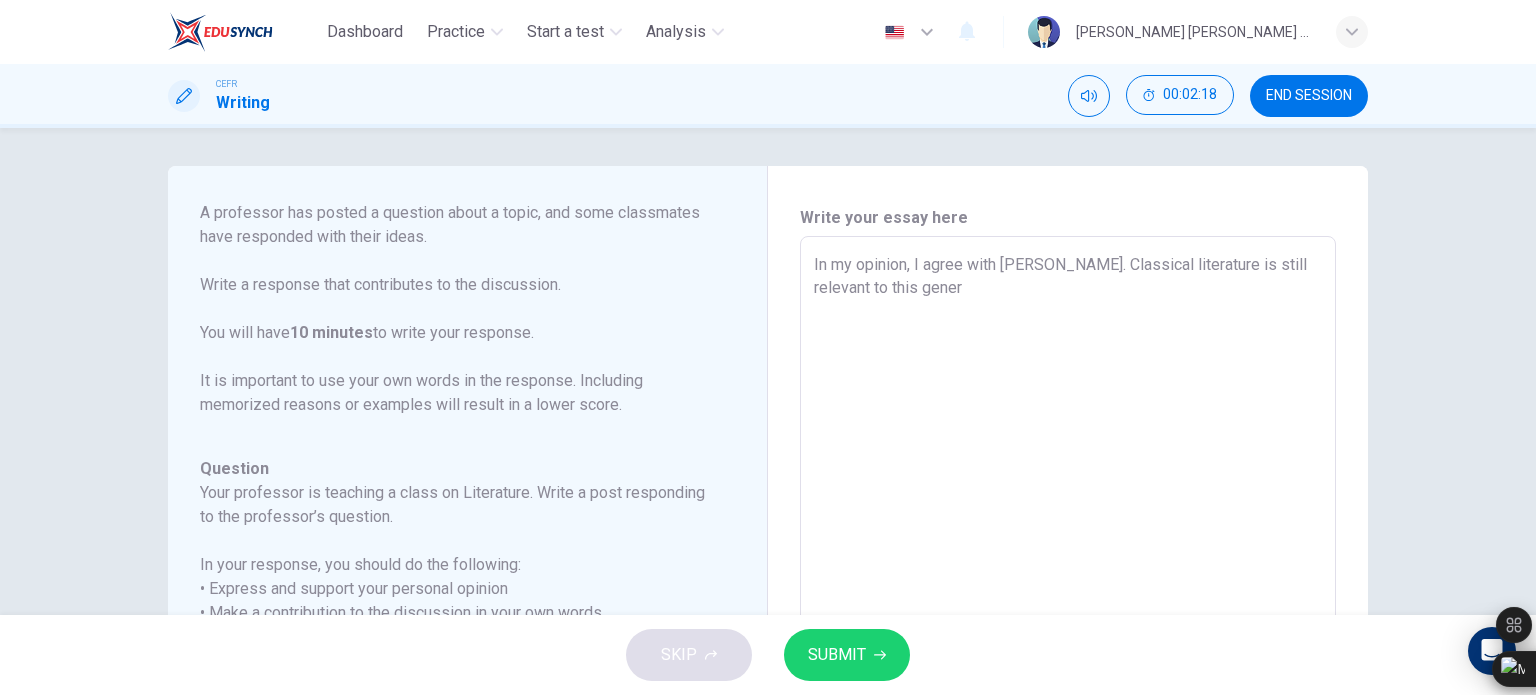 type on "x" 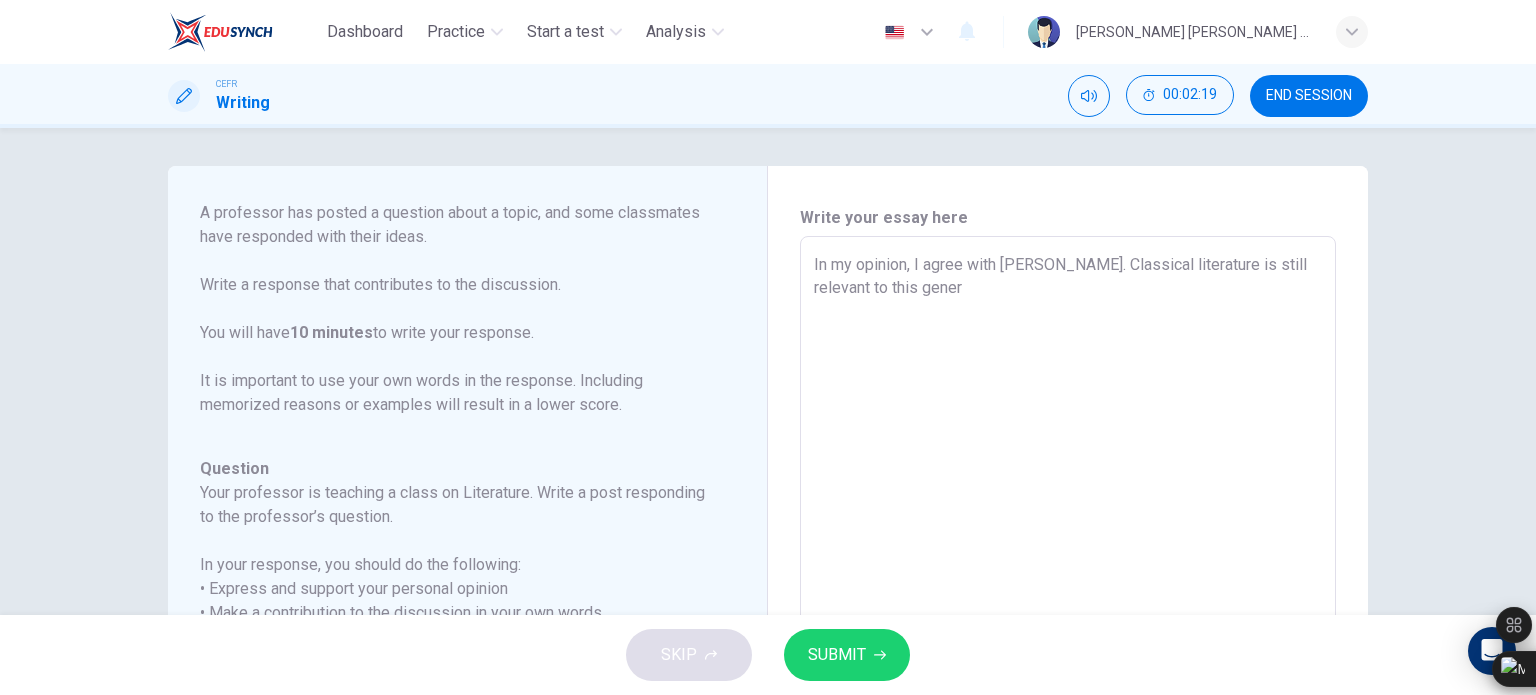 type on "In my opinion, I agree with Owen. Classical literature is still relevant to this genera" 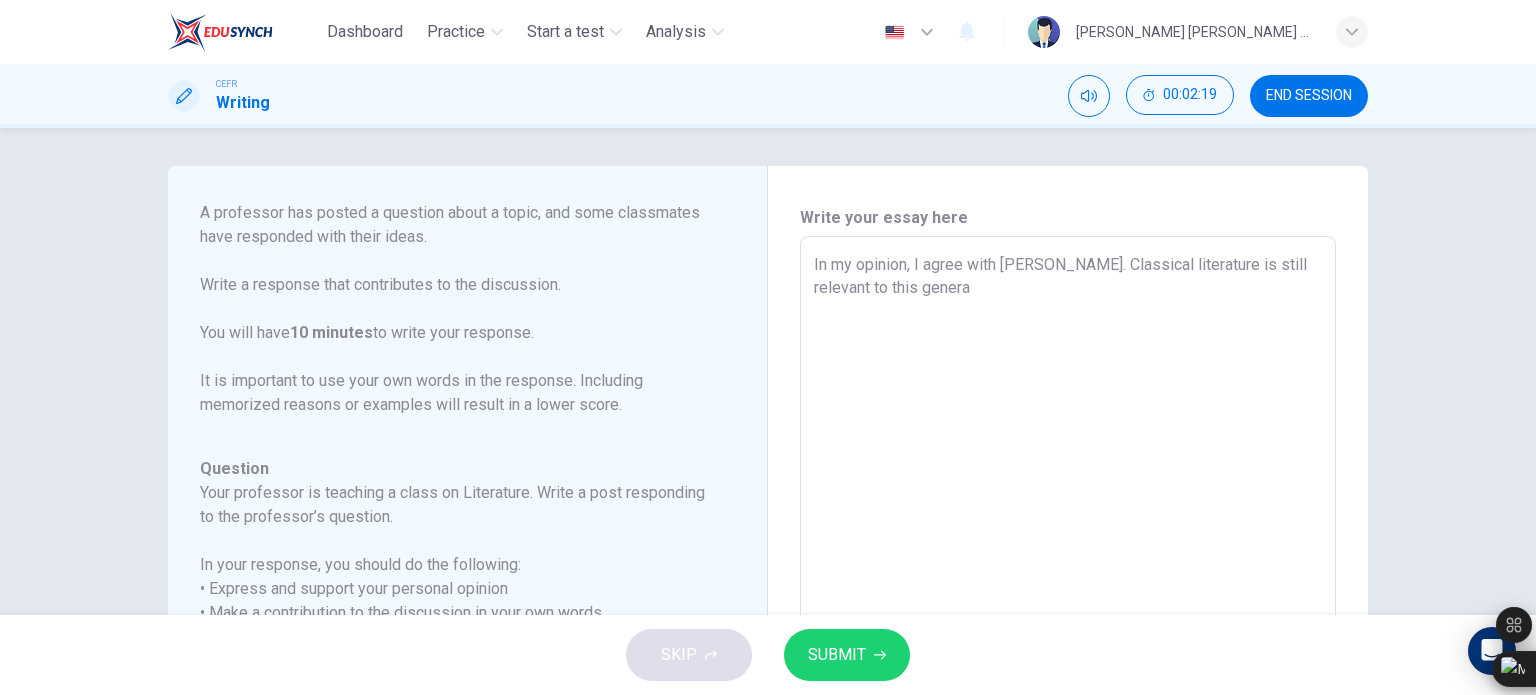type on "x" 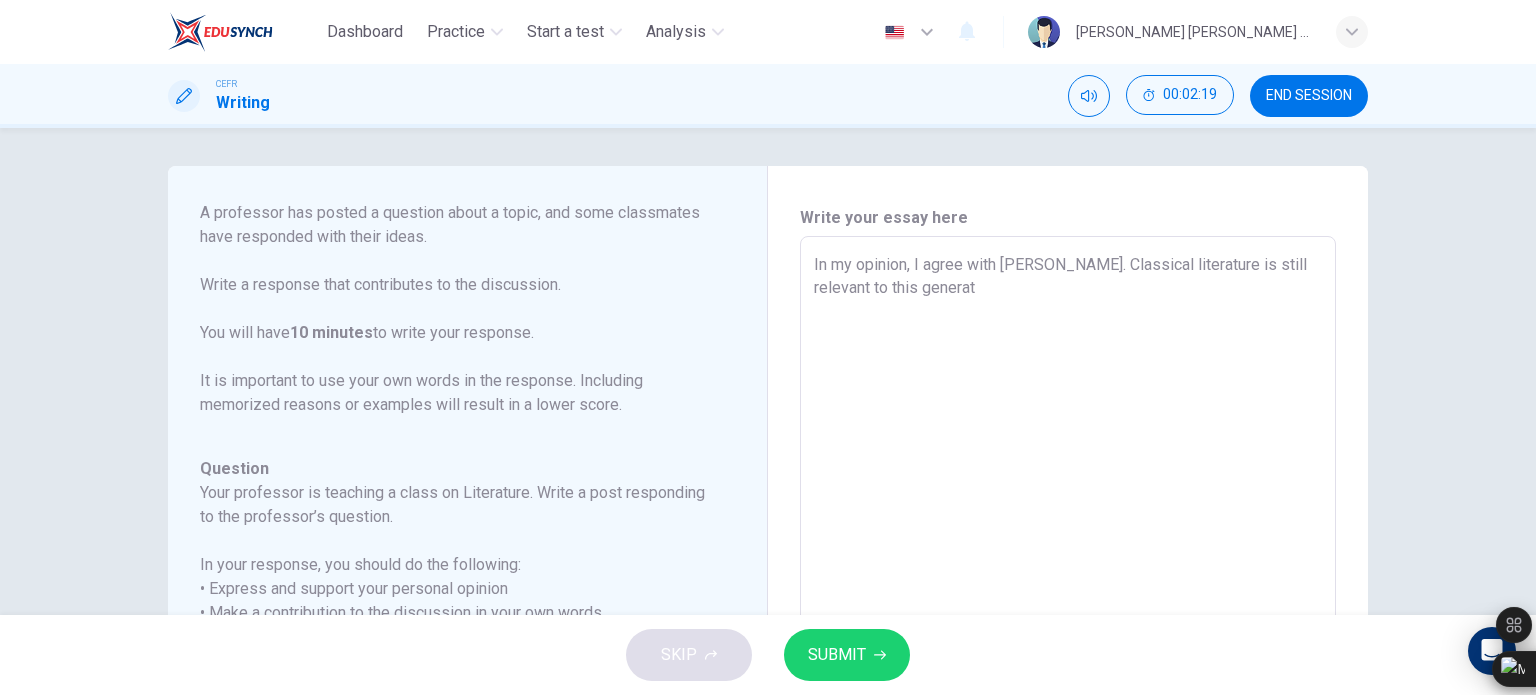 type on "x" 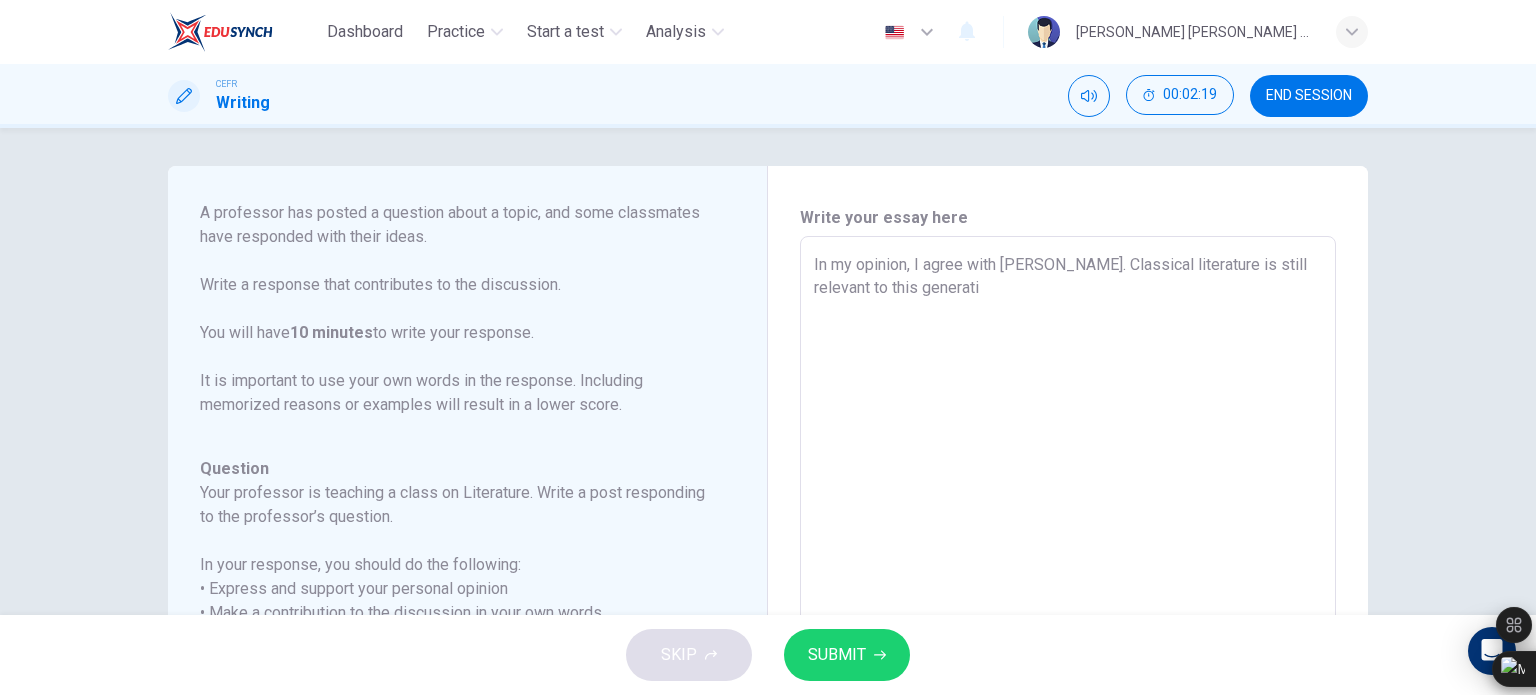 type on "x" 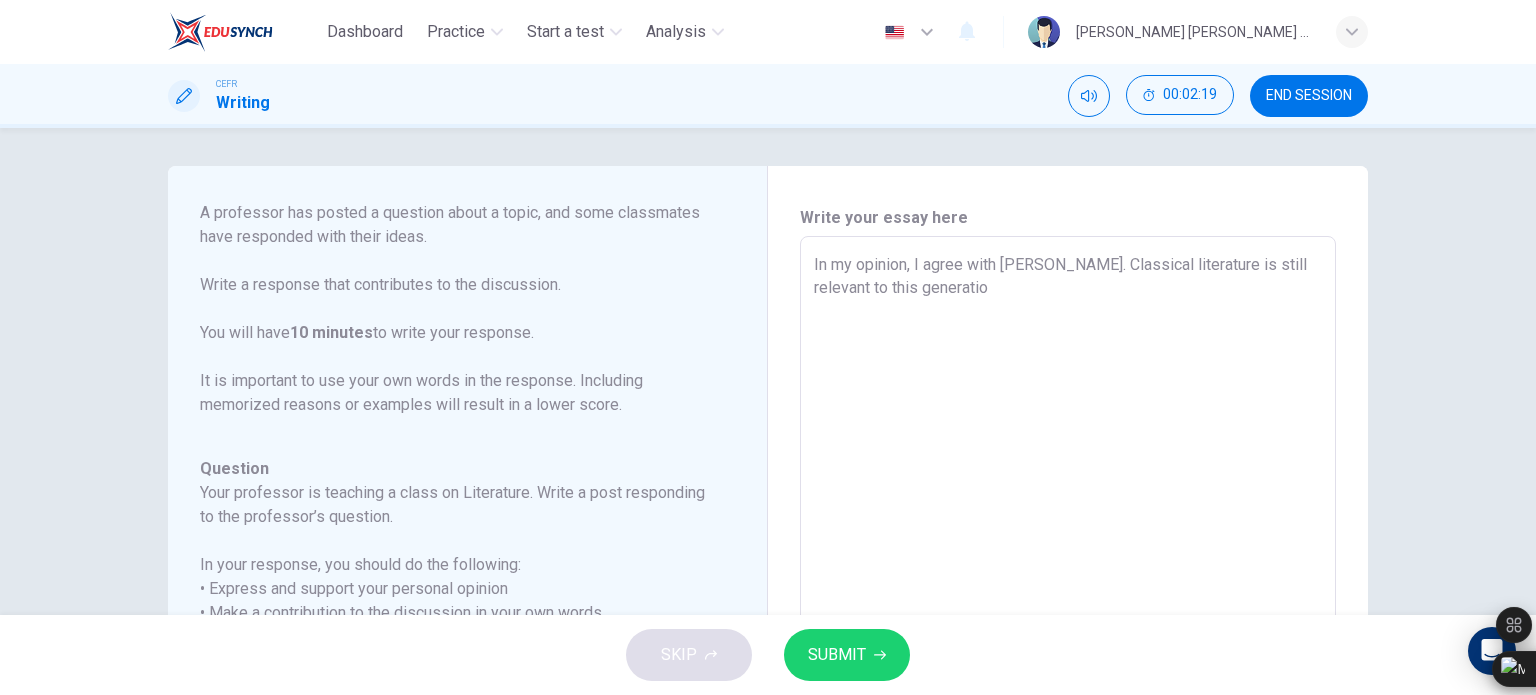type on "x" 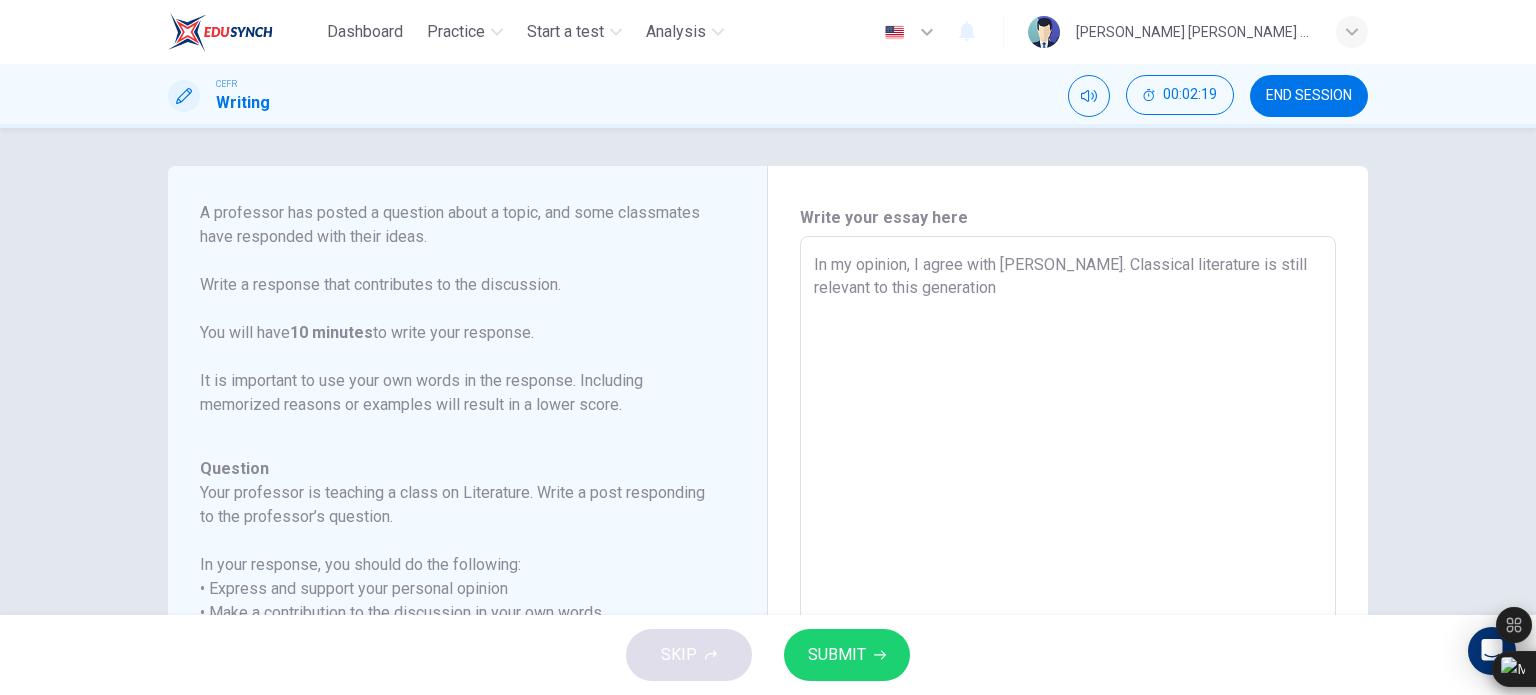 type on "x" 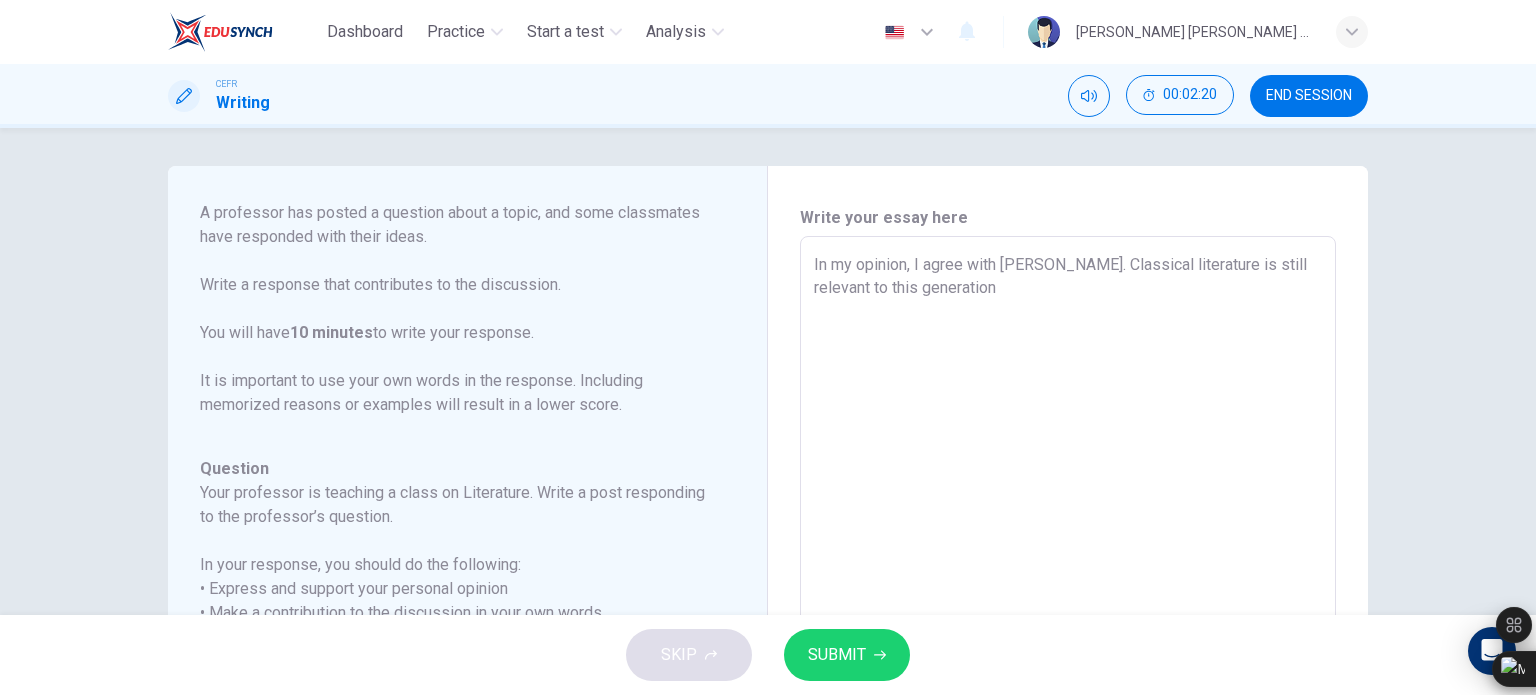 type on "In my opinion, I agree with Owen. Classical literature is still relevant to this generation." 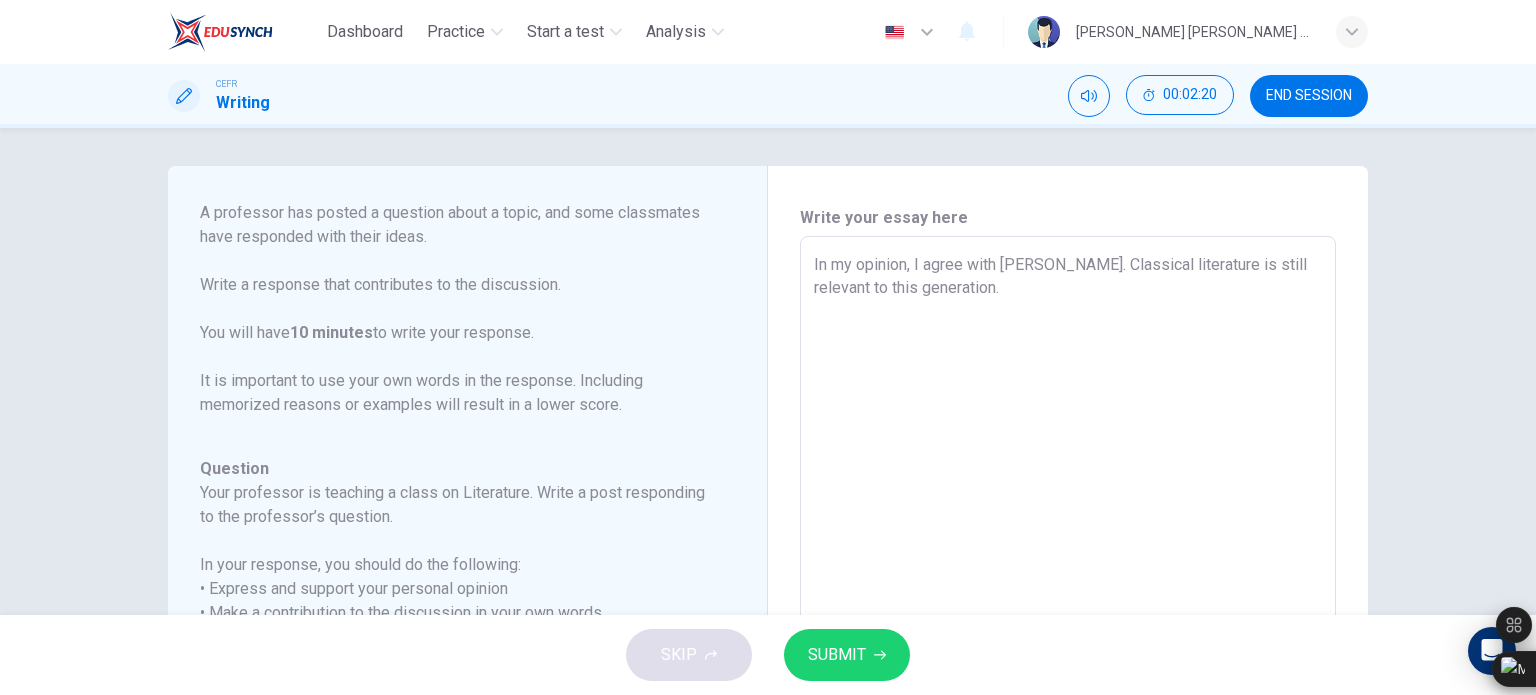 type on "x" 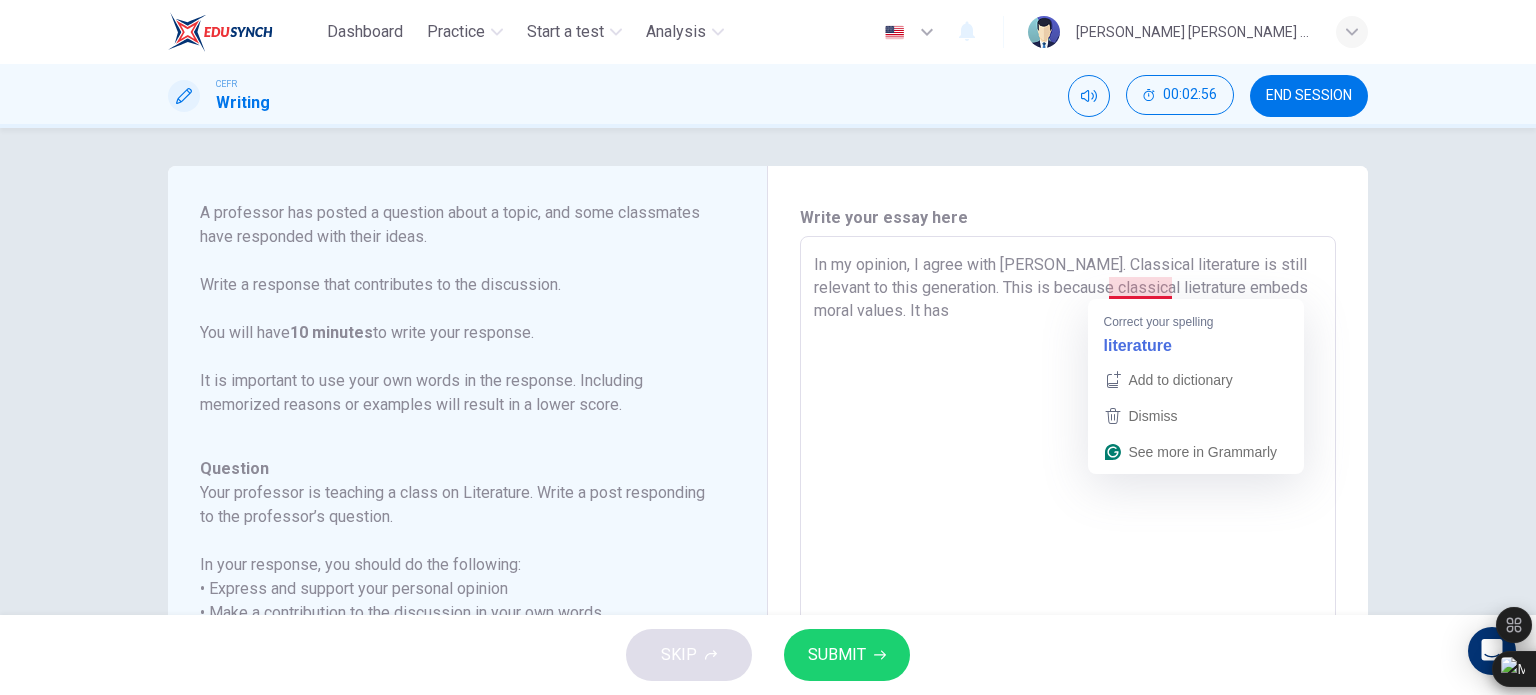 click on "In my opinion, I agree with Owen. Classical literature is still relevant to this generation. This is because classical lietrature embeds moral values. It has" at bounding box center (1068, 570) 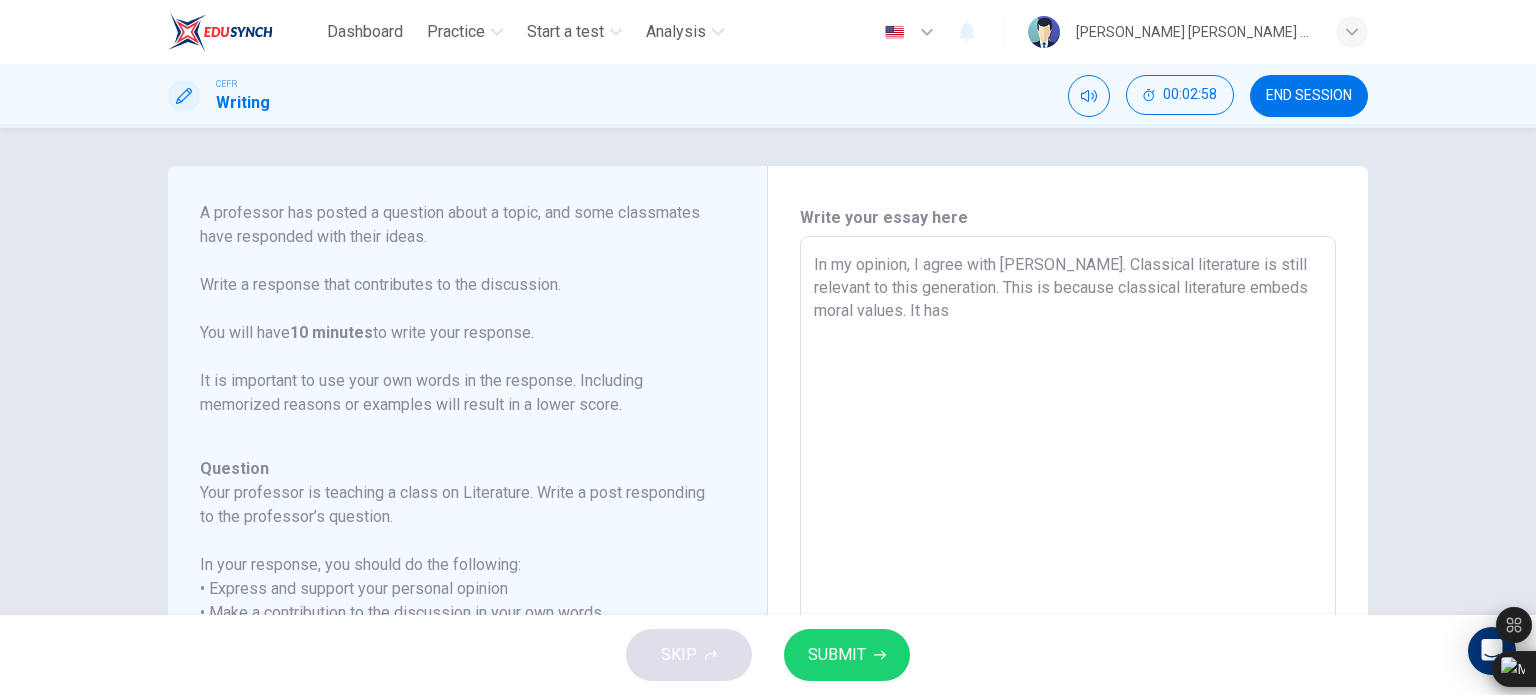 click on "In my opinion, I agree with Owen. Classical literature is still relevant to this generation. This is because classical literature embeds moral values. It has" at bounding box center [1068, 570] 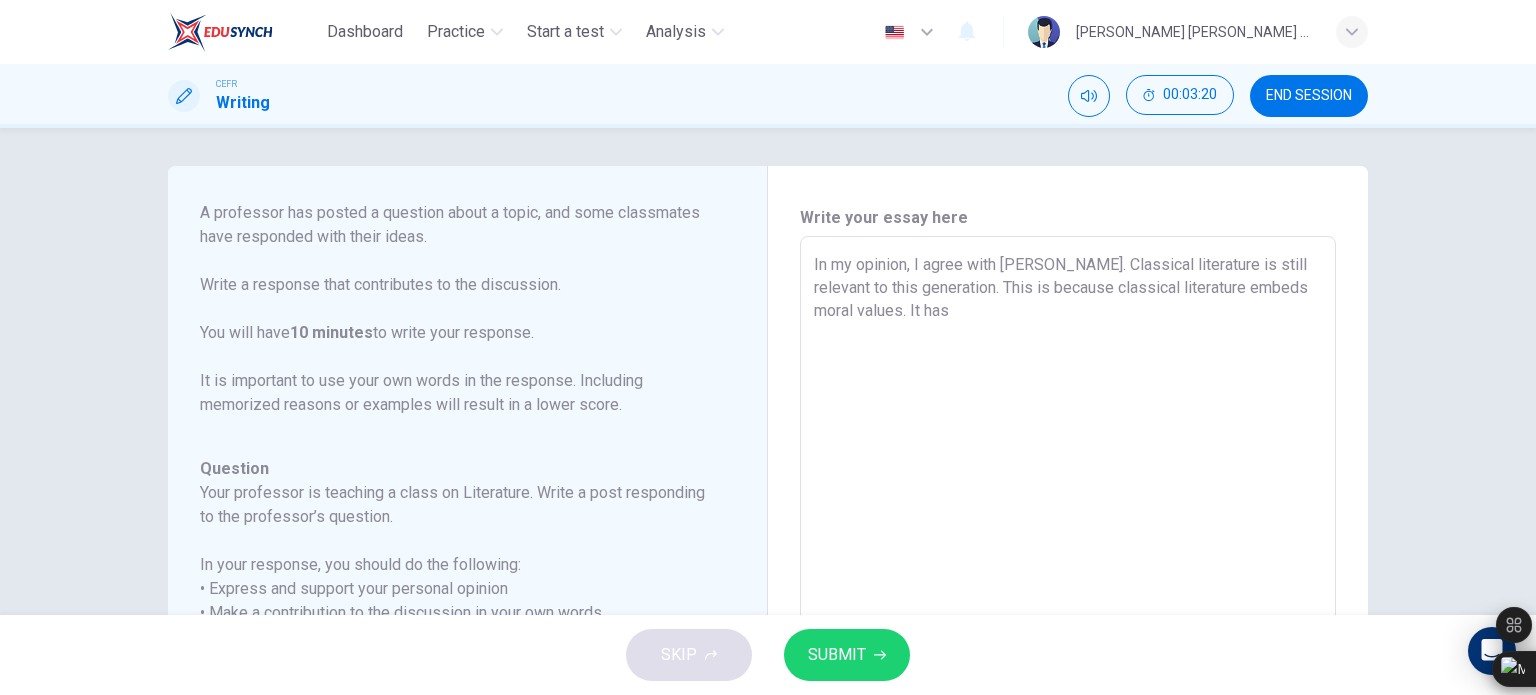 scroll, scrollTop: 276, scrollLeft: 0, axis: vertical 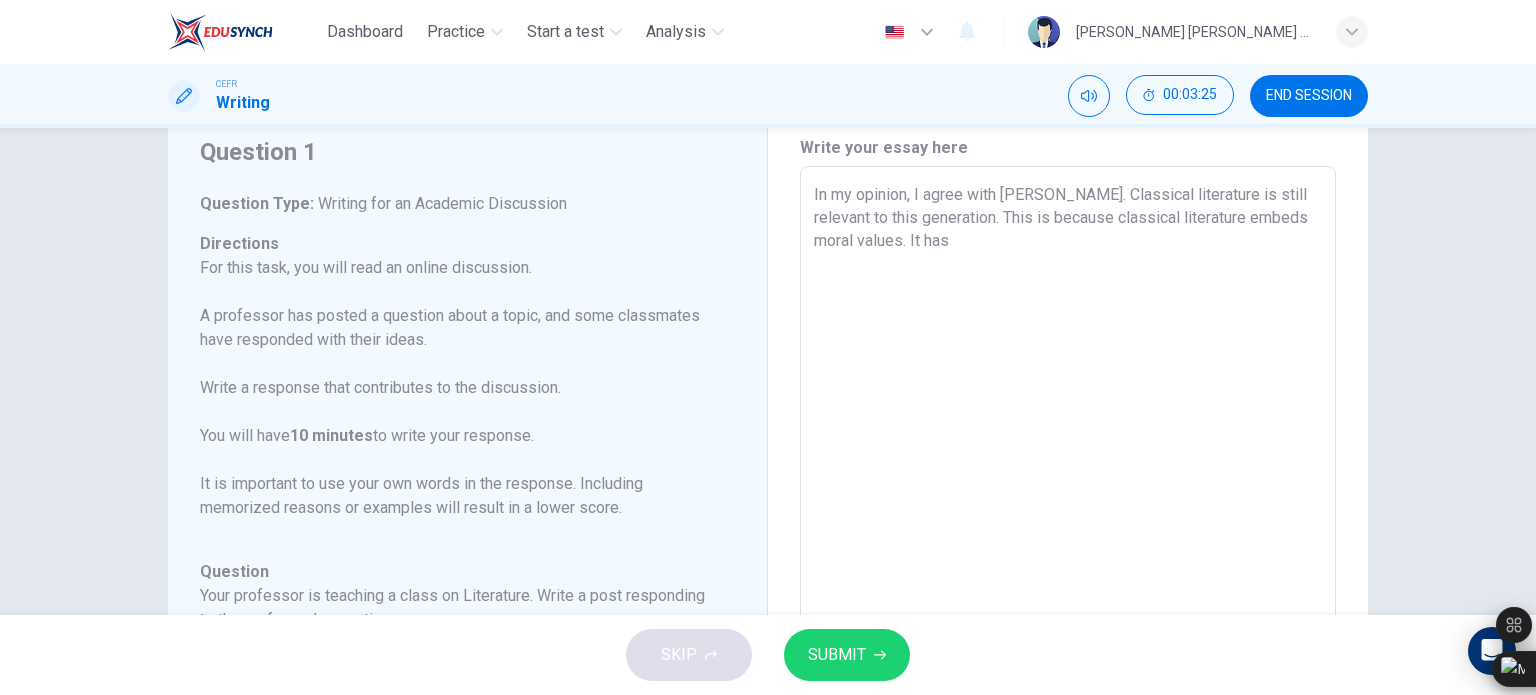 click on "Question   1 Question Type :   Writing for an Academic Discussion Directions For this task, you will read an online discussion. A professor has posted a question about a topic, and some classmates have responded with their ideas. Write a response that contributes to the discussion. You will have  10 minutes  to write your response.  It is important to use your own words in the response. Including memorized reasons or examples will result in a lower score. Question : Your professor is teaching a class on Literature. Write a post responding to the professor’s question. In your response, you should do the following:
• Express and support your personal opinion
• Make a contribution to the discussion in your own words An effective response will contain at least 100 words. Professor:  We've been discussing whether classical literature remains relevant today or whether contemporary works are more reflective of our society. What's your stance? Owen: Lucy: Question Professor: Owen: Lucy:" at bounding box center [468, 501] 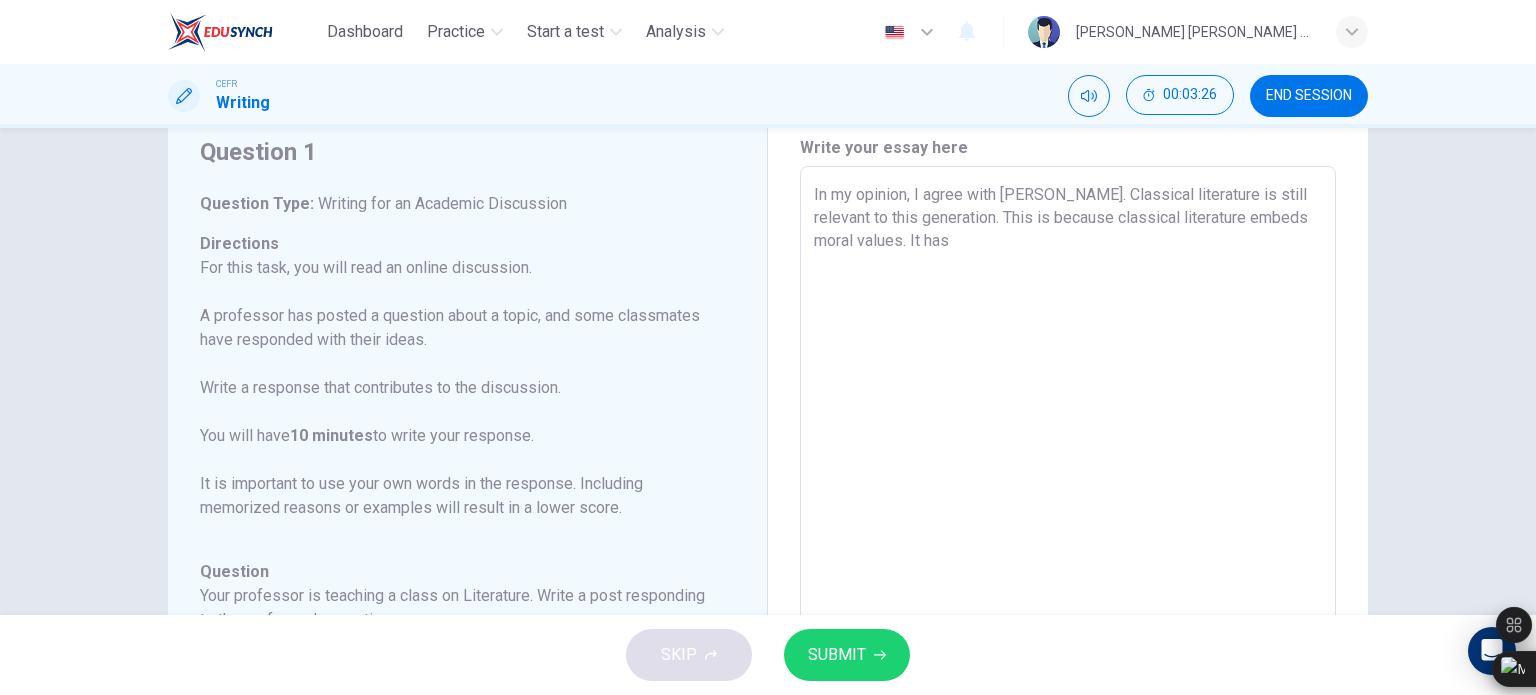 drag, startPoint x: 191, startPoint y: 203, endPoint x: 398, endPoint y: 390, distance: 278.95877 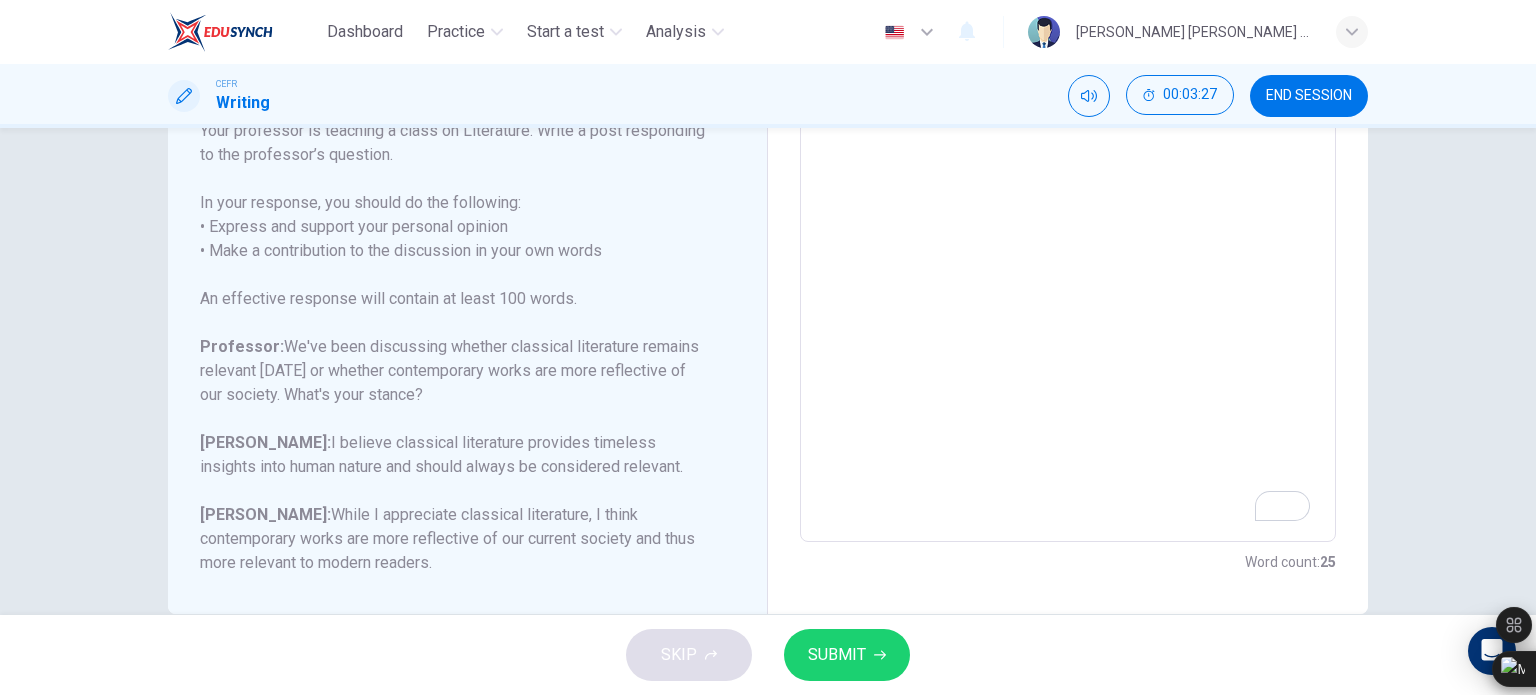 scroll, scrollTop: 370, scrollLeft: 0, axis: vertical 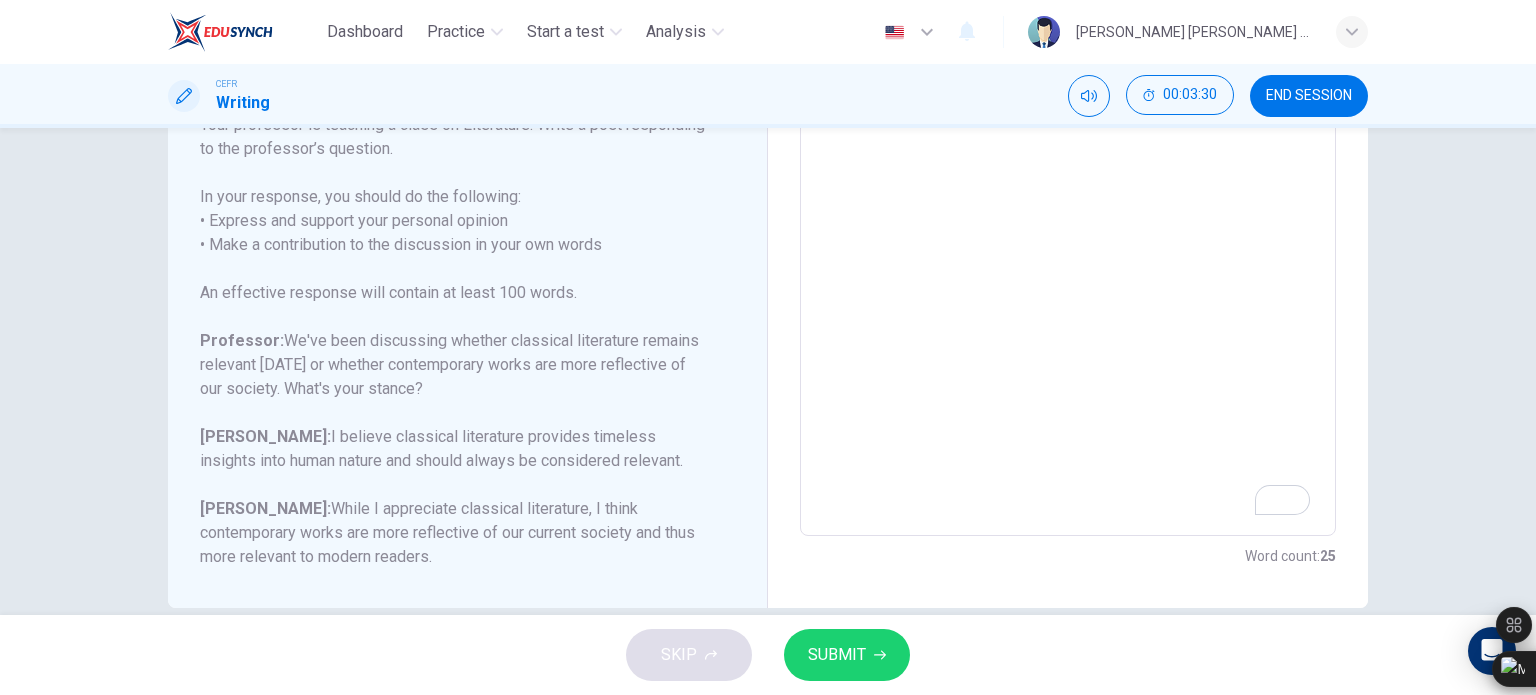 drag, startPoint x: 388, startPoint y: 558, endPoint x: 229, endPoint y: 235, distance: 360.0139 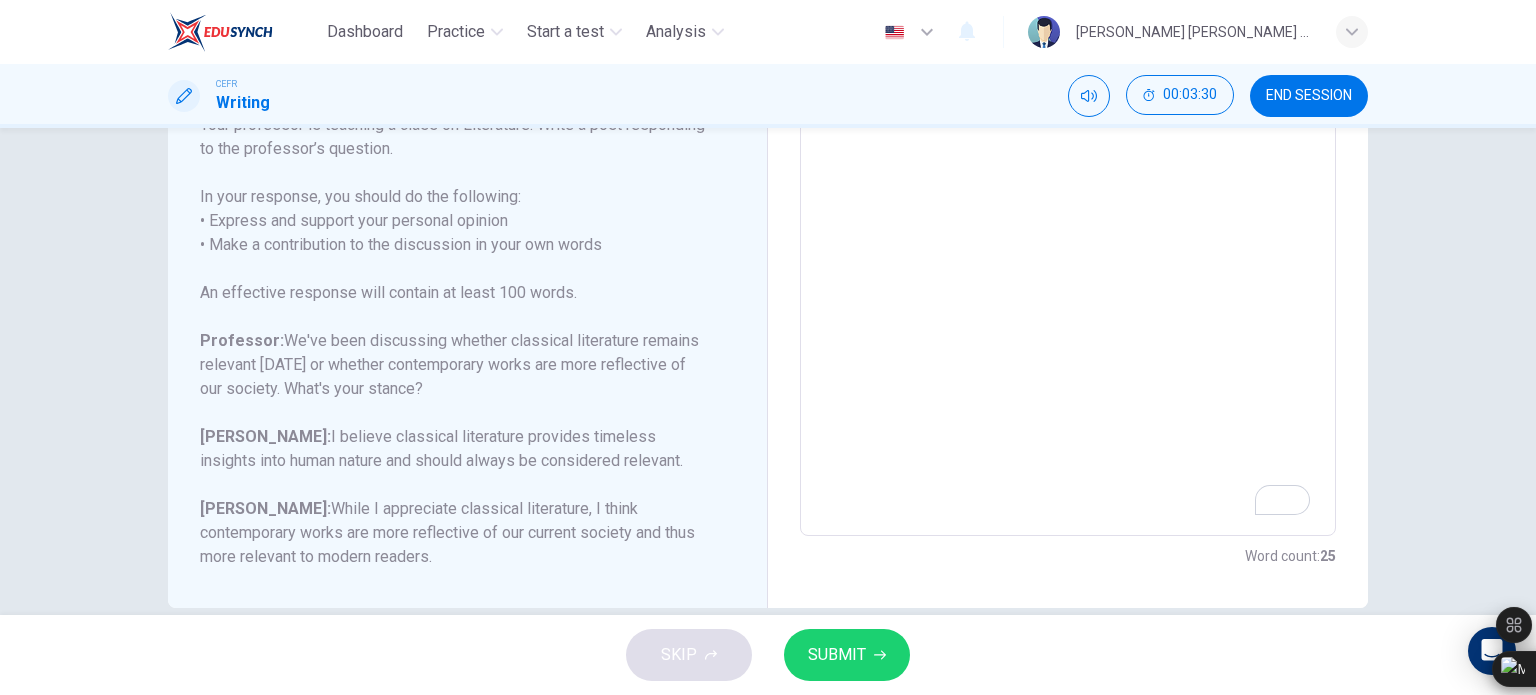 click on "Question Your professor is teaching a class on Literature. Write a post responding to the professor’s question. In your response, you should do the following:
• Express and support your personal opinion
• Make a contribution to the discussion in your own words An effective response will contain at least 100 words. Professor:  We've been discussing whether classical literature remains relevant today or whether contemporary works are more reflective of our society. What's your stance? Owen:  I believe classical literature provides timeless insights into human nature and should always be considered relevant. Lucy:  While I appreciate classical literature, I think contemporary works are more reflective of our current society and thus more relevant to modern readers." at bounding box center [455, 329] 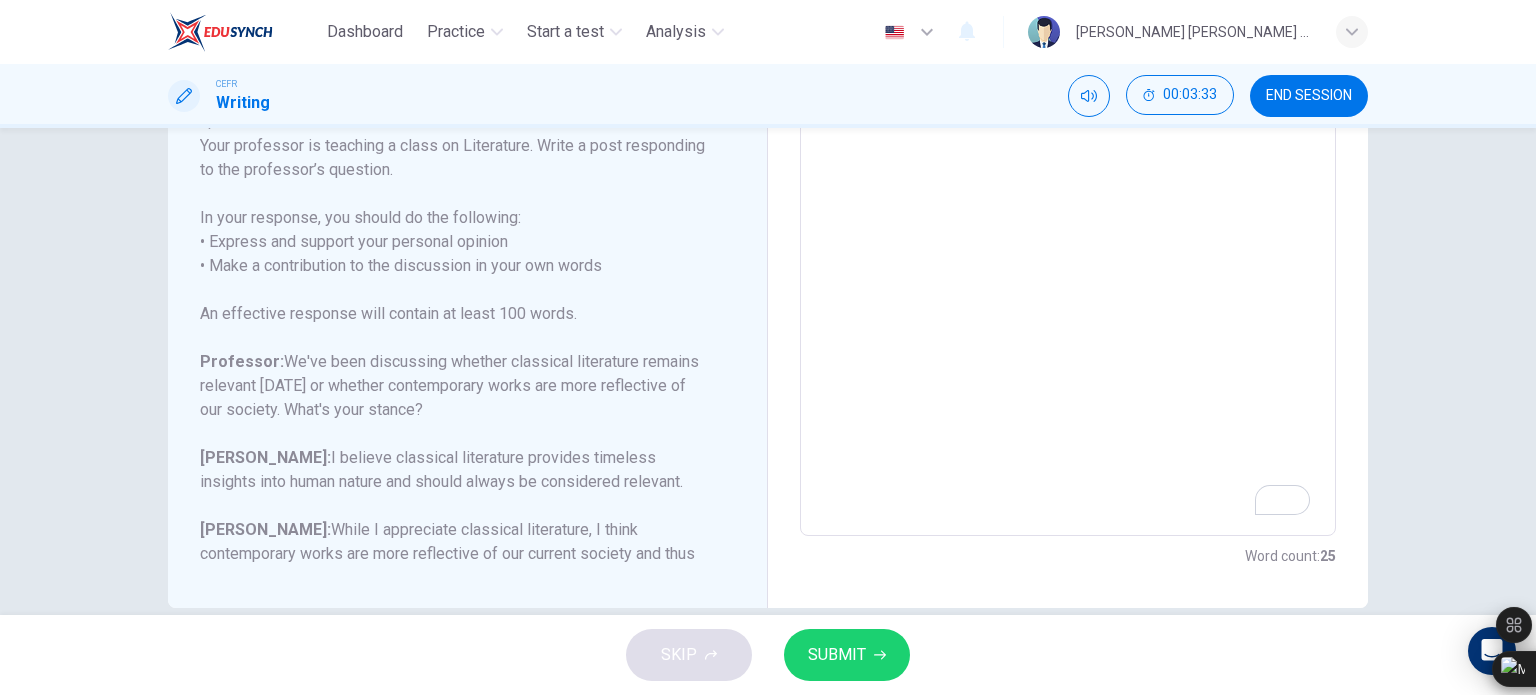 scroll, scrollTop: 173, scrollLeft: 0, axis: vertical 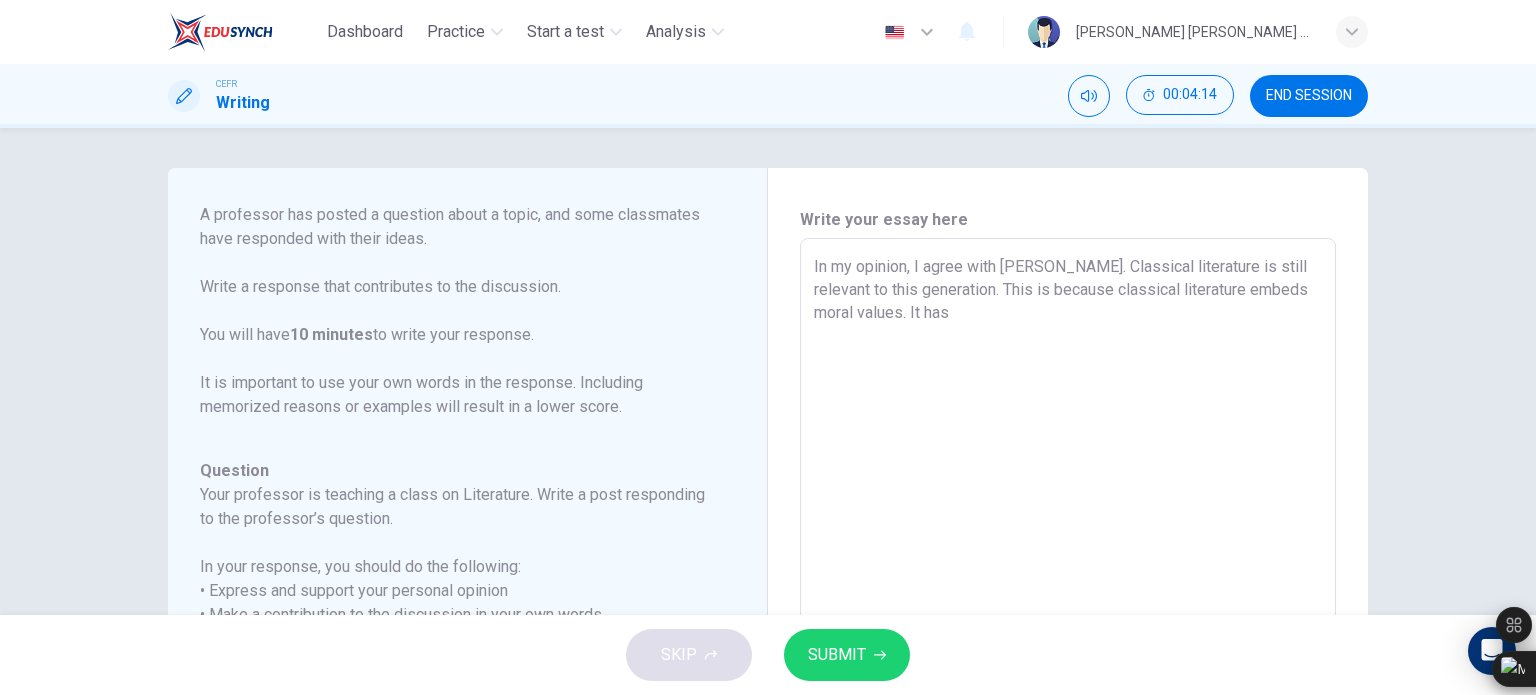 click on "In my opinion, I agree with Owen. Classical literature is still relevant to this generation. This is because classical literature embeds moral values. It has" at bounding box center [1068, 572] 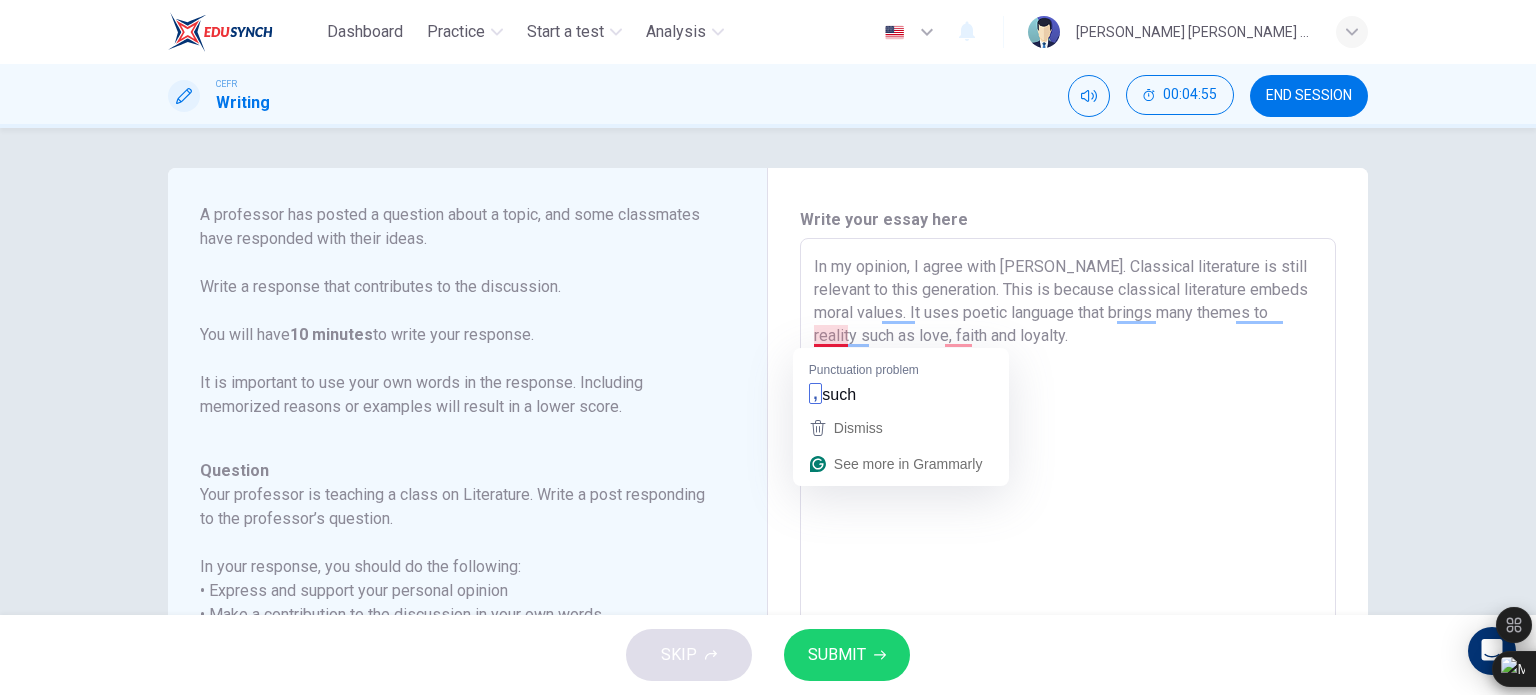click on "In my opinion, I agree with Owen. Classical literature is still relevant to this generation. This is because classical literature embeds moral values. It uses poetic language that brings many themes to reality such as love, faith and loyalty." at bounding box center [1068, 572] 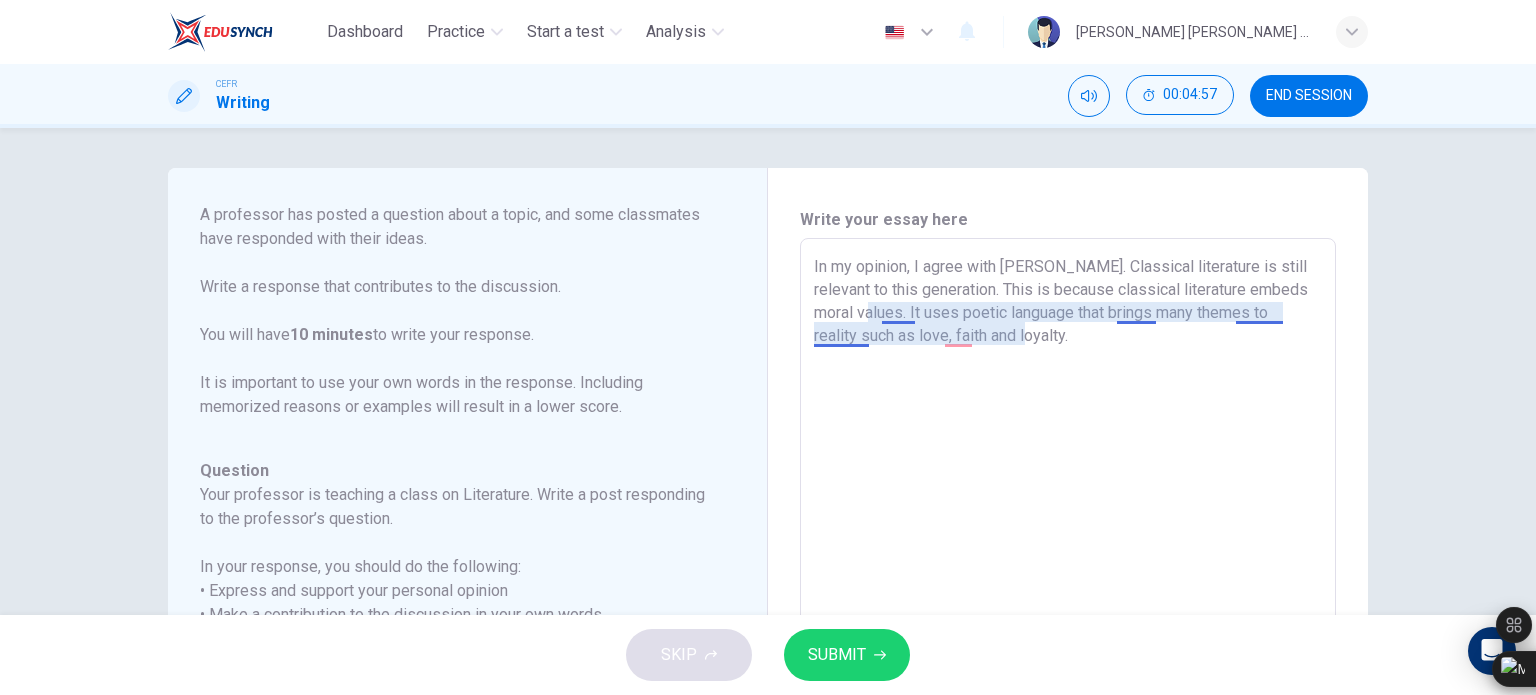 click on "In my opinion, I agree with Owen. Classical literature is still relevant to this generation. This is because classical literature embeds moral values. It uses poetic language that brings many themes to reality such as love, faith and loyalty." at bounding box center [1068, 572] 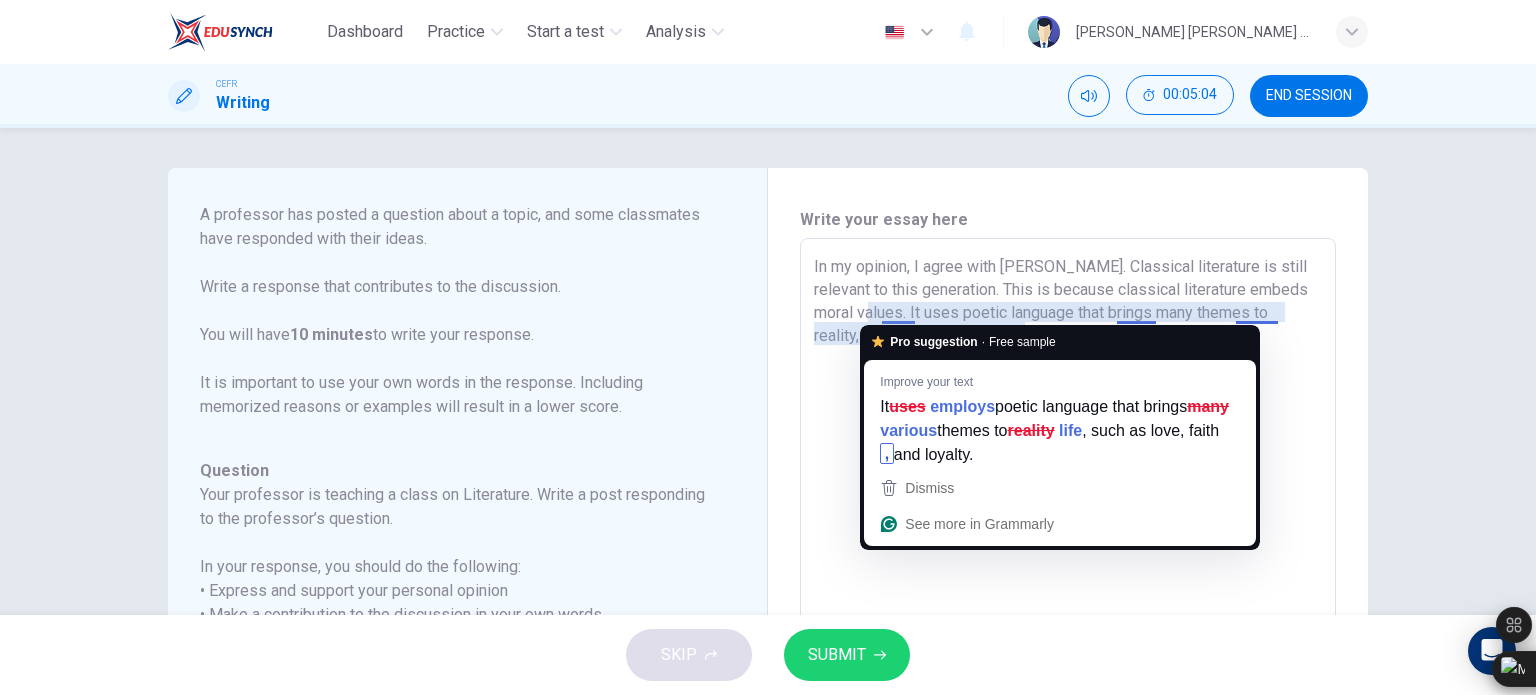 click on "In my opinion, I agree with Owen. Classical literature is still relevant to this generation. This is because classical literature embeds moral values. It uses poetic language that brings many themes to reality, such as love, faith and loyalty." at bounding box center [1068, 572] 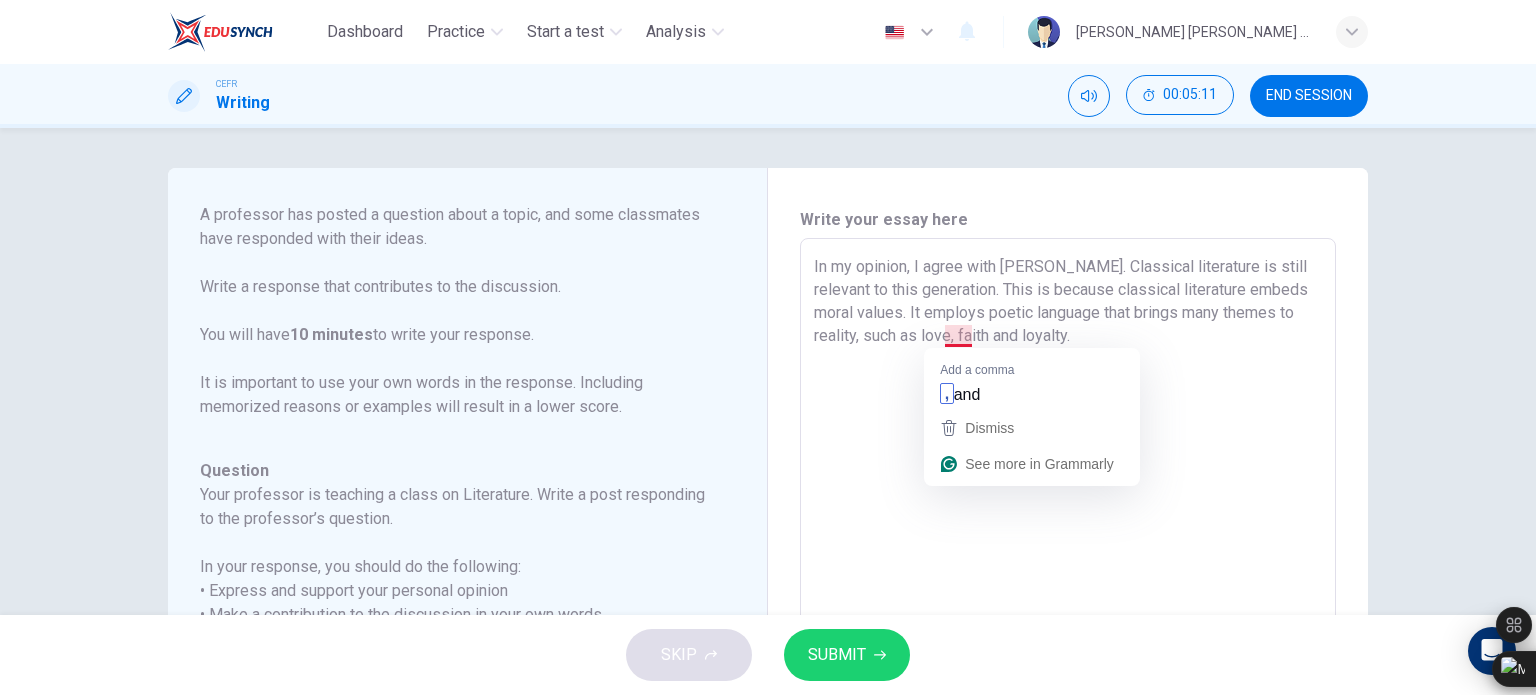 click on "In my opinion, I agree with Owen. Classical literature is still relevant to this generation. This is because classical literature embeds moral values. It employs poetic language that brings many themes to reality, such as love, faith and loyalty." at bounding box center [1068, 572] 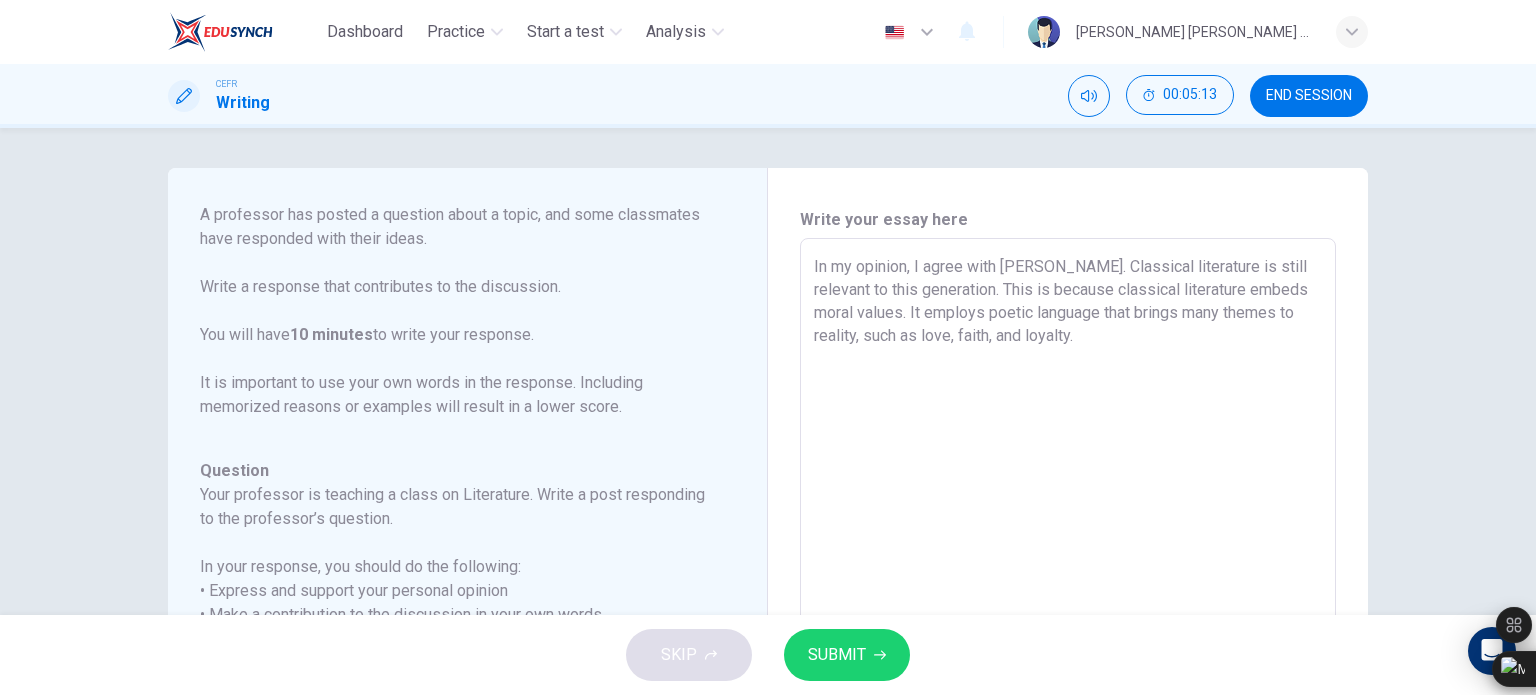 click on "In my opinion, I agree with Owen. Classical literature is still relevant to this generation. This is because classical literature embeds moral values. It employs poetic language that brings many themes to reality, such as love, faith, and loyalty." at bounding box center (1068, 572) 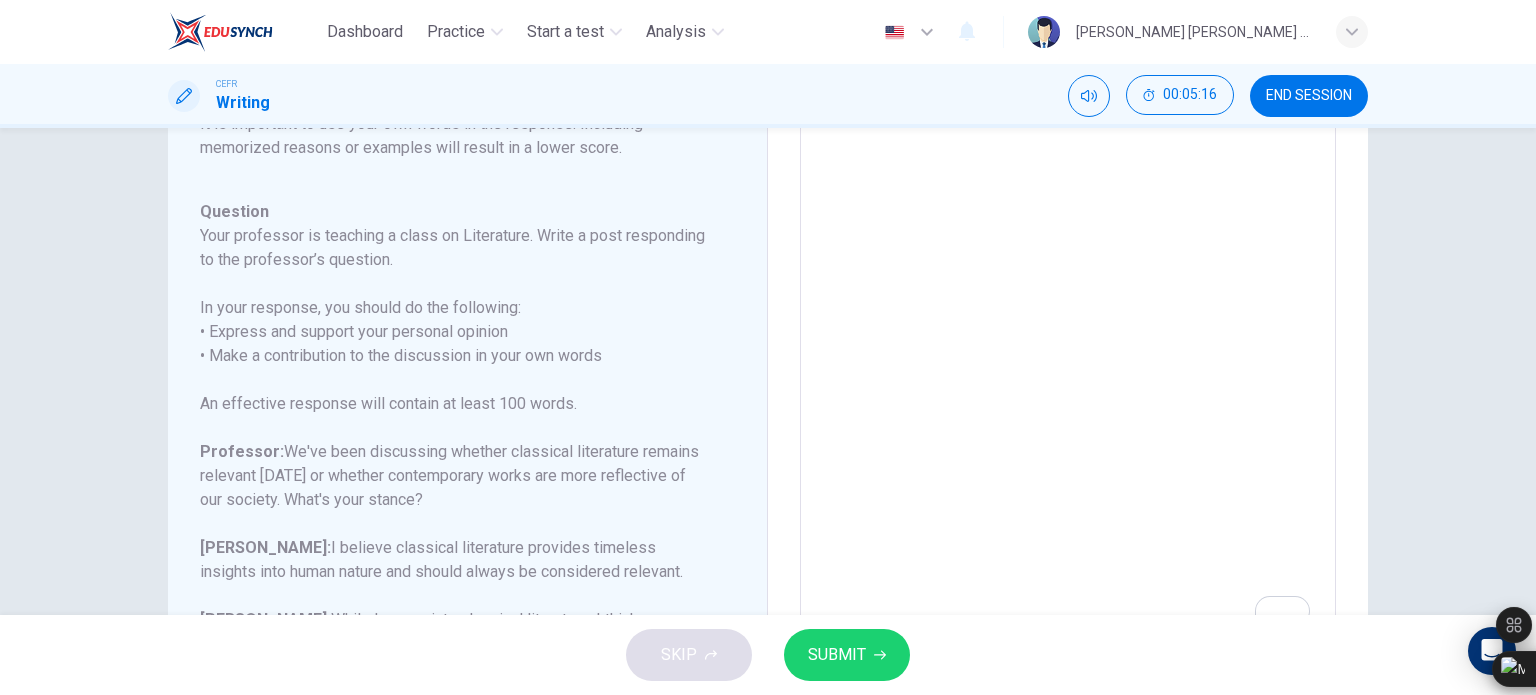 scroll, scrollTop: 48, scrollLeft: 0, axis: vertical 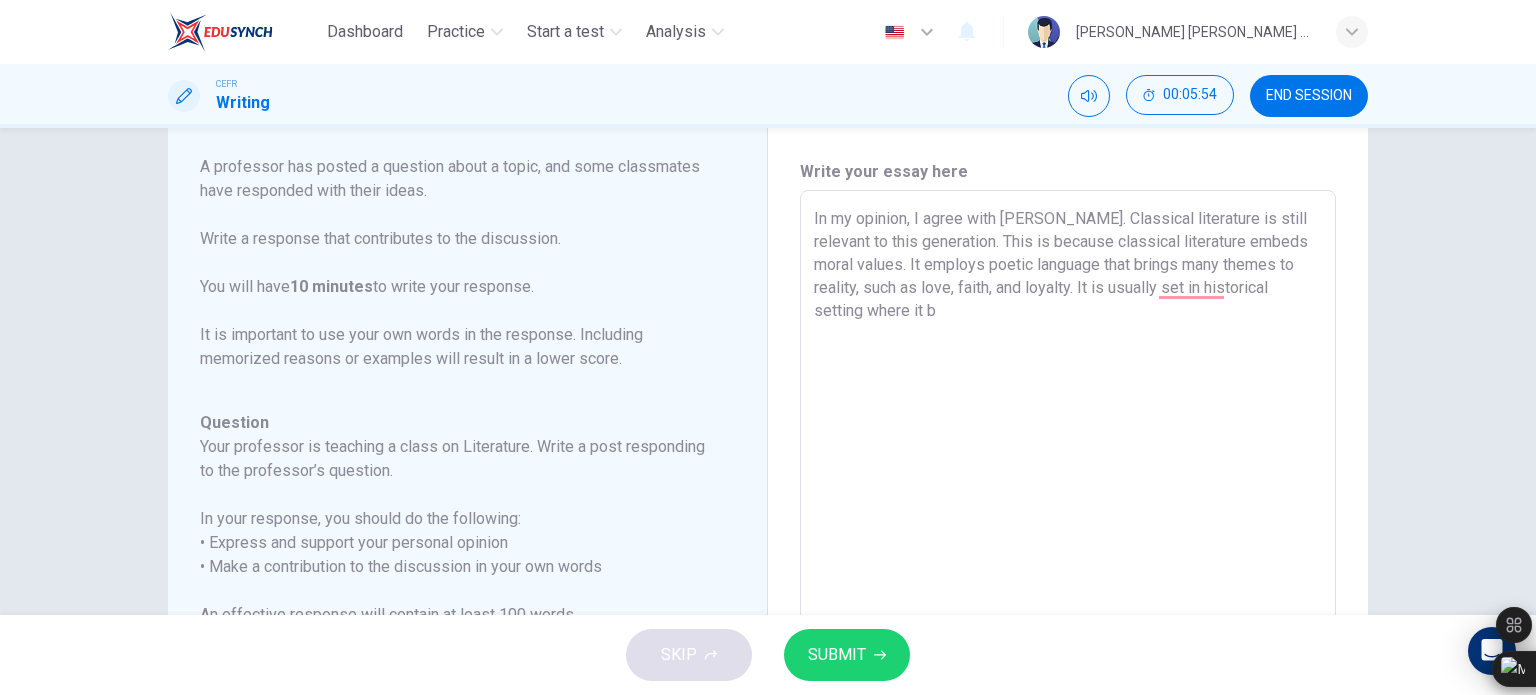 click on "In my opinion, I agree with Owen. Classical literature is still relevant to this generation. This is because classical literature embeds moral values. It employs poetic language that brings many themes to reality, such as love, faith, and loyalty. It is usually set in historical setting where it b" at bounding box center (1068, 524) 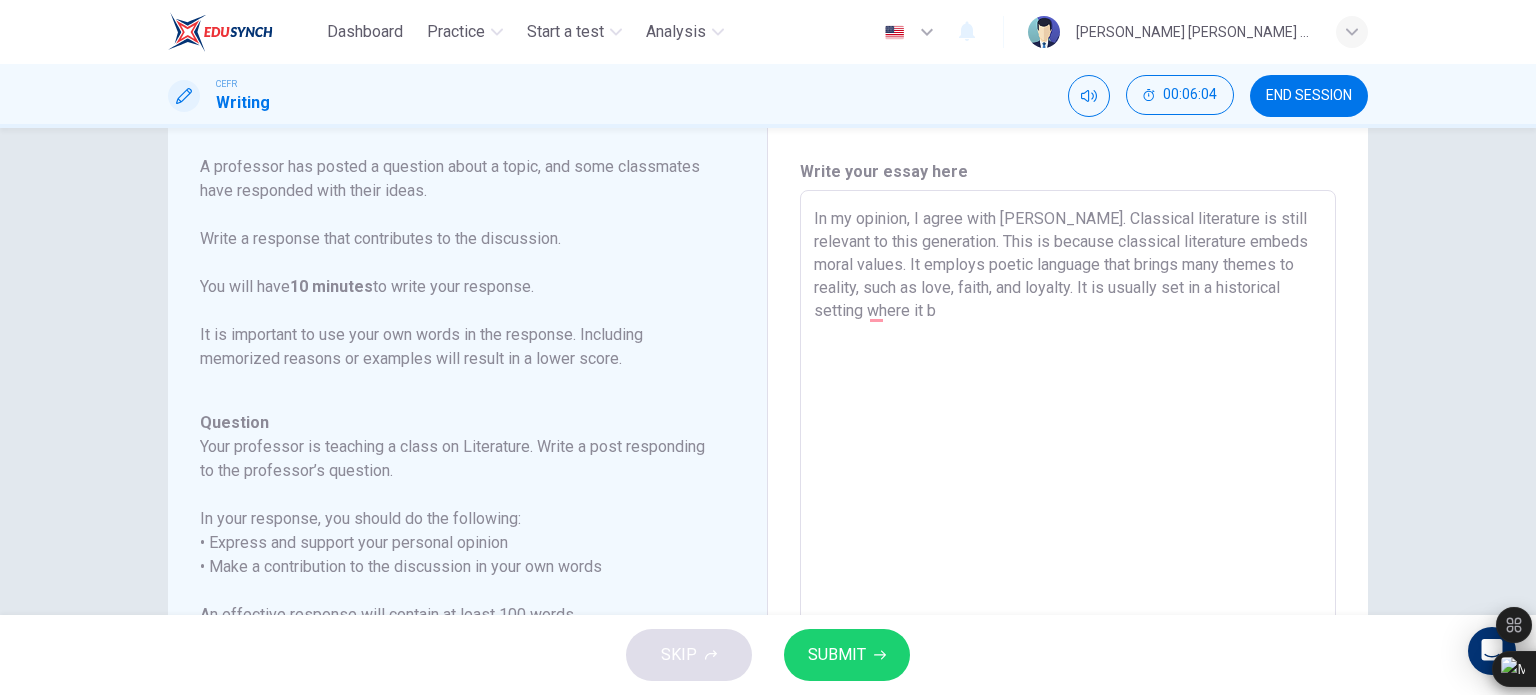 click on "In my opinion, I agree with Owen. Classical literature is still relevant to this generation. This is because classical literature embeds moral values. It employs poetic language that brings many themes to reality, such as love, faith, and loyalty. It is usually set in a historical setting where it b" at bounding box center (1068, 524) 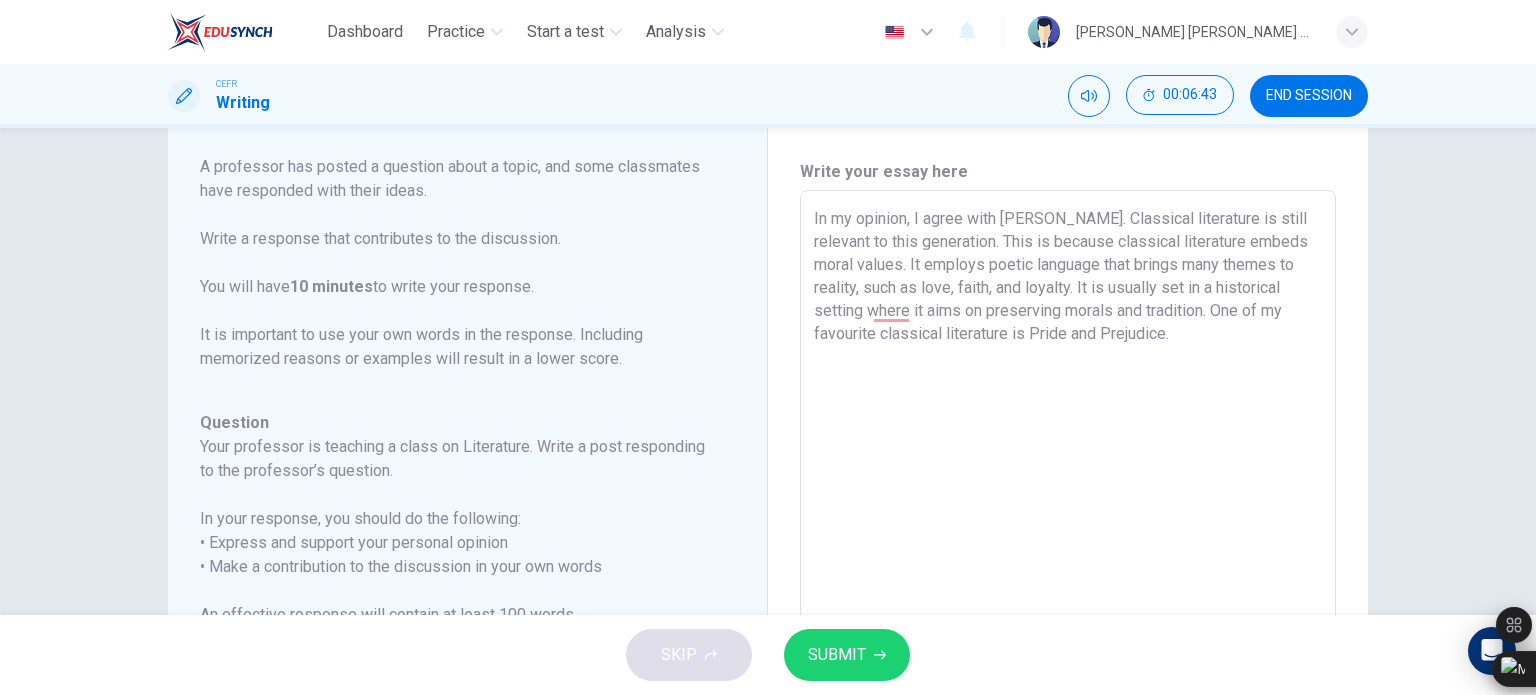 click on "In my opinion, I agree with Owen. Classical literature is still relevant to this generation. This is because classical literature embeds moral values. It employs poetic language that brings many themes to reality, such as love, faith, and loyalty. It is usually set in a historical setting where it aims on preserving morals and tradition. One of my favourite classical literature is Pride and Prejudice." at bounding box center [1068, 524] 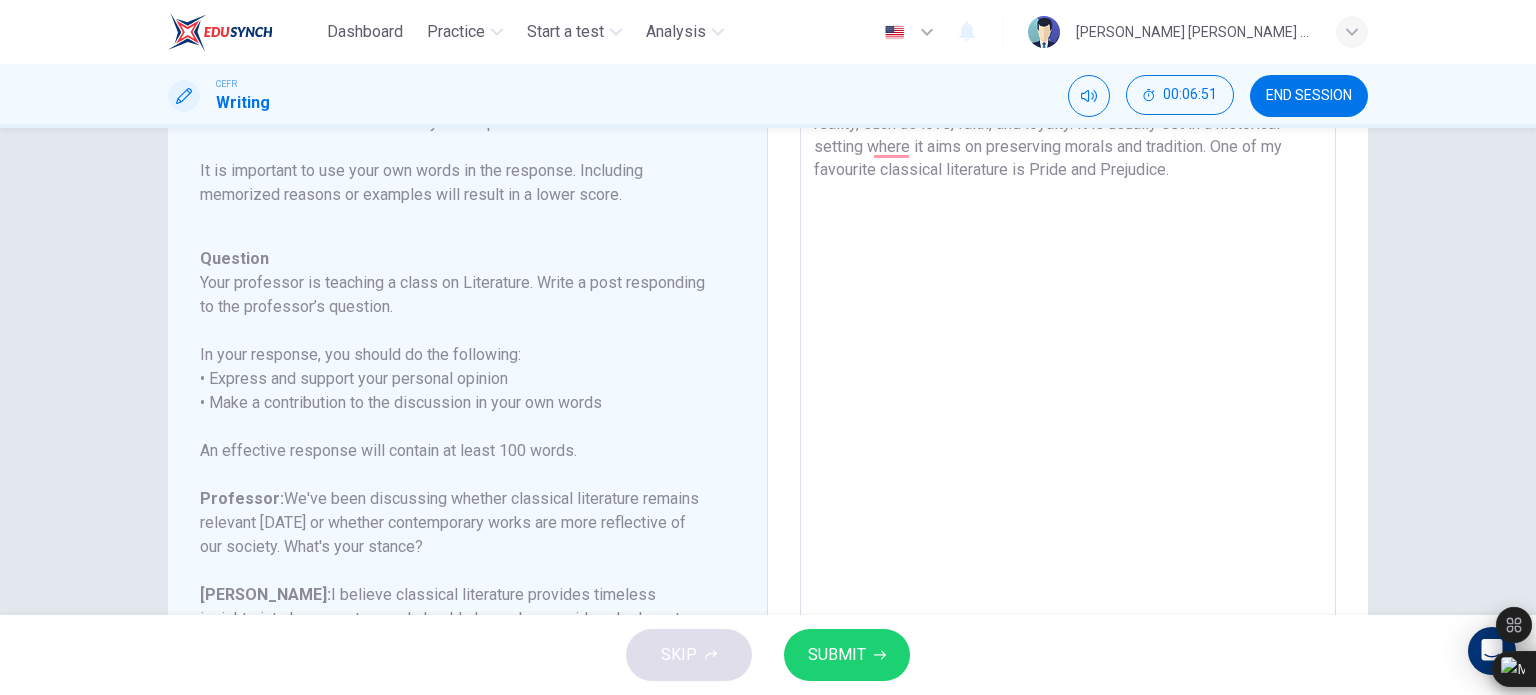 scroll, scrollTop: 0, scrollLeft: 0, axis: both 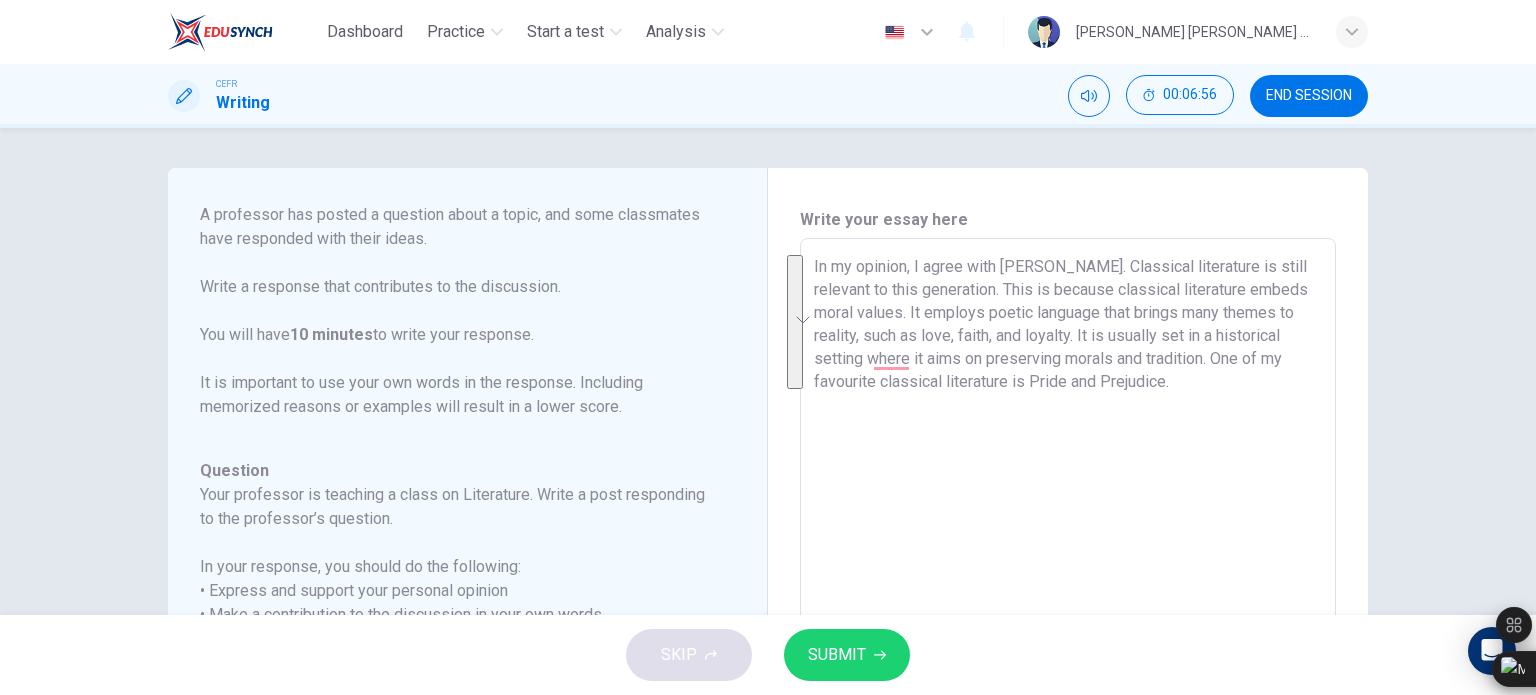 drag, startPoint x: 1140, startPoint y: 379, endPoint x: 812, endPoint y: 264, distance: 347.5759 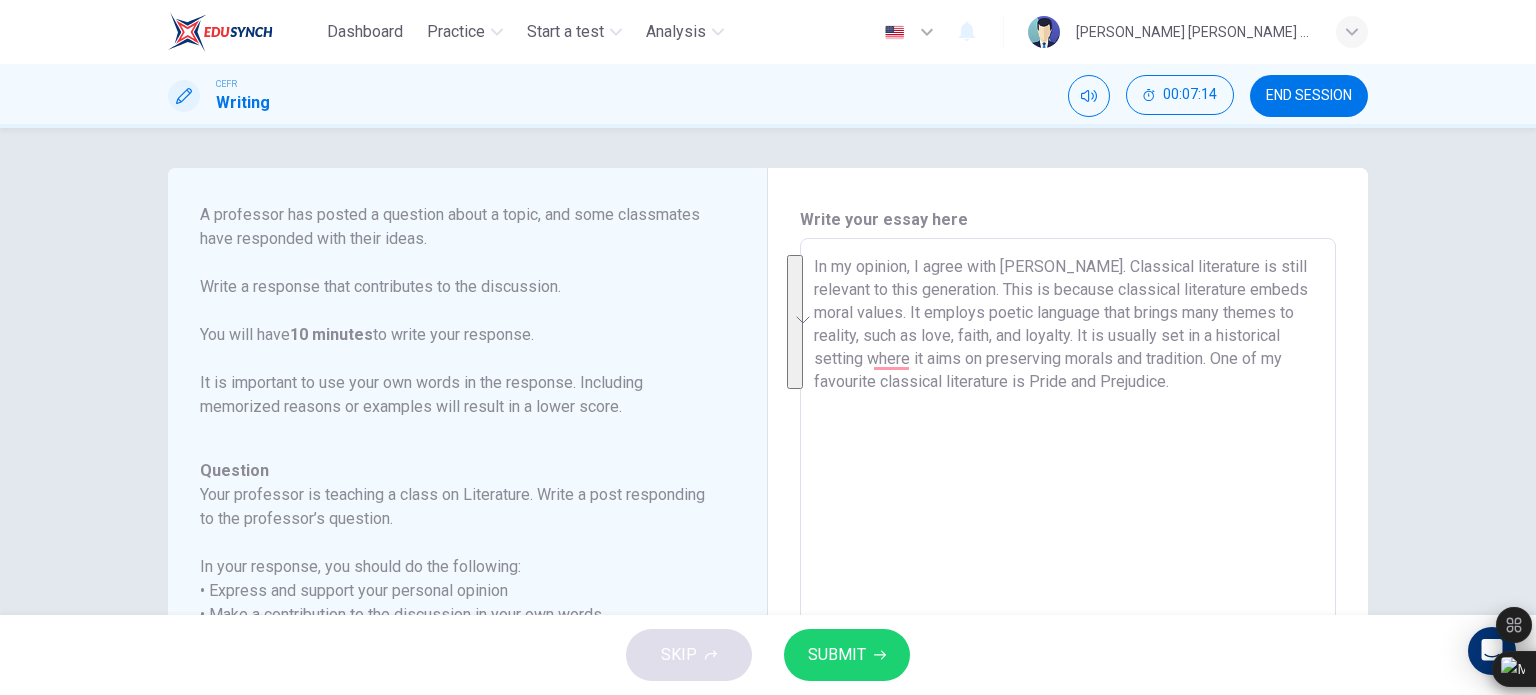click on "In my opinion, I agree with Owen. Classical literature is still relevant to this generation. This is because classical literature embeds moral values. It employs poetic language that brings many themes to reality, such as love, faith, and loyalty. It is usually set in a historical setting where it aims on preserving morals and tradition. One of my favourite classical literature is Pride and Prejudice." at bounding box center [1068, 572] 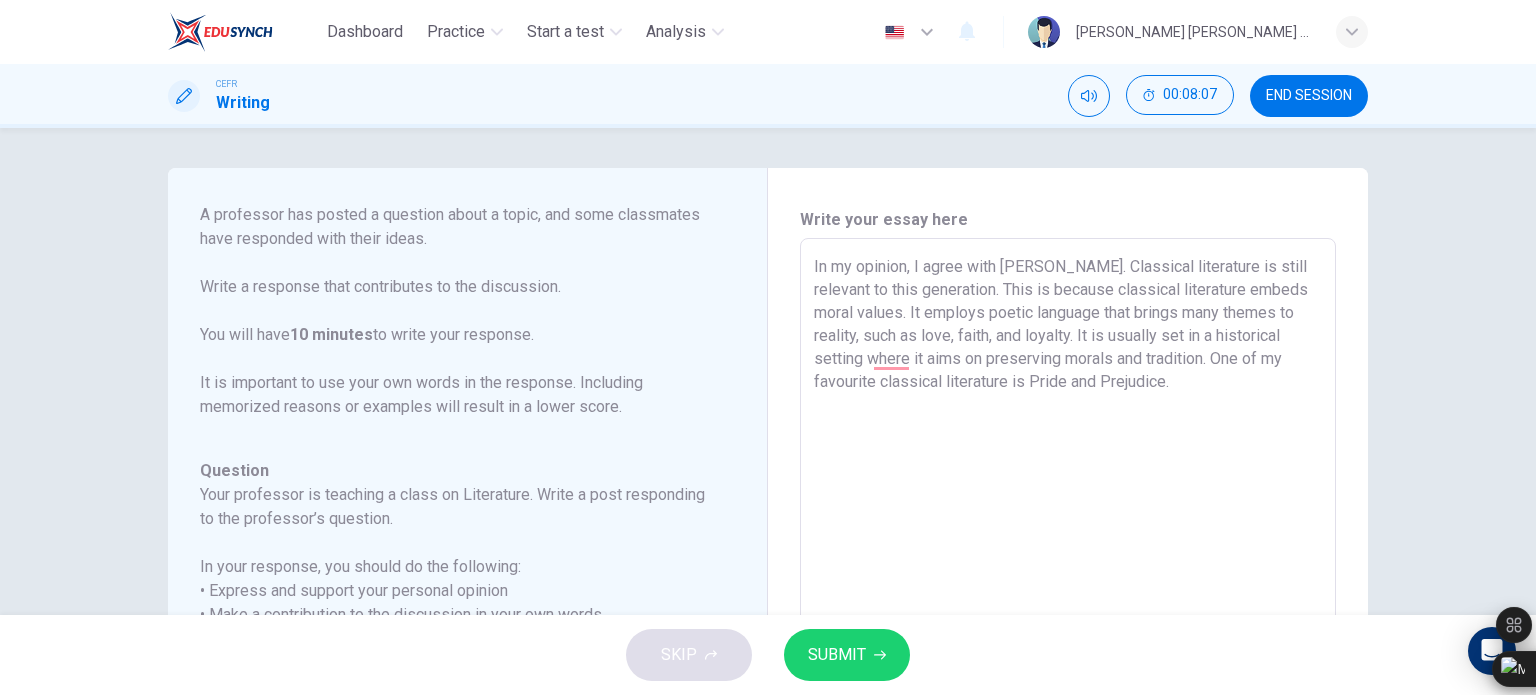click on "In my opinion, I agree with Owen. Classical literature is still relevant to this generation. This is because classical literature embeds moral values. It employs poetic language that brings many themes to reality, such as love, faith, and loyalty. It is usually set in a historical setting where it aims on preserving morals and tradition. One of my favourite classical literature is Pride and Prejudice." at bounding box center (1068, 572) 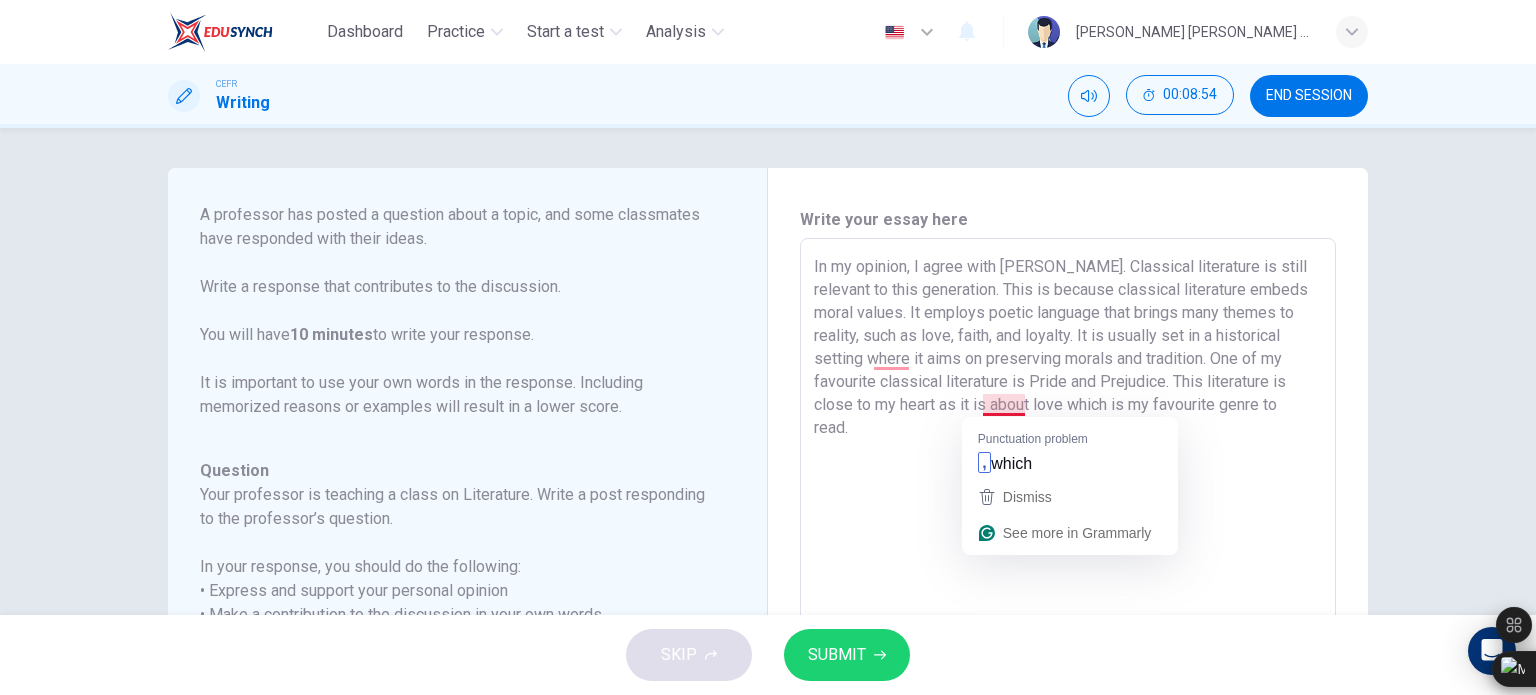 click on "In my opinion, I agree with Owen. Classical literature is still relevant to this generation. This is because classical literature embeds moral values. It employs poetic language that brings many themes to reality, such as love, faith, and loyalty. It is usually set in a historical setting where it aims on preserving morals and tradition. One of my favourite classical literature is Pride and Prejudice. This literature is close to my heart as it is about love which is my favourite genre to read." at bounding box center (1068, 572) 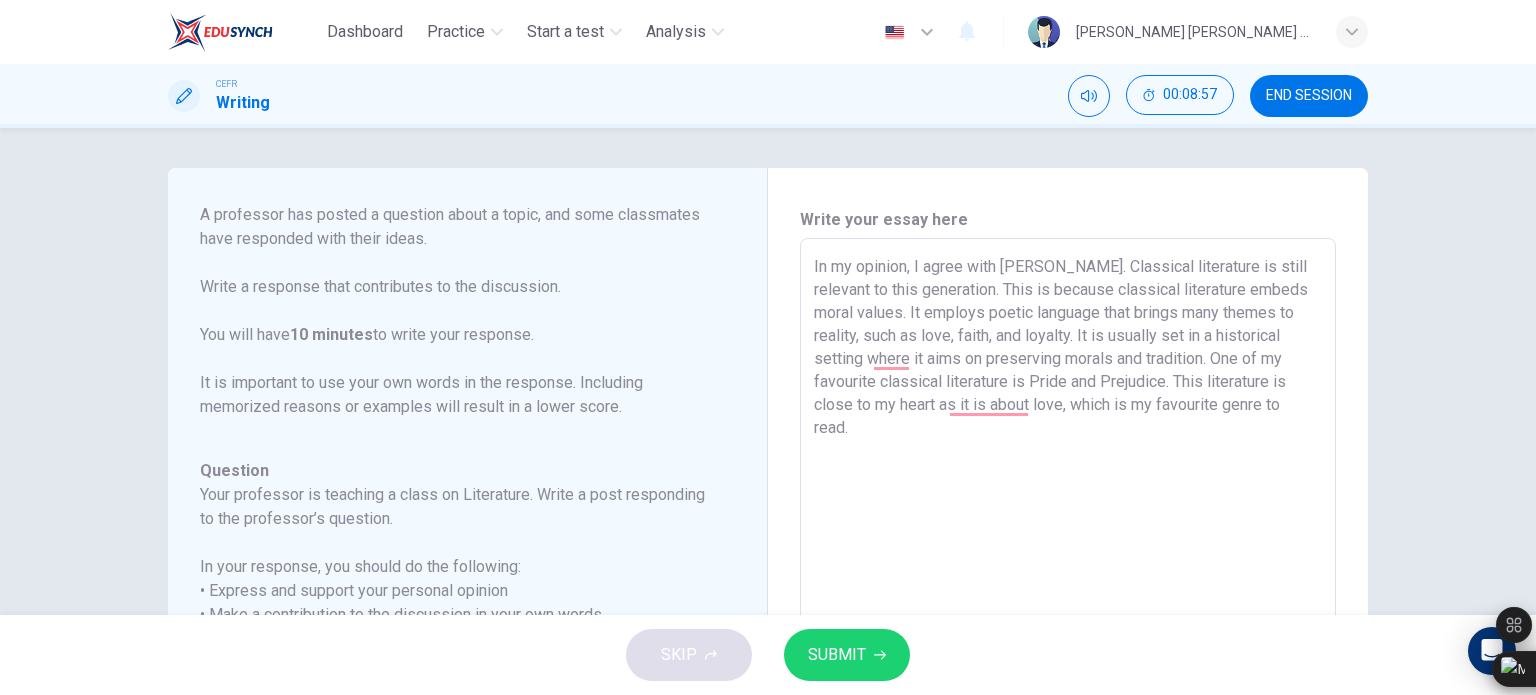 click on "In my opinion, I agree with Owen. Classical literature is still relevant to this generation. This is because classical literature embeds moral values. It employs poetic language that brings many themes to reality, such as love, faith, and loyalty. It is usually set in a historical setting where it aims on preserving morals and tradition. One of my favourite classical literature is Pride and Prejudice. This literature is close to my heart as it is about love, which is my favourite genre to read." at bounding box center (1068, 572) 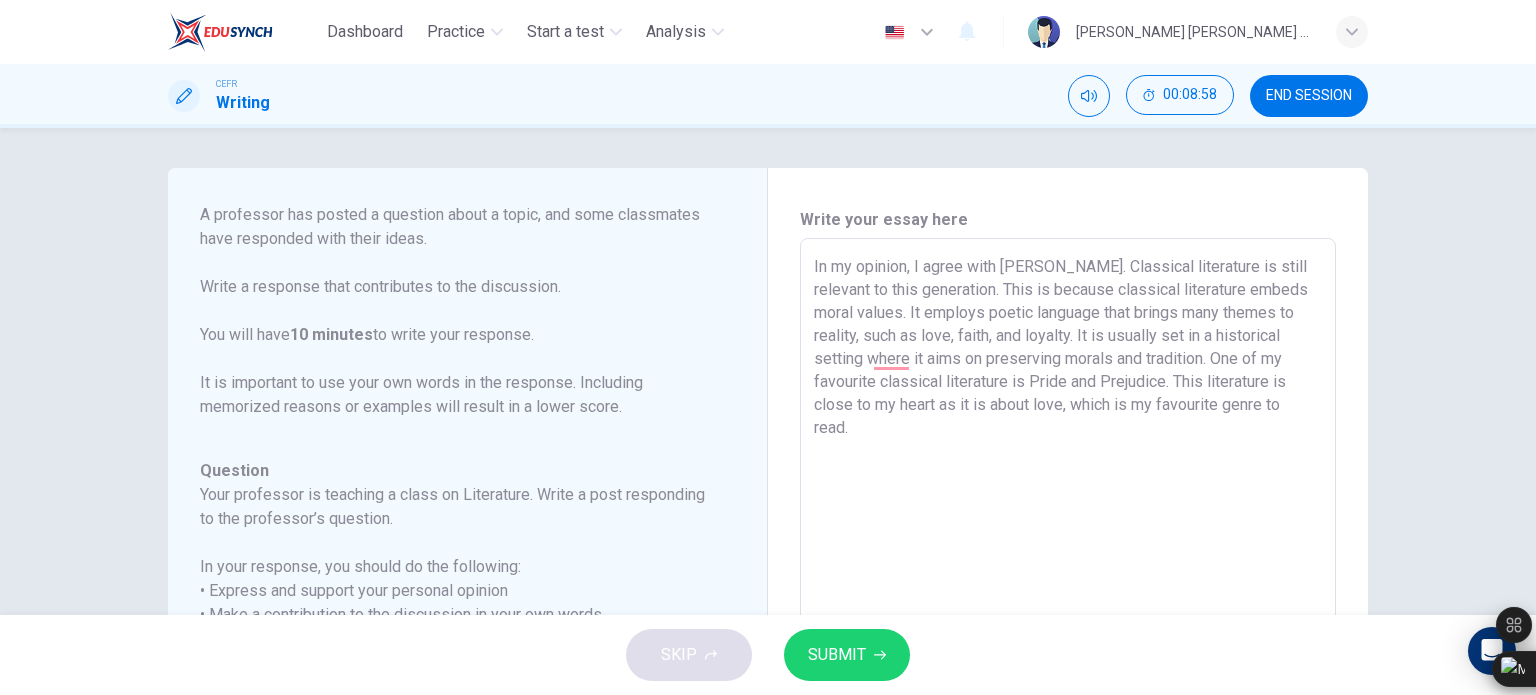 click on "In my opinion, I agree with Owen. Classical literature is still relevant to this generation. This is because classical literature embeds moral values. It employs poetic language that brings many themes to reality, such as love, faith, and loyalty. It is usually set in a historical setting where it aims on preserving morals and tradition. One of my favourite classical literature is Pride and Prejudice. This literature is close to my heart as it is about love, which is my favourite genre to read." at bounding box center (1068, 572) 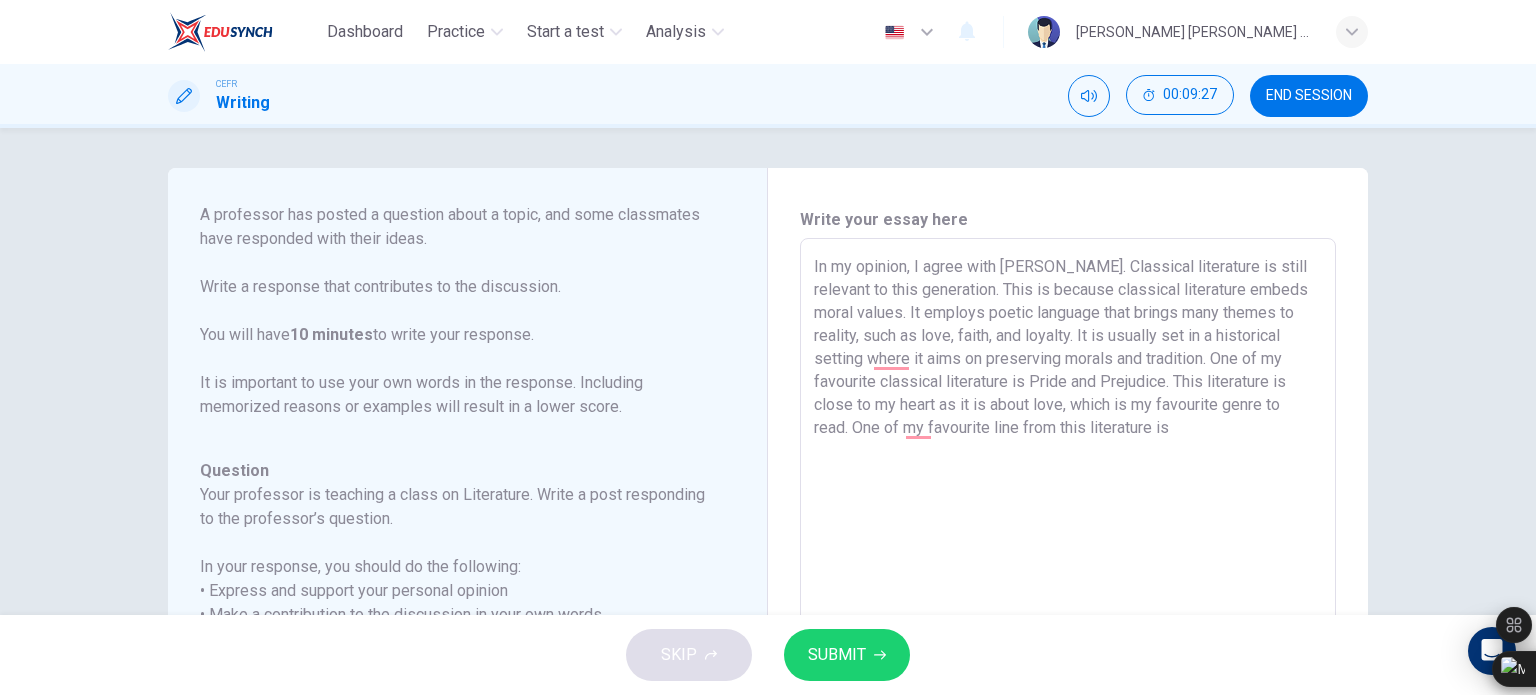 drag, startPoint x: 1186, startPoint y: 414, endPoint x: 1244, endPoint y: 411, distance: 58.077534 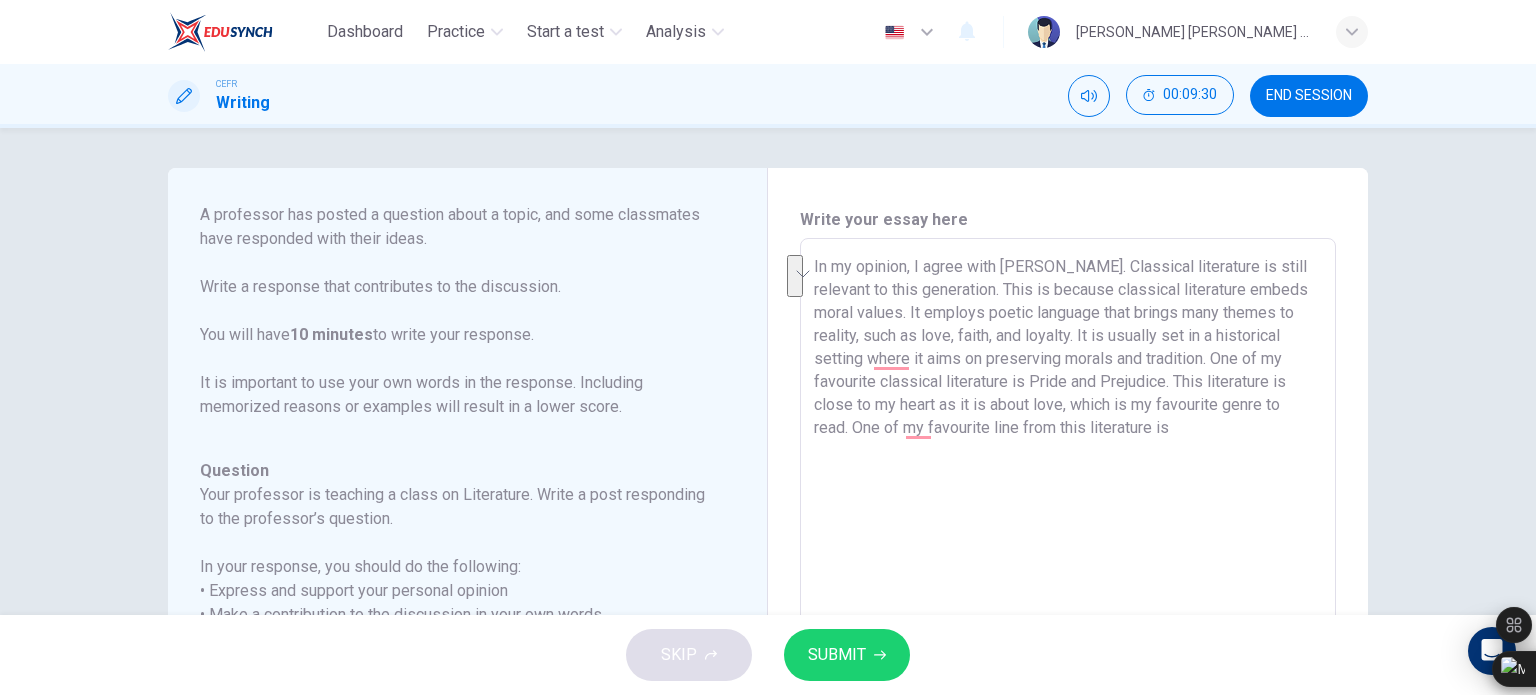 drag, startPoint x: 1104, startPoint y: 427, endPoint x: 1239, endPoint y: 407, distance: 136.47343 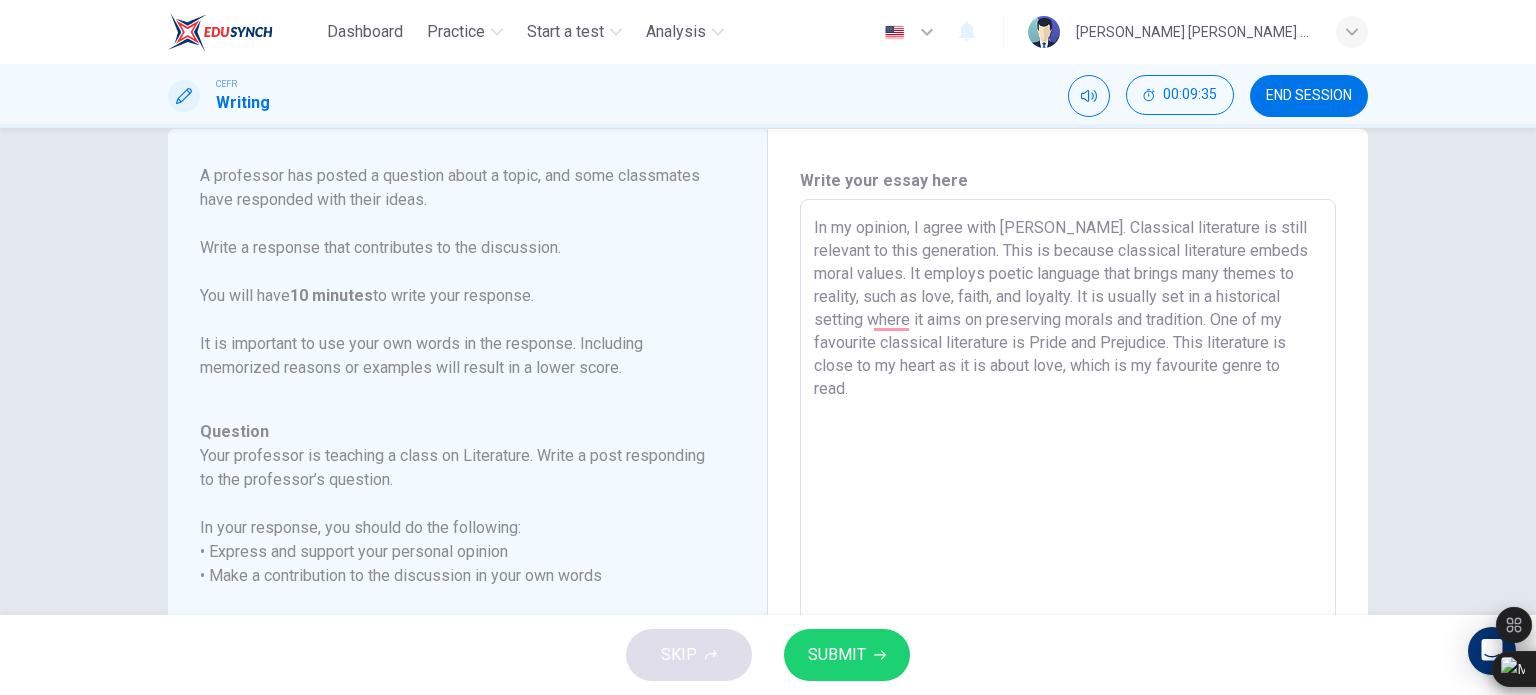 scroll, scrollTop: 0, scrollLeft: 0, axis: both 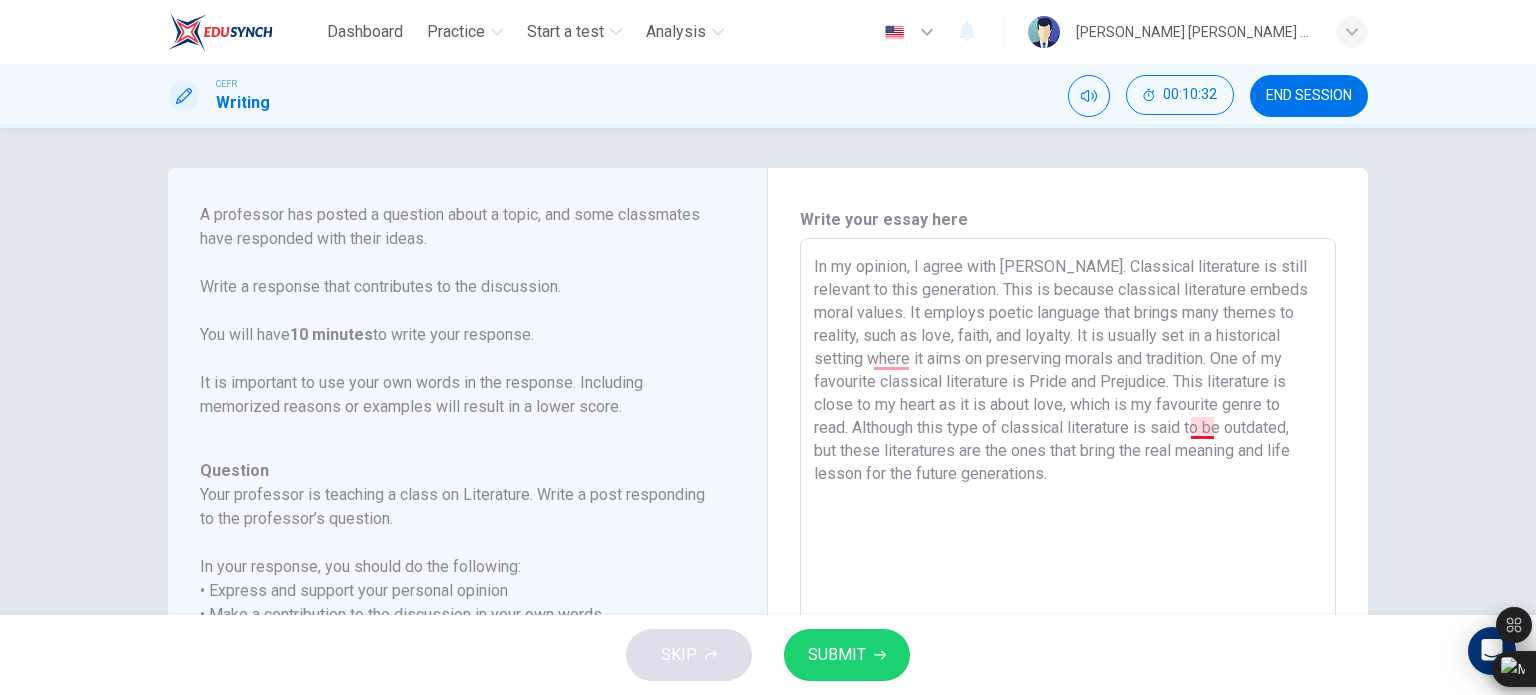 click on "In my opinion, I agree with Owen. Classical literature is still relevant to this generation. This is because classical literature embeds moral values. It employs poetic language that brings many themes to reality, such as love, faith, and loyalty. It is usually set in a historical setting where it aims on preserving morals and tradition. One of my favourite classical literature is Pride and Prejudice. This literature is close to my heart as it is about love, which is my favourite genre to read. Although this type of classical literature is said to be outdated, but these literatures are the ones that bring the real meaning and life lesson for the future generations." at bounding box center [1068, 572] 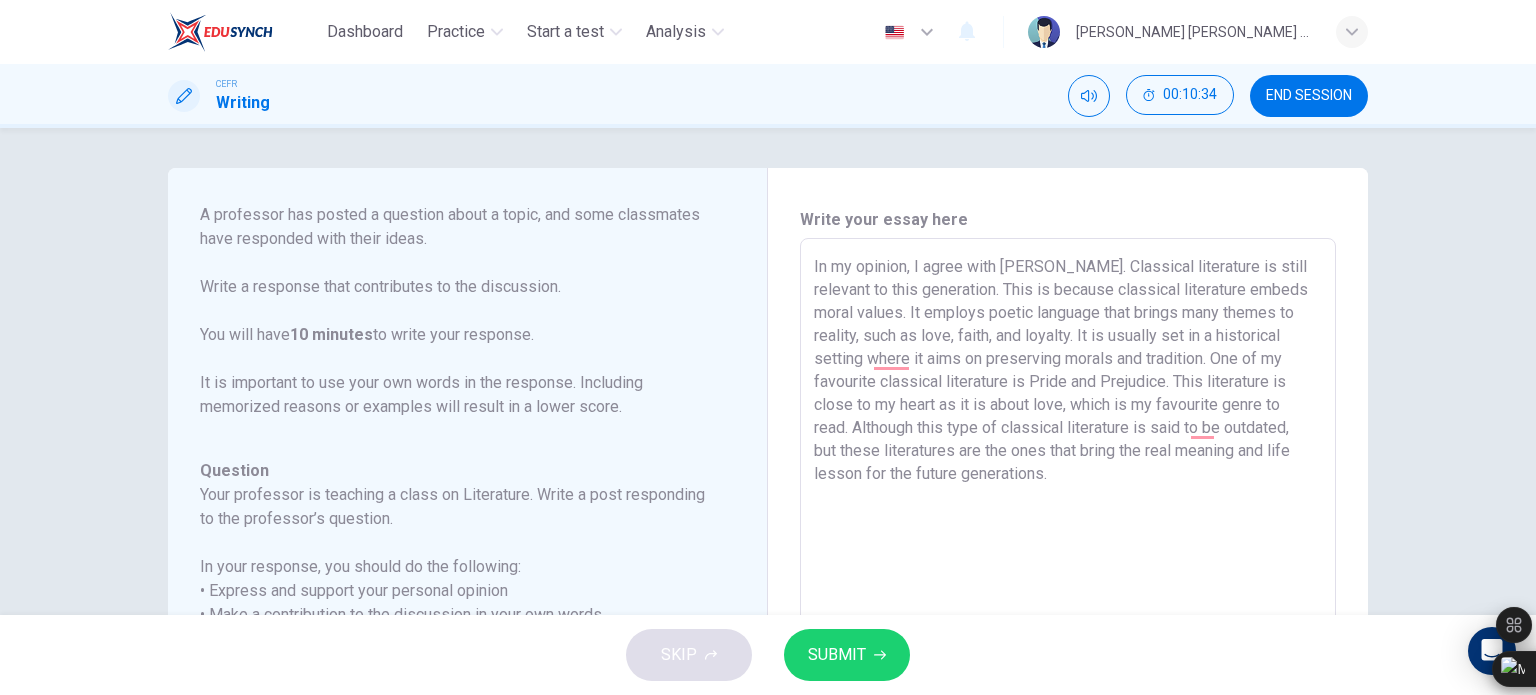 click on "In my opinion, I agree with Owen. Classical literature is still relevant to this generation. This is because classical literature embeds moral values. It employs poetic language that brings many themes to reality, such as love, faith, and loyalty. It is usually set in a historical setting where it aims on preserving morals and tradition. One of my favourite classical literature is Pride and Prejudice. This literature is close to my heart as it is about love, which is my favourite genre to read. Although this type of classical literature is said to be outdated, but these literatures are the ones that bring the real meaning and life lesson for the future generations." at bounding box center (1068, 572) 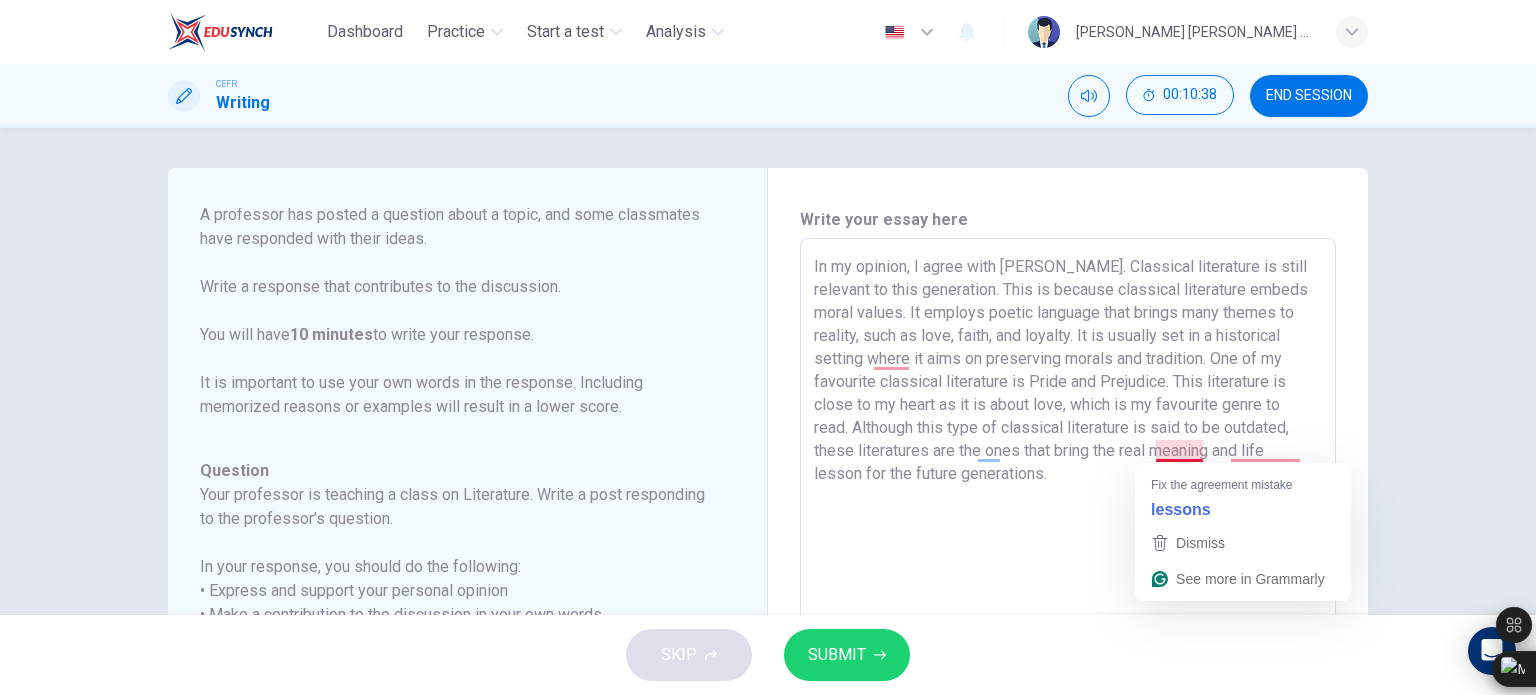 click on "In my opinion, I agree with Owen. Classical literature is still relevant to this generation. This is because classical literature embeds moral values. It employs poetic language that brings many themes to reality, such as love, faith, and loyalty. It is usually set in a historical setting where it aims on preserving morals and tradition. One of my favourite classical literature is Pride and Prejudice. This literature is close to my heart as it is about love, which is my favourite genre to read. Although this type of classical literature is said to be outdated, these literatures are the ones that bring the real meaning and life lesson for the future generations." at bounding box center (1068, 572) 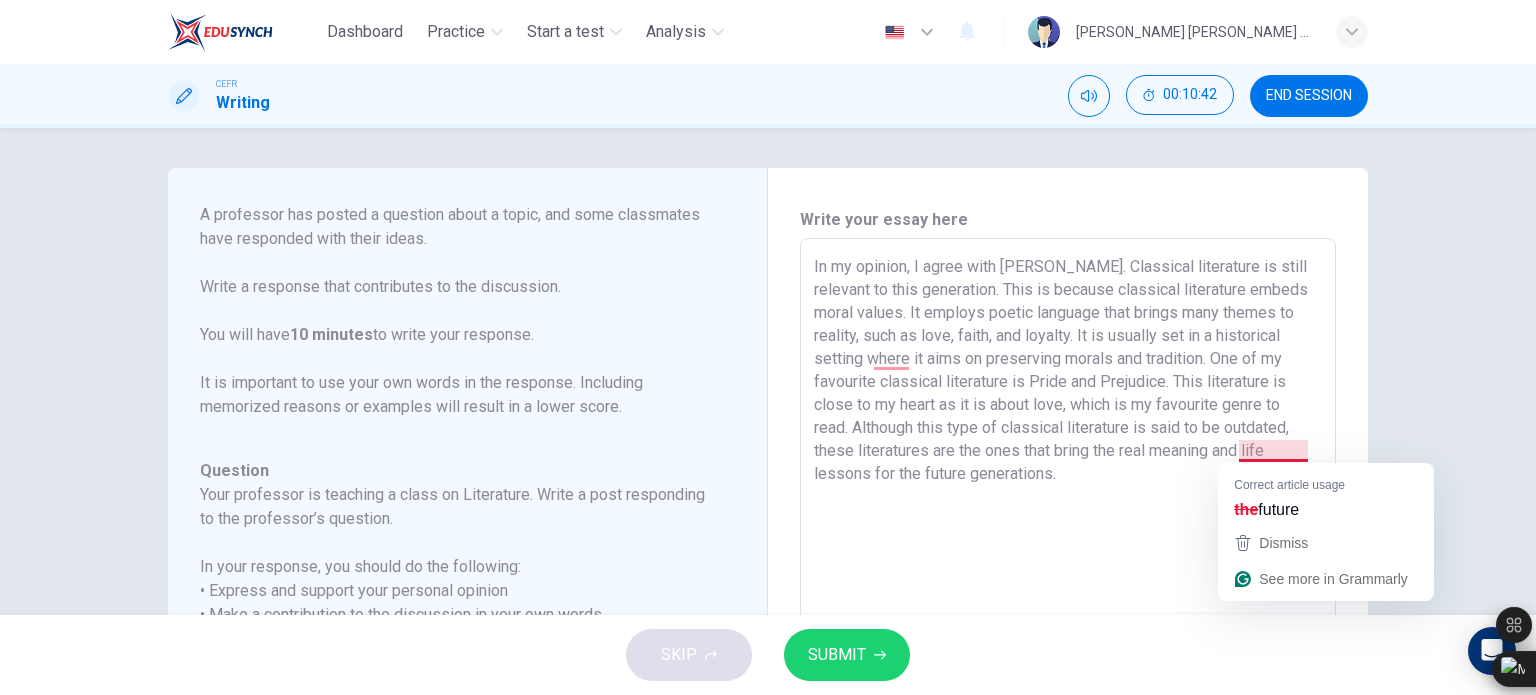 click on "In my opinion, I agree with Owen. Classical literature is still relevant to this generation. This is because classical literature embeds moral values. It employs poetic language that brings many themes to reality, such as love, faith, and loyalty. It is usually set in a historical setting where it aims on preserving morals and tradition. One of my favourite classical literature is Pride and Prejudice. This literature is close to my heart as it is about love, which is my favourite genre to read. Although this type of classical literature is said to be outdated, these literatures are the ones that bring the real meaning and life lessons for the future generations." at bounding box center [1068, 572] 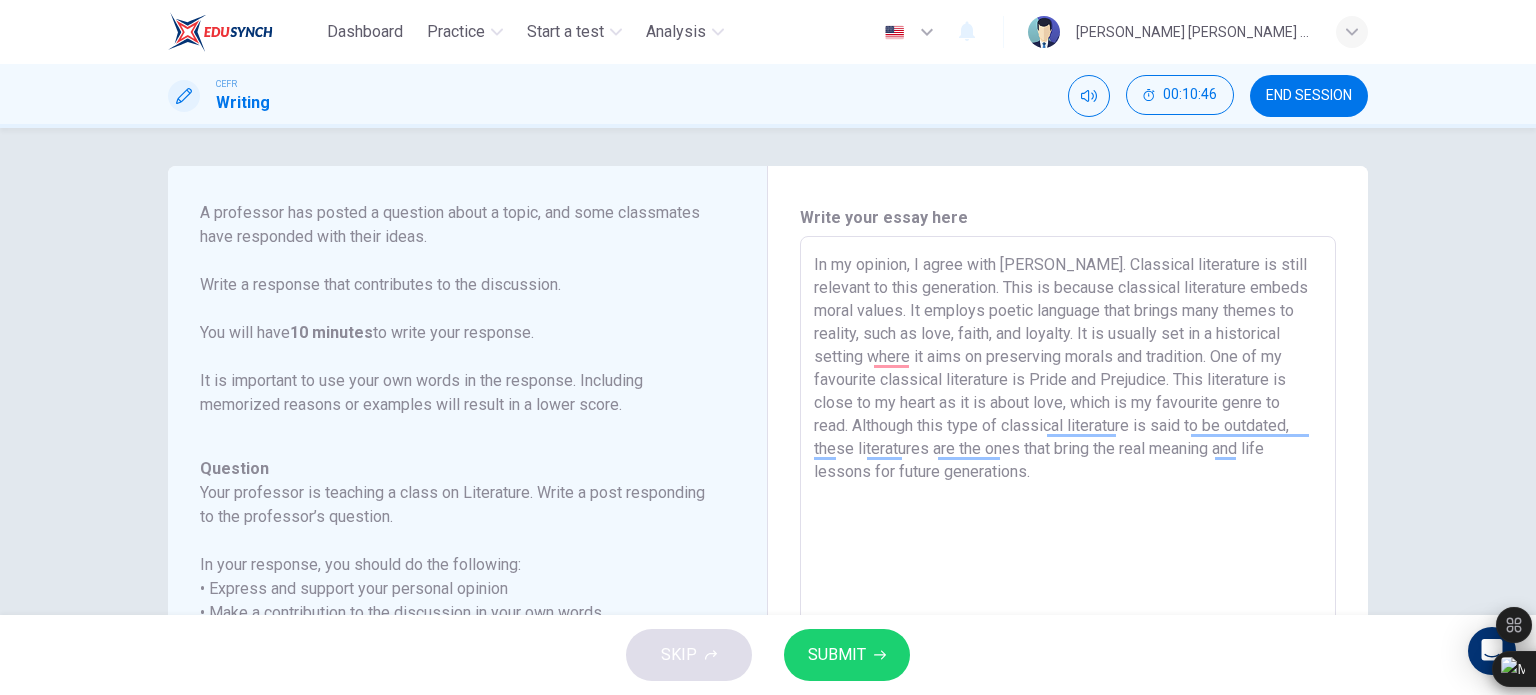 scroll, scrollTop: 403, scrollLeft: 0, axis: vertical 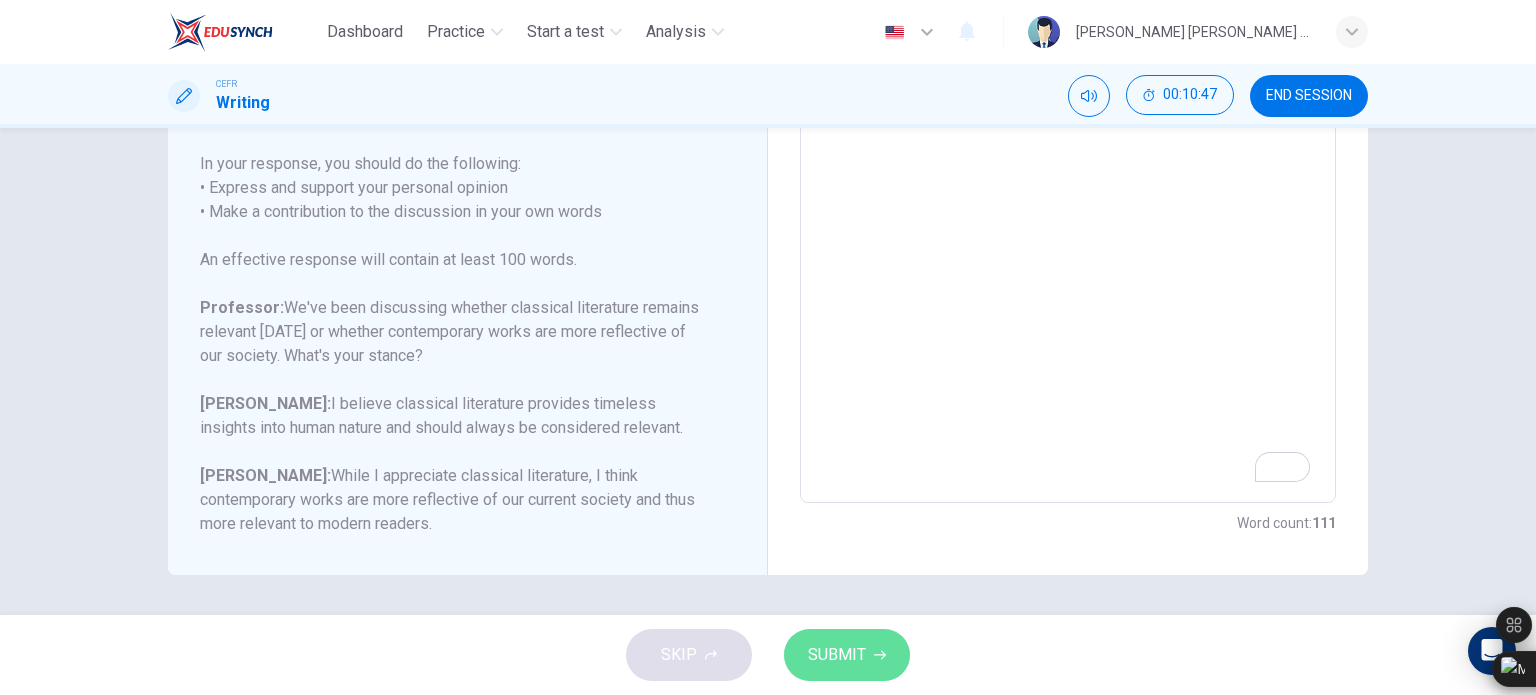 click on "SUBMIT" at bounding box center (837, 655) 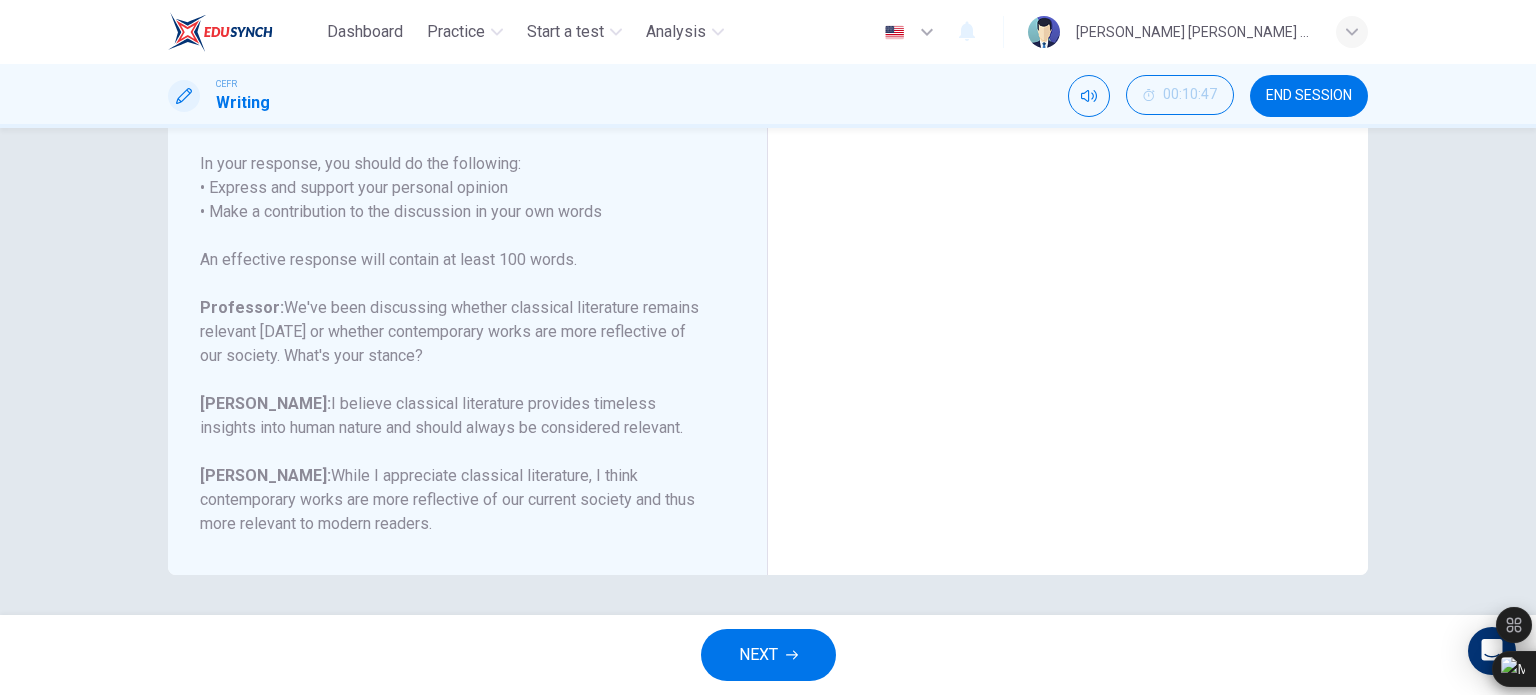 scroll, scrollTop: 0, scrollLeft: 0, axis: both 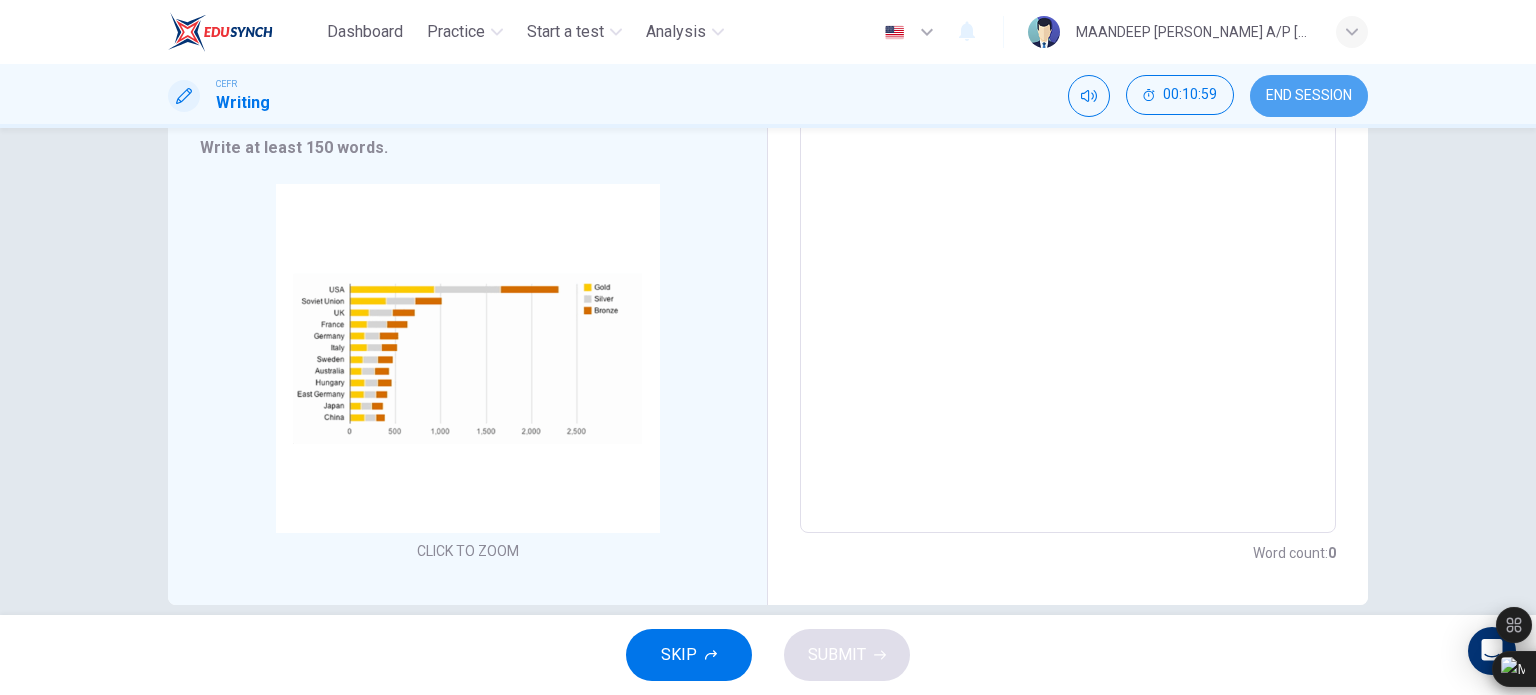 click on "END SESSION" at bounding box center [1309, 96] 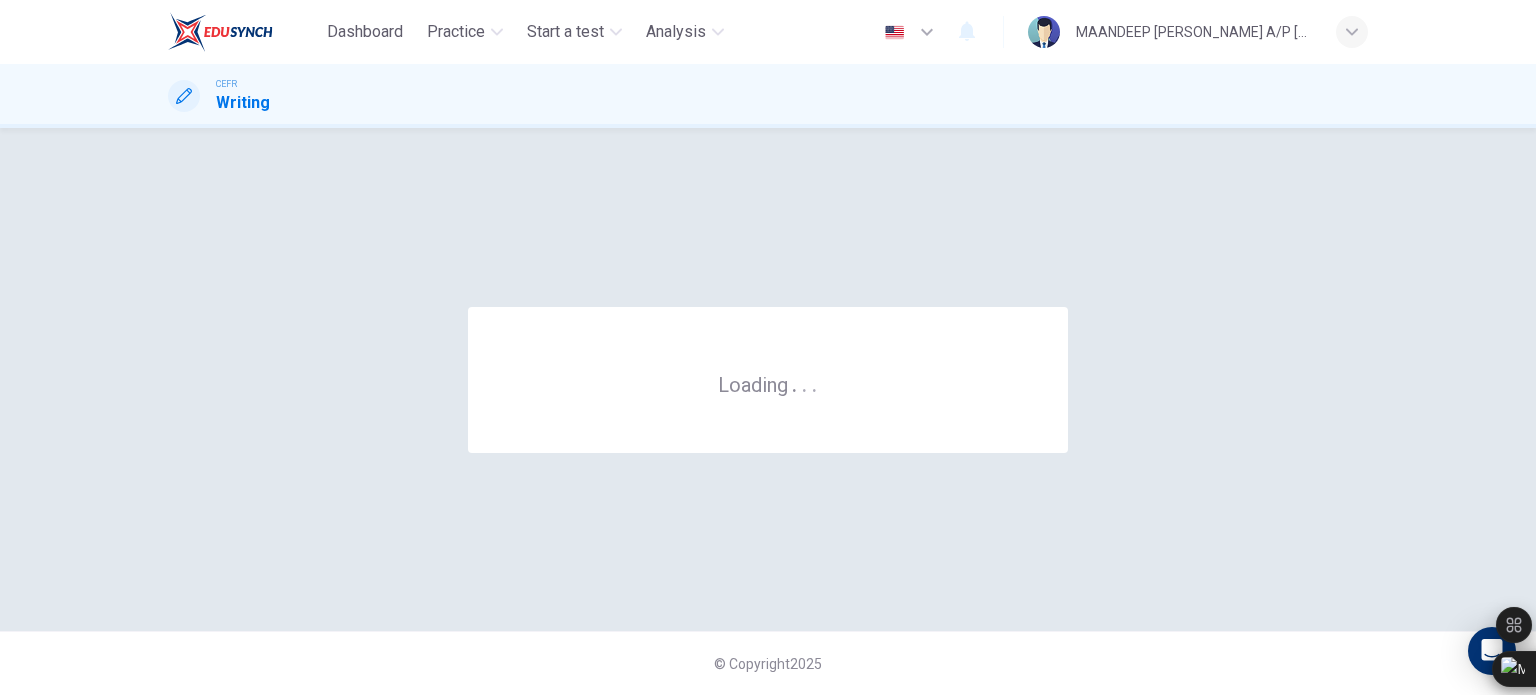 scroll, scrollTop: 0, scrollLeft: 0, axis: both 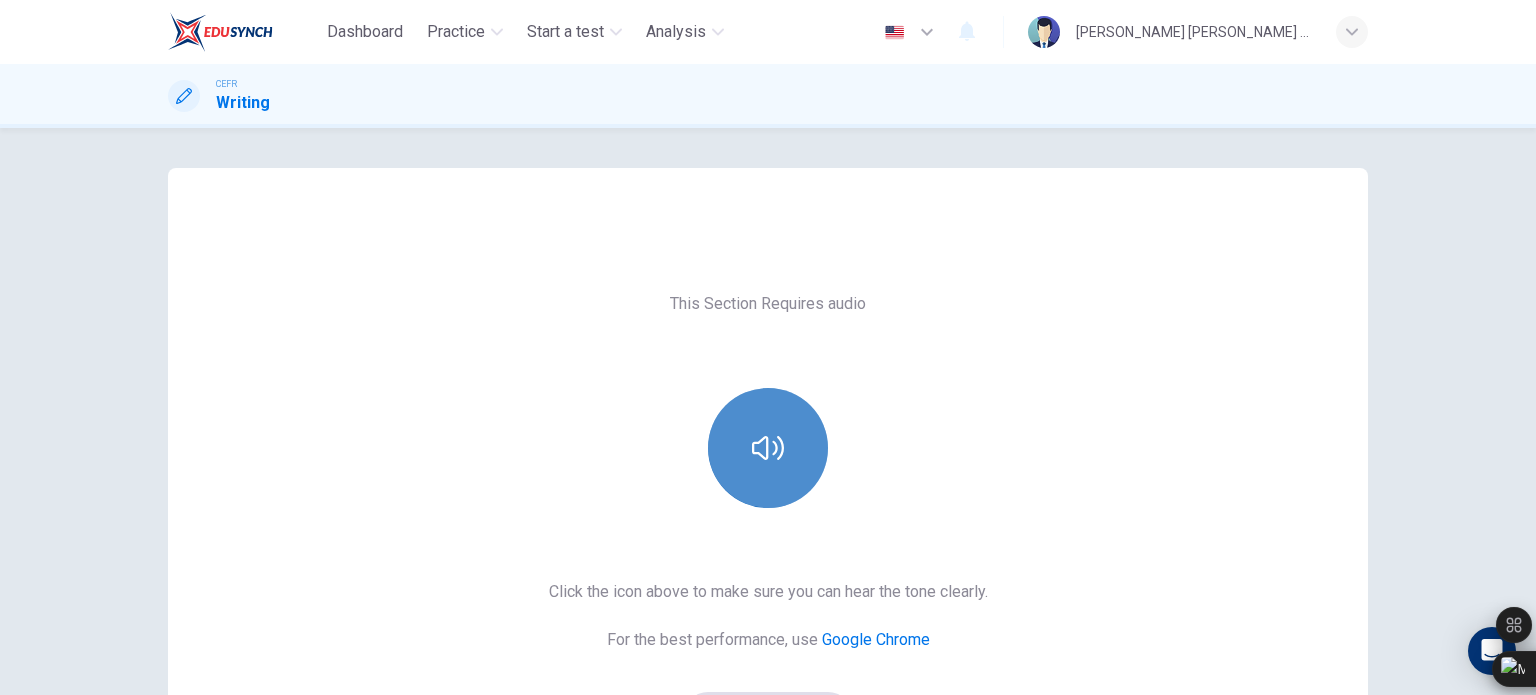 click at bounding box center [768, 448] 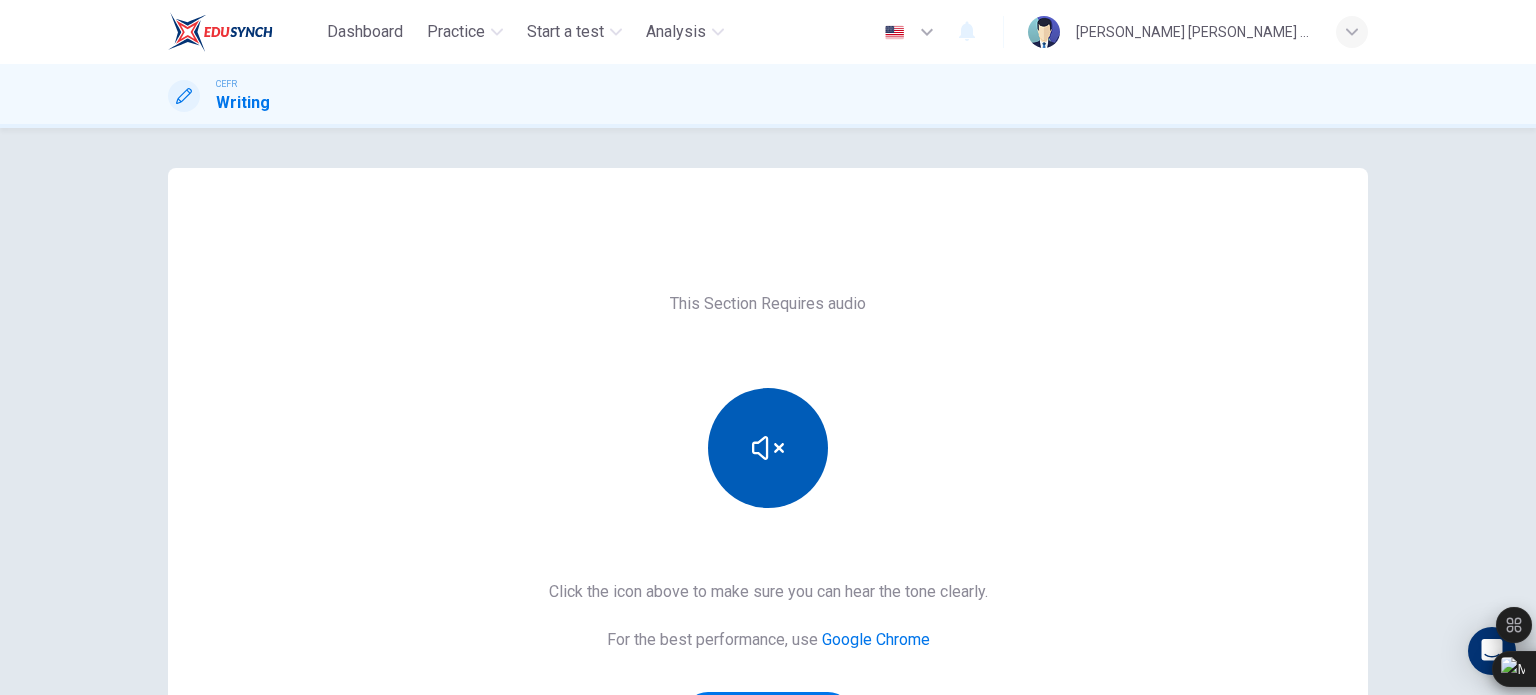 scroll, scrollTop: 272, scrollLeft: 0, axis: vertical 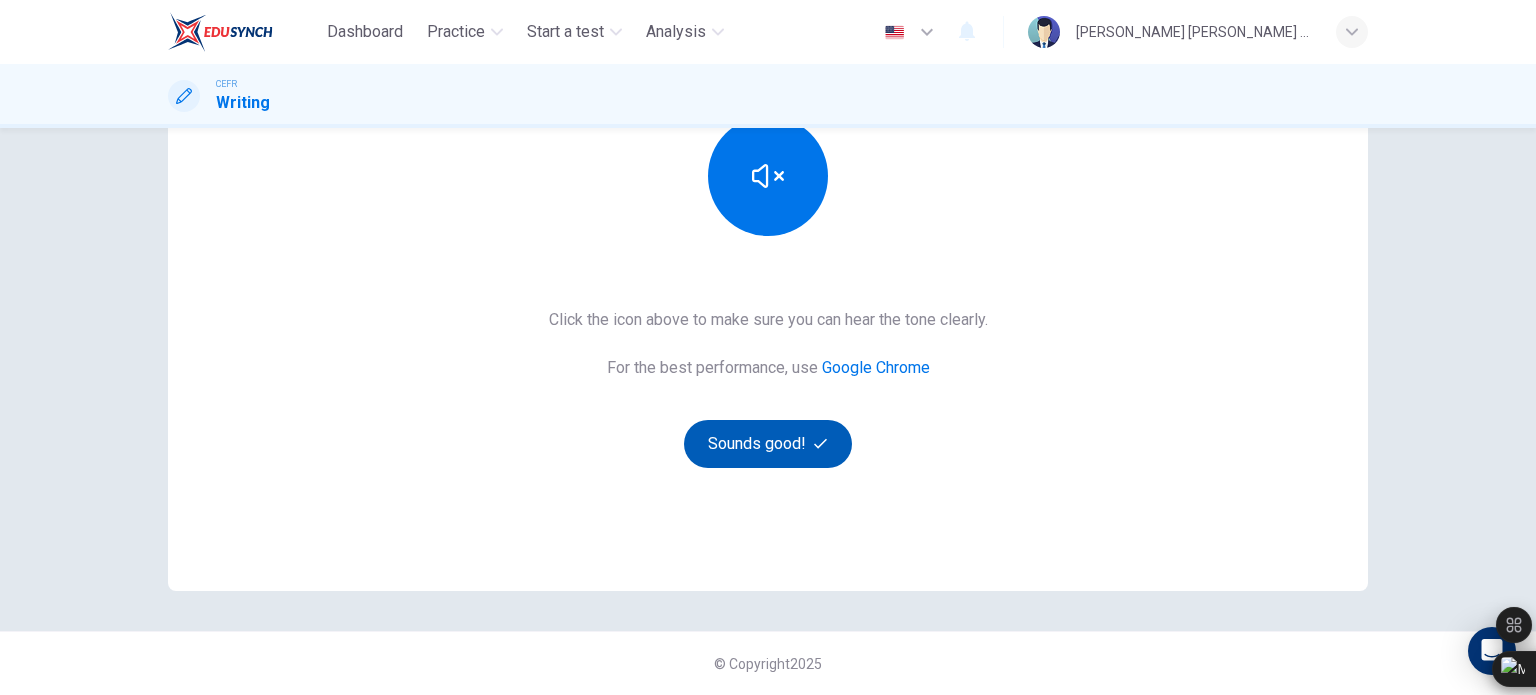 click on "Sounds good!" at bounding box center (768, 444) 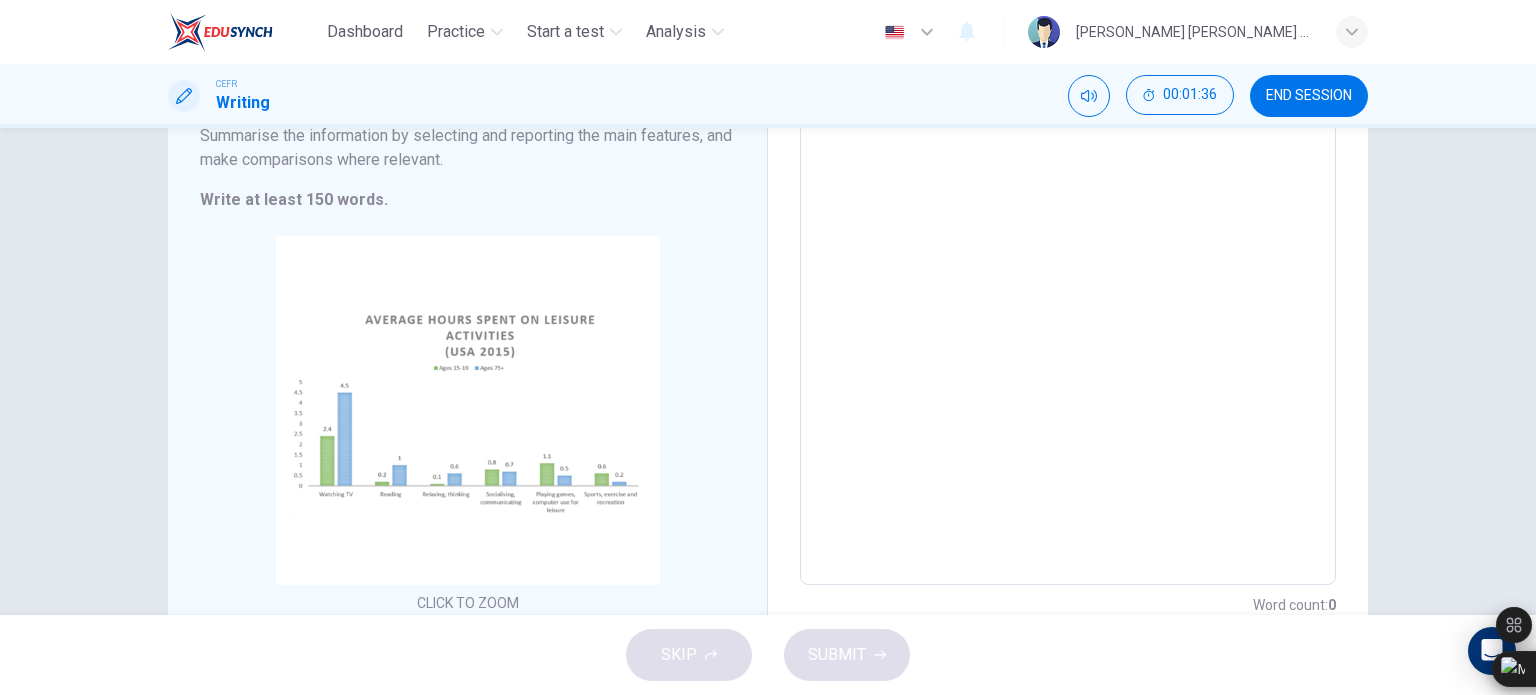 scroll, scrollTop: 284, scrollLeft: 0, axis: vertical 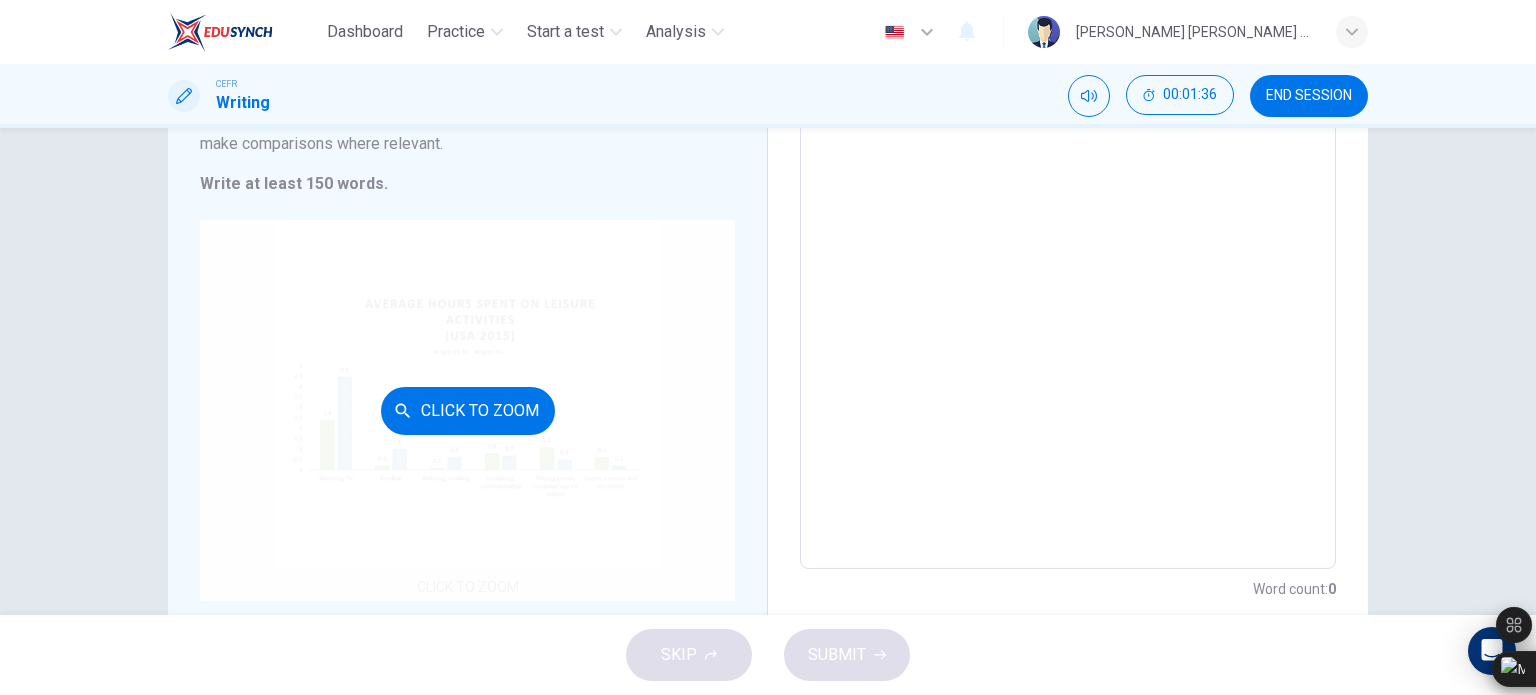 click on "Click to Zoom" at bounding box center [467, 410] 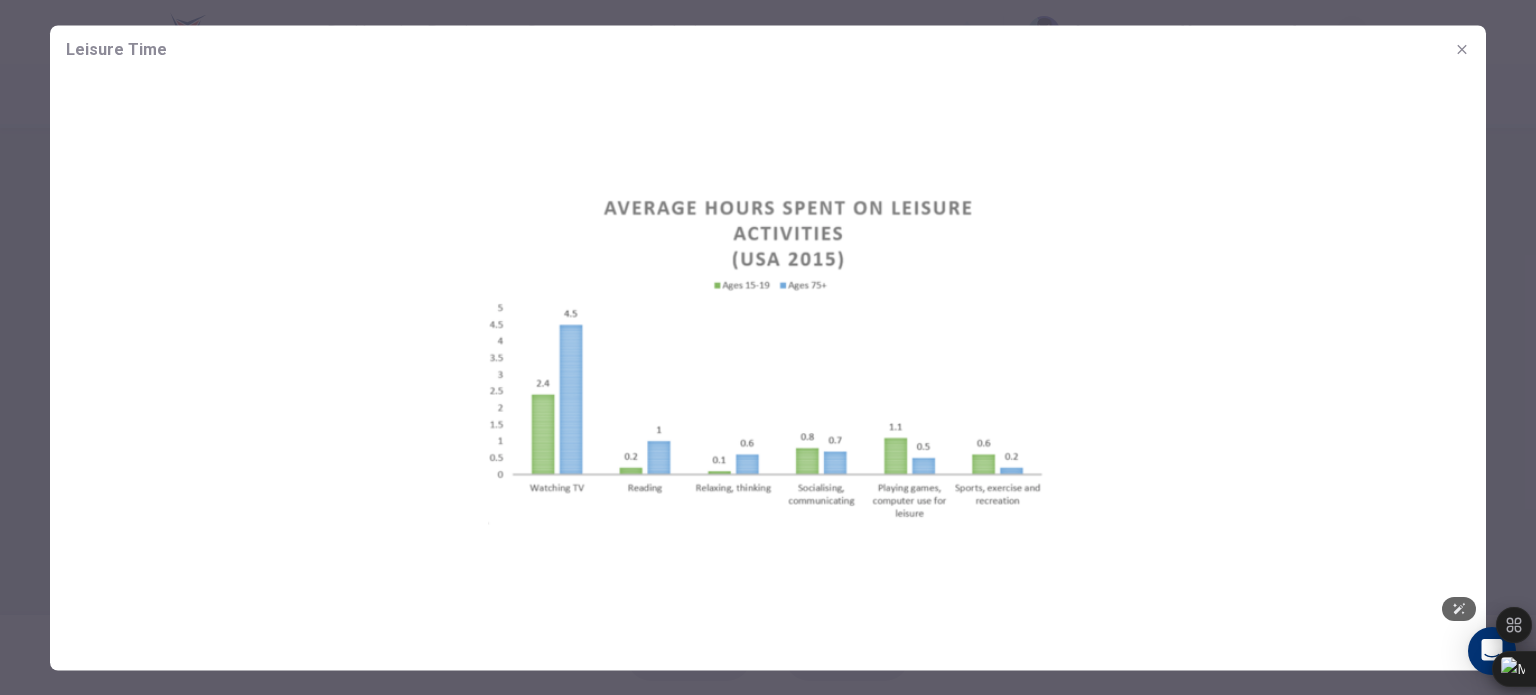 scroll, scrollTop: 0, scrollLeft: 0, axis: both 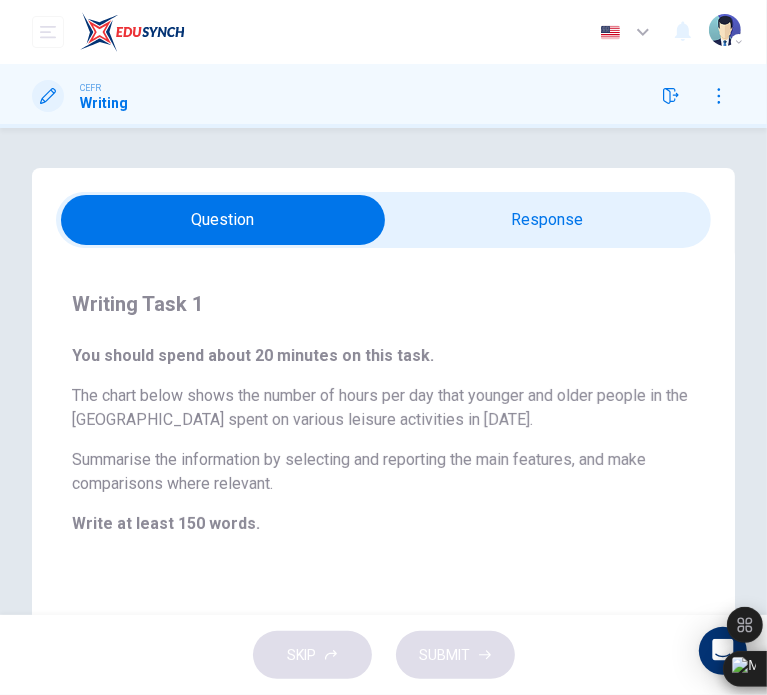 click at bounding box center [223, 220] 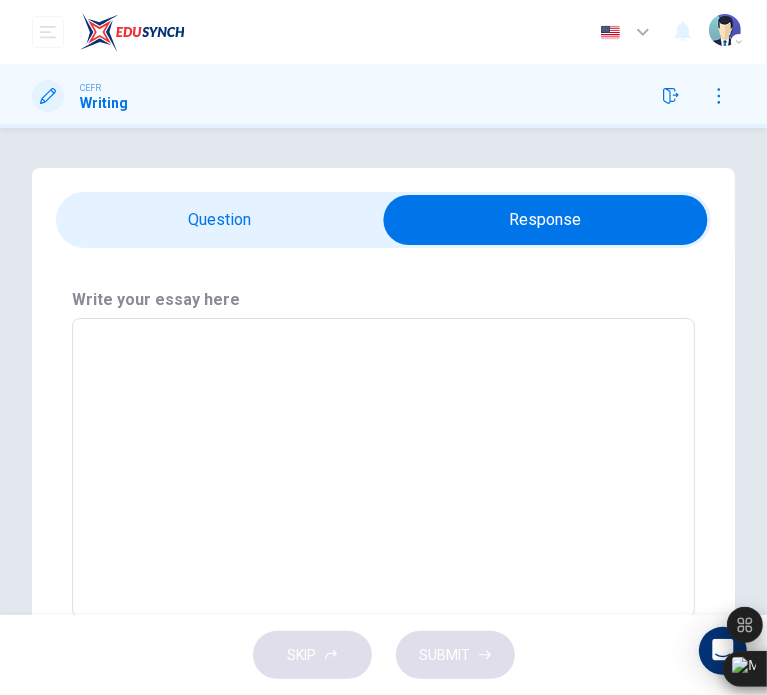 scroll, scrollTop: 115, scrollLeft: 0, axis: vertical 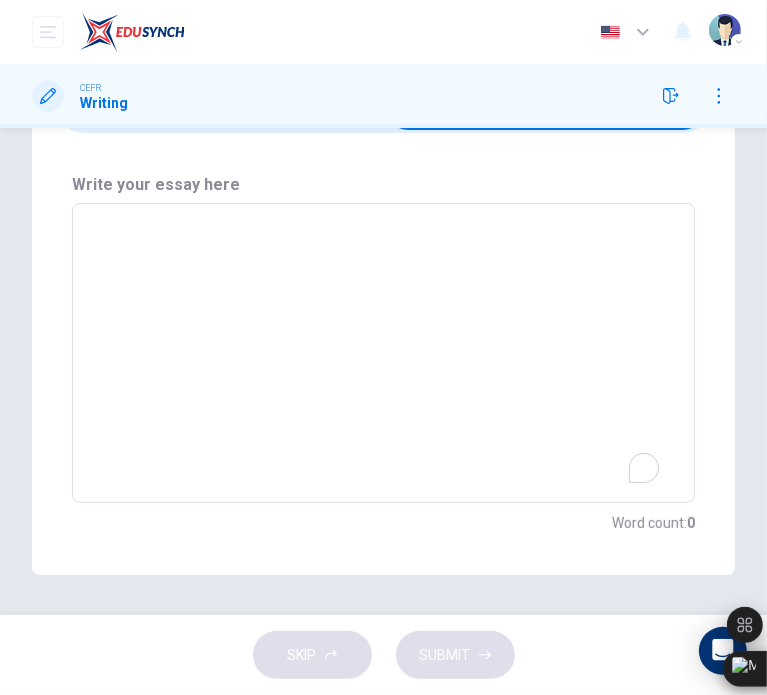 click at bounding box center (383, 353) 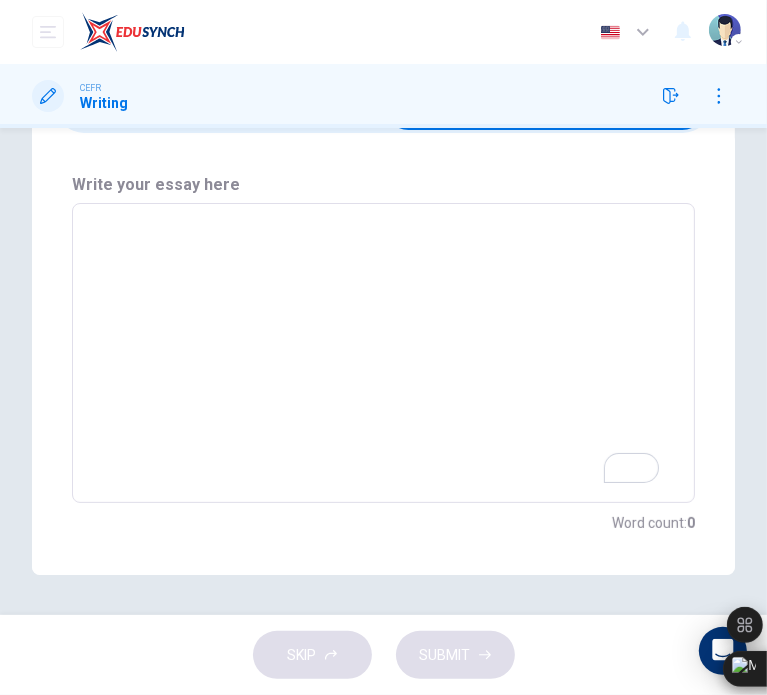 type on "T" 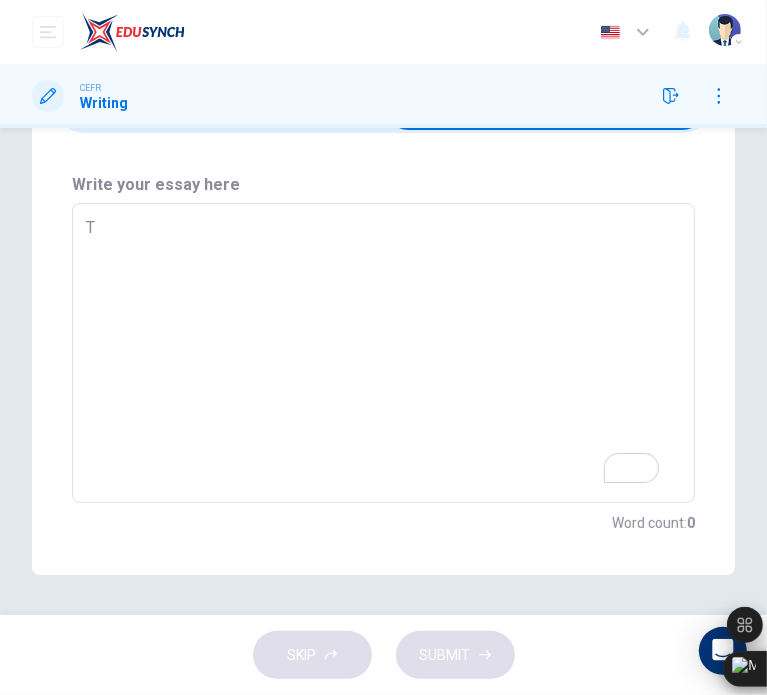 type on "x" 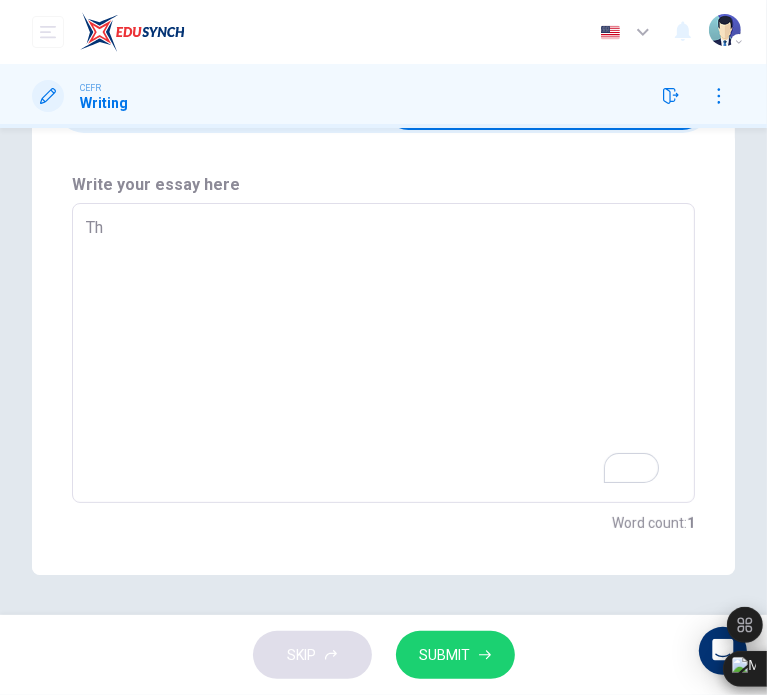 type on "The" 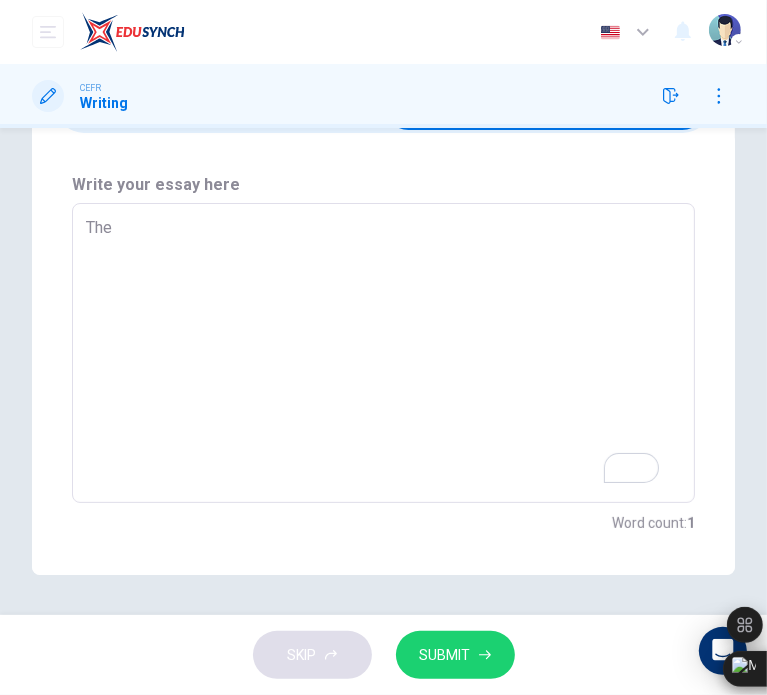 type on "x" 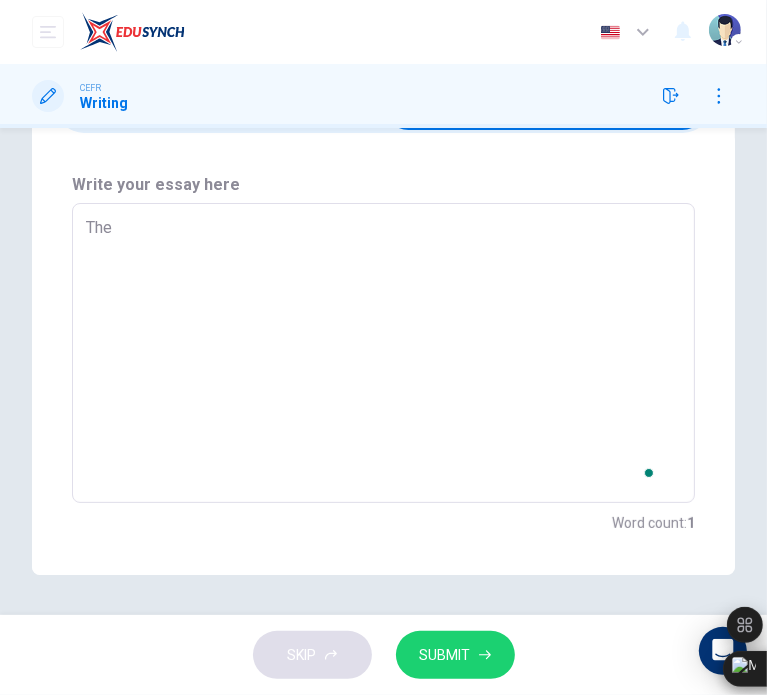 type on "x" 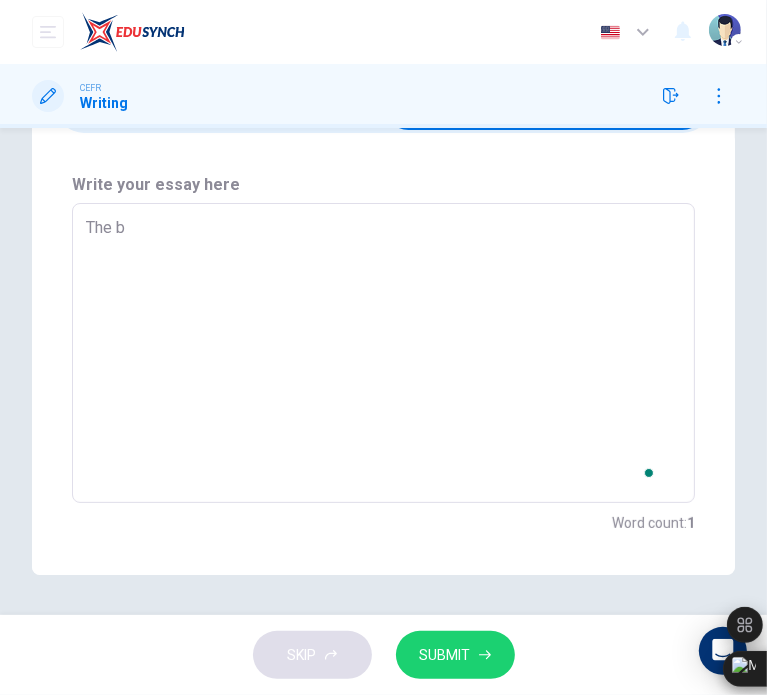 type on "x" 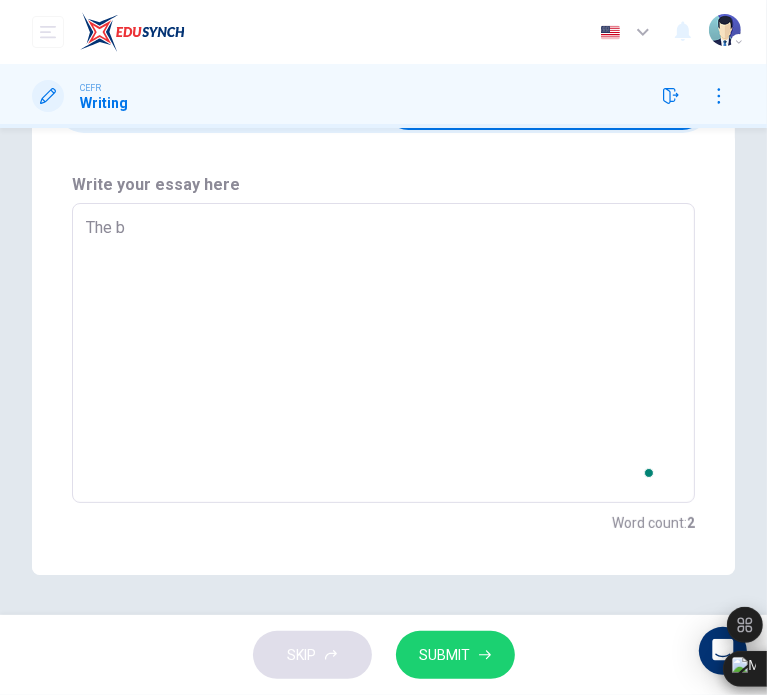 type on "The ba" 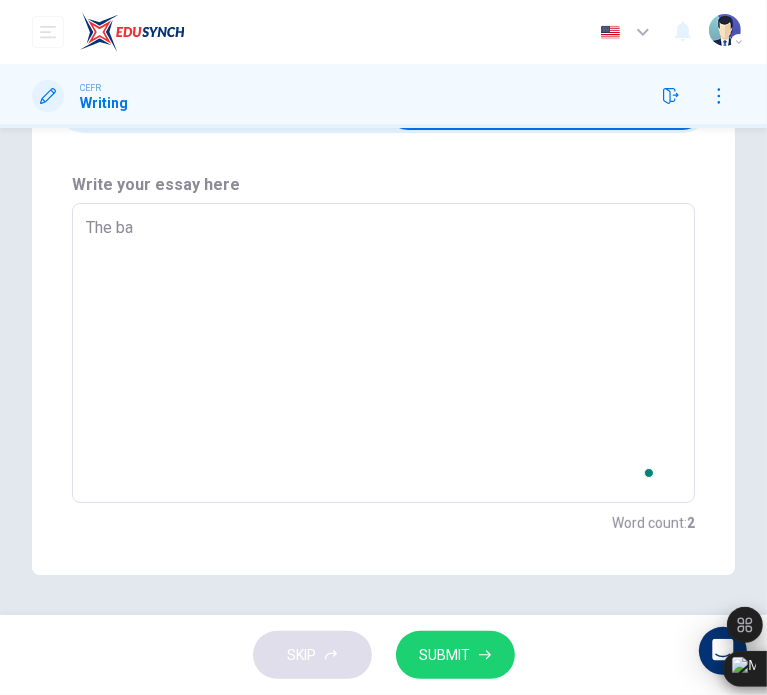 type on "x" 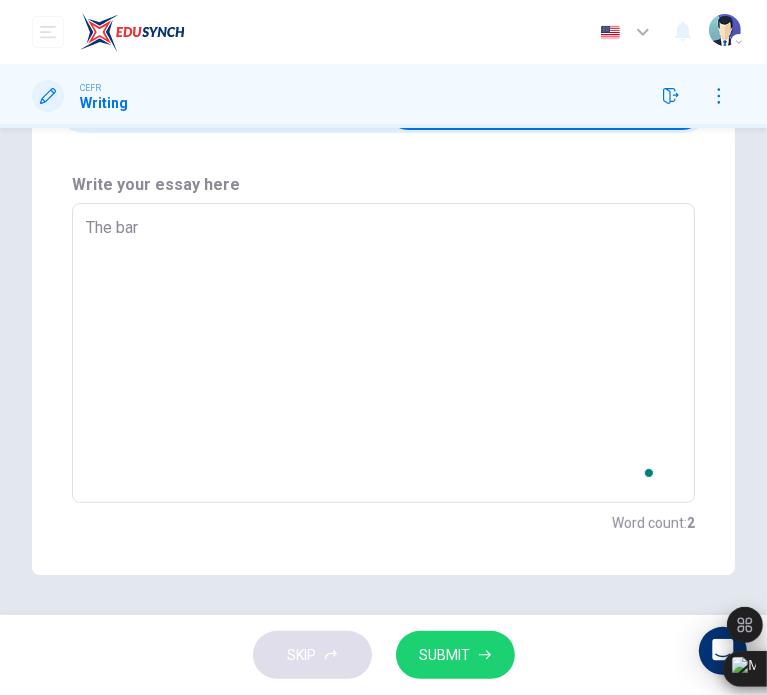 type on "The bar" 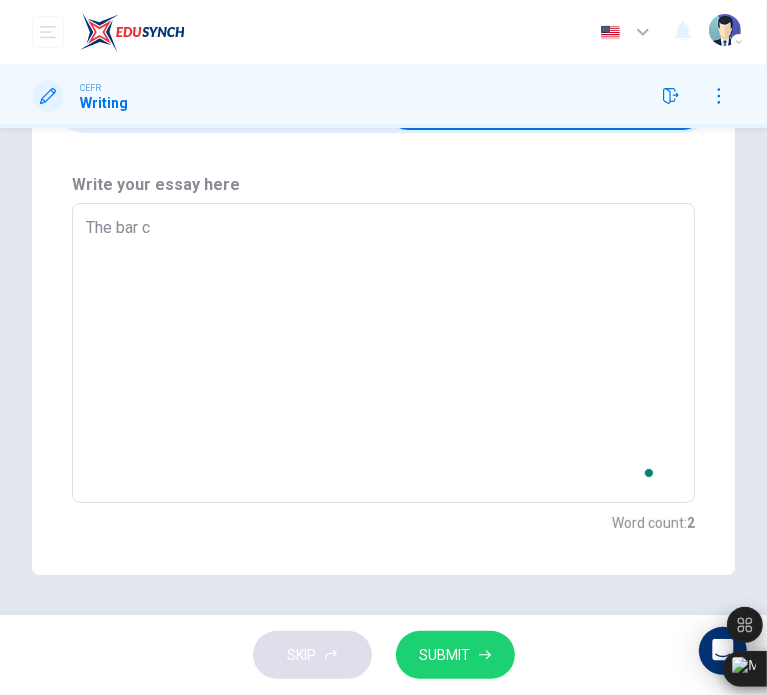 type on "x" 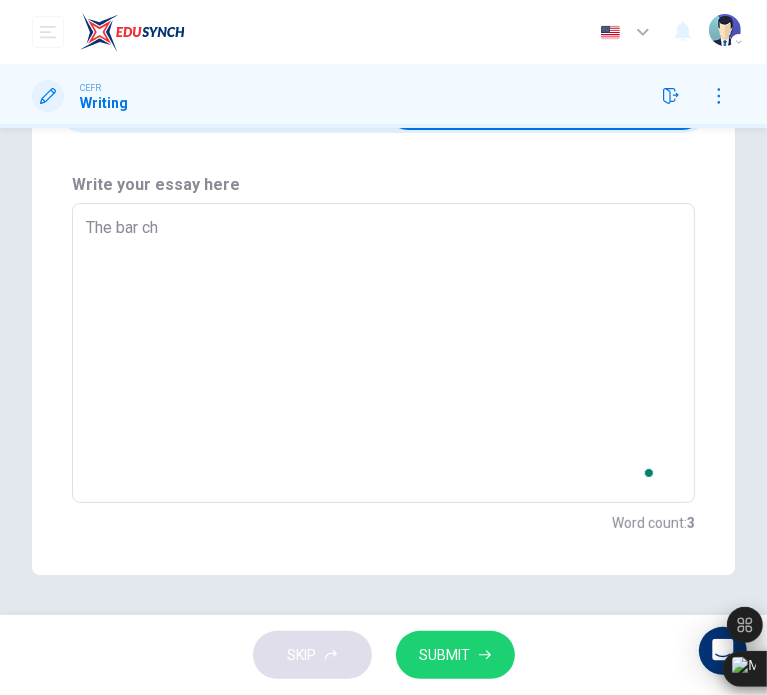 type on "x" 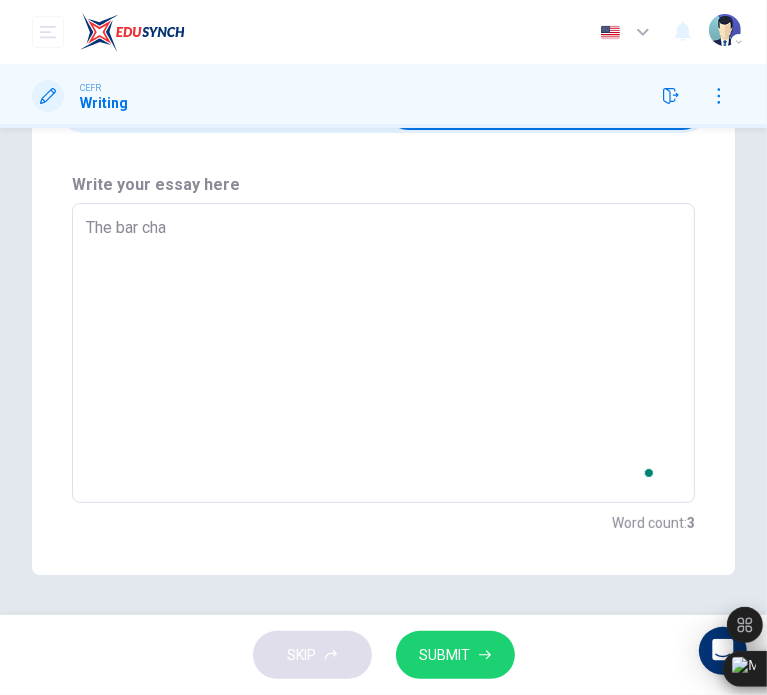 type on "The bar char" 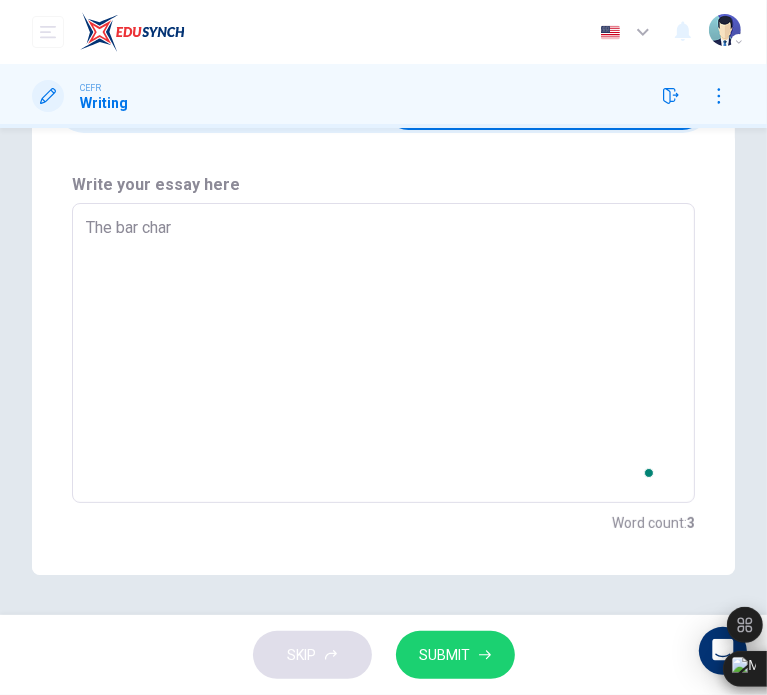 type on "x" 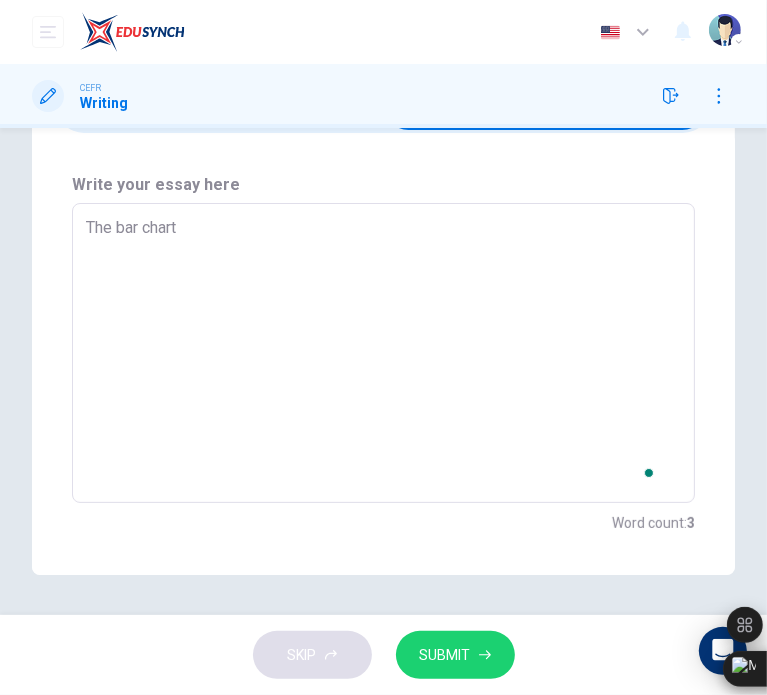 type on "x" 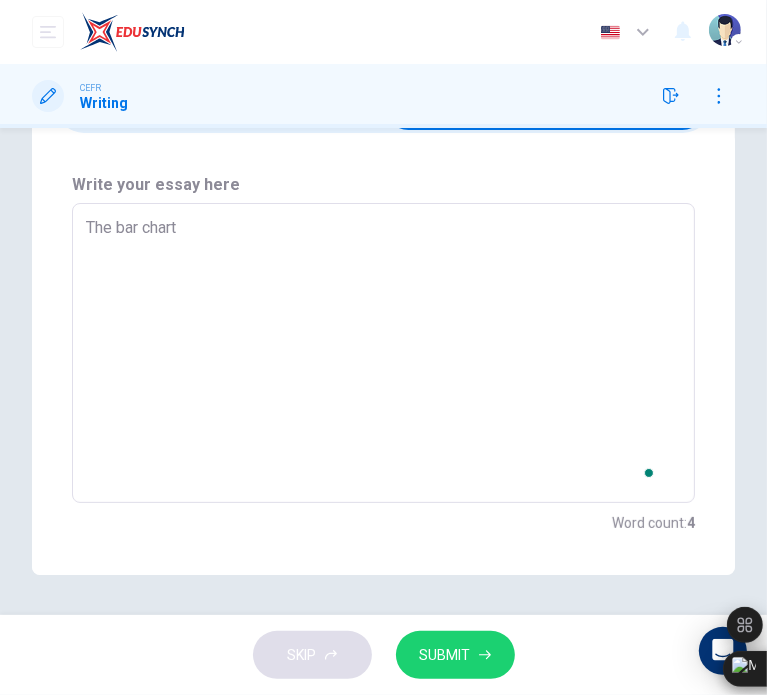 type on "The bar chart s" 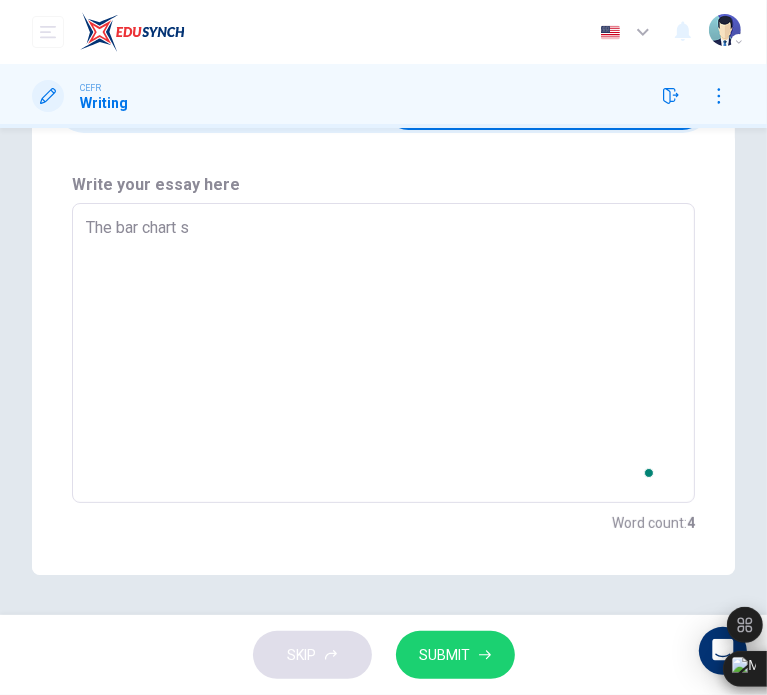 type on "The bar chart sh" 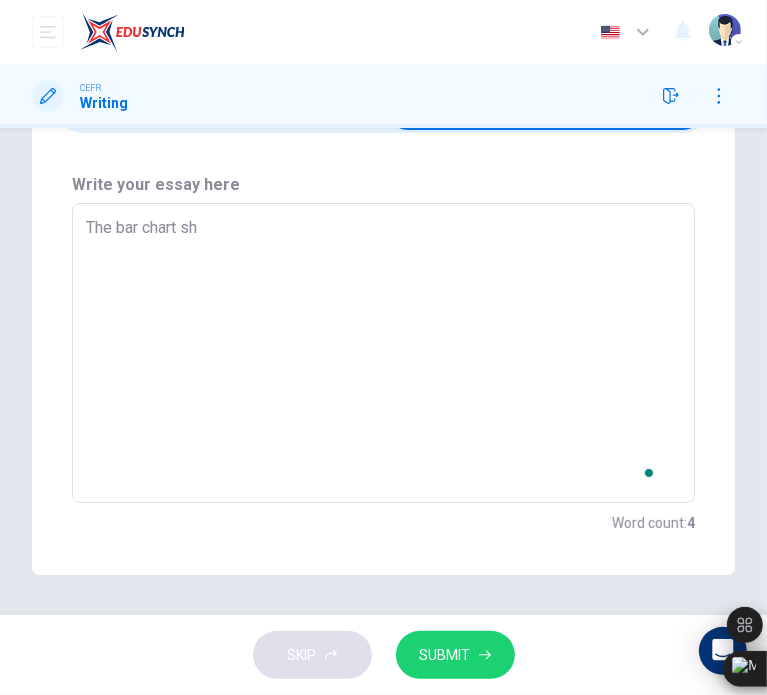 type on "x" 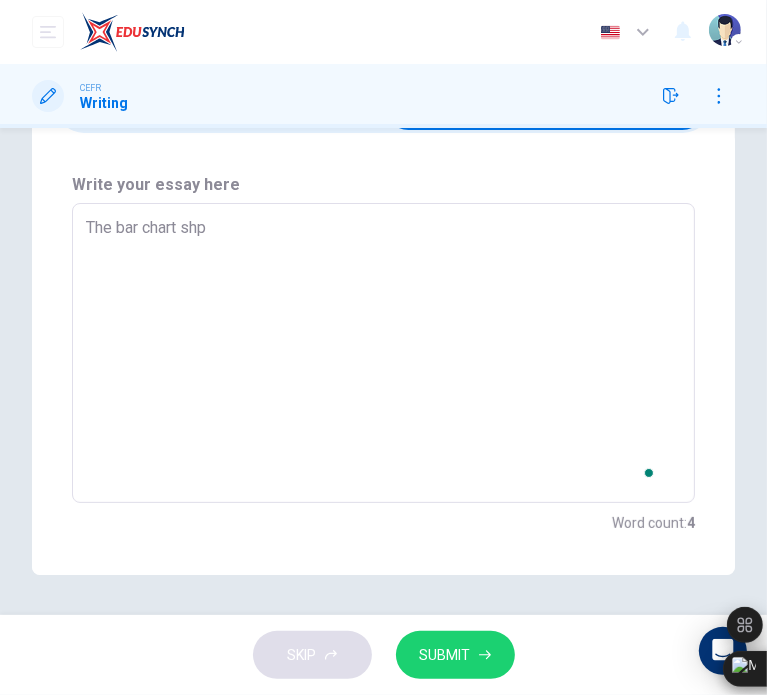 type on "x" 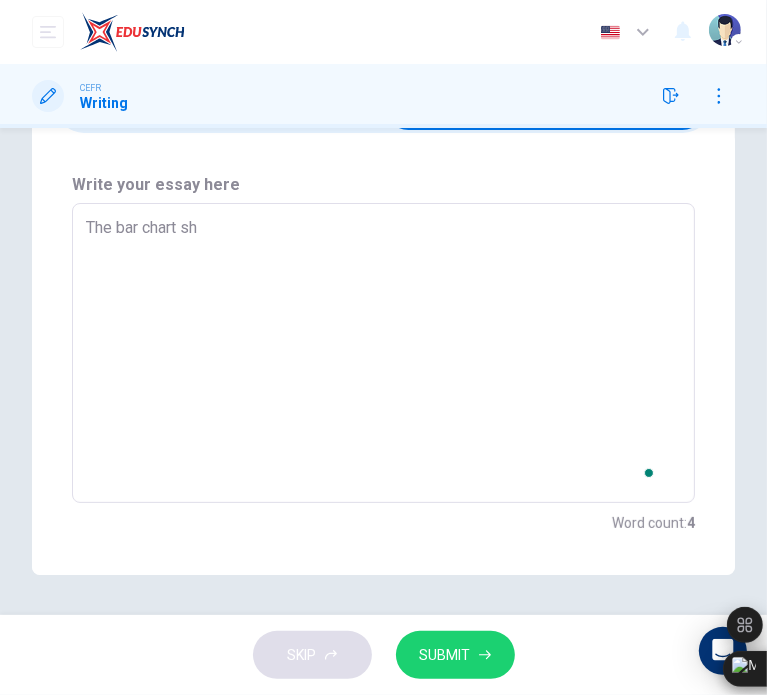 type on "x" 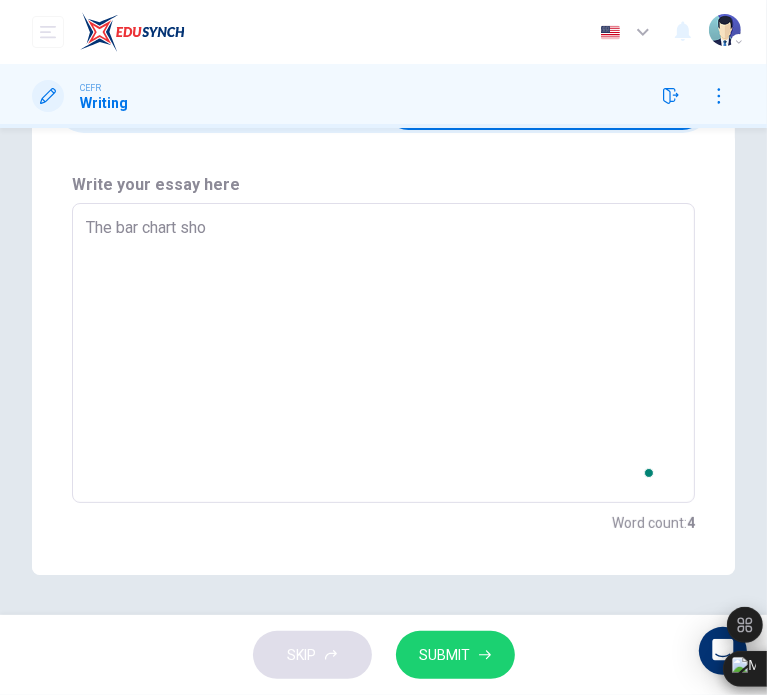 type on "x" 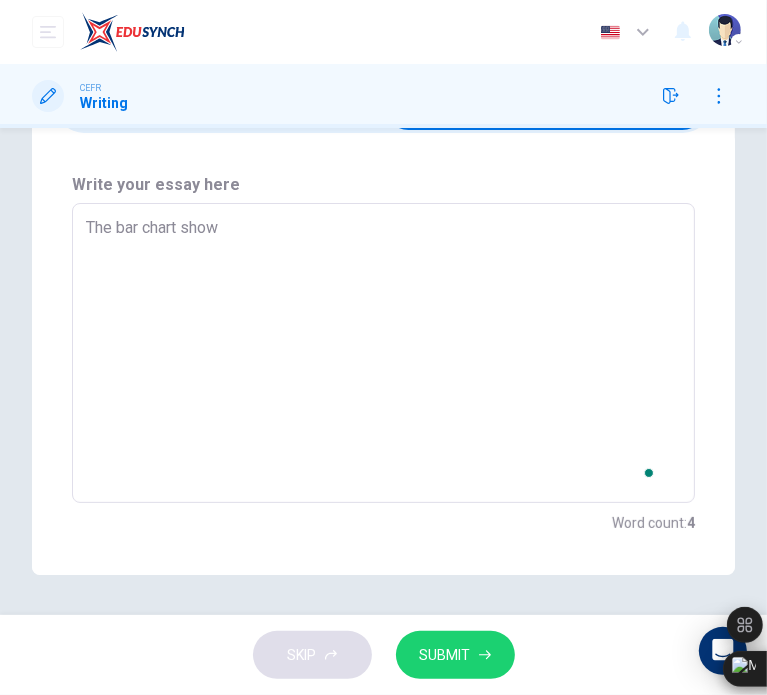 type on "x" 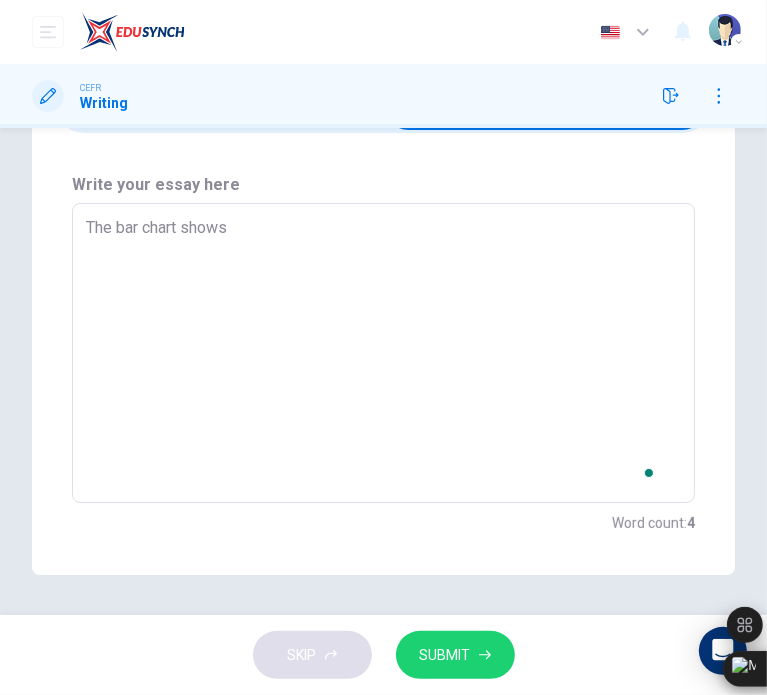 type on "The bar chart shows" 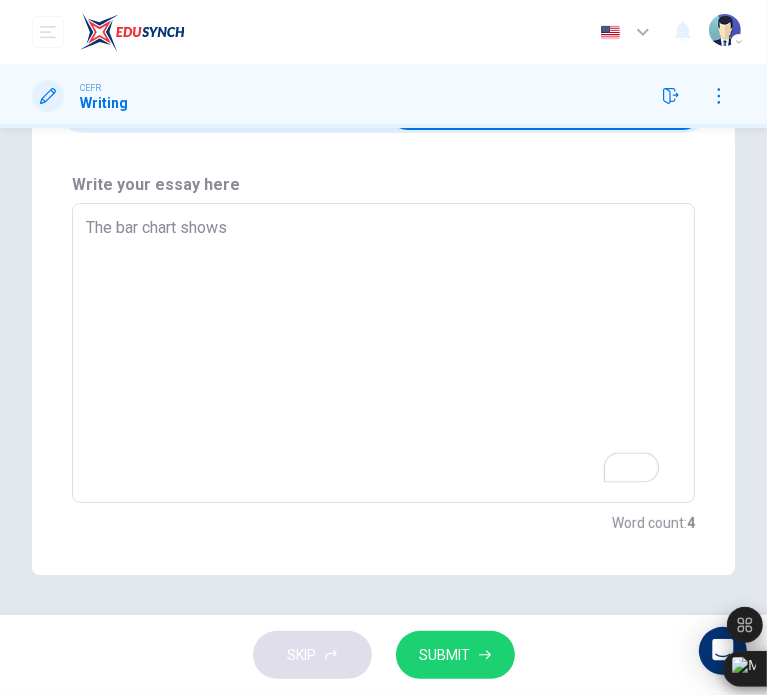 type on "The bar chart shows" 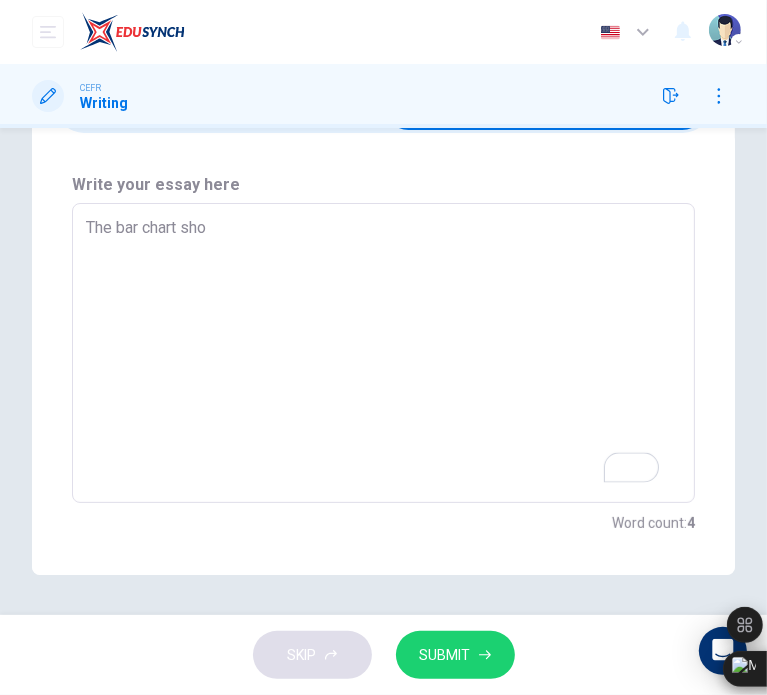 type on "The bar chart sh" 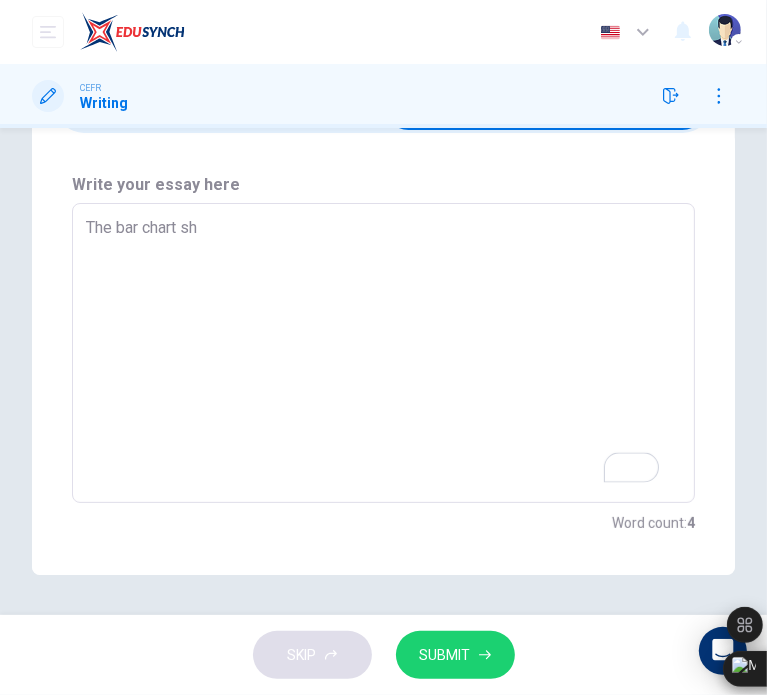 type on "x" 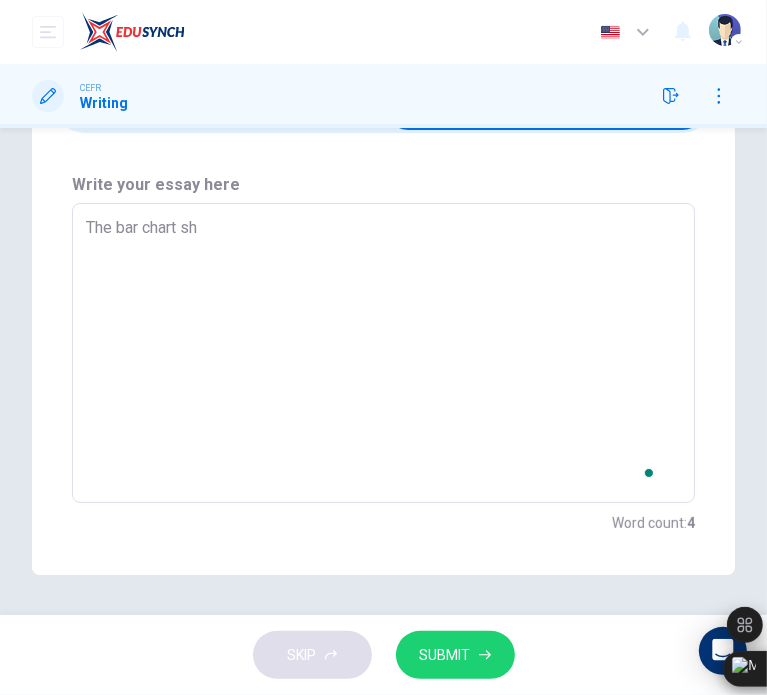 type on "The bar chart s" 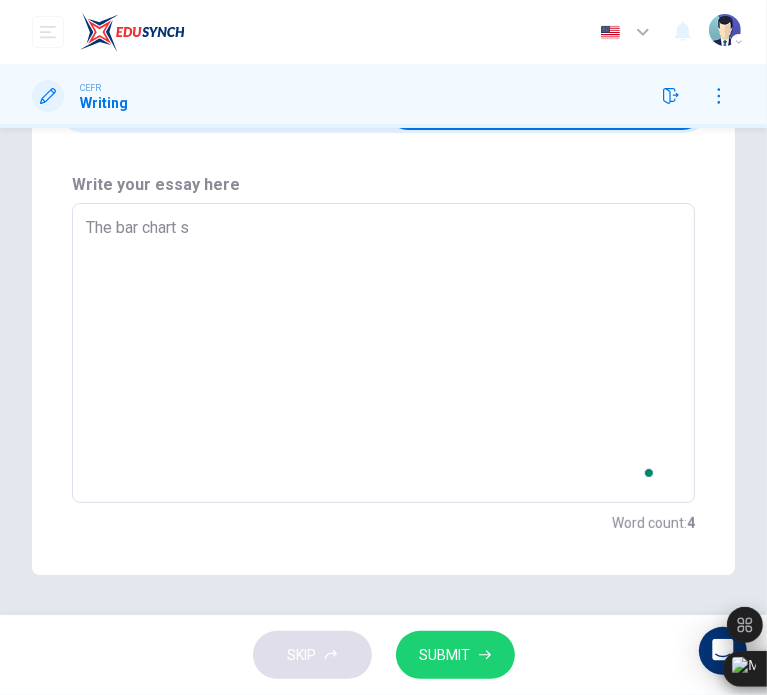 type on "x" 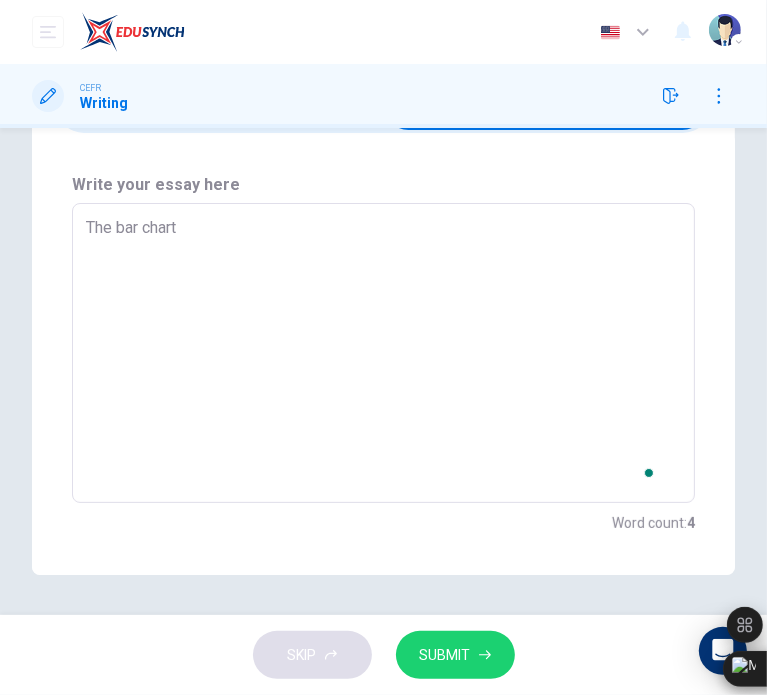 type on "x" 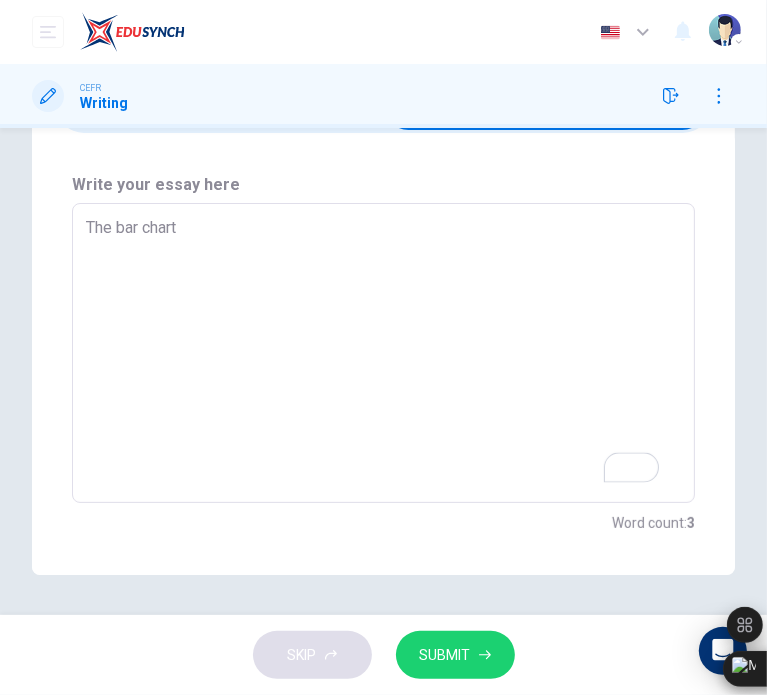type on "The bar chart c" 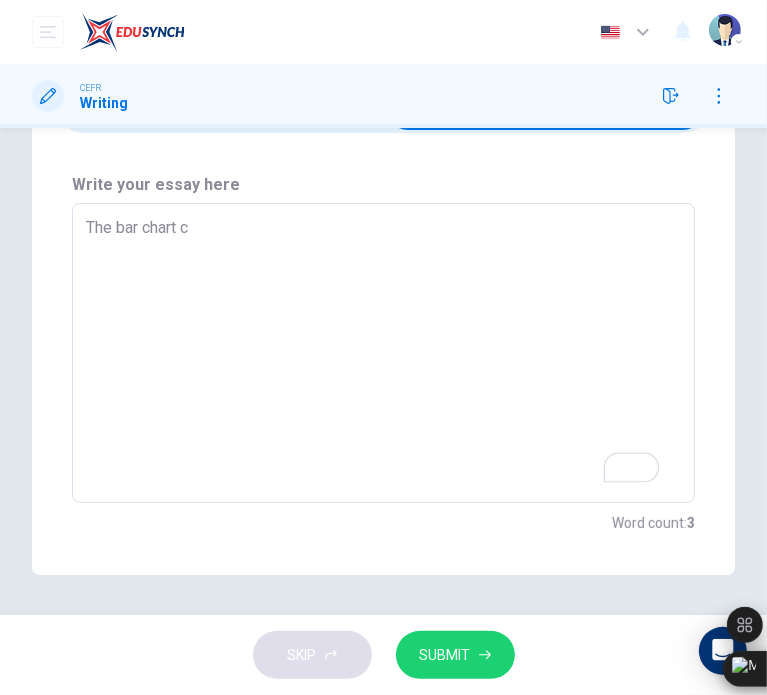 type on "x" 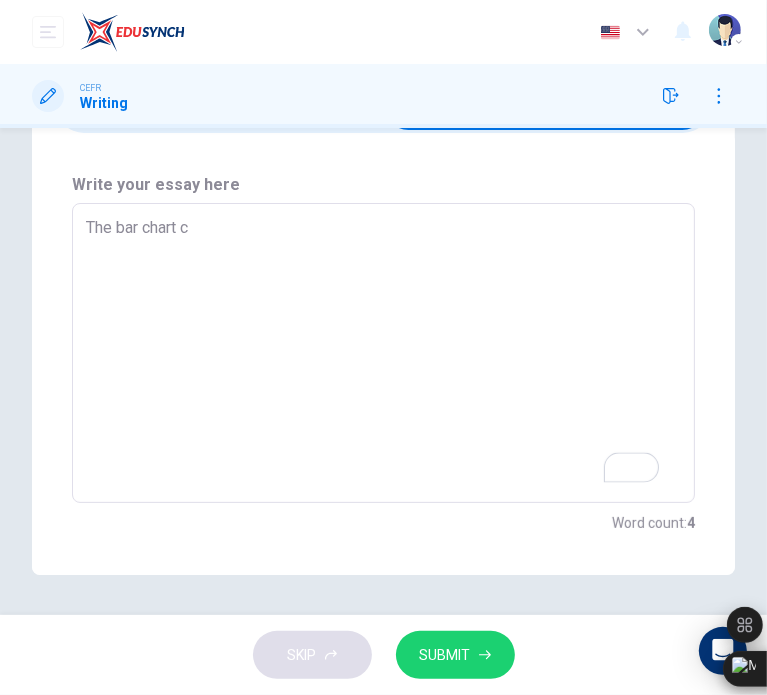 type on "The bar chart co" 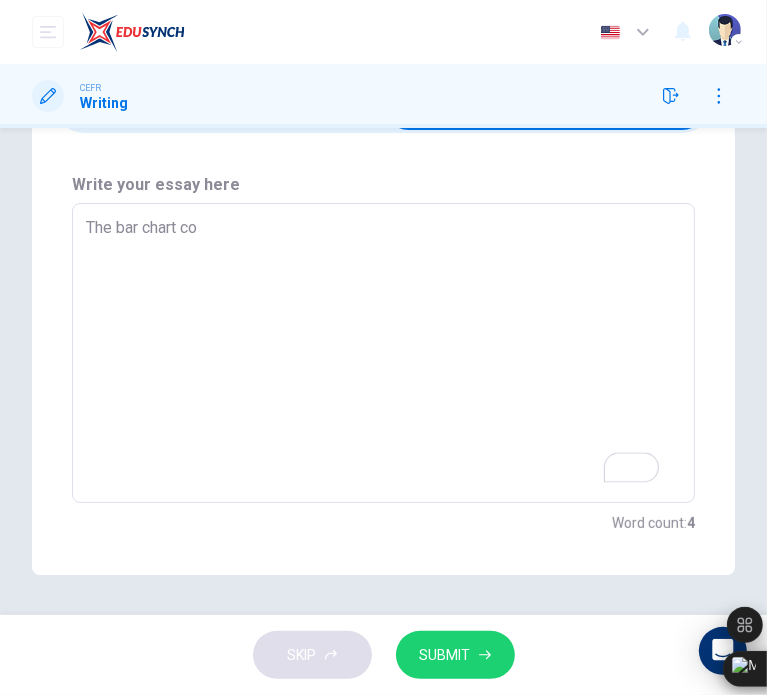 type on "x" 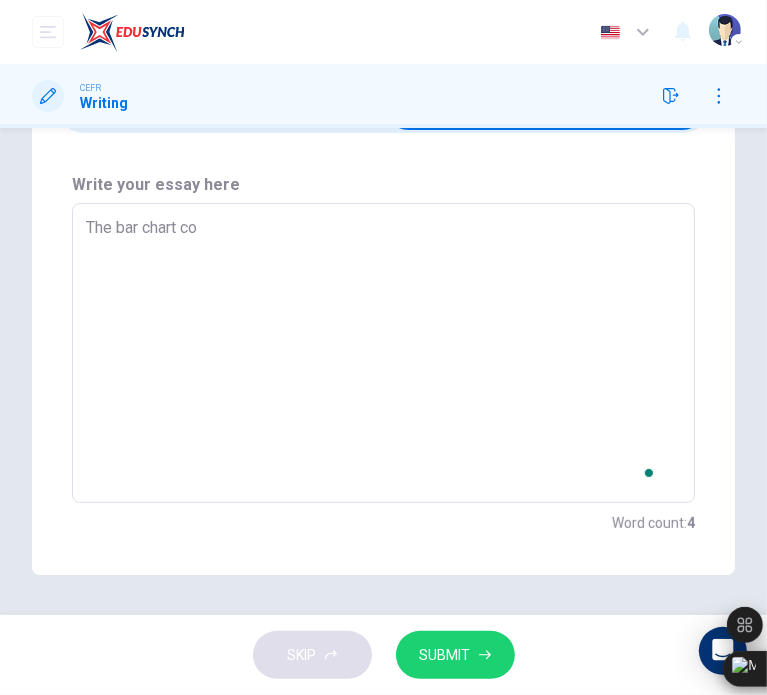 type on "The bar chart com" 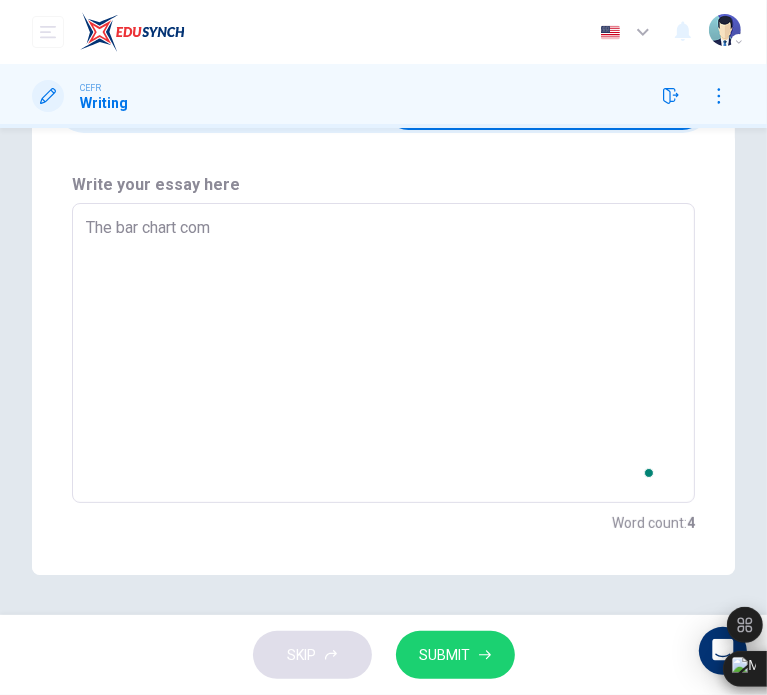 type on "x" 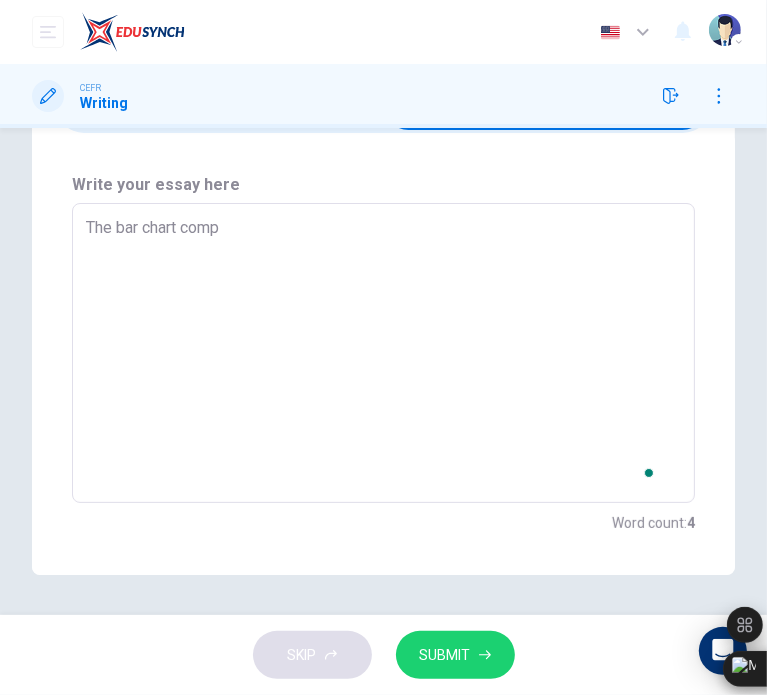 type on "The bar chart compa" 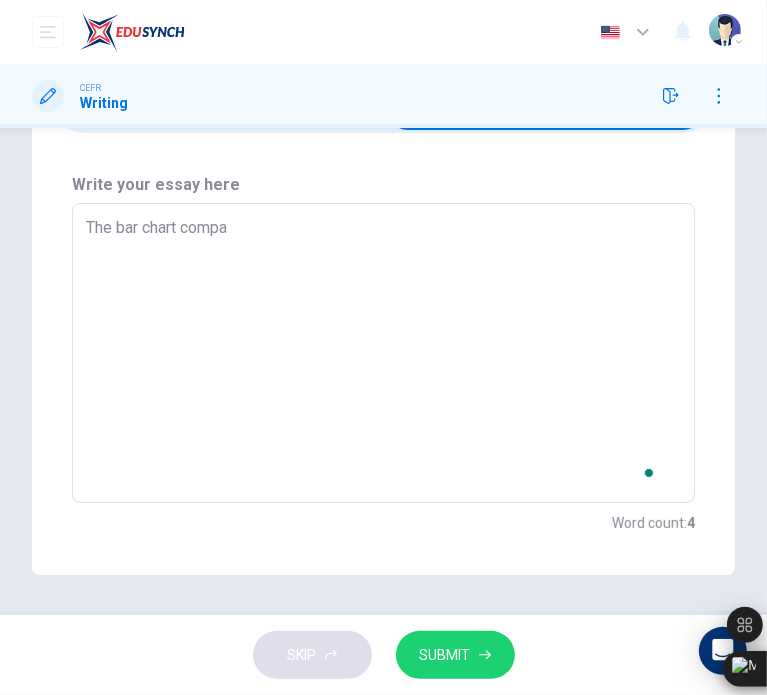 type on "x" 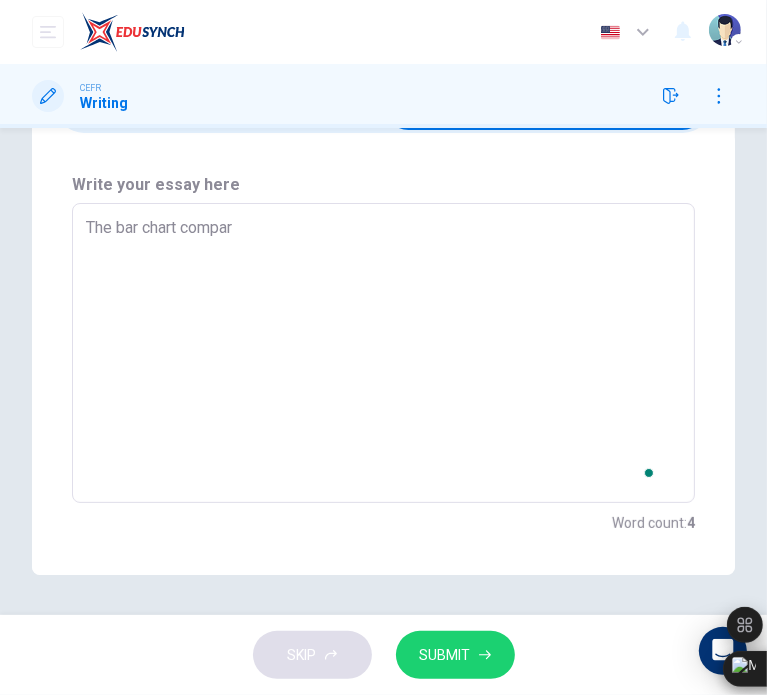 type on "x" 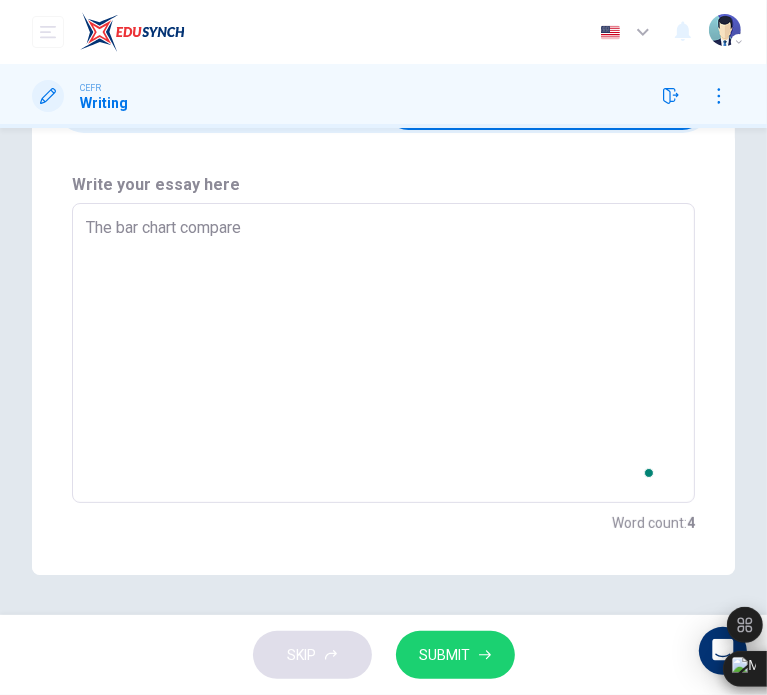 type on "x" 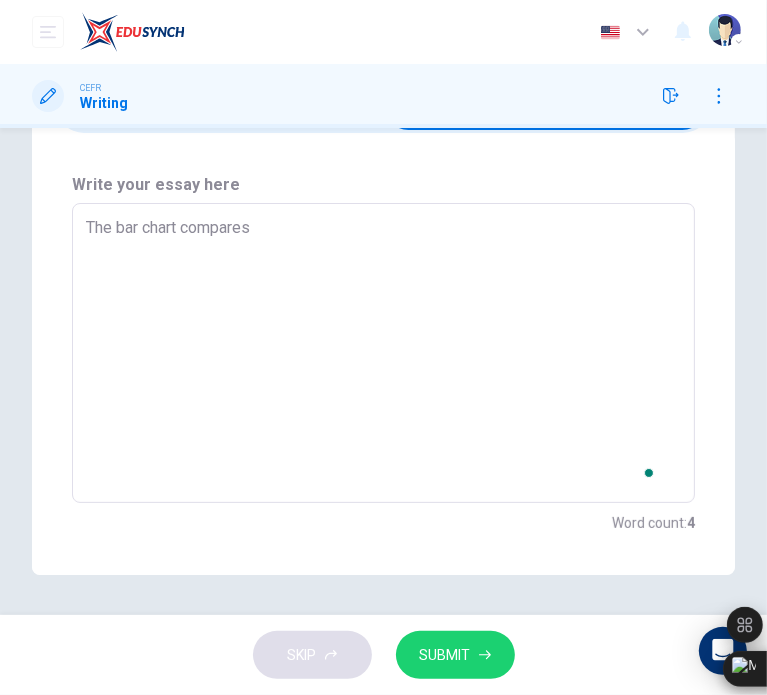 type on "The bar chart compares" 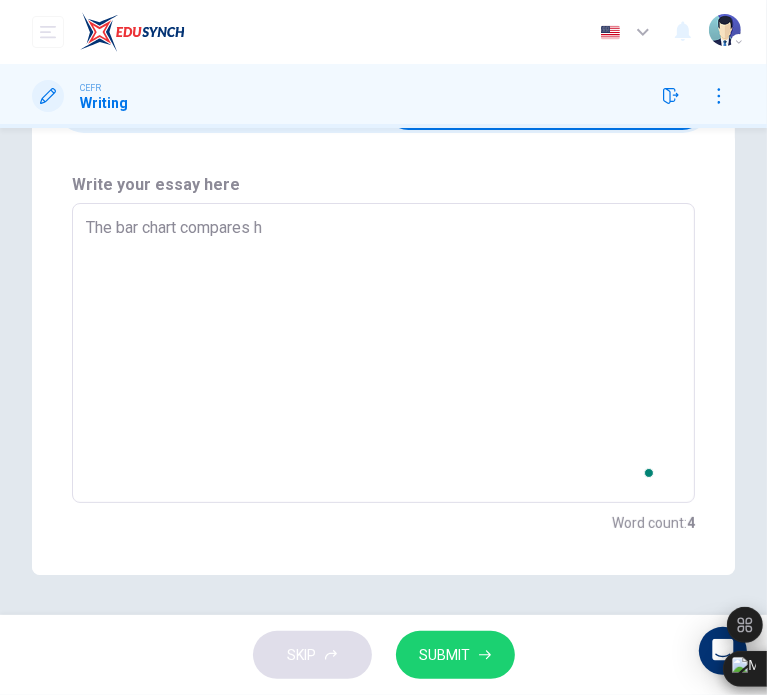 type on "x" 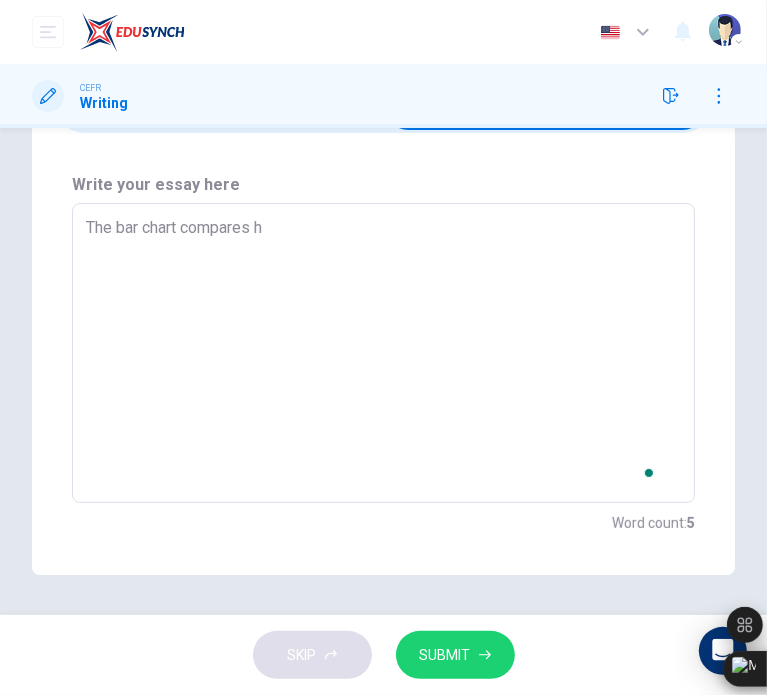 type on "The bar chart compares" 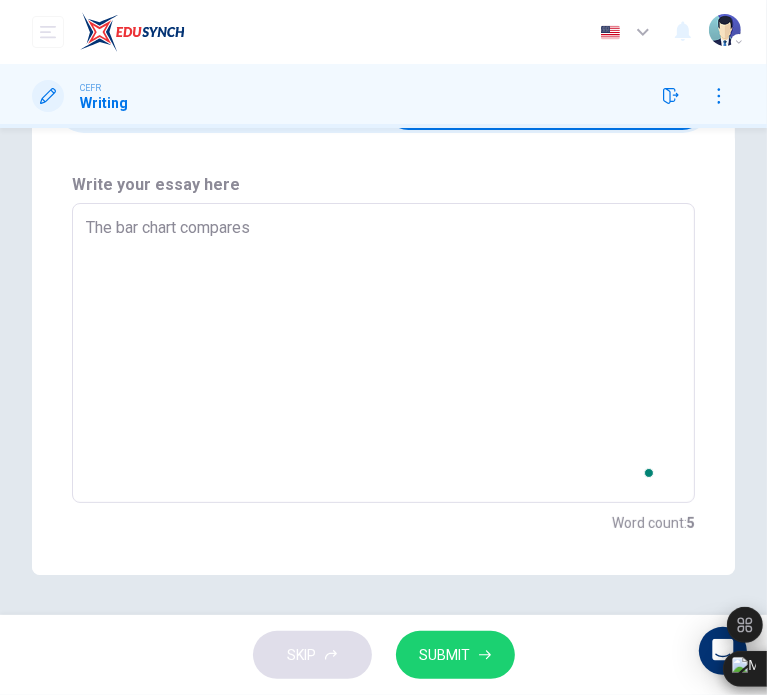 type on "x" 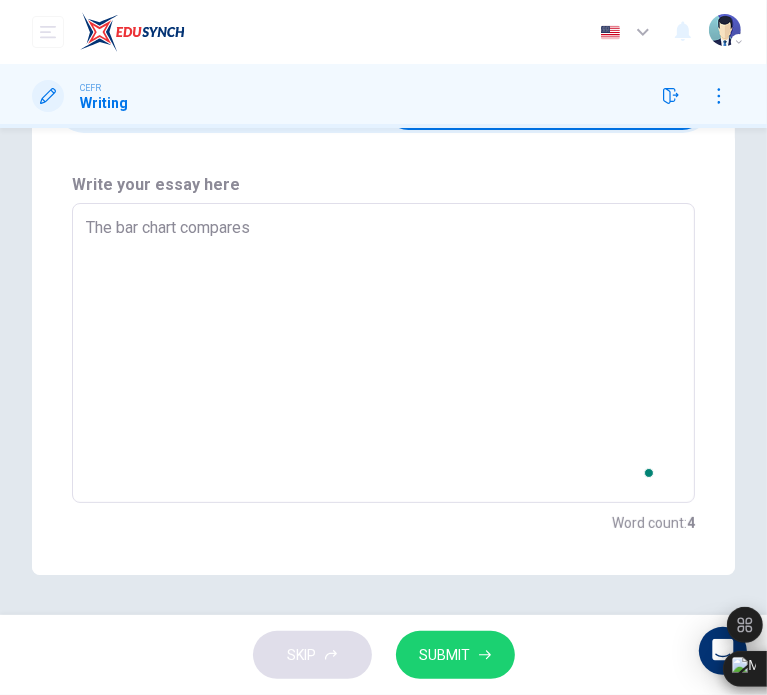 type on "The bar chart compares t" 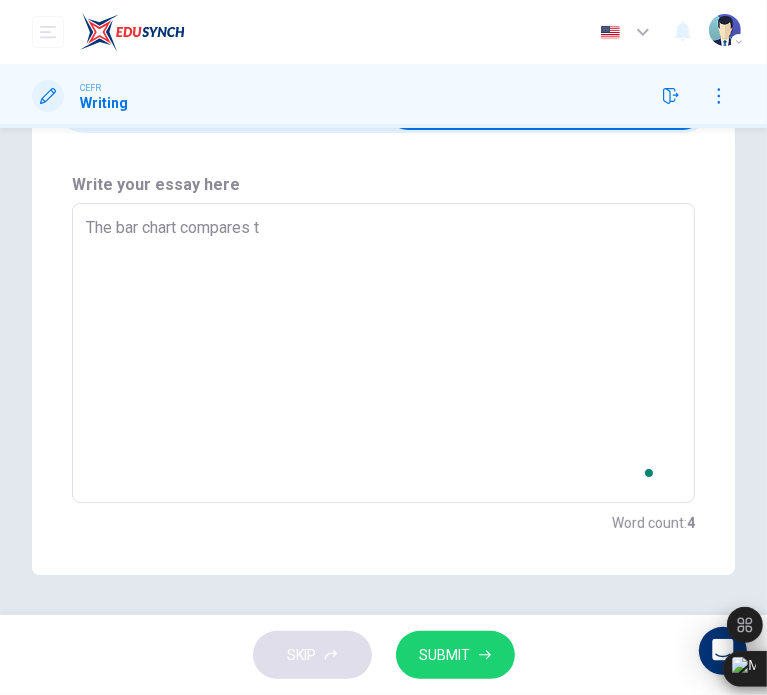 type on "x" 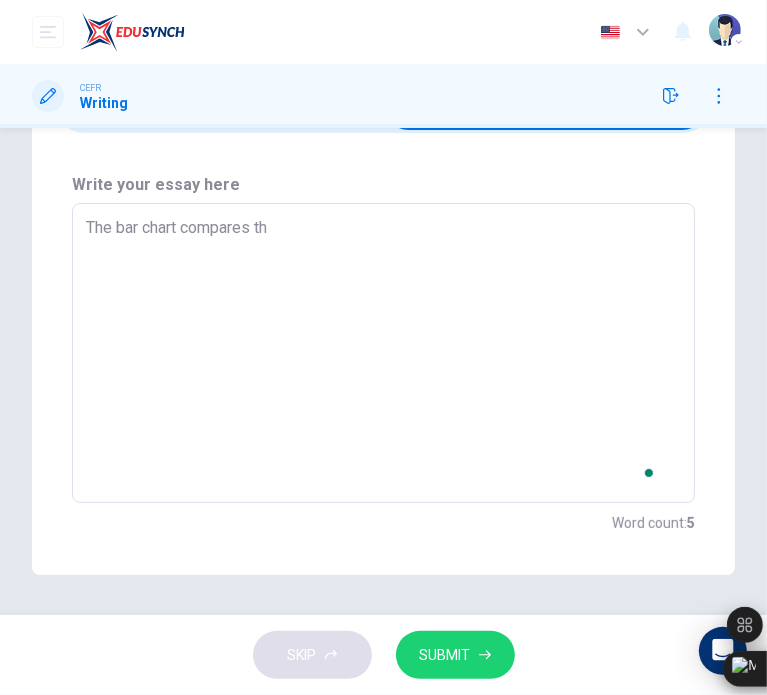 type on "The bar chart compares the" 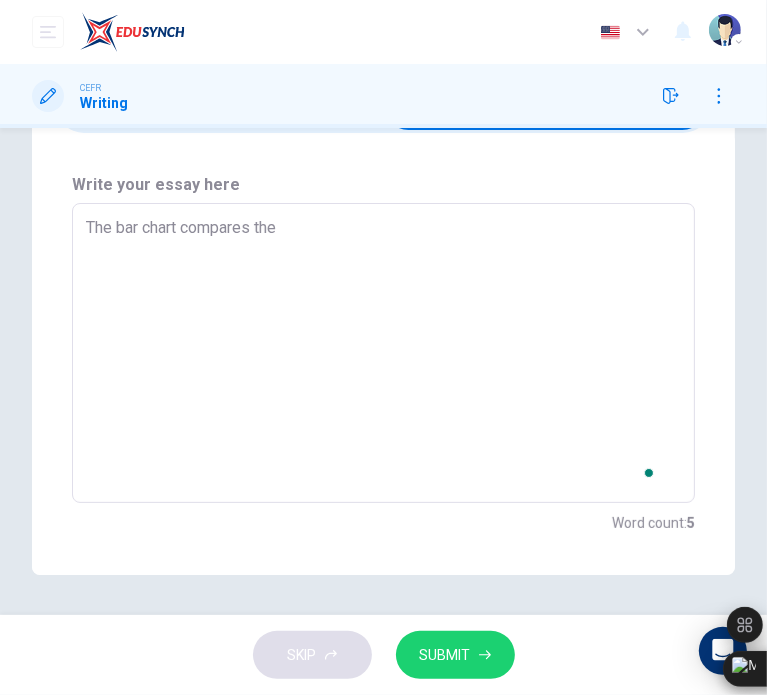 type on "The bar chart compares the" 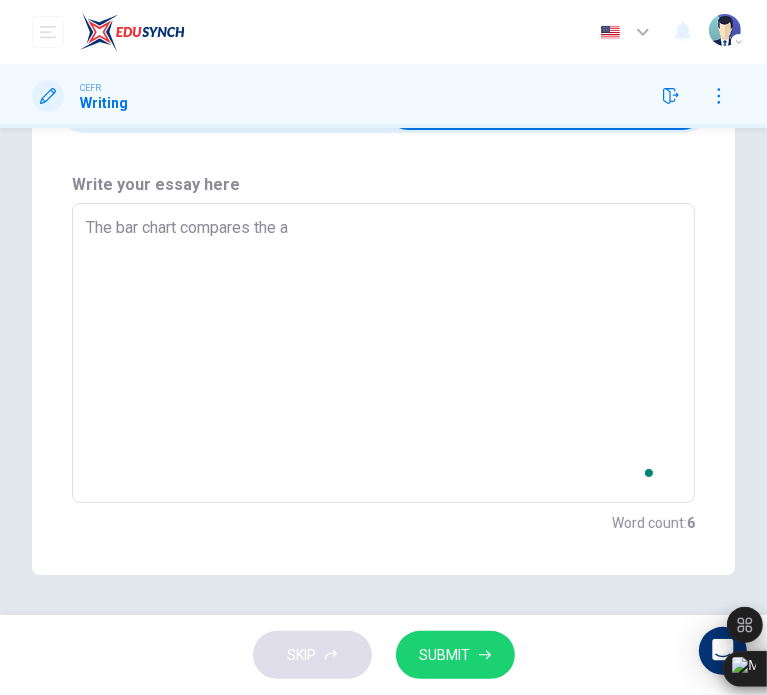 type on "x" 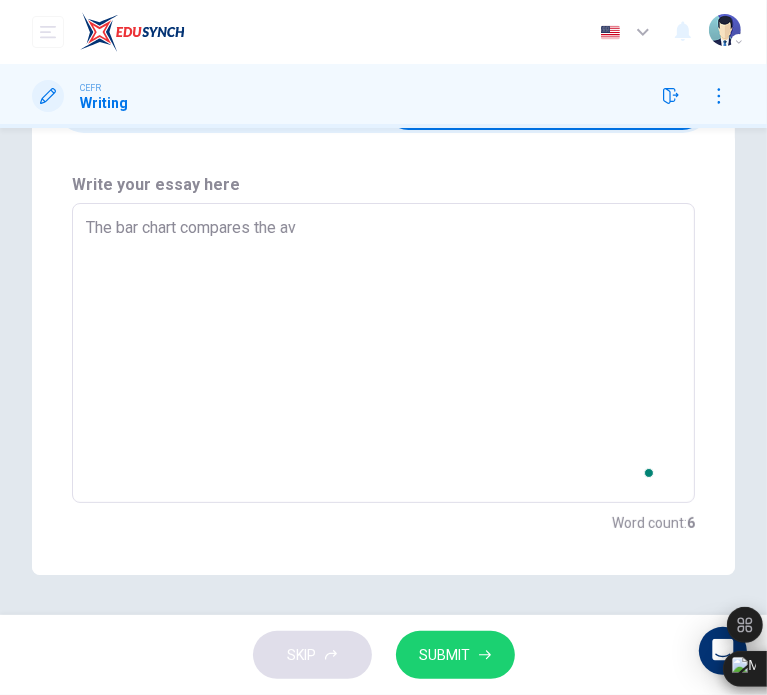 type on "x" 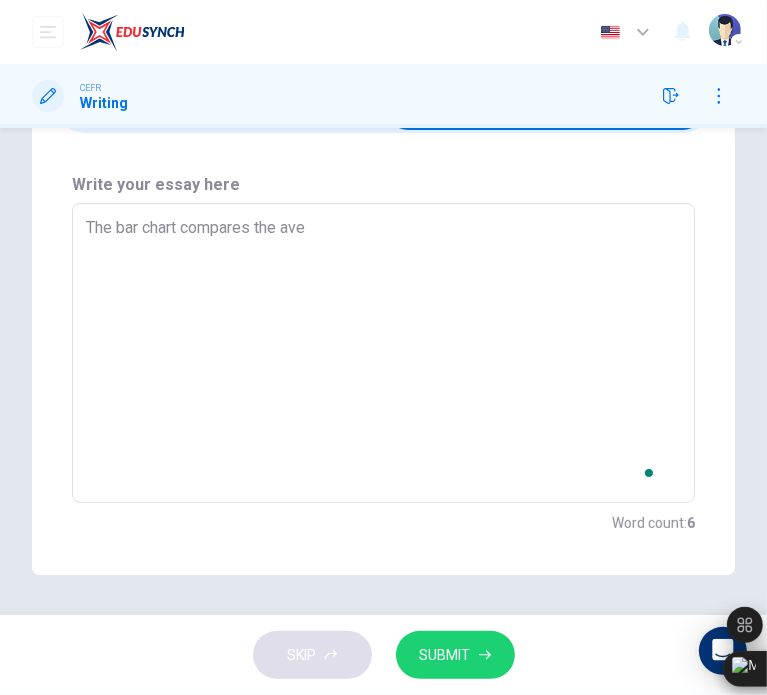 type on "x" 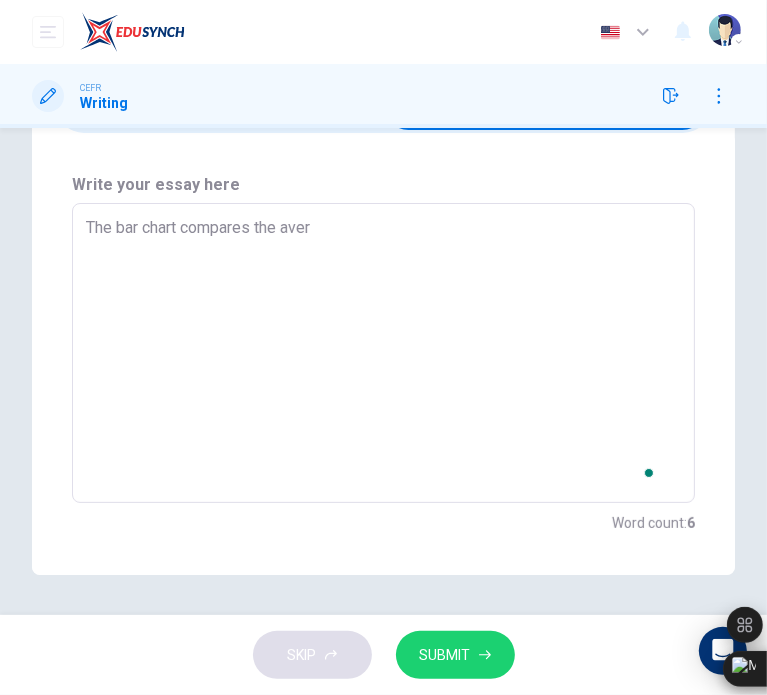 type on "The bar chart compares the avera" 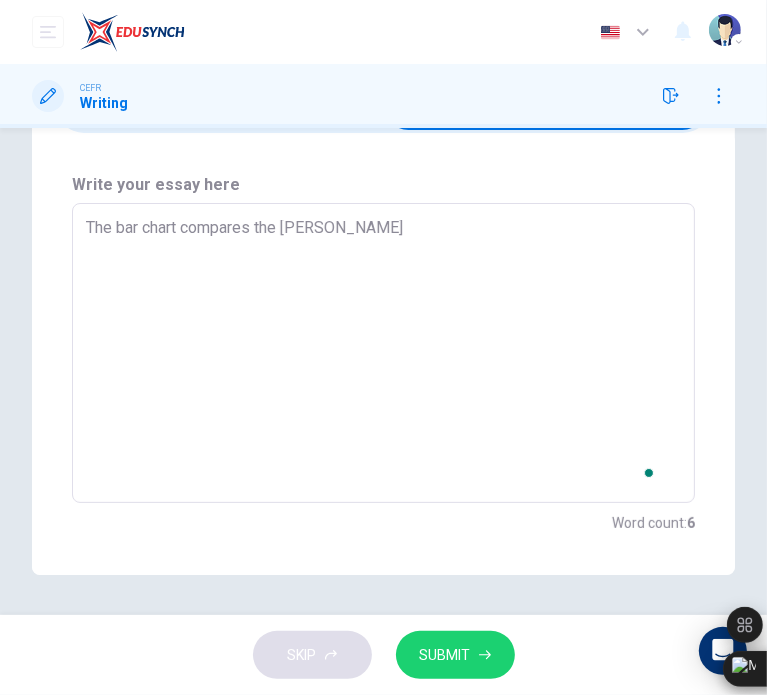 type on "x" 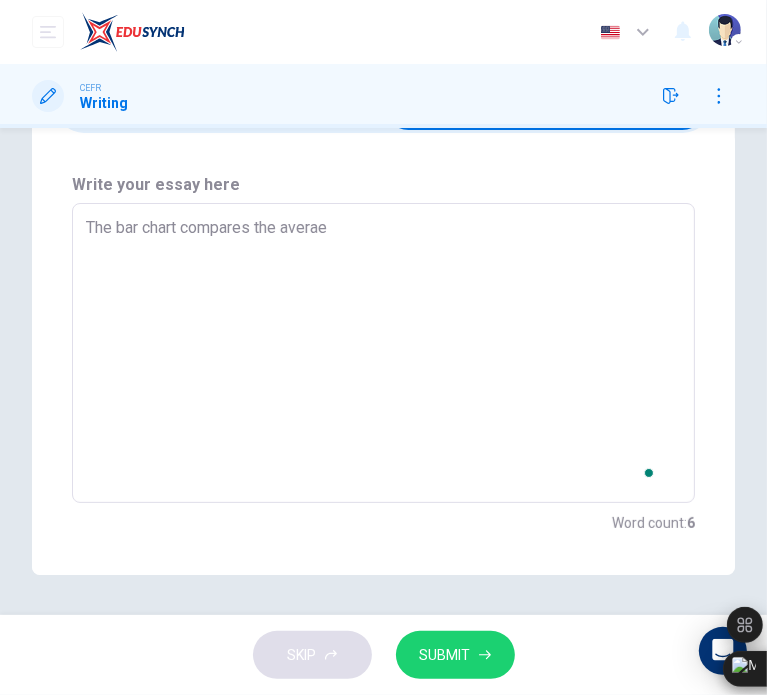 type on "x" 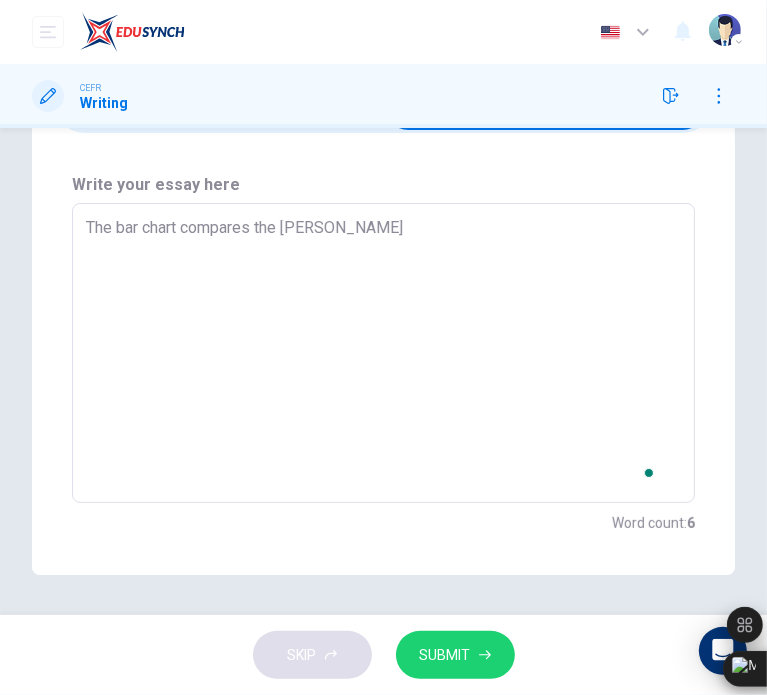 type on "The bar chart compares the averag" 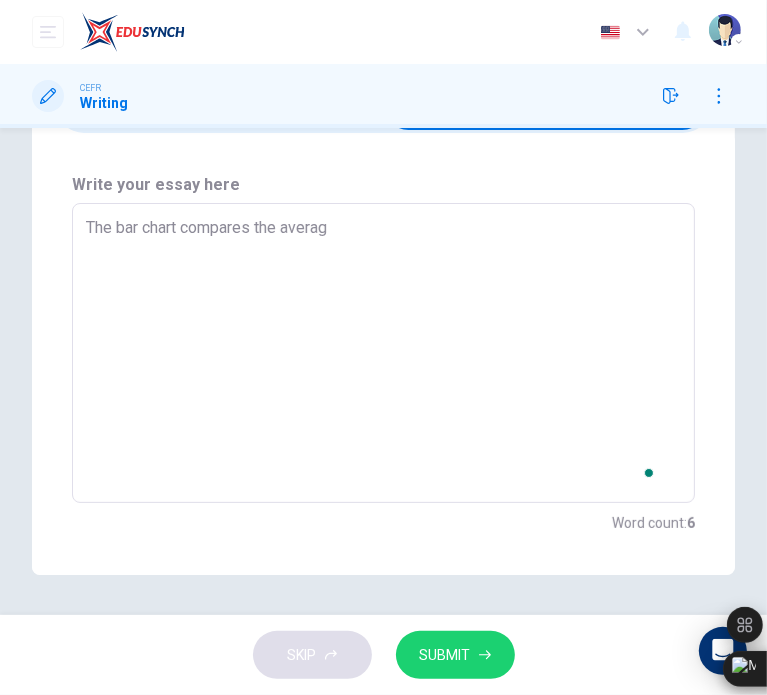 type on "x" 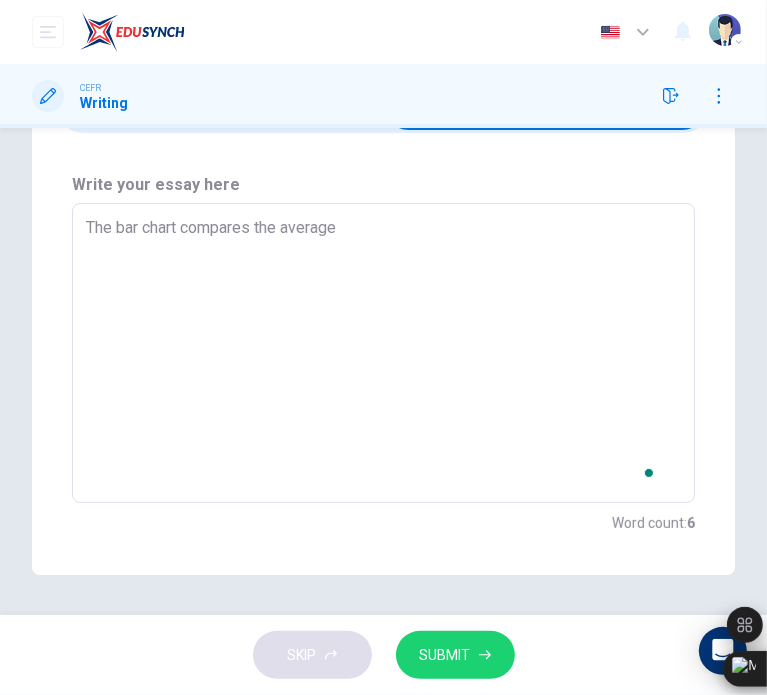 type on "x" 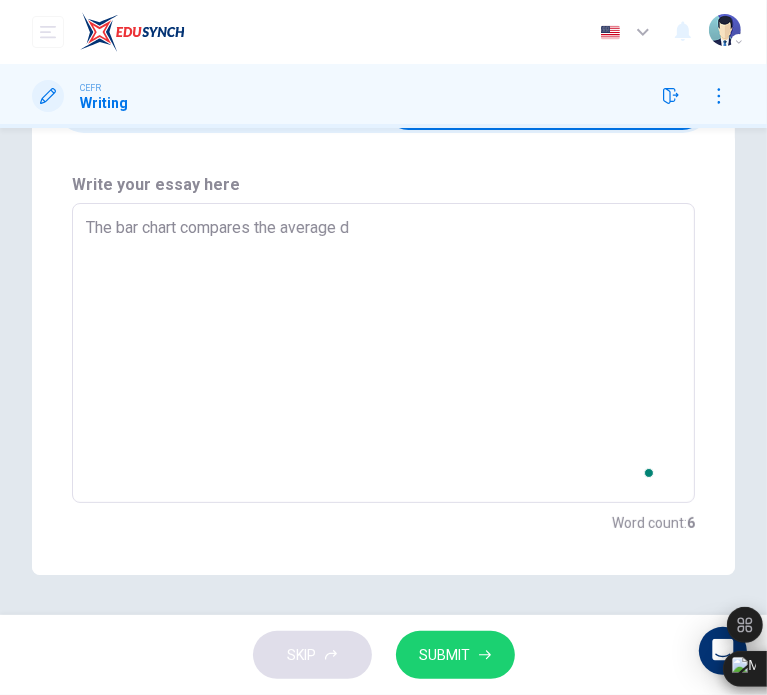 type on "x" 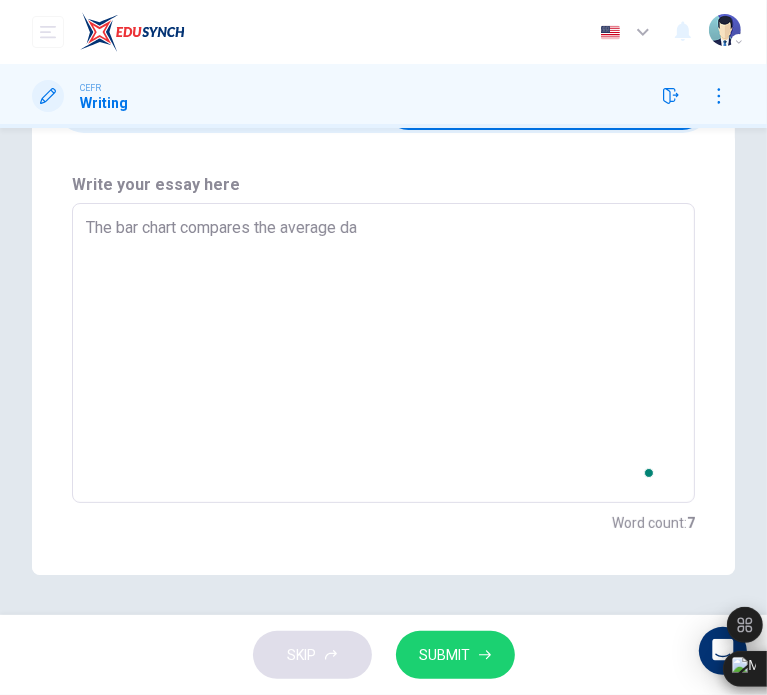type on "The bar chart compares the average dai" 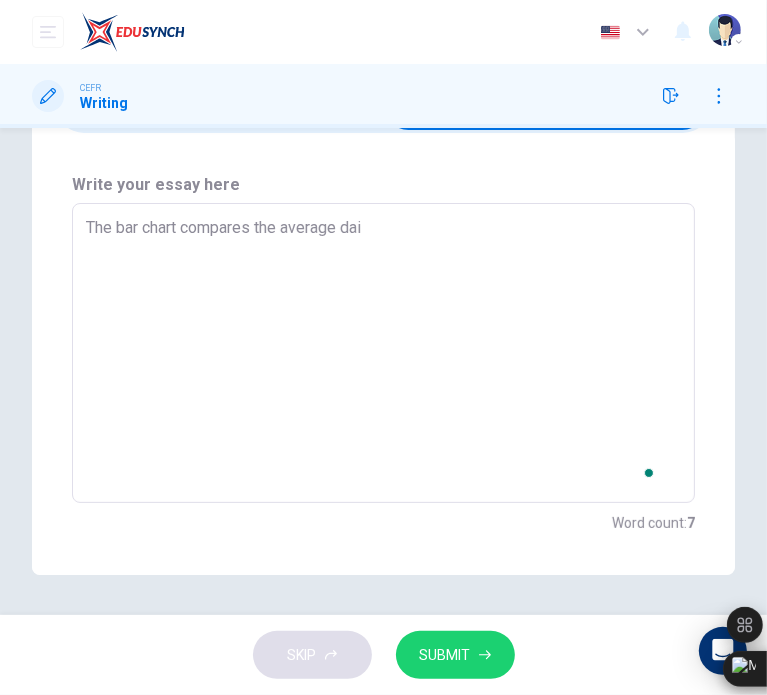 type on "x" 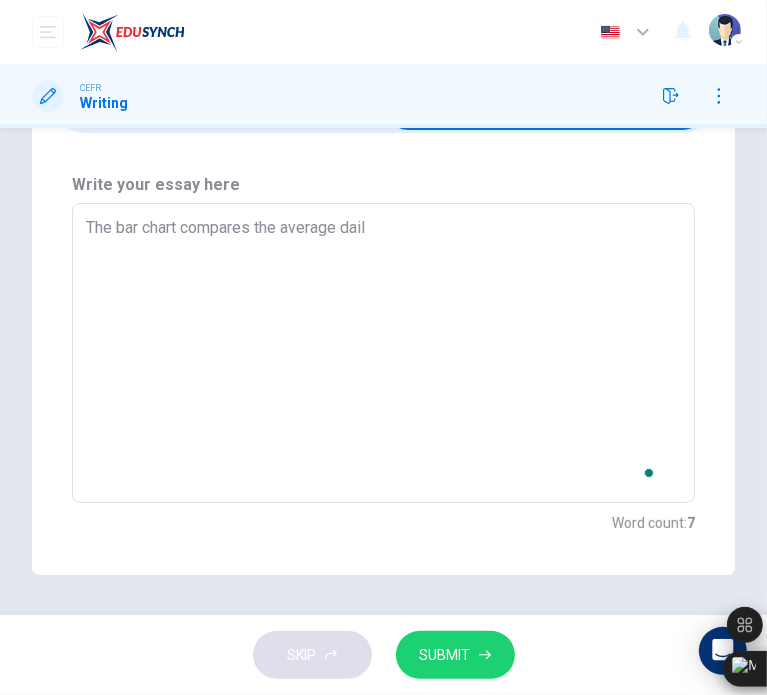 type on "x" 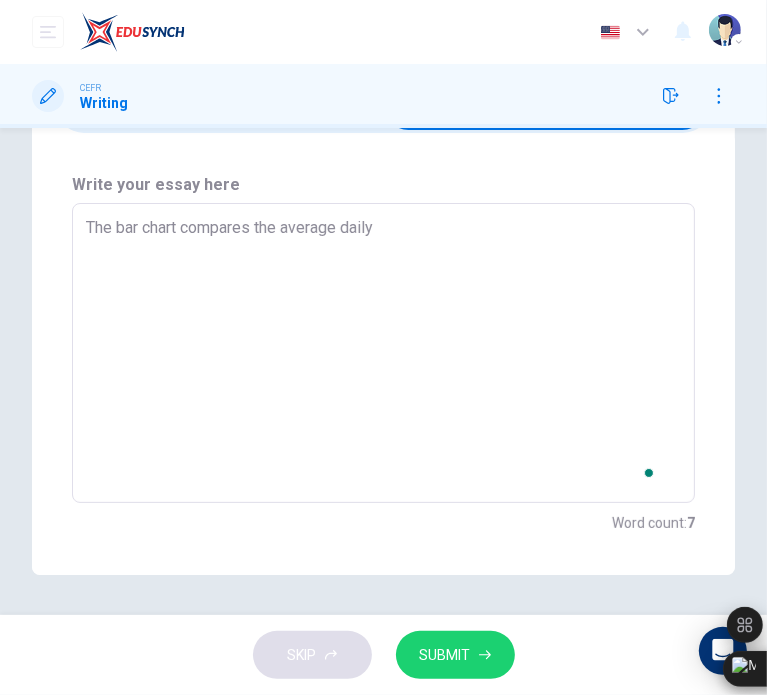 type on "x" 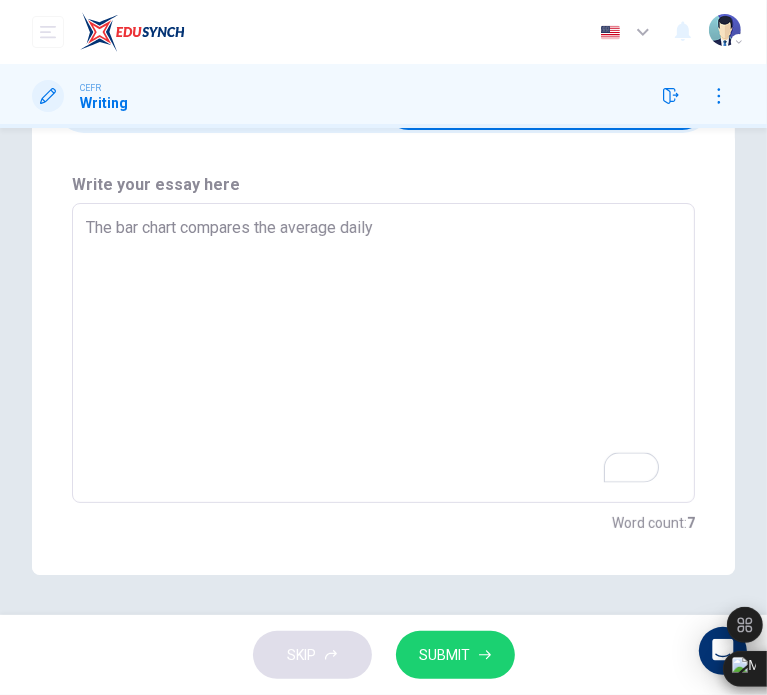 type on "The bar chart compares the average daily h" 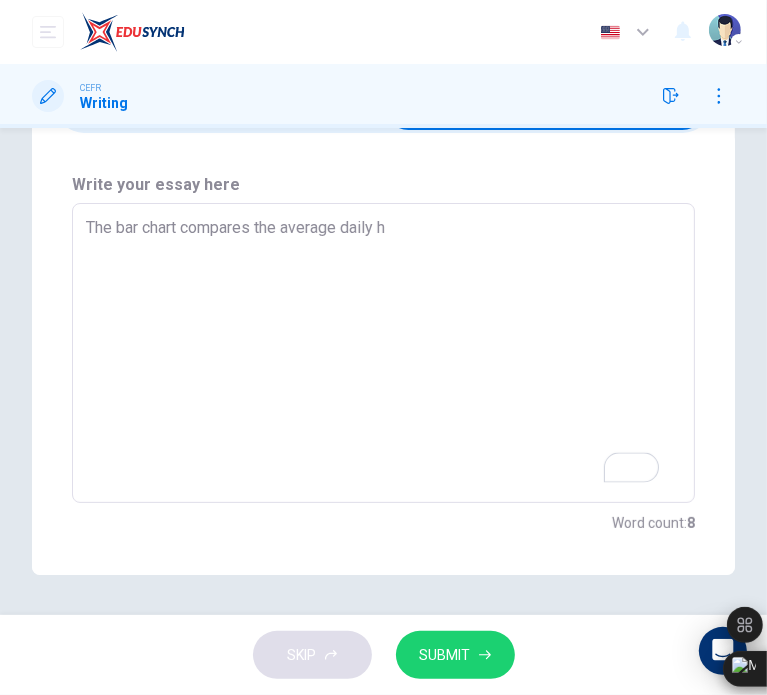 type on "The bar chart compares the average daily ho" 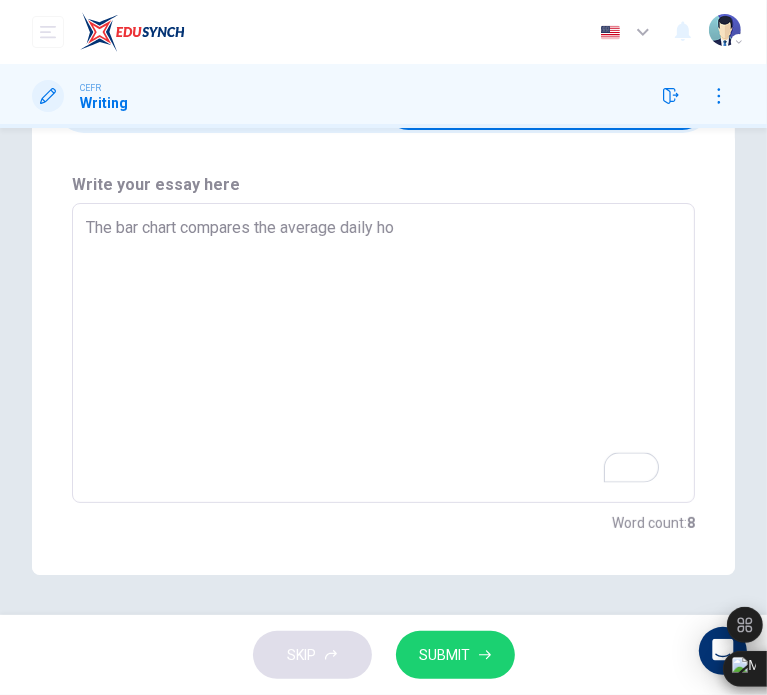 type on "The bar chart compares the average daily hou" 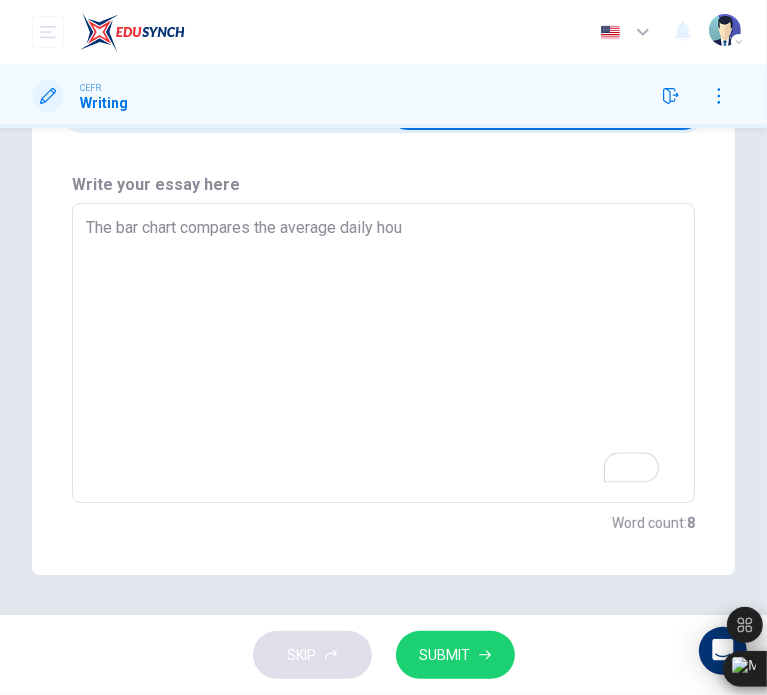 type on "The bar chart compares the average daily hour" 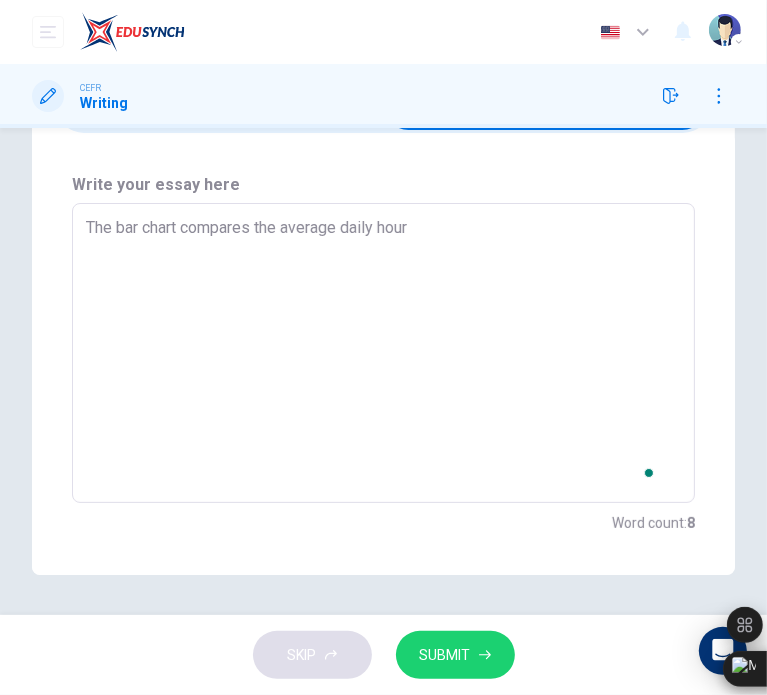 type on "x" 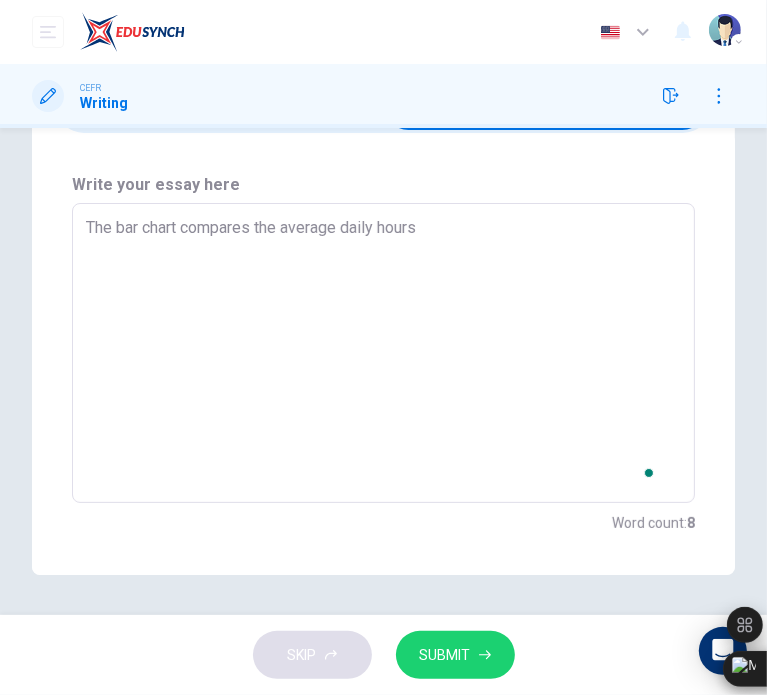 type on "The bar chart compares the average daily hours" 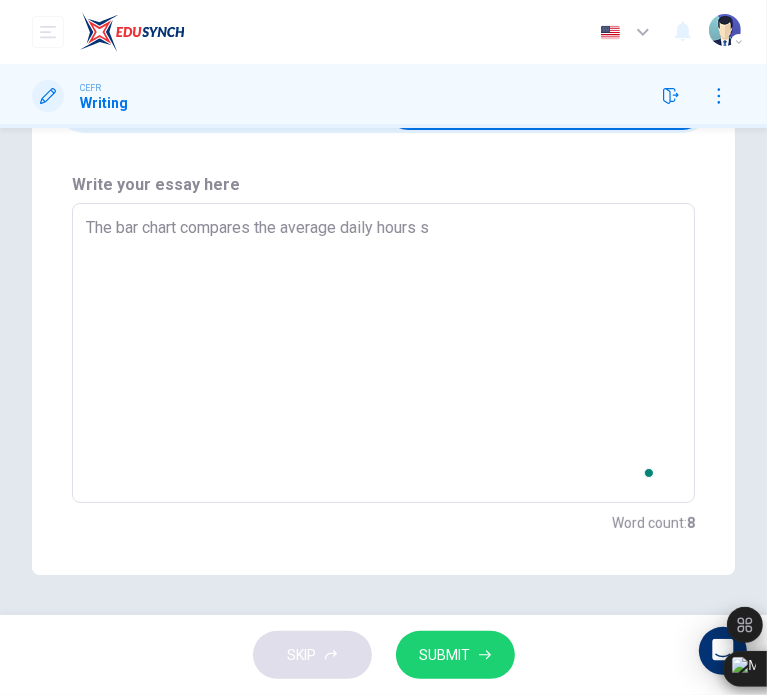 type on "x" 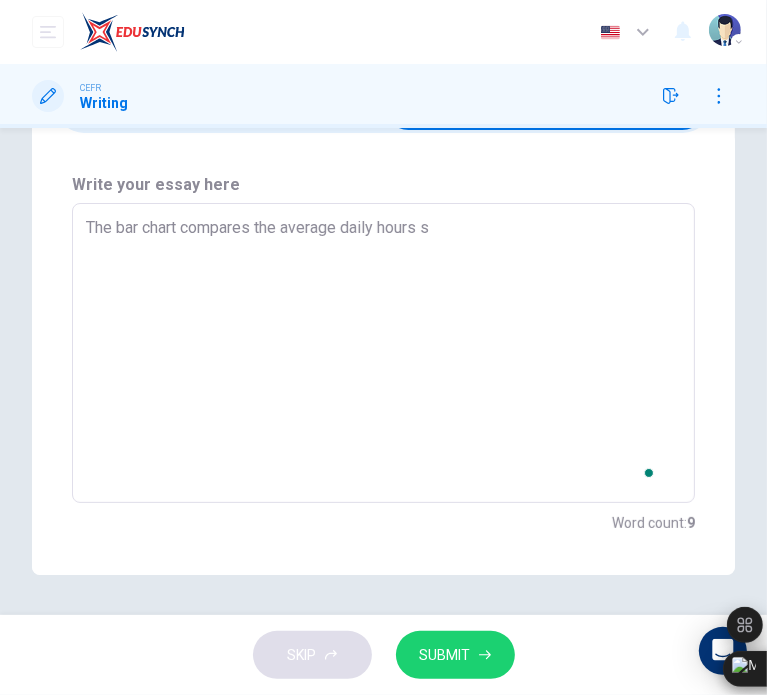 type on "The bar chart compares the average daily hours sp" 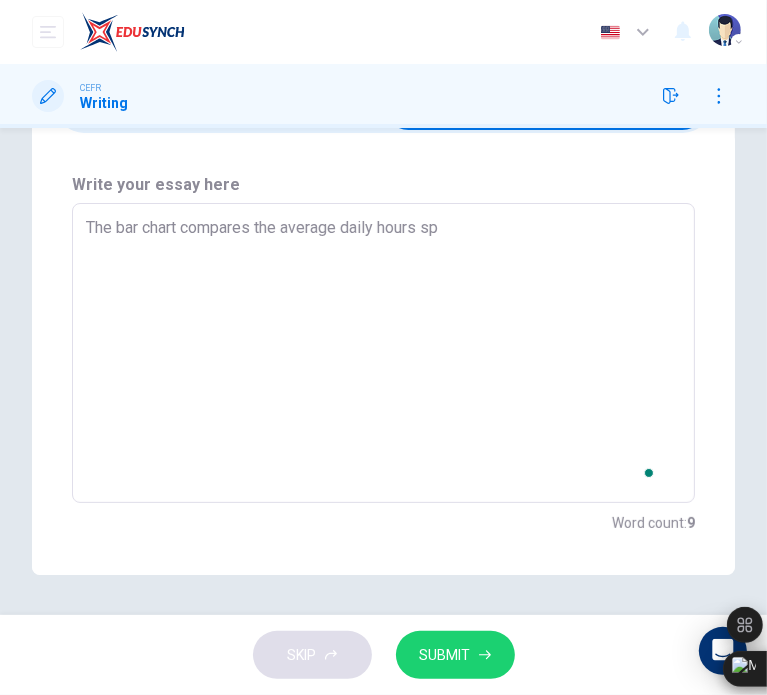 type on "x" 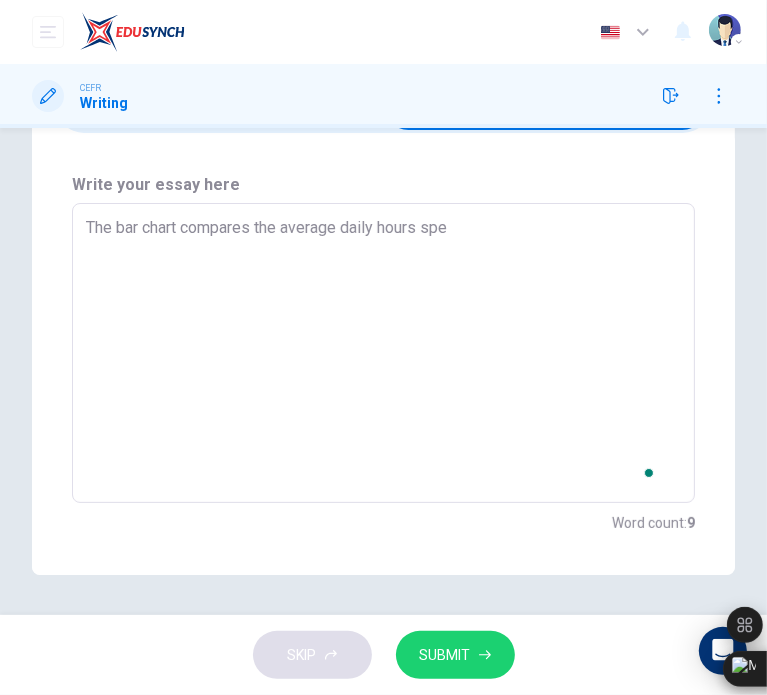 type on "x" 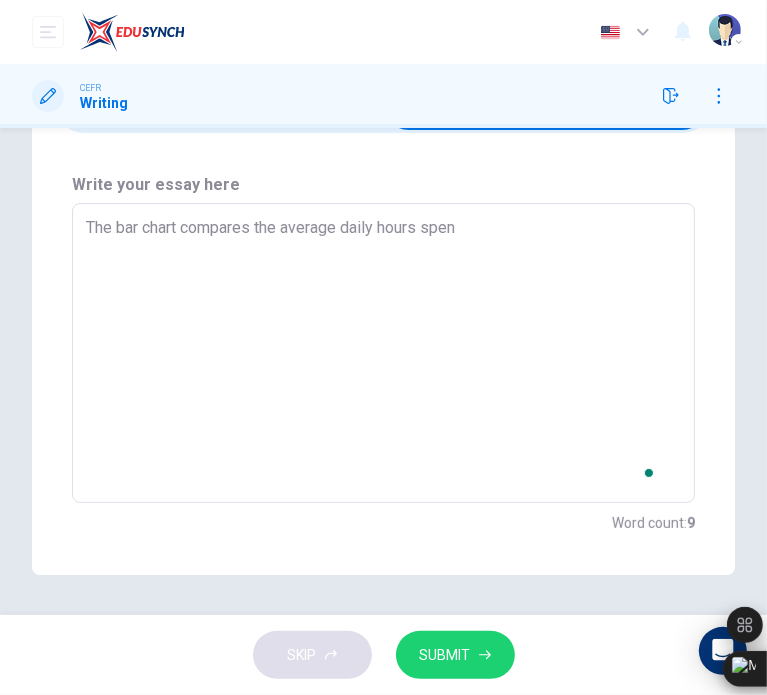 type on "x" 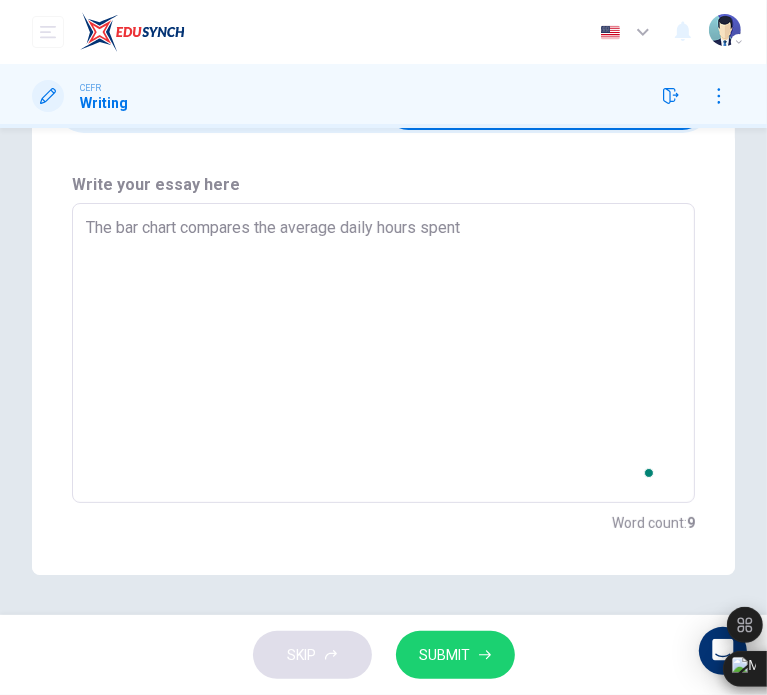 type on "x" 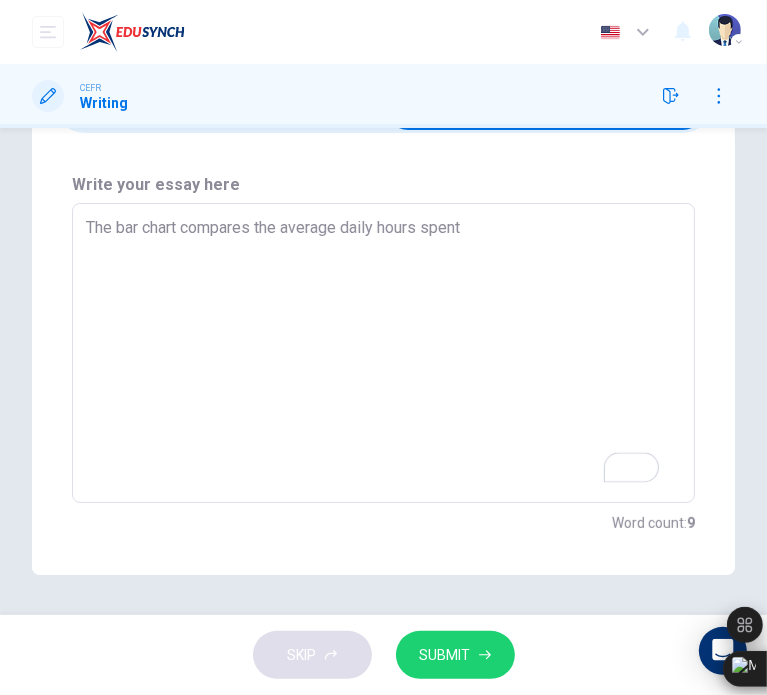 type on "The bar chart compares the average daily hours spent" 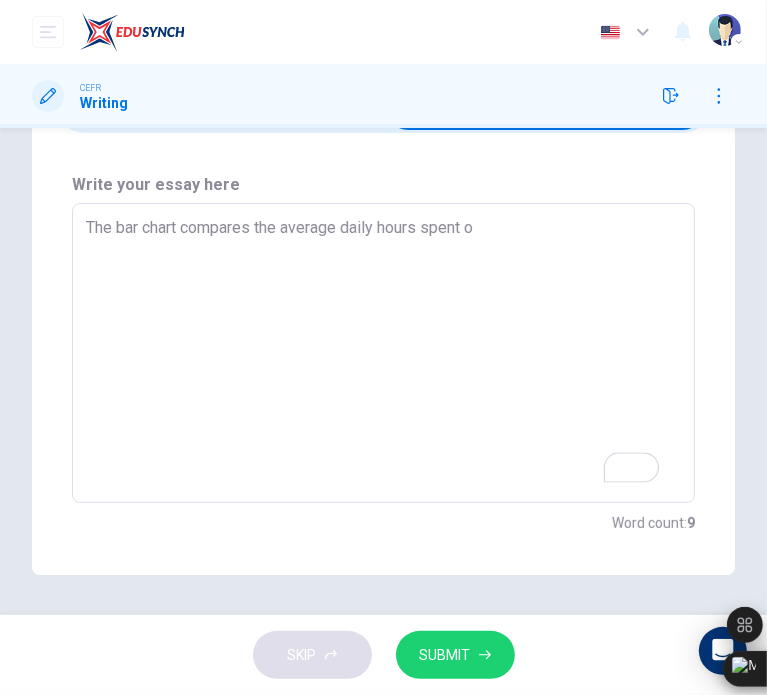 type on "x" 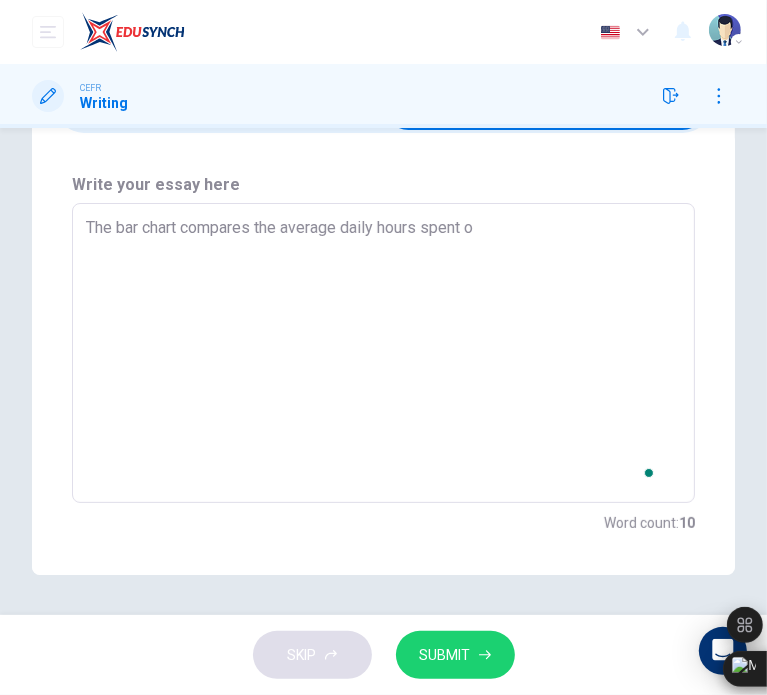 type on "The bar chart compares the average daily hours spent on" 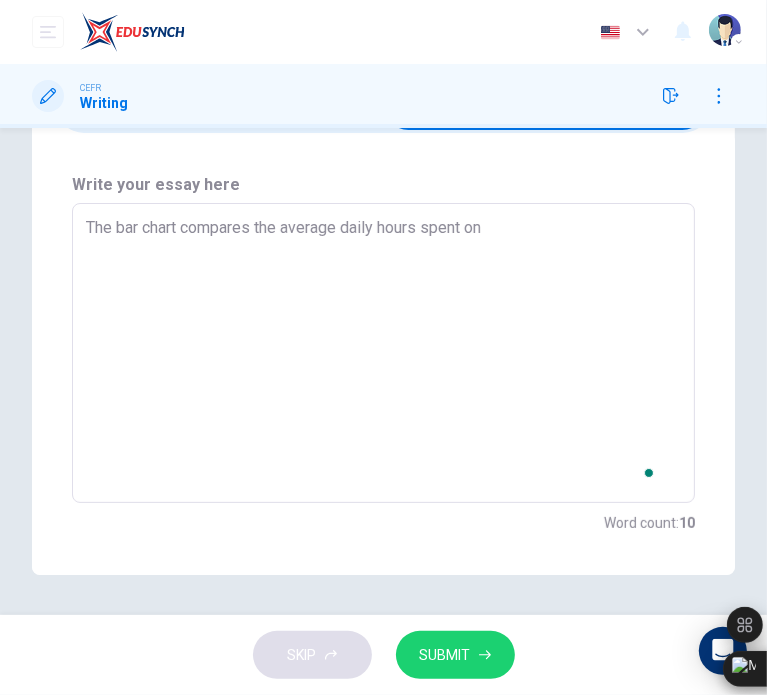 type on "The bar chart compares the average daily hours spent on" 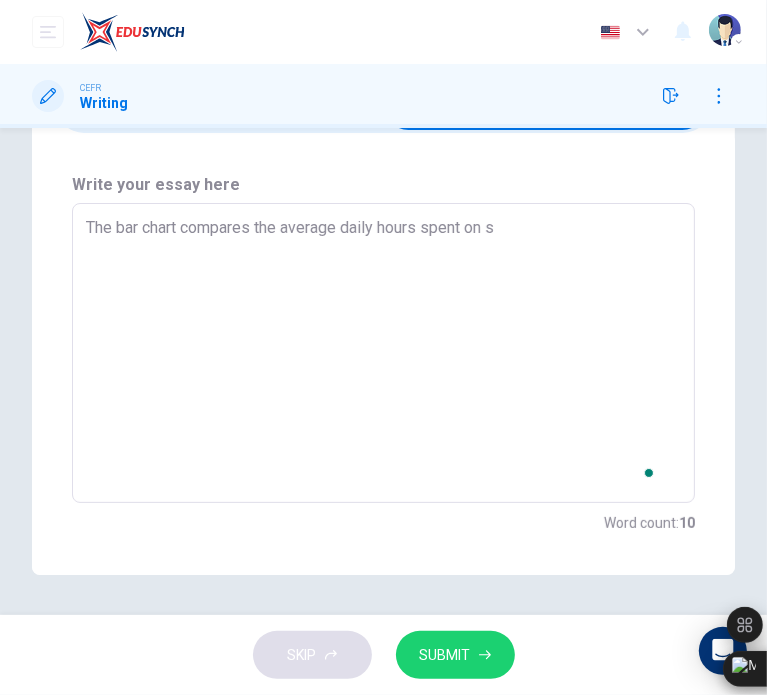 type on "The bar chart compares the average daily hours spent on si" 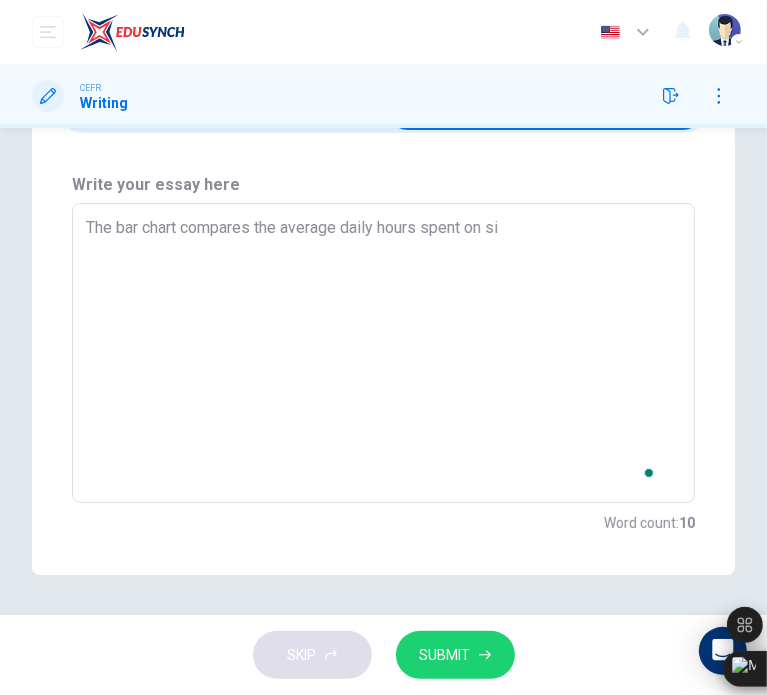 type on "x" 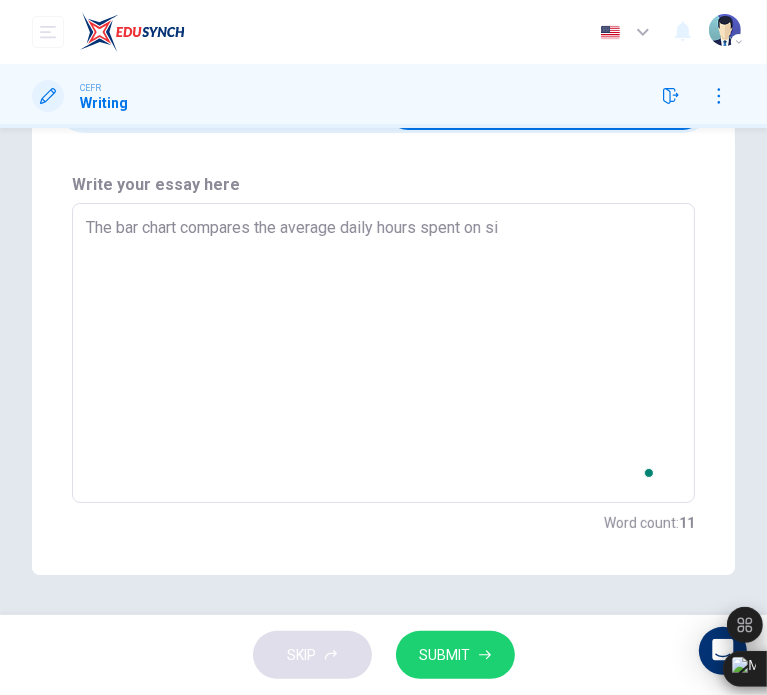 type on "The bar chart compares the average daily hours spent on six" 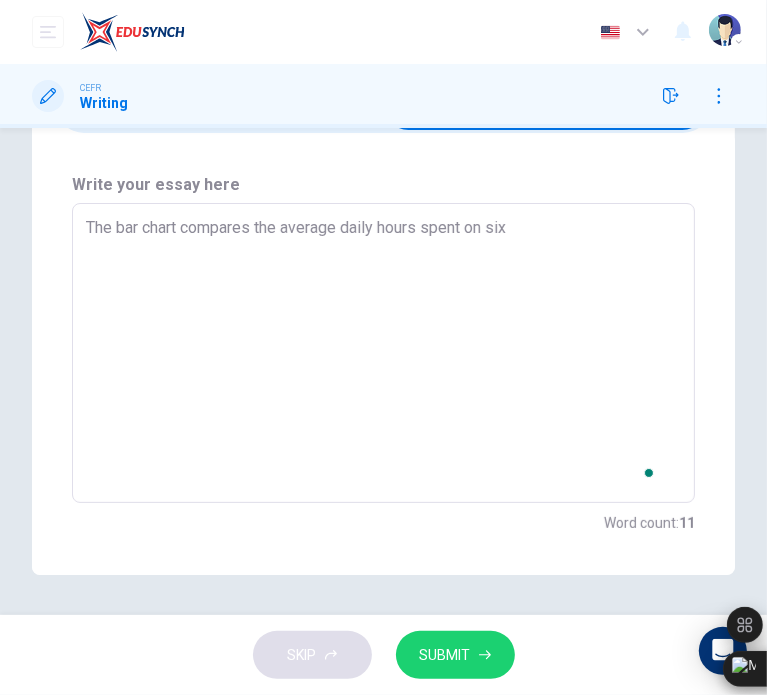 type on "x" 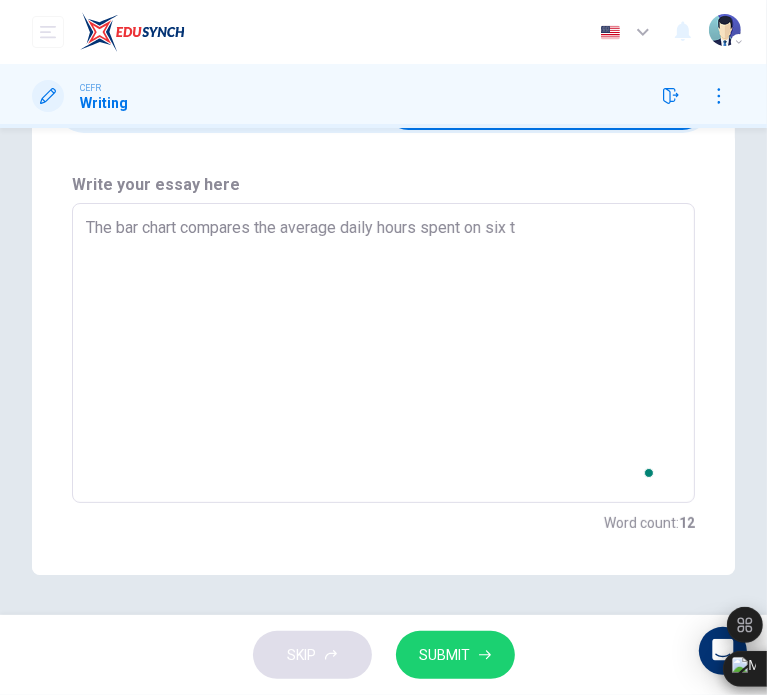 type on "x" 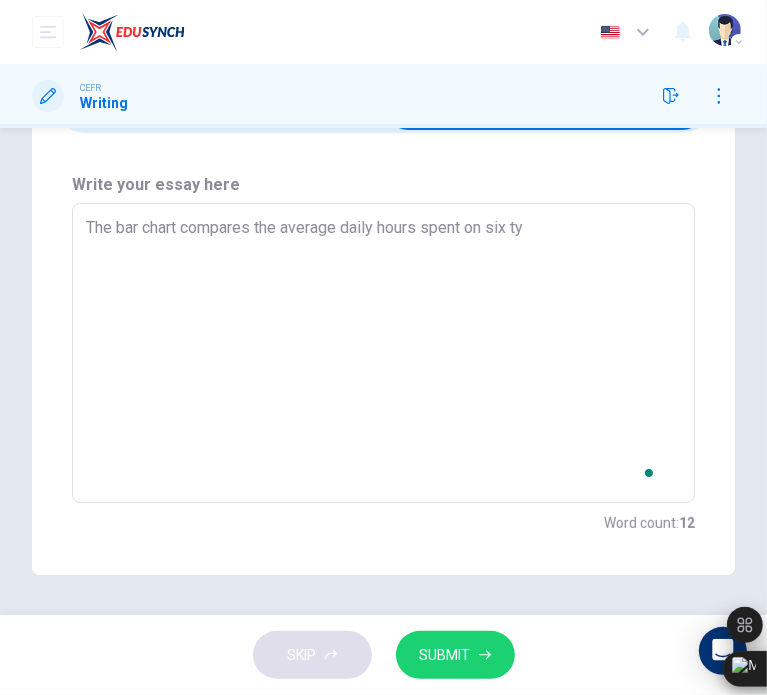 type on "x" 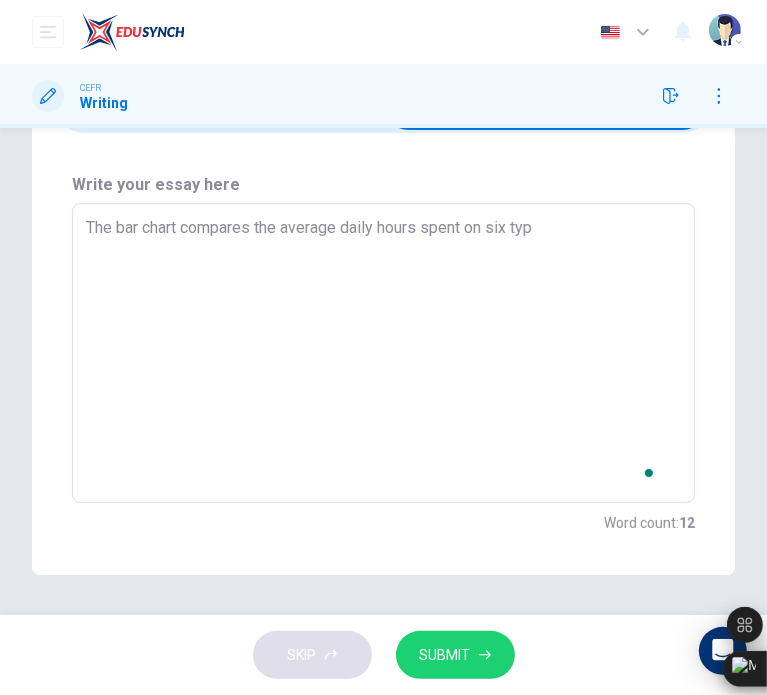 type on "The bar chart compares the average daily hours spent on six type" 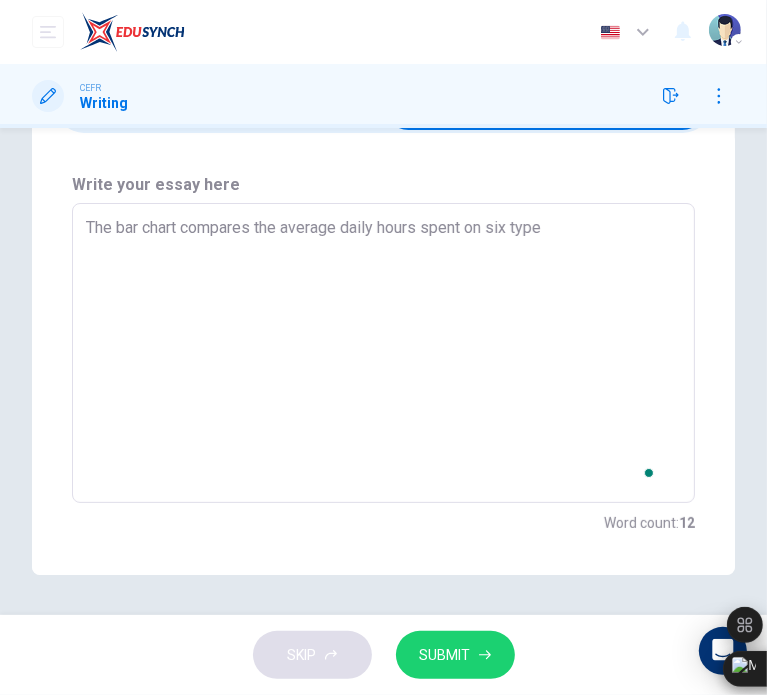 type on "x" 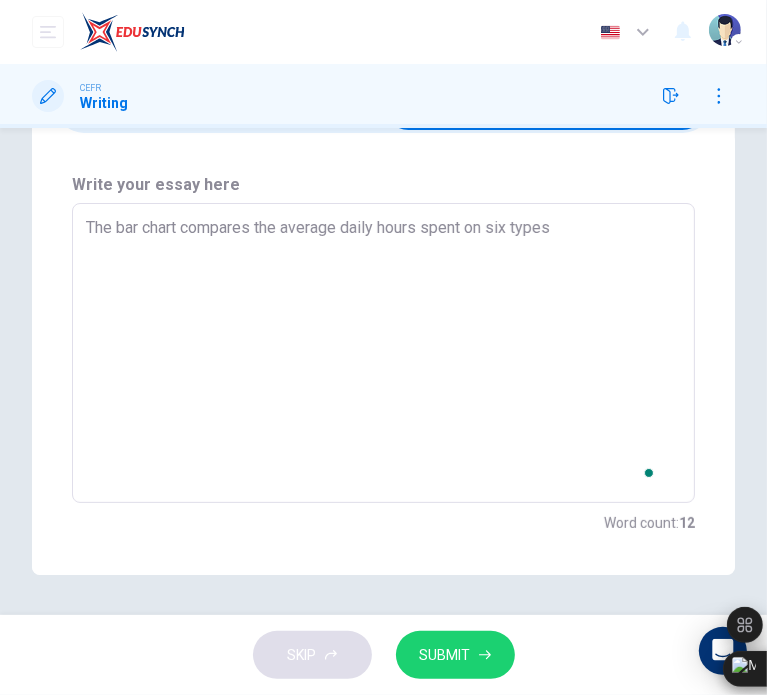 type on "The bar chart compares the average daily hours spent on six types" 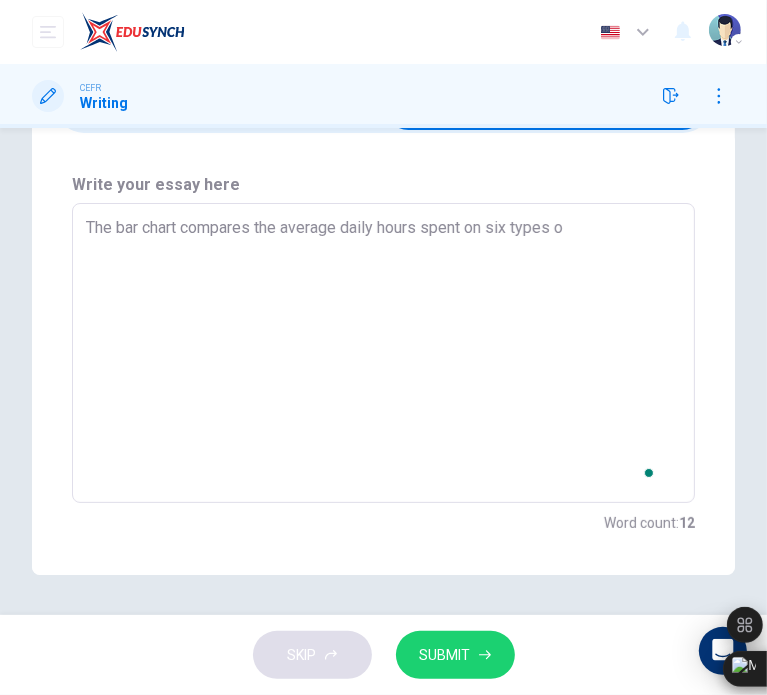 type on "The bar chart compares the average daily hours spent on six types of" 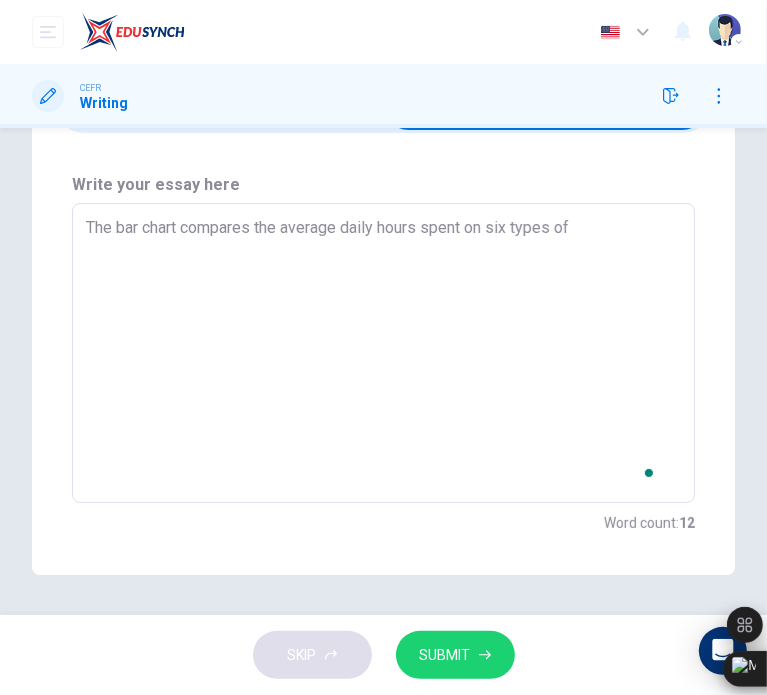 type on "x" 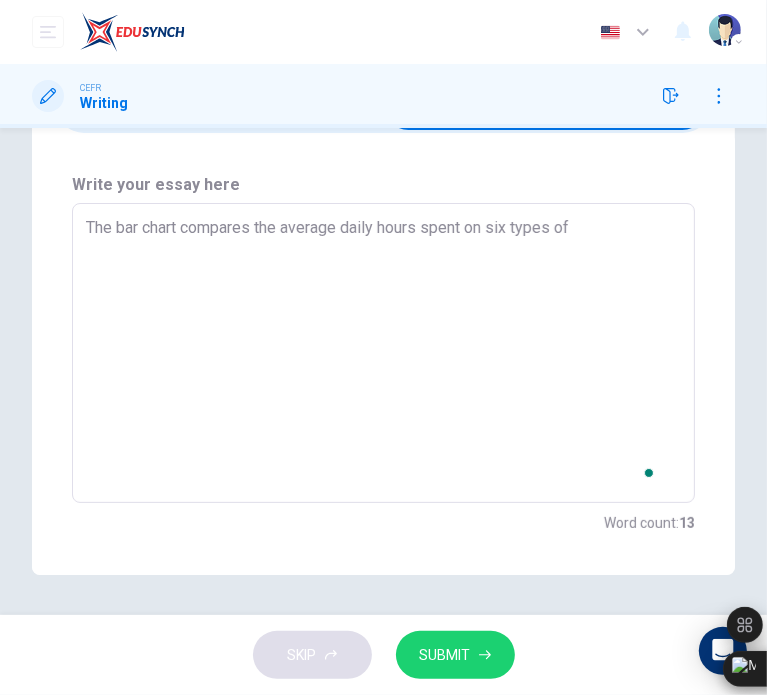 type on "The bar chart compares the average daily hours spent on six types of" 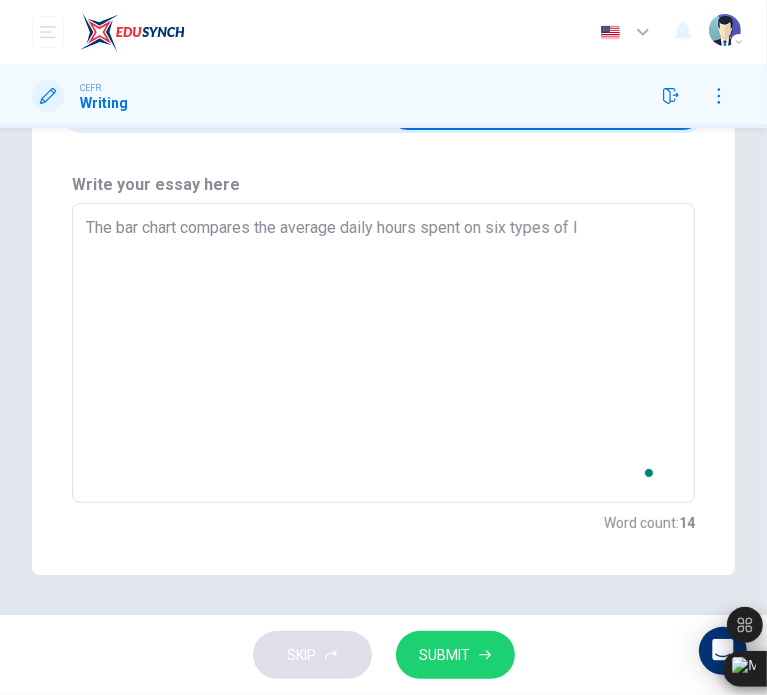 type on "The bar chart compares the average daily hours spent on six types of le" 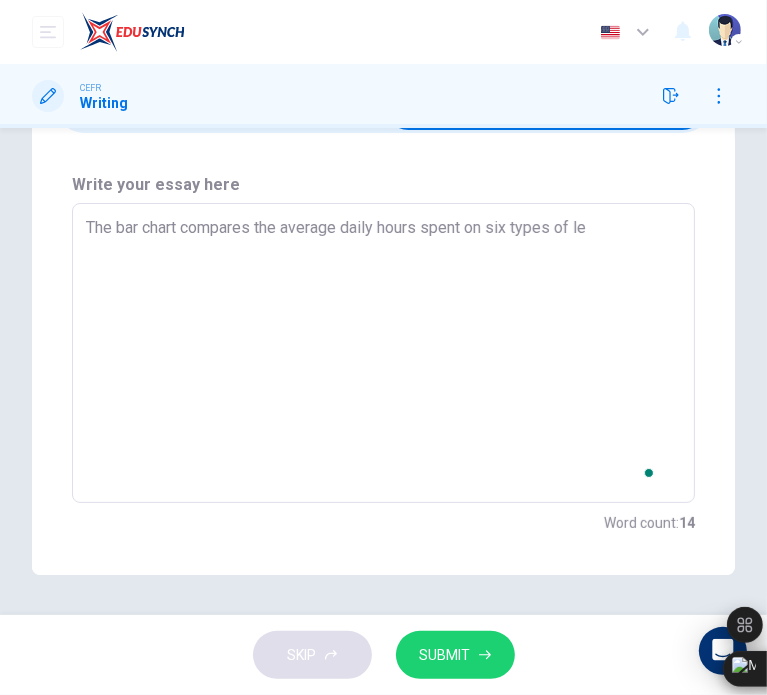 type on "x" 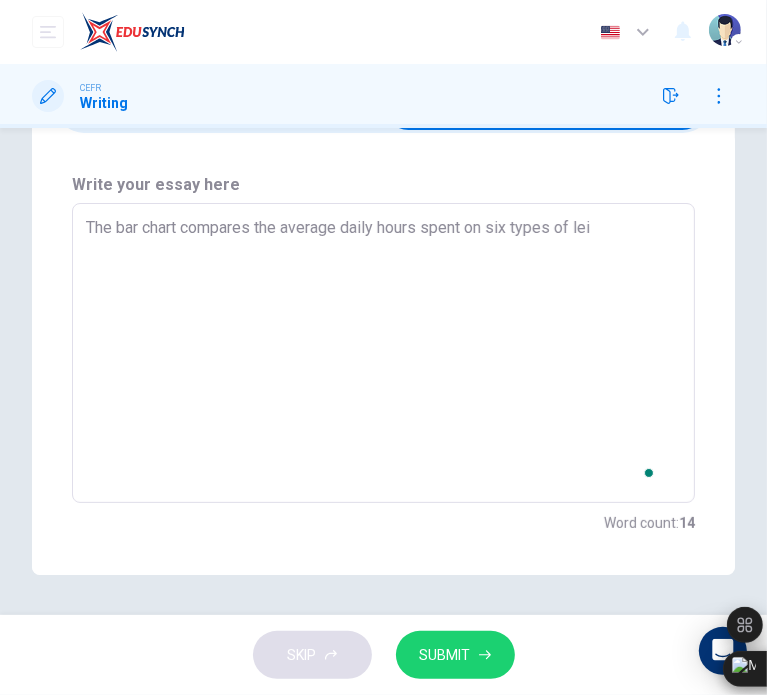 type on "x" 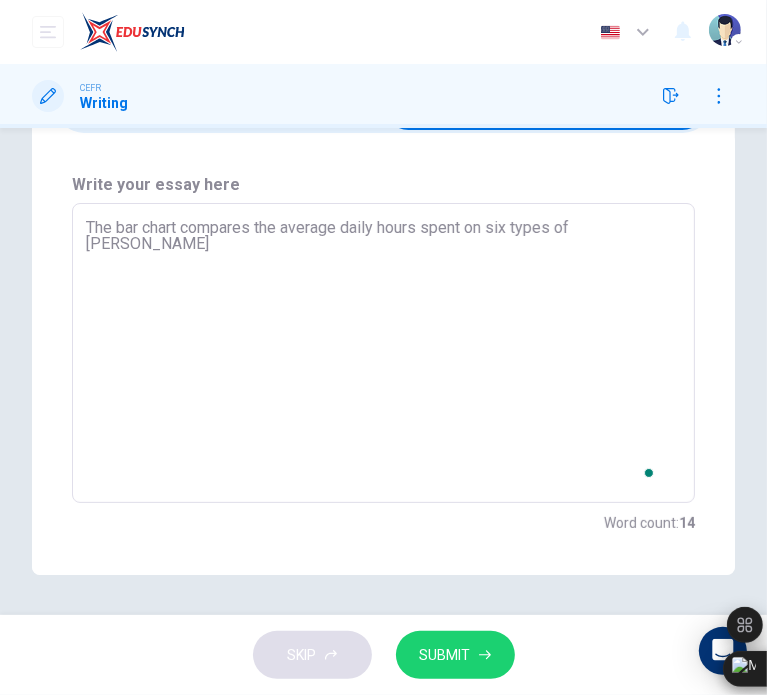 type on "x" 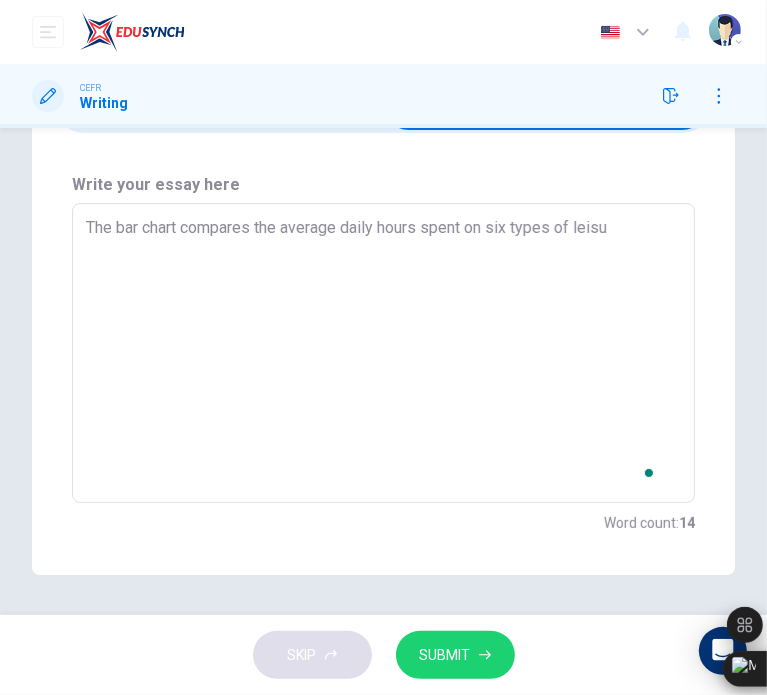 type on "x" 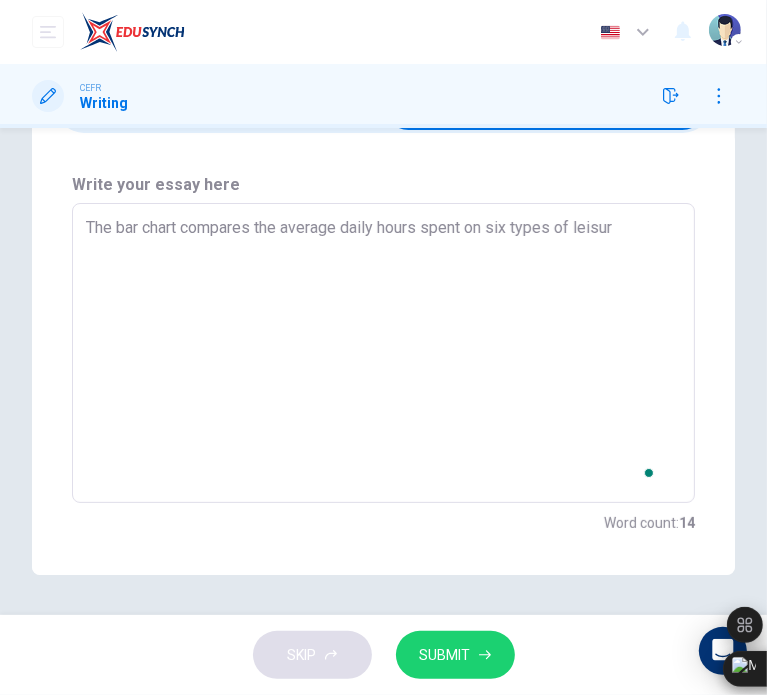 type on "x" 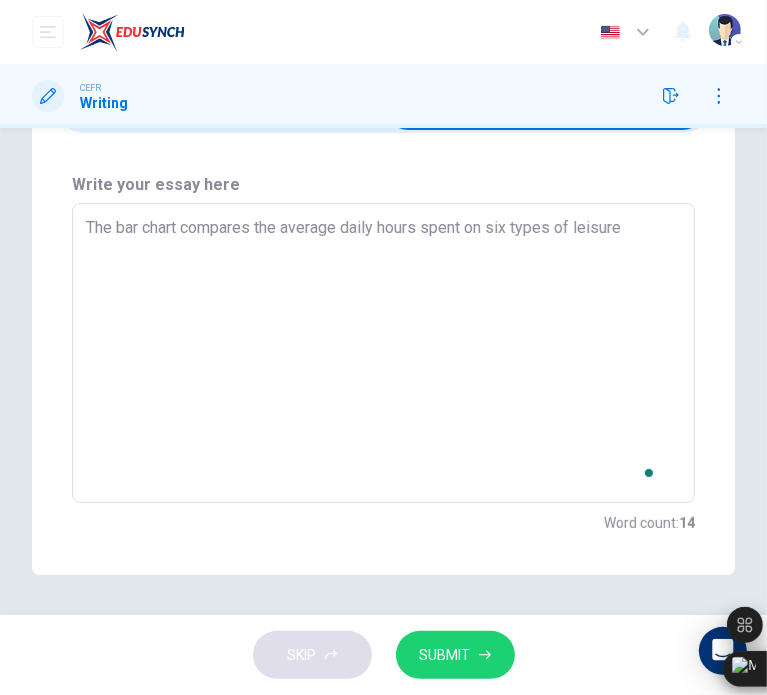 type on "x" 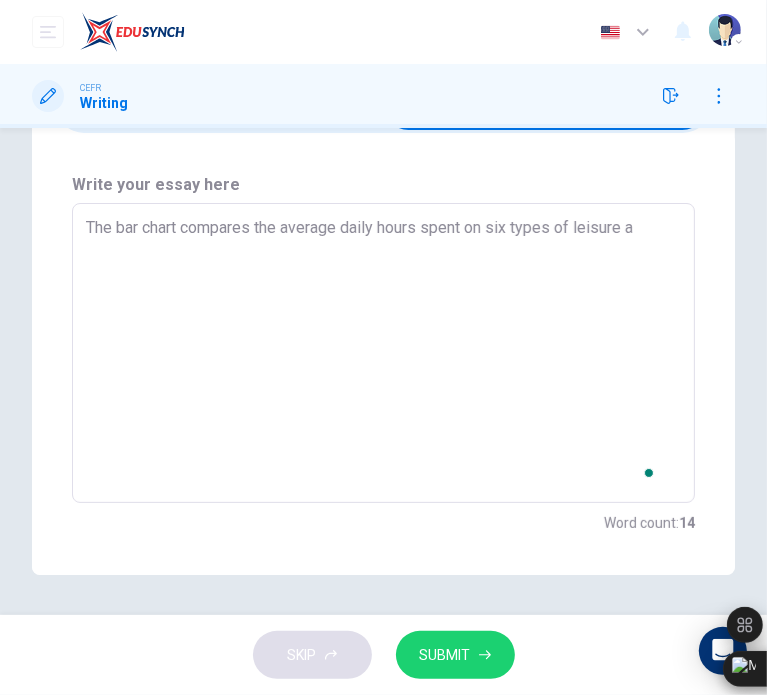 type on "x" 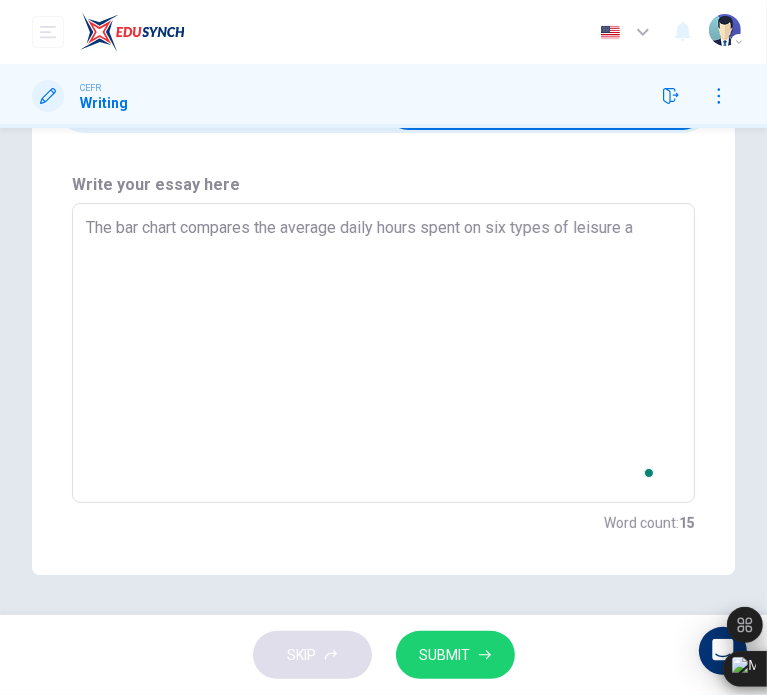 type on "The bar chart compares the average daily hours spent on six types of leisure ac" 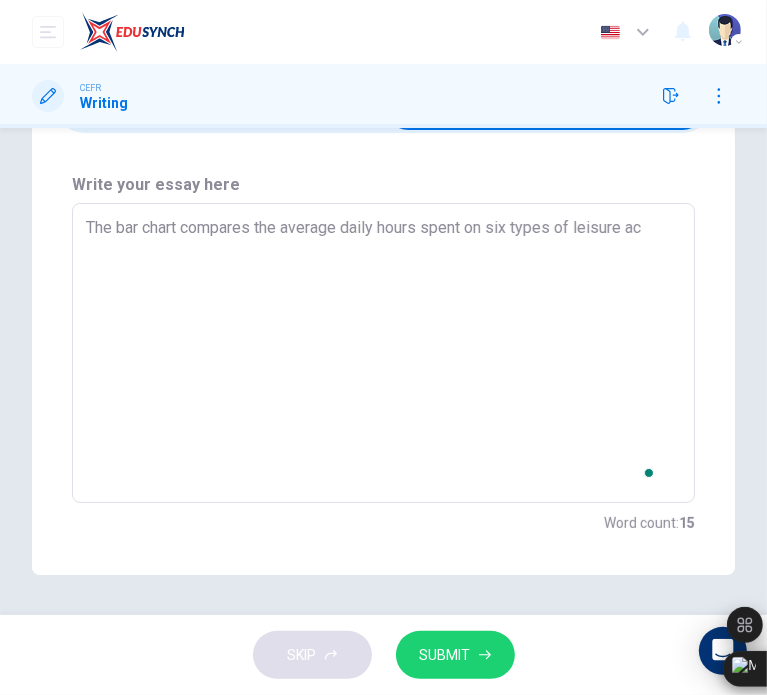 type on "x" 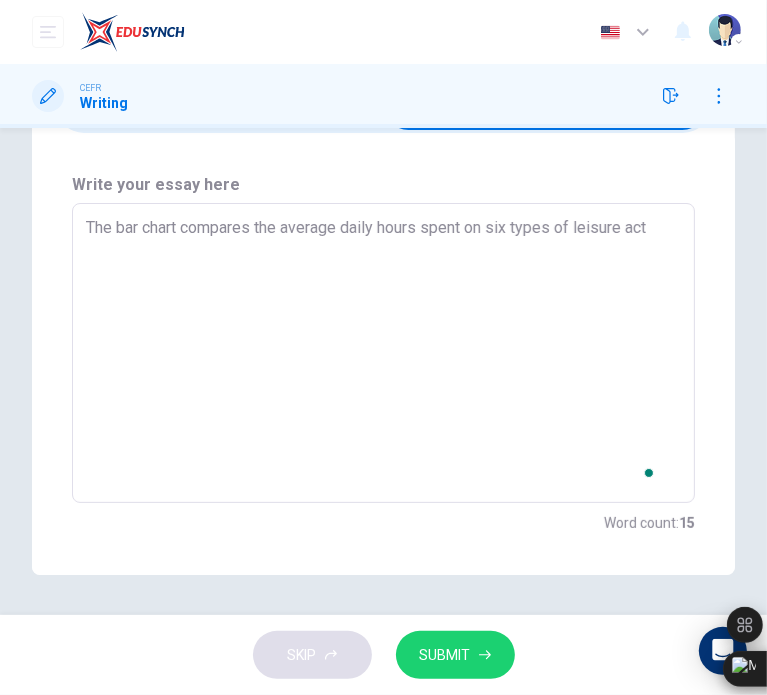 type on "x" 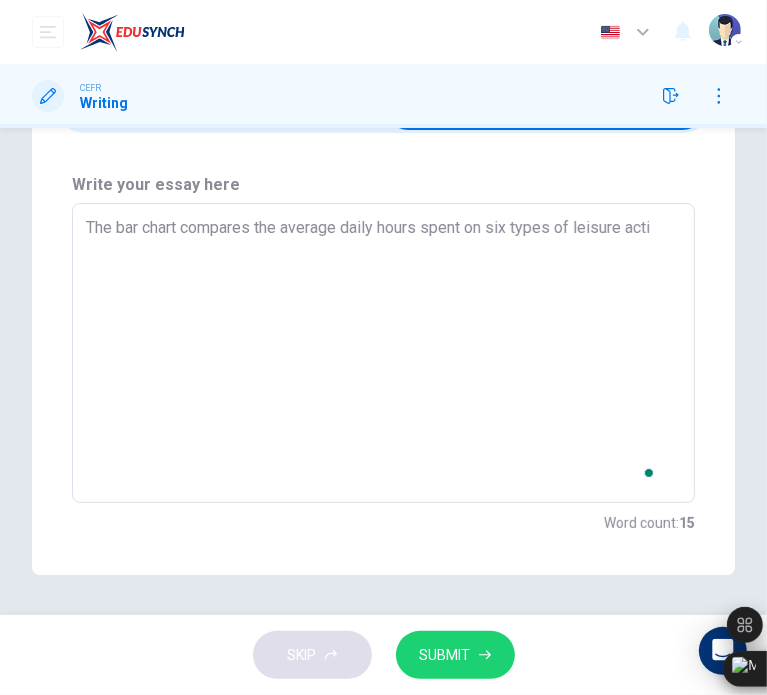 type on "x" 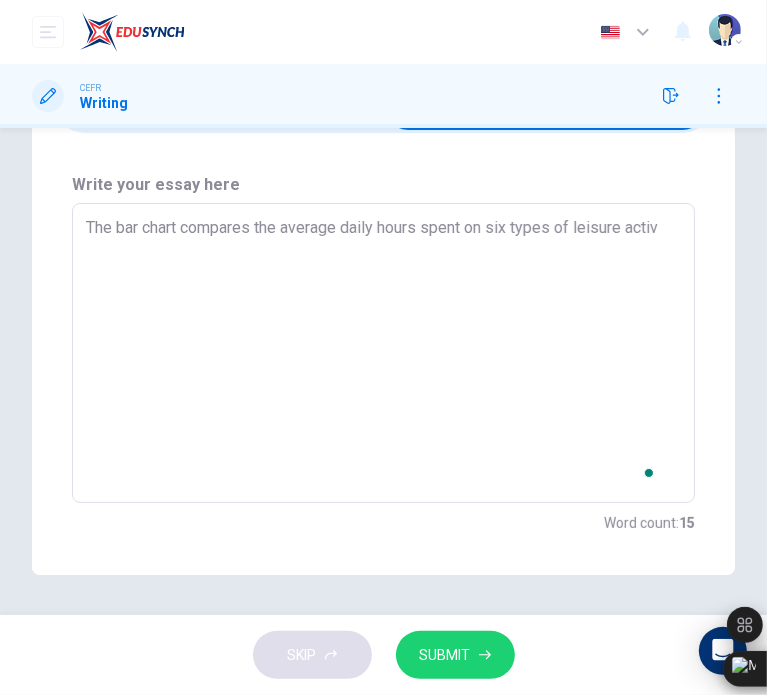 type on "x" 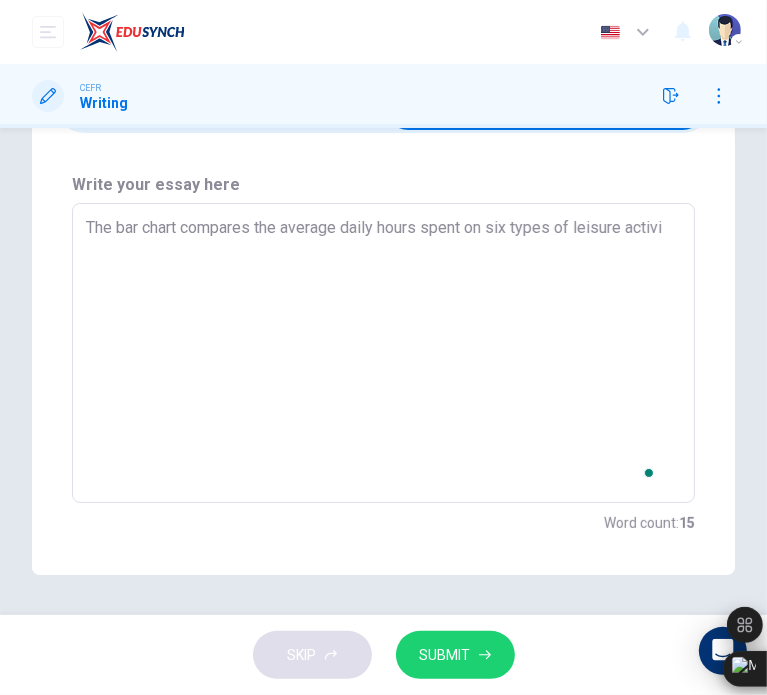 type on "The bar chart compares the average daily hours spent on six types of leisure activit" 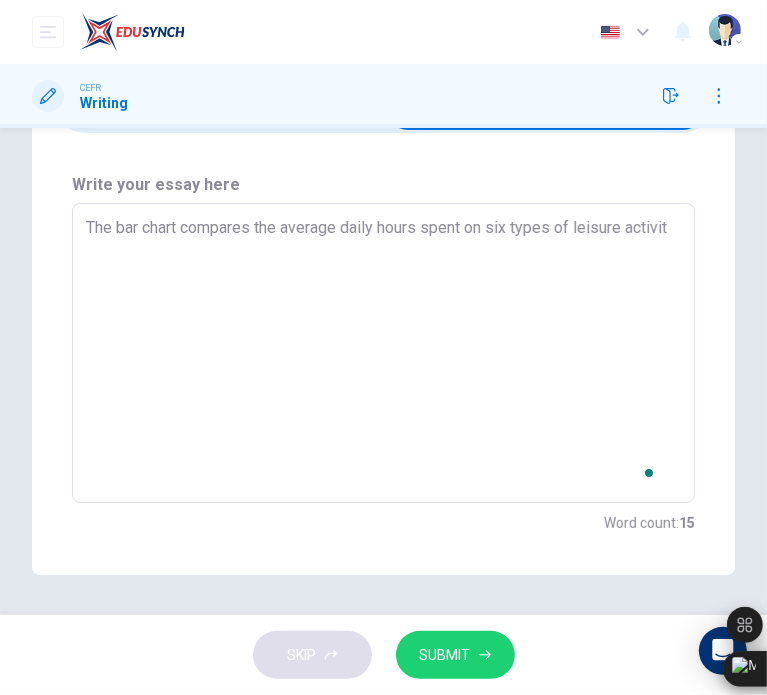 type on "x" 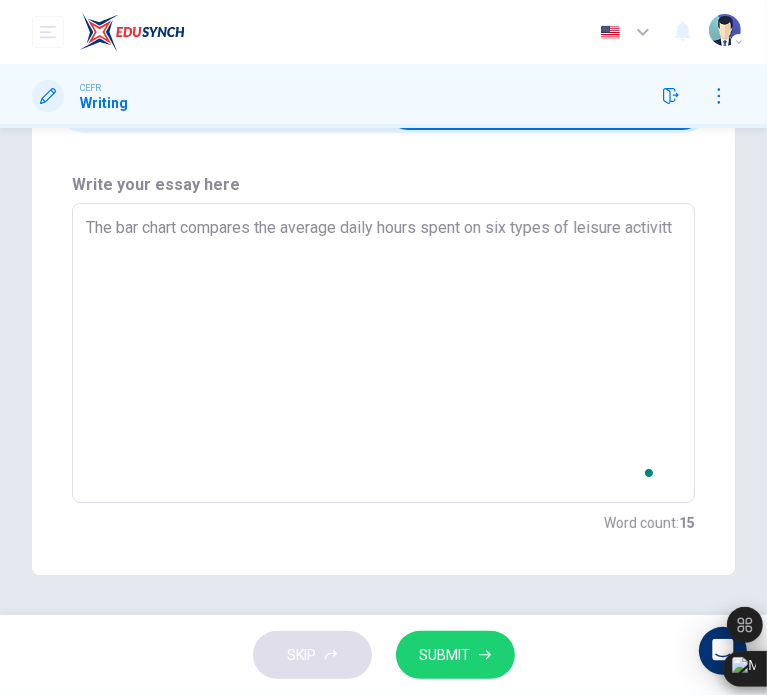 type on "The bar chart compares the average daily hours spent on six types of leisure activitti" 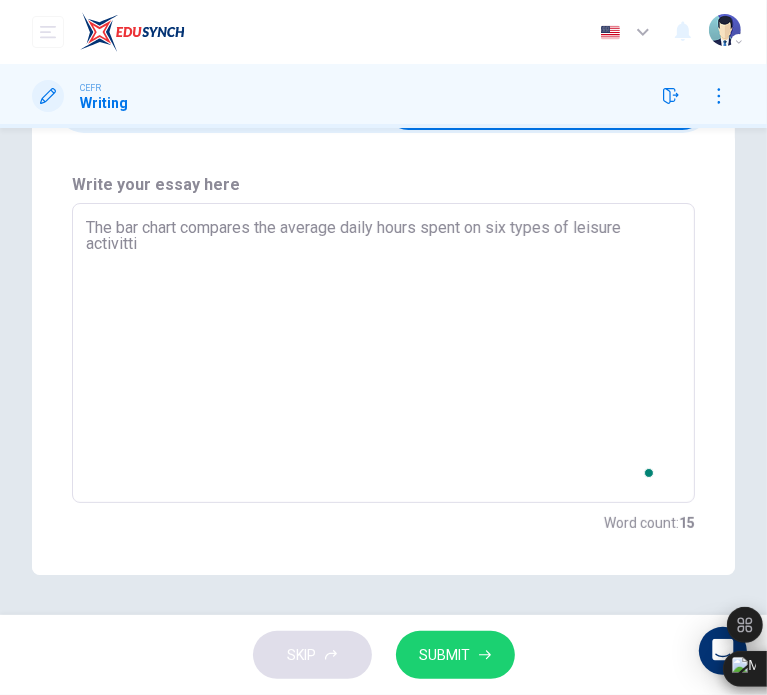 type on "x" 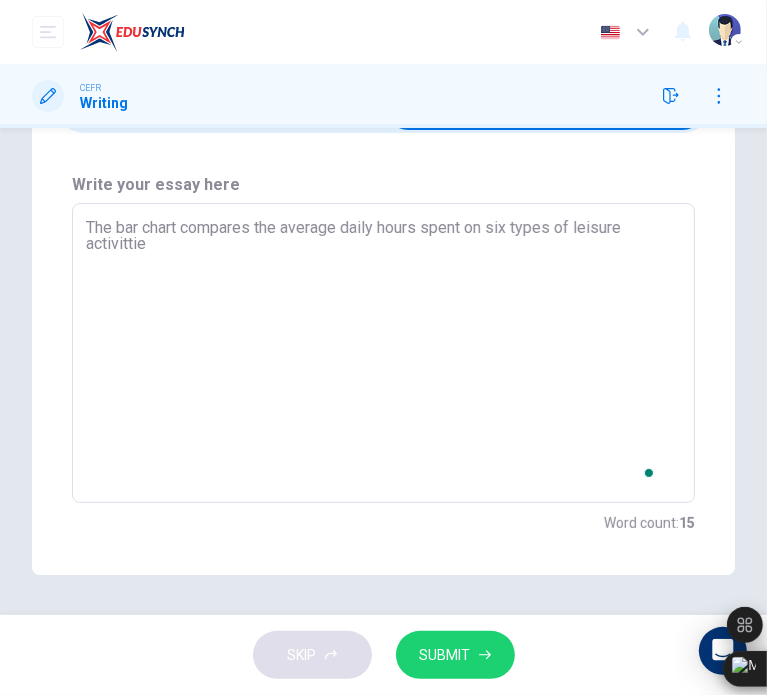 type on "x" 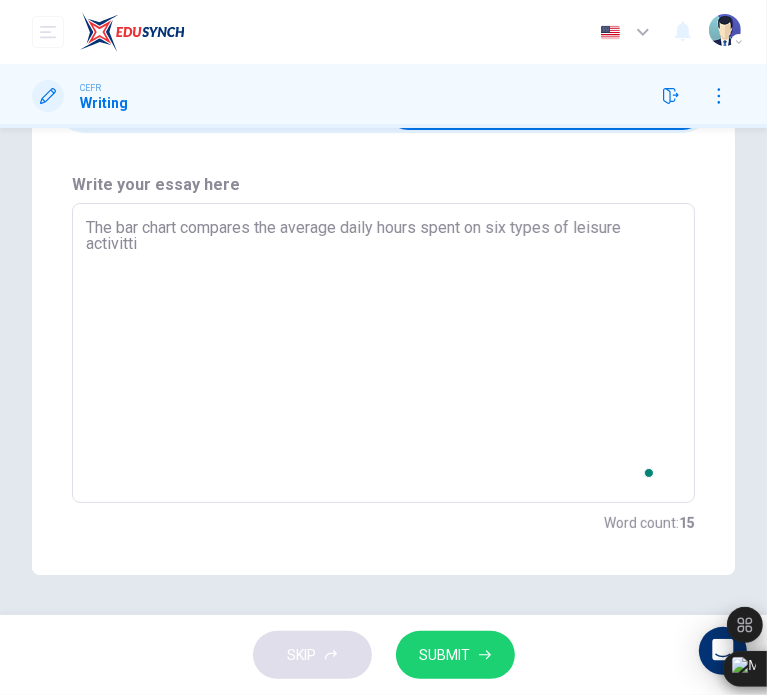 type on "x" 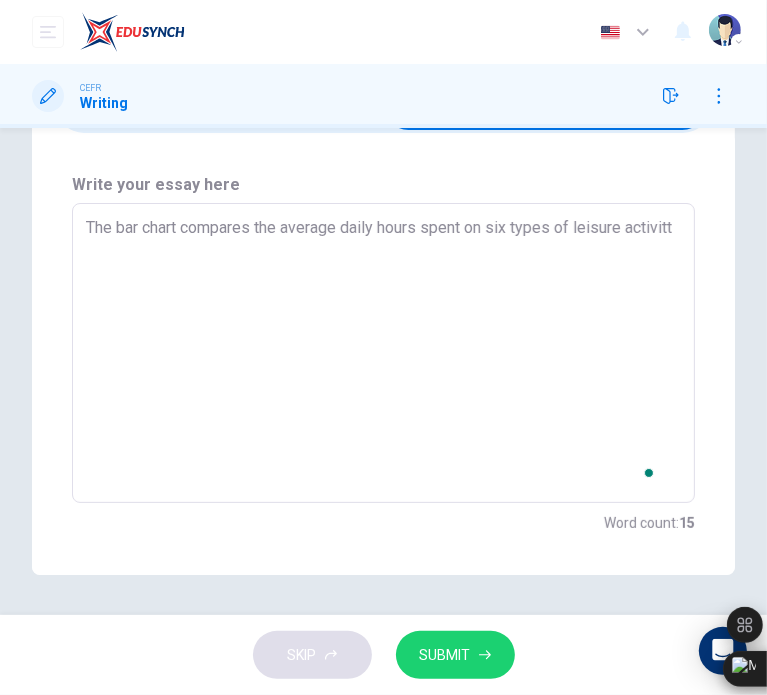 type on "x" 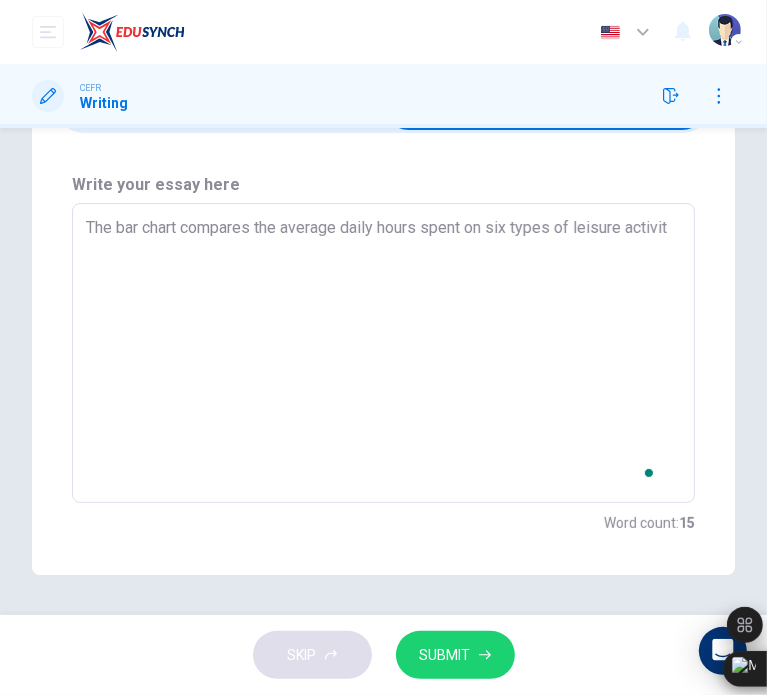 type 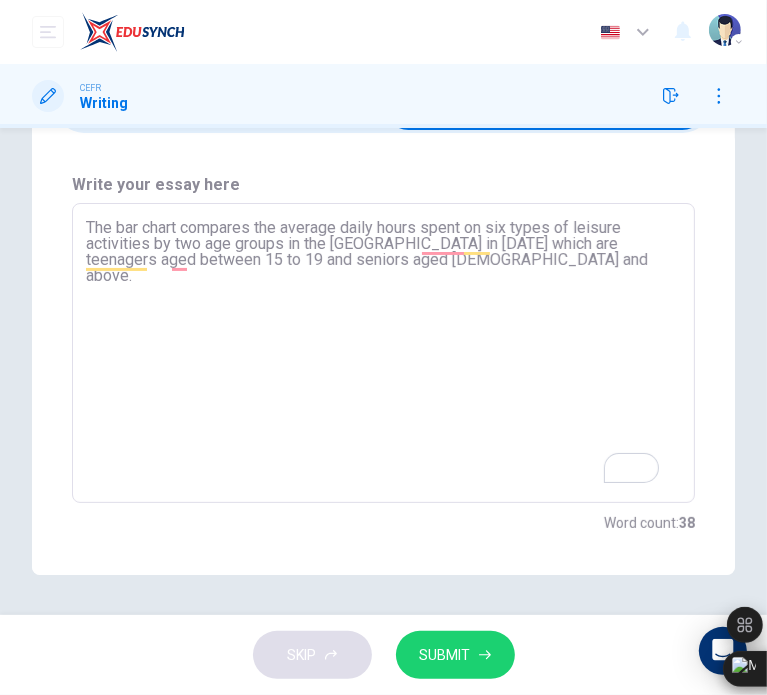 click on "The bar chart compares the average daily hours spent on six types of leisure activities by two age groups in the USA in 2015 which are teenagers aged between 15 to 19 and seniors aged 75 and above." at bounding box center [383, 353] 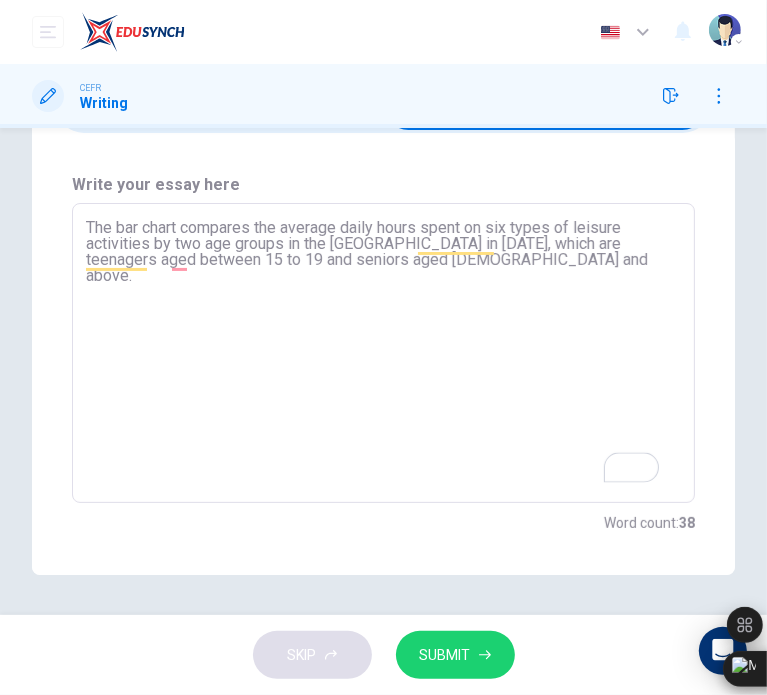 click on "The bar chart compares the average daily hours spent on six types of leisure activities by two age groups in the USA in 2015, which are teenagers aged between 15 to 19 and seniors aged 75 and above." at bounding box center (383, 353) 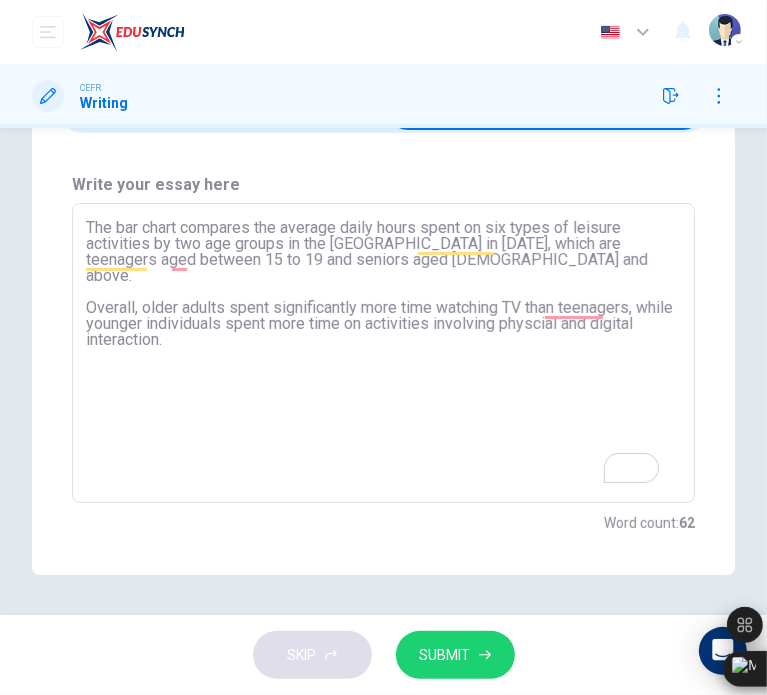 click on "The bar chart compares the average daily hours spent on six types of leisure activities by two age groups in the USA in 2015, which are teenagers aged between 15 to 19 and seniors aged 75 and above.
Overall, older adults spent significantly more time watching TV than teenagers, while younger individuals spent more time on activities involving physcial and digital interaction." at bounding box center [383, 353] 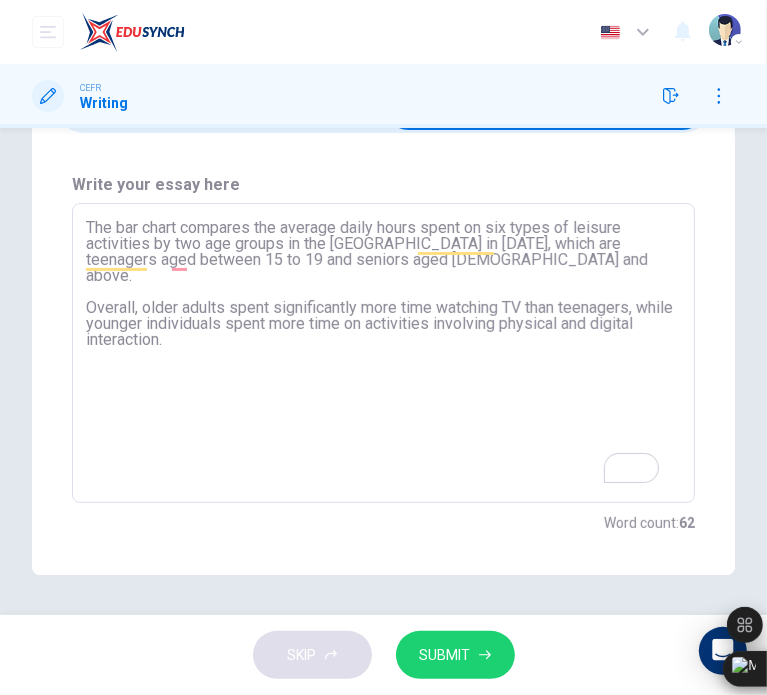 click on "The bar chart compares the average daily hours spent on six types of leisure activities by two age groups in the USA in 2015, which are teenagers aged between 15 to 19 and seniors aged 75 and above.
Overall, older adults spent significantly more time watching TV than teenagers, while younger individuals spent more time on activities involving physical and digital interaction." at bounding box center (383, 353) 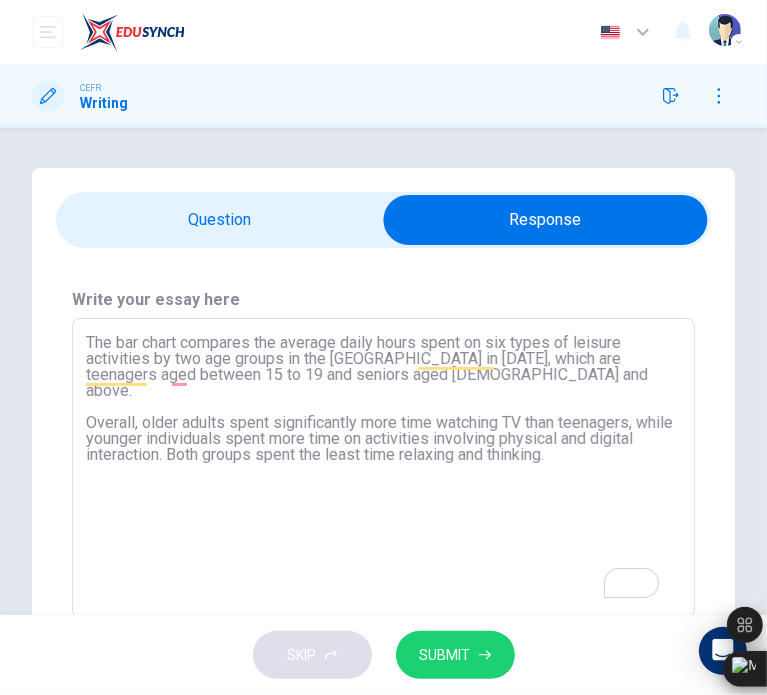 scroll, scrollTop: 0, scrollLeft: 0, axis: both 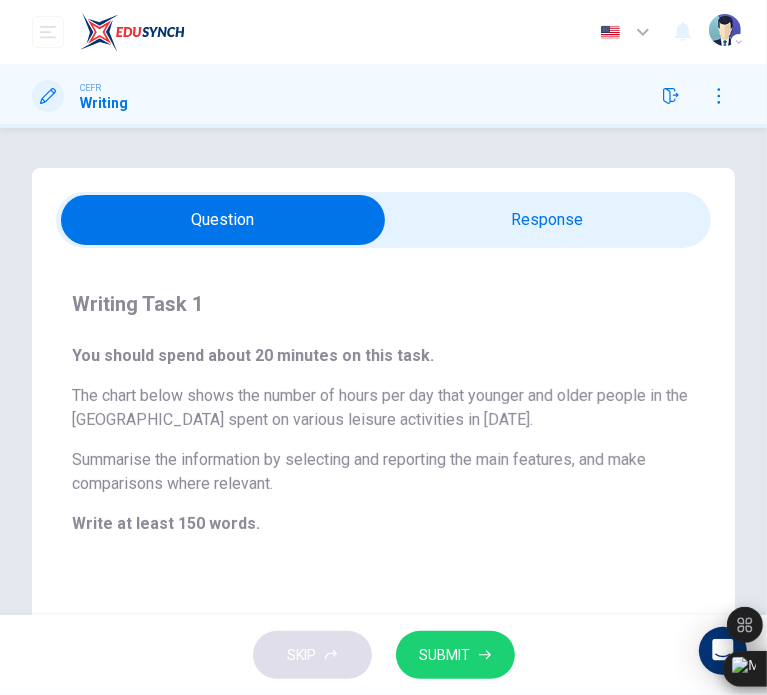 click at bounding box center [223, 220] 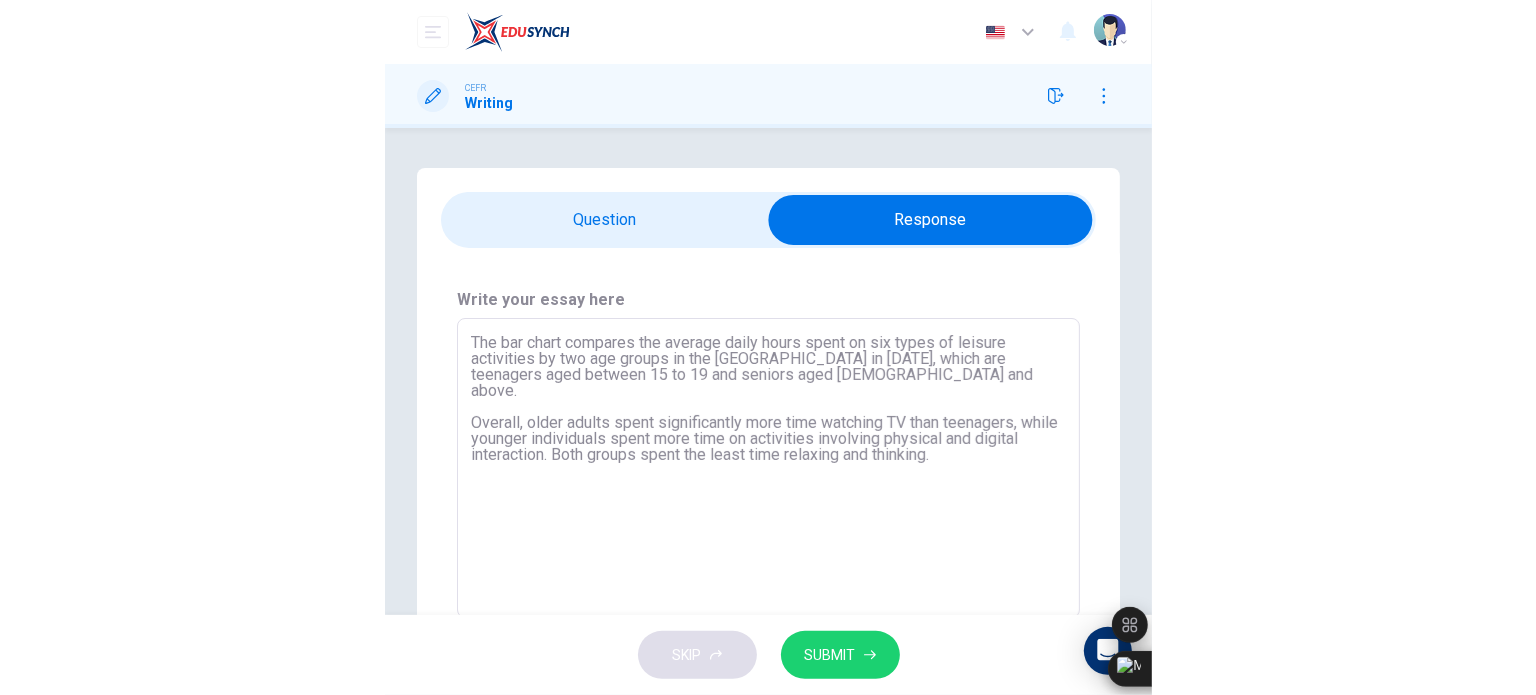 scroll, scrollTop: 115, scrollLeft: 0, axis: vertical 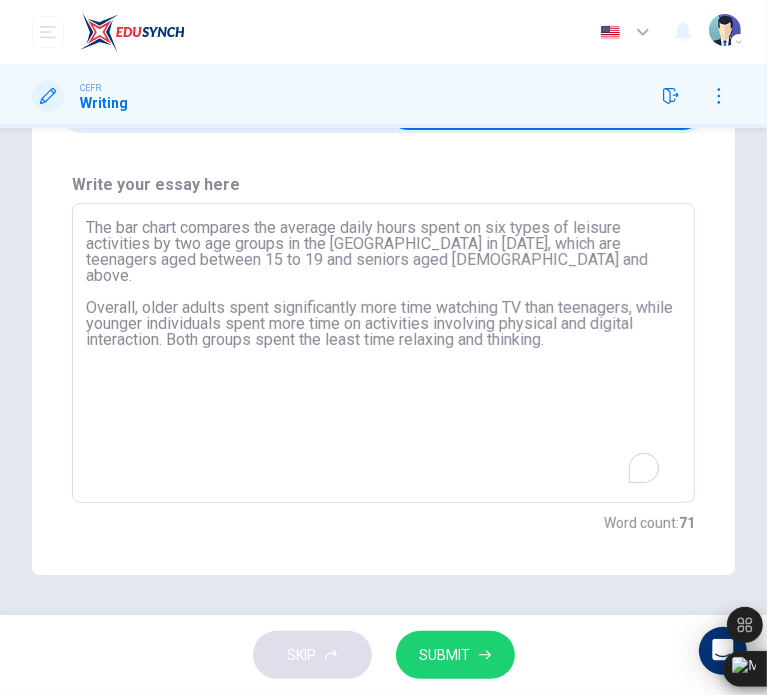 click on "The bar chart compares the average daily hours spent on six types of leisure activities by two age groups in the USA in 2015, which are teenagers aged between 15 to 19 and seniors aged 75 and above.
Overall, older adults spent significantly more time watching TV than teenagers, while younger individuals spent more time on activities involving physical and digital interaction. Both groups spent the least time relaxing and thinking." at bounding box center [383, 353] 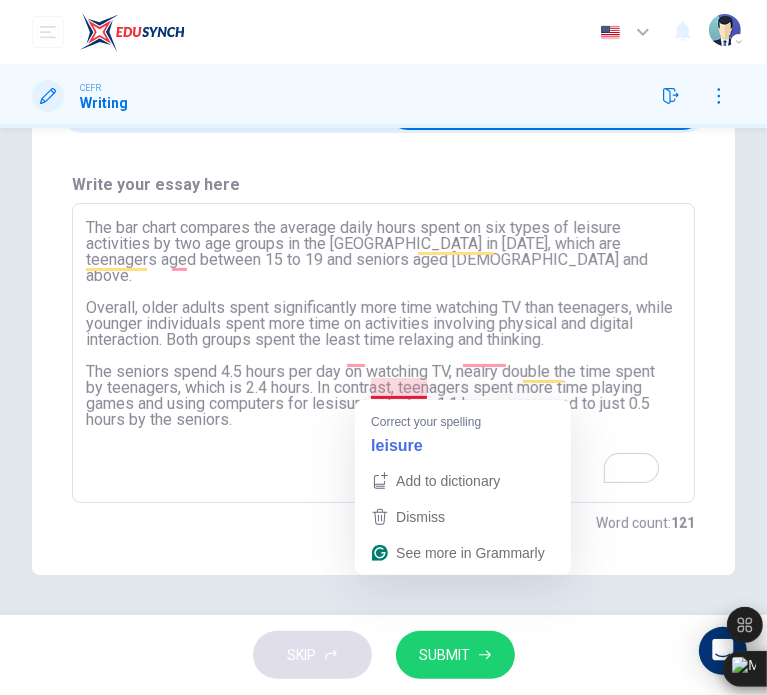 click on "The bar chart compares the average daily hours spent on six types of leisure activities by two age groups in the USA in 2015, which are teenagers aged between 15 to 19 and seniors aged 75 and above.
Overall, older adults spent significantly more time watching TV than teenagers, while younger individuals spent more time on activities involving physical and digital interaction. Both groups spent the least time relaxing and thinking.
The seniors spend 4.5 hours per day on watching TV, nealry double the time spent by teenagers, which is 2.4 hours. In contrast, teenagers spent more time playing games and using computers for lesisure, which is 1.1 hours, compared to just 0.5 hours by the seniors." at bounding box center [383, 353] 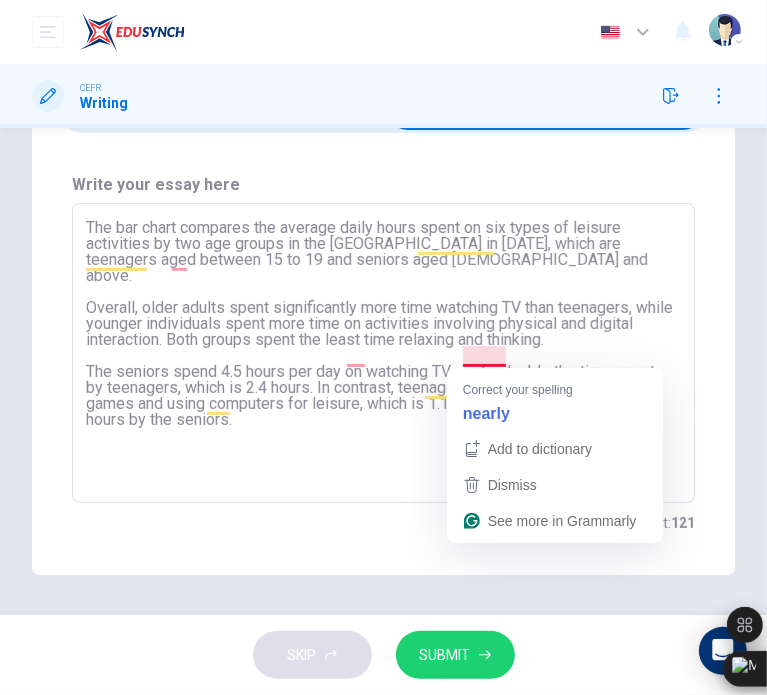 click on "The bar chart compares the average daily hours spent on six types of leisure activities by two age groups in the USA in 2015, which are teenagers aged between 15 to 19 and seniors aged 75 and above.
Overall, older adults spent significantly more time watching TV than teenagers, while younger individuals spent more time on activities involving physical and digital interaction. Both groups spent the least time relaxing and thinking.
The seniors spend 4.5 hours per day on watching TV, nealry double the time spent by teenagers, which is 2.4 hours. In contrast, teenagers spent more time playing games and using computers for leisure, which is 1.1 hours, compared to just 0.5 hours by the seniors." at bounding box center [383, 353] 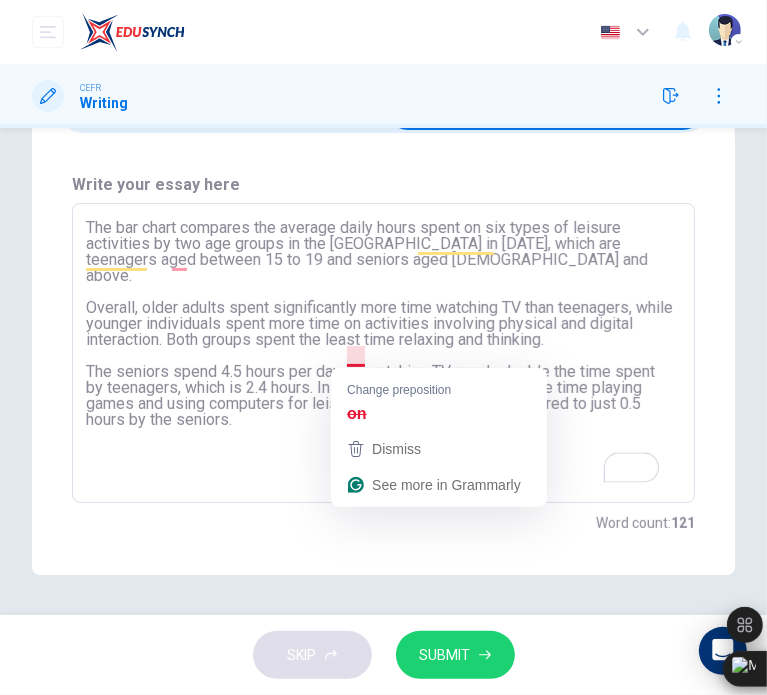 click on "The bar chart compares the average daily hours spent on six types of leisure activities by two age groups in the USA in 2015, which are teenagers aged between 15 to 19 and seniors aged 75 and above.
Overall, older adults spent significantly more time watching TV than teenagers, while younger individuals spent more time on activities involving physical and digital interaction. Both groups spent the least time relaxing and thinking.
The seniors spend 4.5 hours per day on watching TV, nearly double the time spent by teenagers, which is 2.4 hours. In contrast, teenagers spent more time playing games and using computers for leisure, which is 1.1 hours, compared to just 0.5 hours by the seniors." at bounding box center [383, 353] 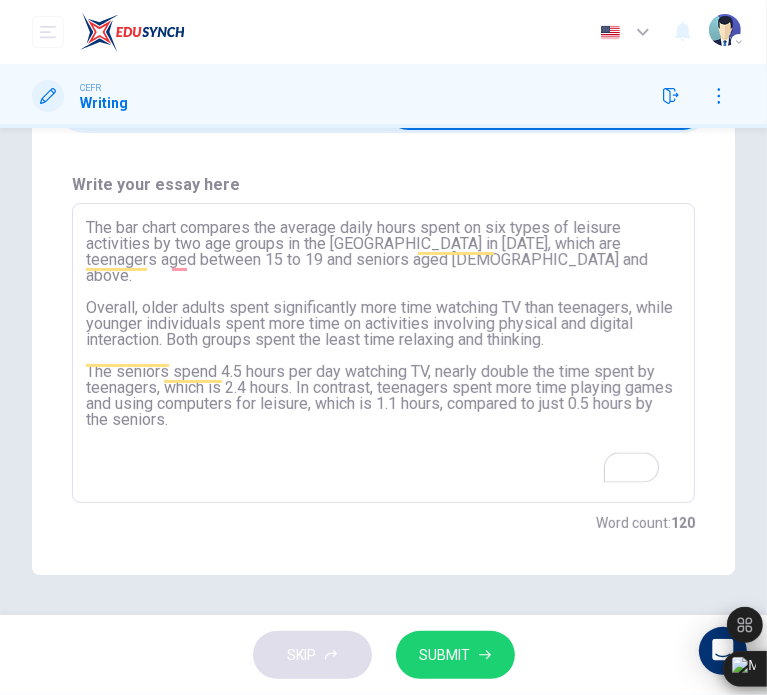 click on "The bar chart compares the average daily hours spent on six types of leisure activities by two age groups in the USA in 2015, which are teenagers aged between 15 to 19 and seniors aged 75 and above.
Overall, older adults spent significantly more time watching TV than teenagers, while younger individuals spent more time on activities involving physical and digital interaction. Both groups spent the least time relaxing and thinking.
The seniors spend 4.5 hours per day watching TV, nearly double the time spent by teenagers, which is 2.4 hours. In contrast, teenagers spent more time playing games and using computers for leisure, which is 1.1 hours, compared to just 0.5 hours by the seniors." at bounding box center [383, 353] 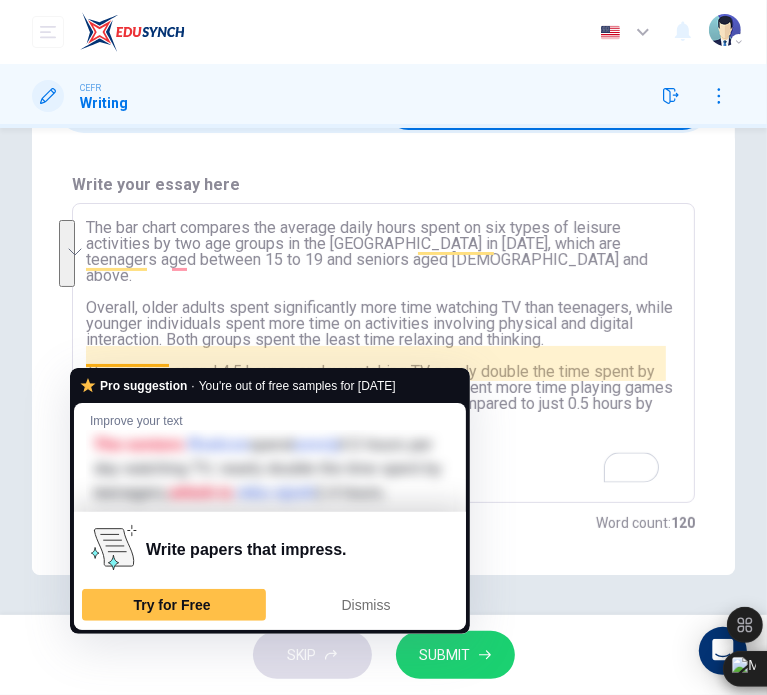 drag, startPoint x: 258, startPoint y: 411, endPoint x: 85, endPoint y: 359, distance: 180.64606 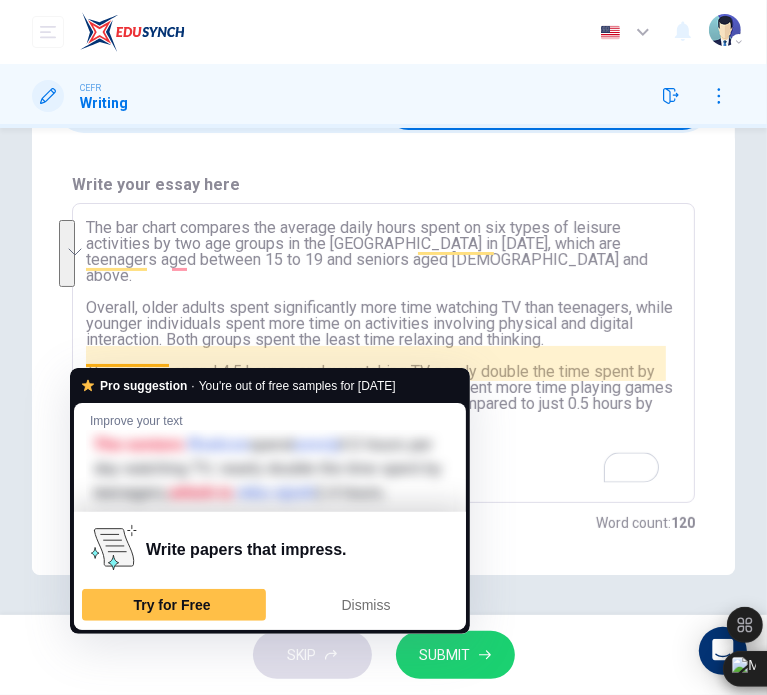 click on "The bar chart compares the average daily hours spent on six types of leisure activities by two age groups in the USA in 2015, which are teenagers aged between 15 to 19 and seniors aged 75 and above.
Overall, older adults spent significantly more time watching TV than teenagers, while younger individuals spent more time on activities involving physical and digital interaction. Both groups spent the least time relaxing and thinking.
The seniors spend 4.5 hours per day watching TV, nearly double the time spent by teenagers, which is 2.4 hours. In contrast, teenagers spent more time playing games and using computers for leisure, which is 1.1 hours, compared to just 0.5 hours by the seniors." at bounding box center [383, 353] 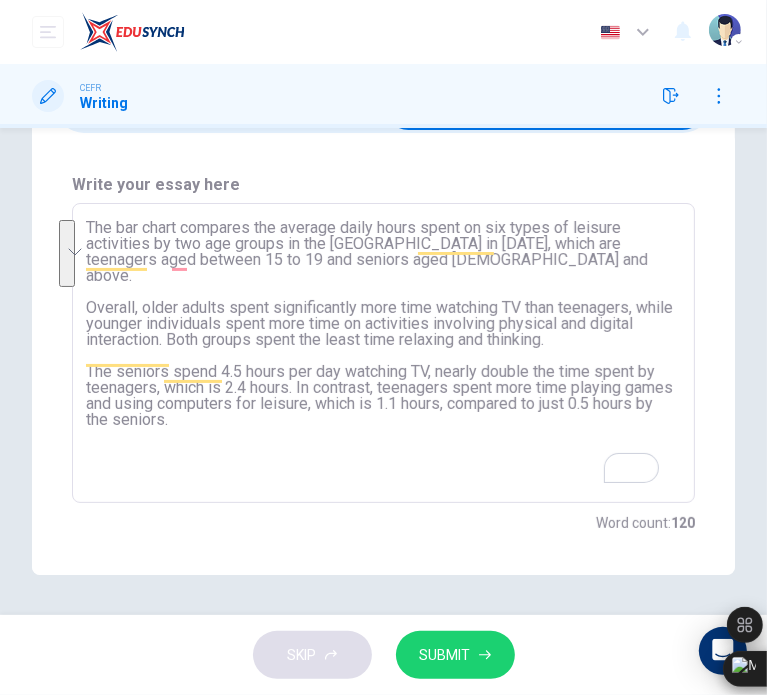 click on "The bar chart compares the average daily hours spent on six types of leisure activities by two age groups in the USA in 2015, which are teenagers aged between 15 to 19 and seniors aged 75 and above.
Overall, older adults spent significantly more time watching TV than teenagers, while younger individuals spent more time on activities involving physical and digital interaction. Both groups spent the least time relaxing and thinking.
The seniors spend 4.5 hours per day watching TV, nearly double the time spent by teenagers, which is 2.4 hours. In contrast, teenagers spent more time playing games and using computers for leisure, which is 1.1 hours, compared to just 0.5 hours by the seniors." at bounding box center [383, 353] 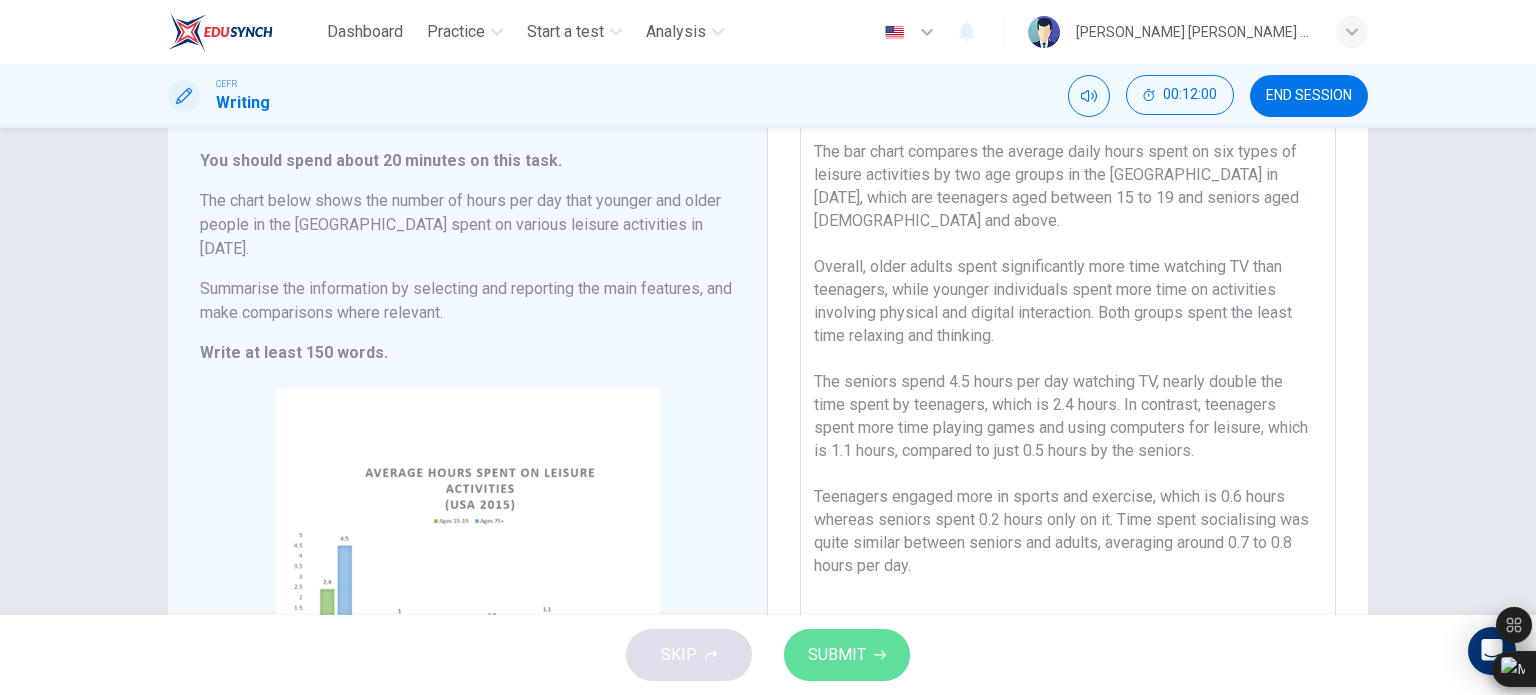 click 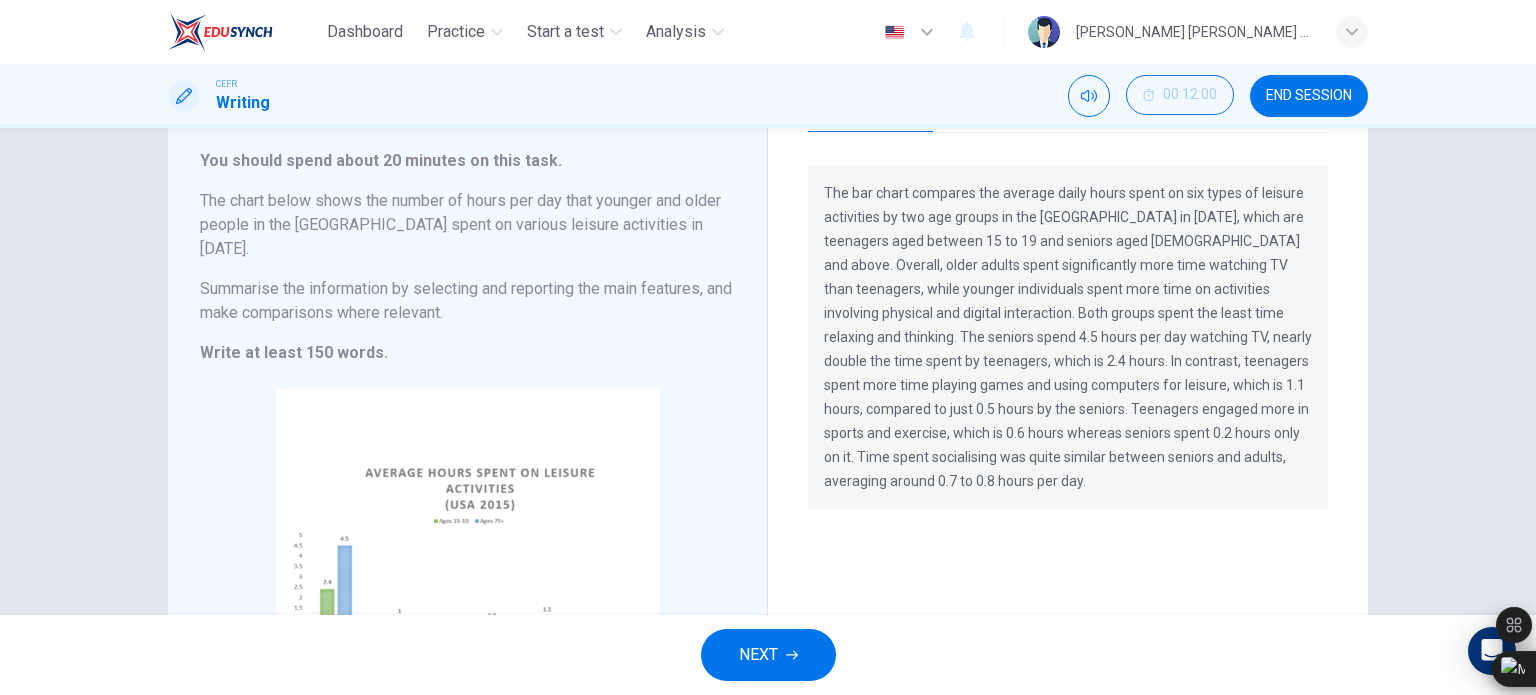 scroll, scrollTop: 0, scrollLeft: 0, axis: both 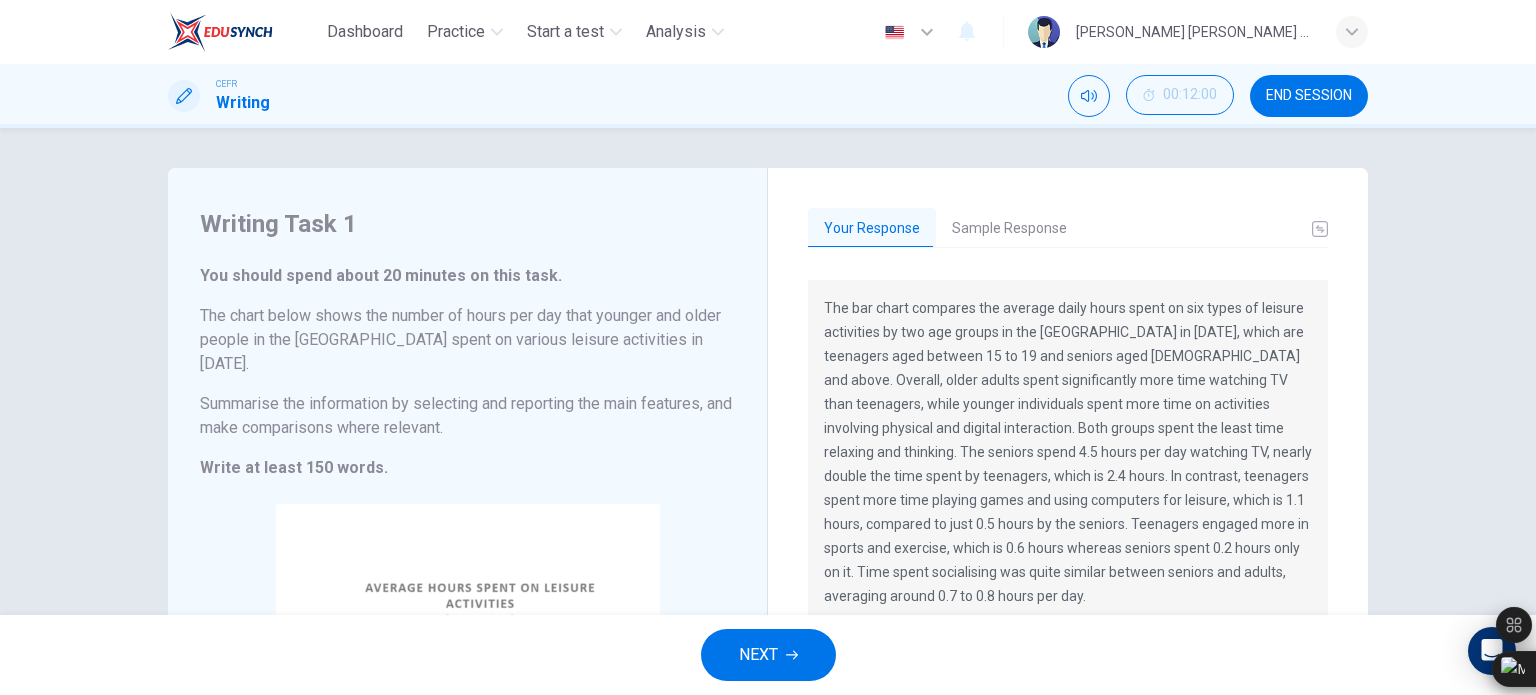 click on "NEXT" at bounding box center (768, 655) 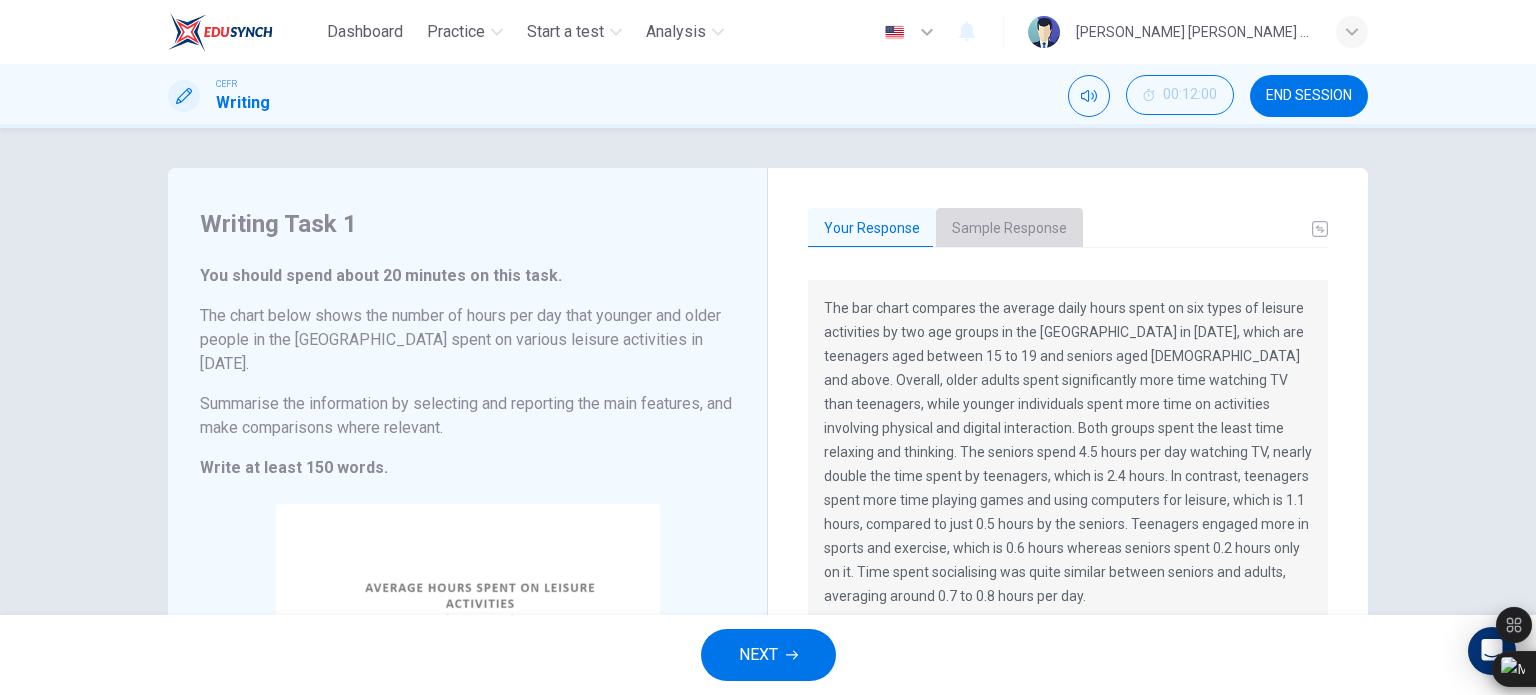 click on "Sample Response" at bounding box center (1009, 229) 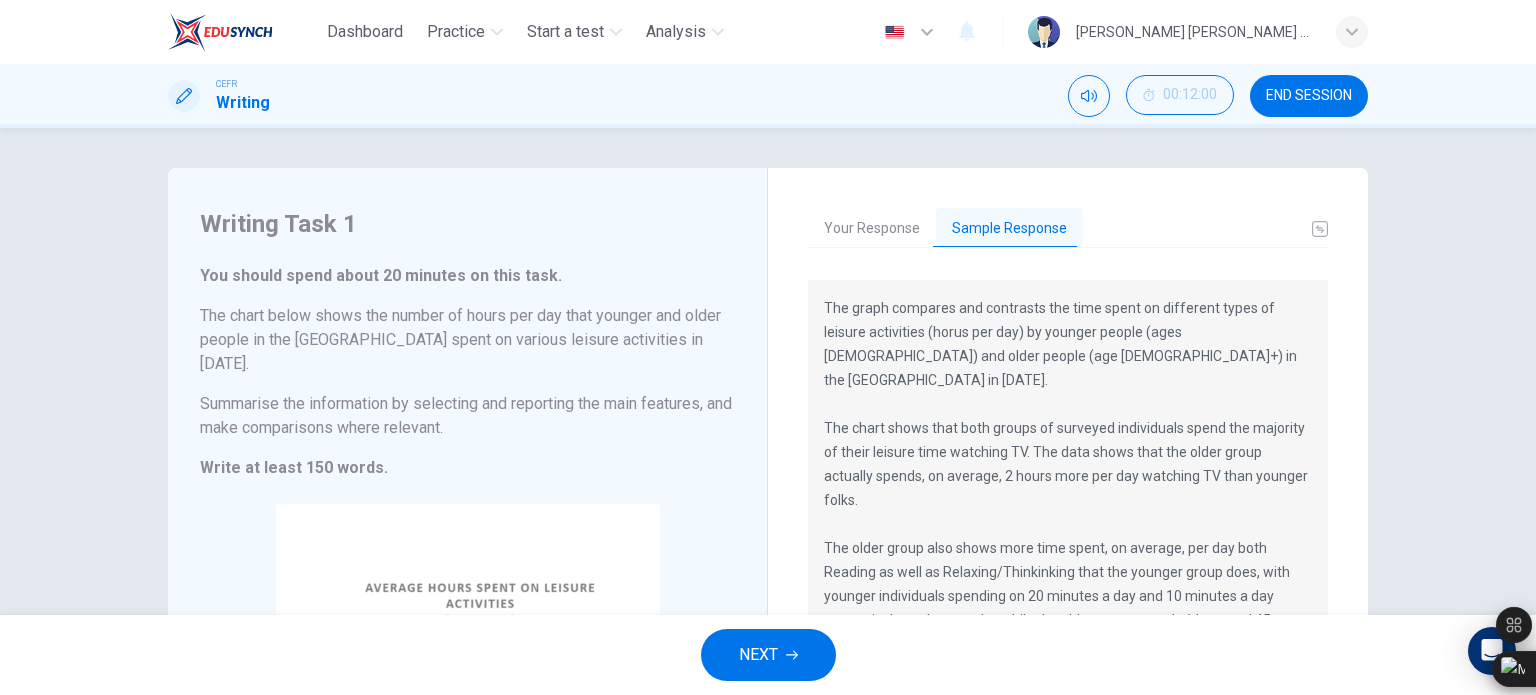 scroll, scrollTop: 192, scrollLeft: 0, axis: vertical 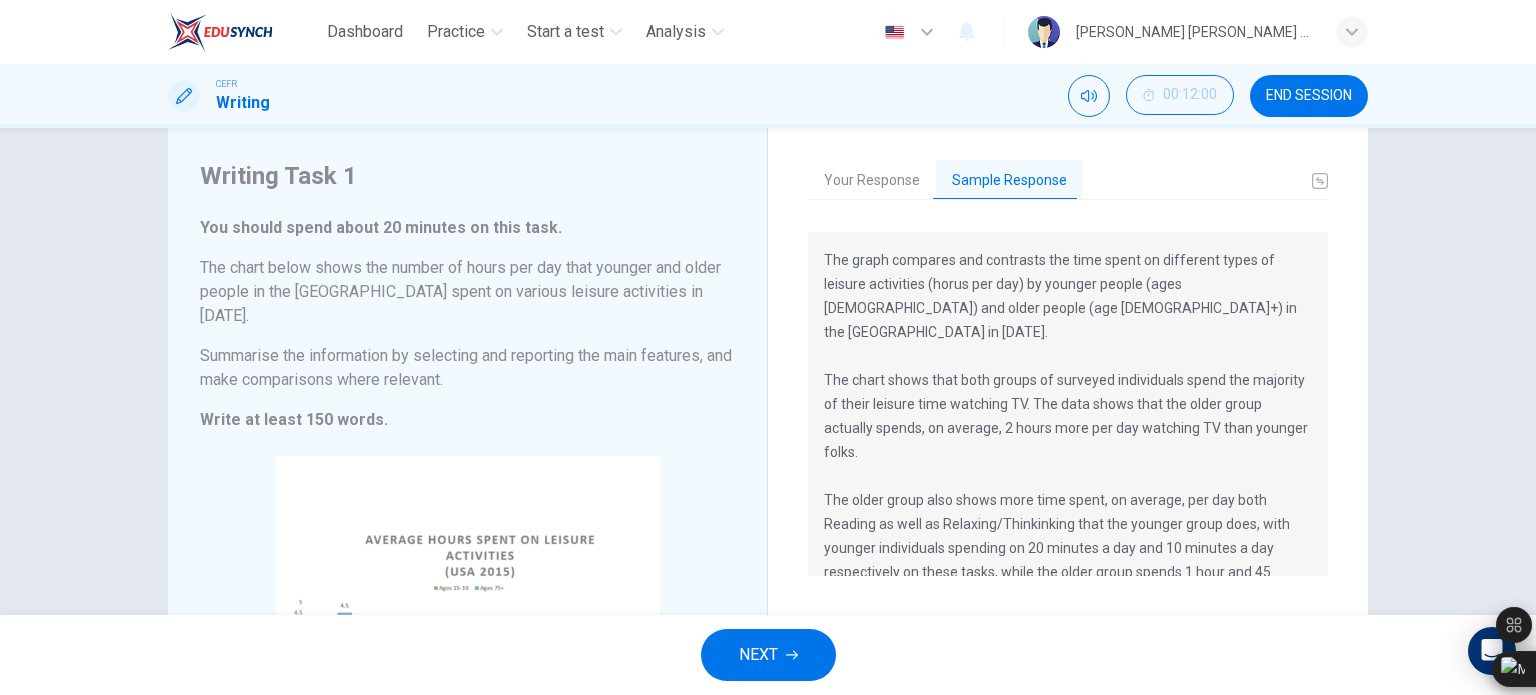 drag, startPoint x: 992, startPoint y: 306, endPoint x: 1096, endPoint y: 405, distance: 143.58621 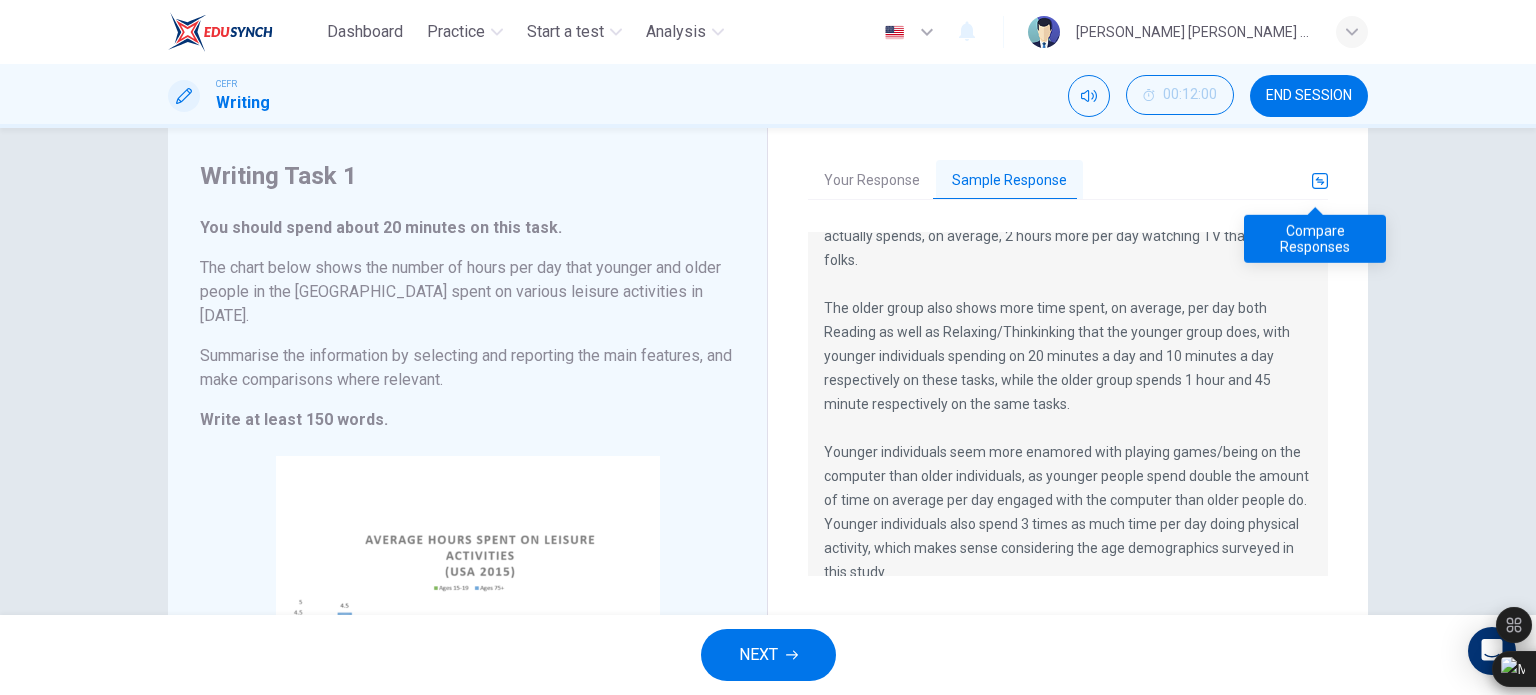 click 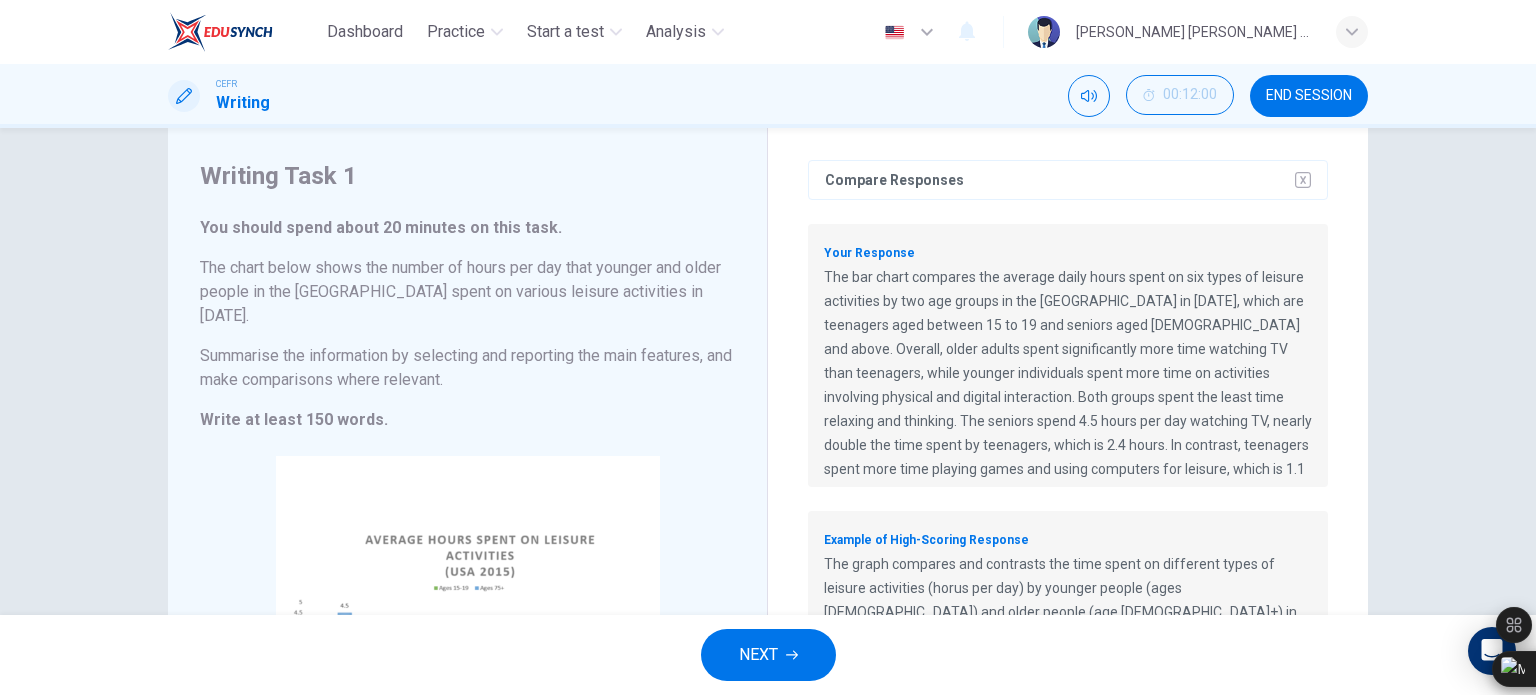 scroll, scrollTop: 106, scrollLeft: 0, axis: vertical 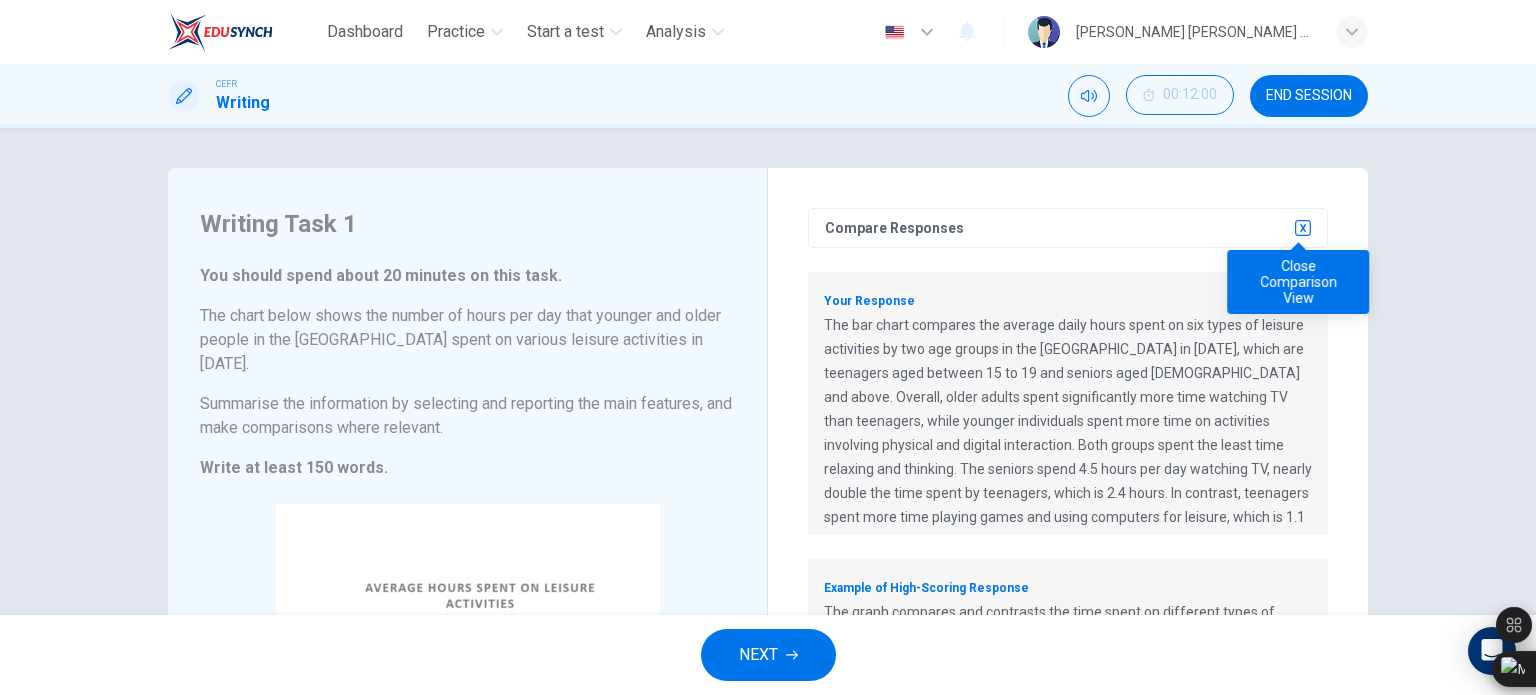 click 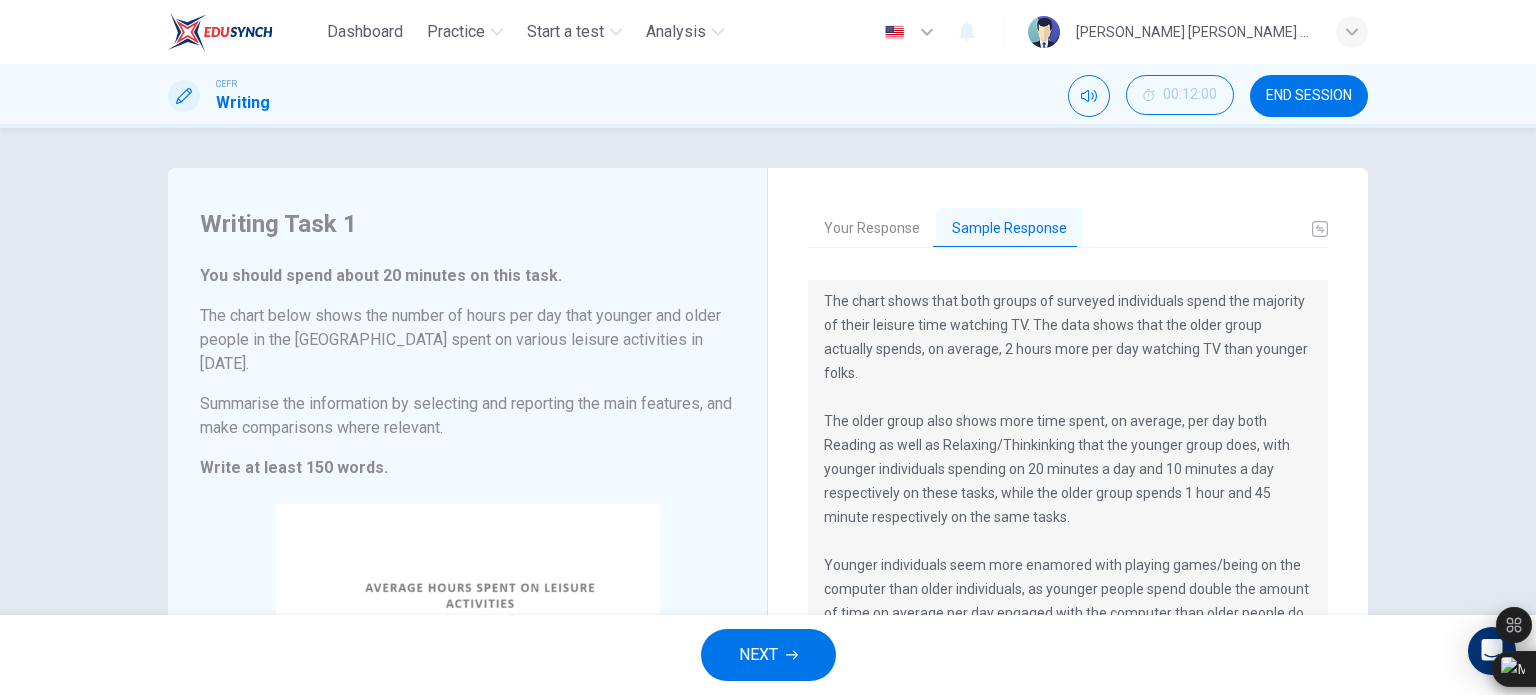 scroll, scrollTop: 126, scrollLeft: 0, axis: vertical 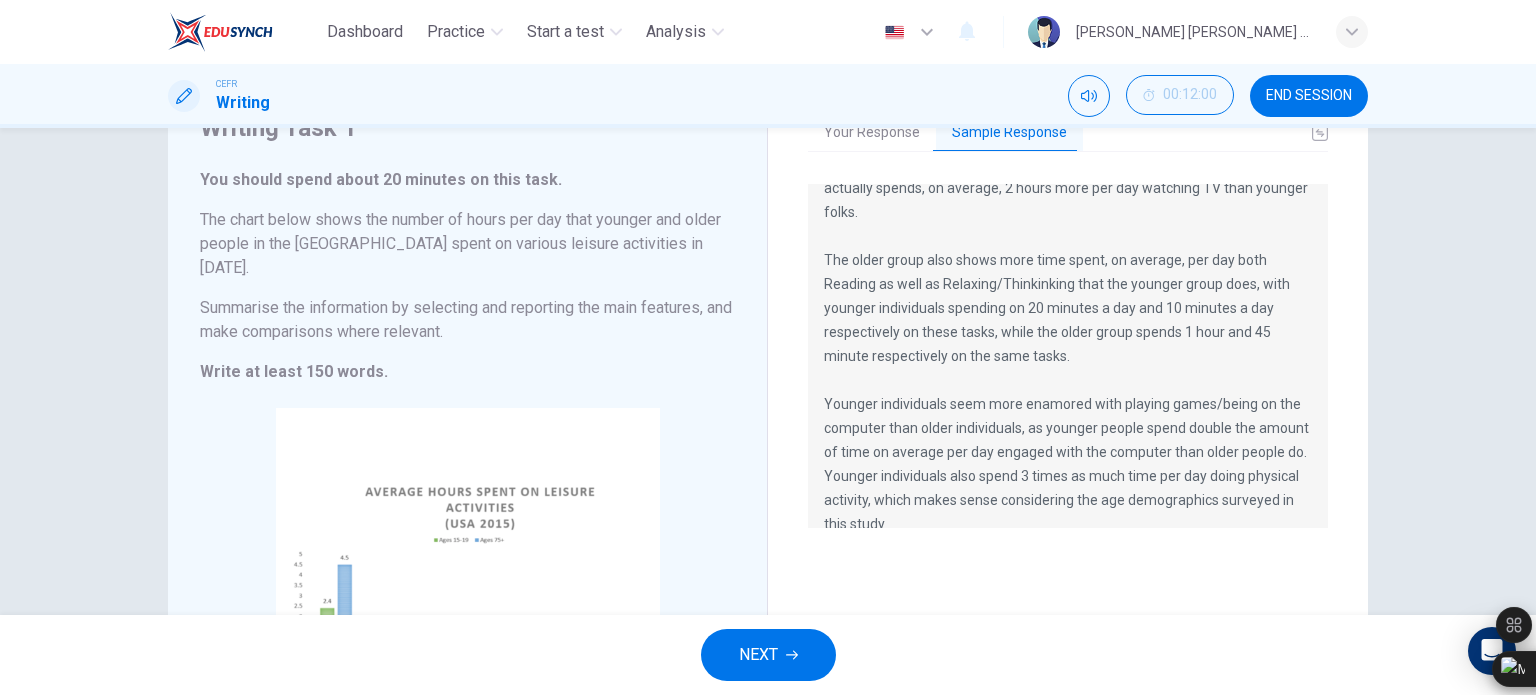 click on "The graph compares and contrasts the time spent on different types of leisure activities (horus per day) by younger people (ages 15 – 19) and older people (age 75+) in the USA in 2015.
The chart shows that both groups of surveyed individuals spend the majority of their leisure time watching TV. The data shows that the older group actually spends, on average, 2 hours more per day watching TV than younger folks.
The older group also shows more time spent, on average, per day both Reading as well as Relaxing/Thinkinking that the younger group does, with younger individuals spending on 20 minutes a day and 10 minutes a day respectively on these tasks, while the older group spends 1 hour and 45 minute respectively on the same tasks." at bounding box center (1068, 474) 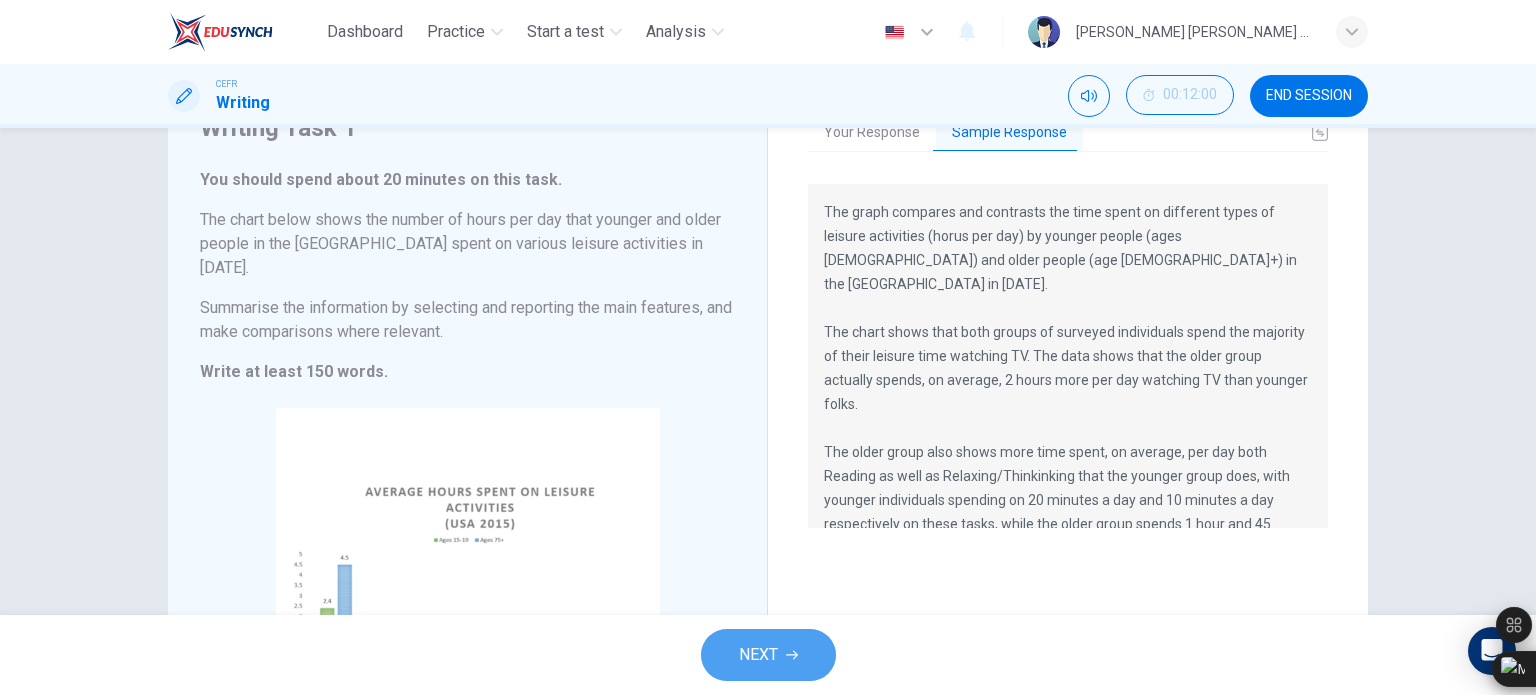 click on "NEXT" at bounding box center [768, 655] 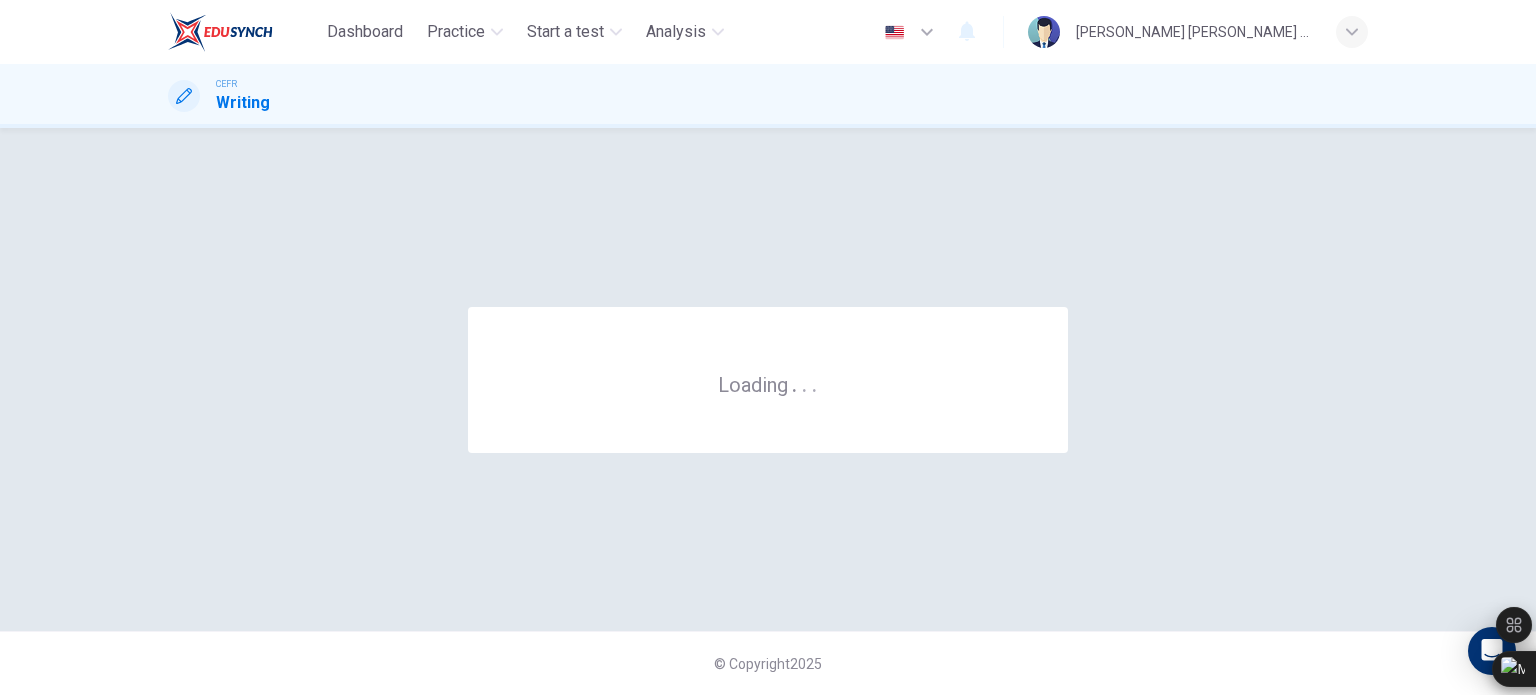 scroll, scrollTop: 0, scrollLeft: 0, axis: both 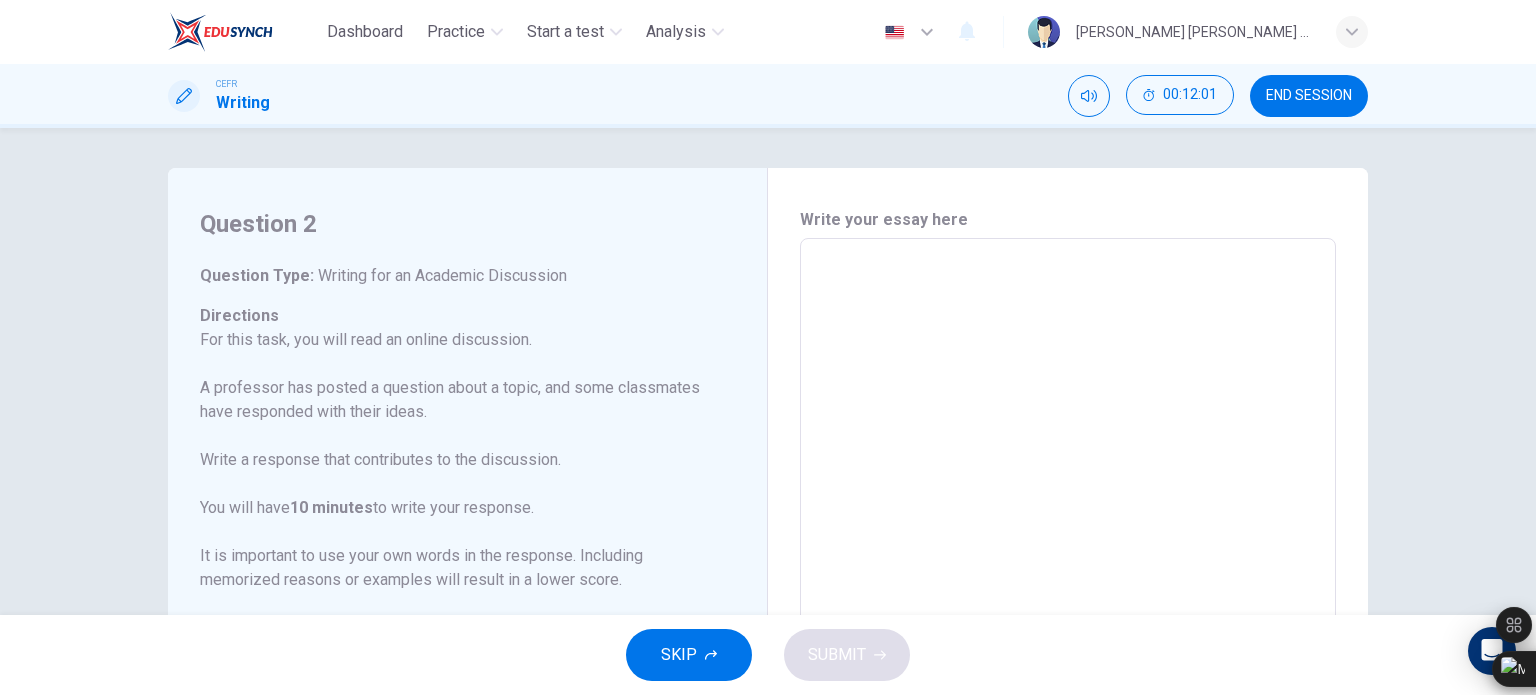 click on "Question   2 Question Type :   Writing for an Academic Discussion Directions For this task, you will read an online discussion. A professor has posted a question about a topic, and some classmates have responded with their ideas. Write a response that contributes to the discussion. You will have  10 minutes  to write your response.  It is important to use your own words in the response. Including memorized reasons or examples will result in a lower score. Question : Your professor is teaching a class on Criminal Justice. Write a post responding to the professor’s question. In your response, you should do the following:
• Express and support your personal opinion
• Make a contribution to the discussion in your own words An effective response will contain at least 100 words. Professor: Noah:  I believe that rehabilitation should be the focus. It not only addresses the root causes of criminal behavior but also offers a chance for individuals to reintegrate into society.
Ava: Question Professor: Noah:" at bounding box center [475, 573] 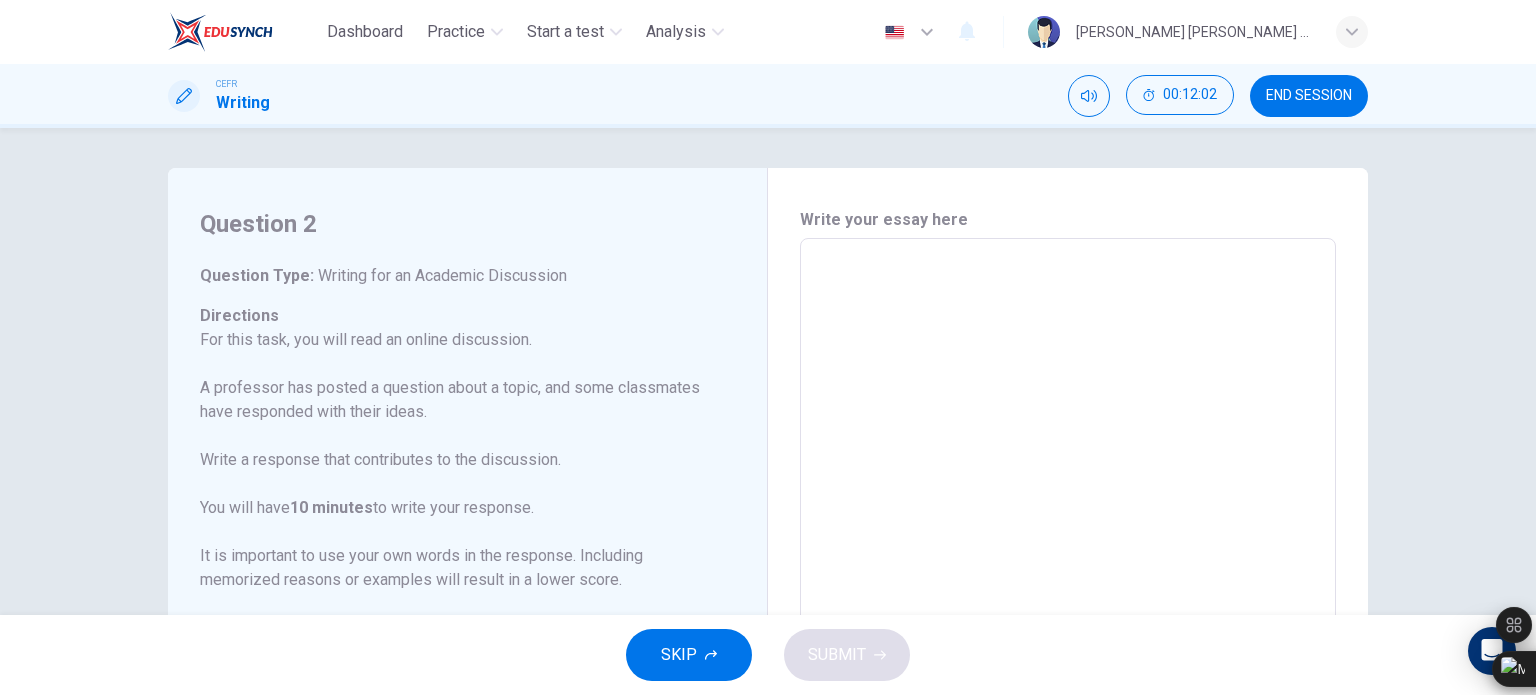 scroll, scrollTop: 221, scrollLeft: 0, axis: vertical 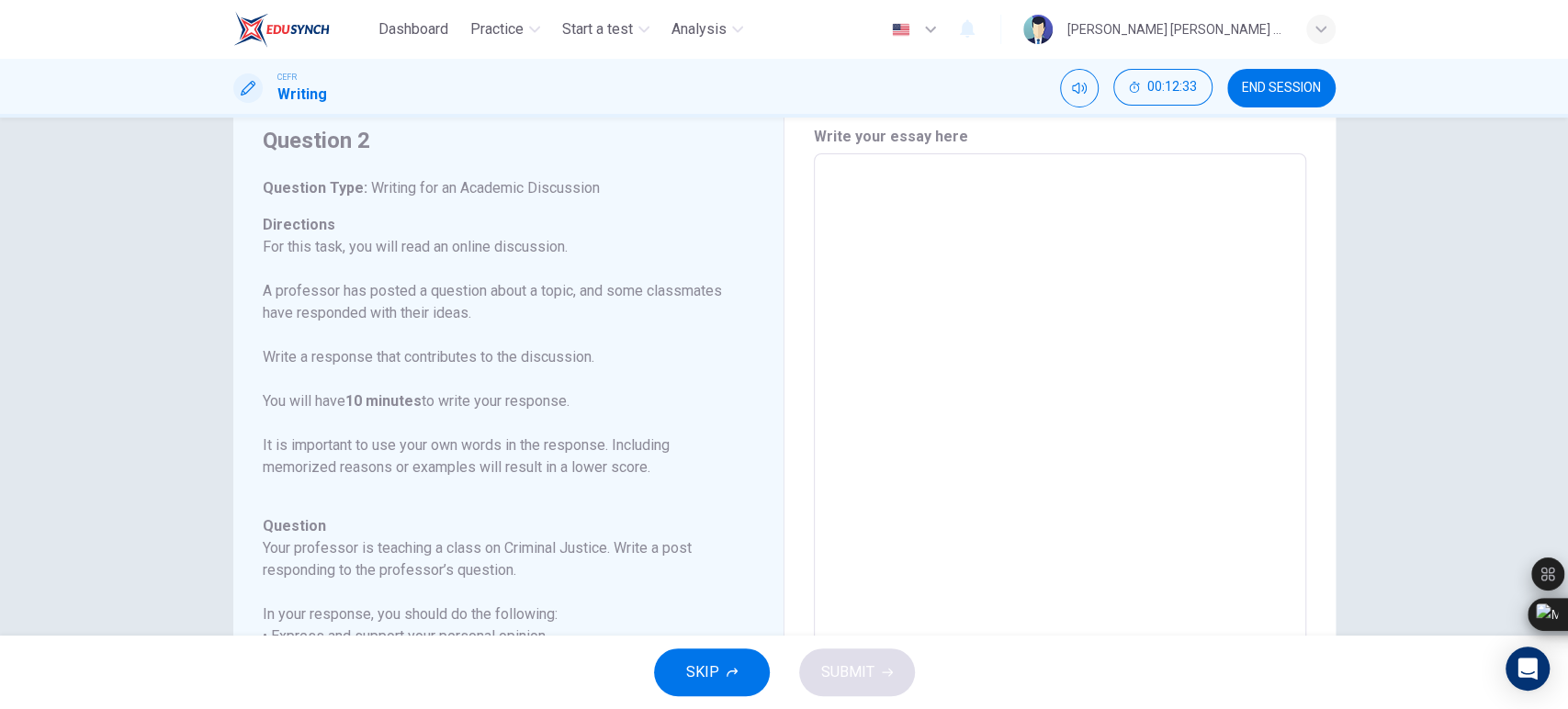 drag, startPoint x: 1391, startPoint y: 3, endPoint x: 181, endPoint y: 379, distance: 1267.0738 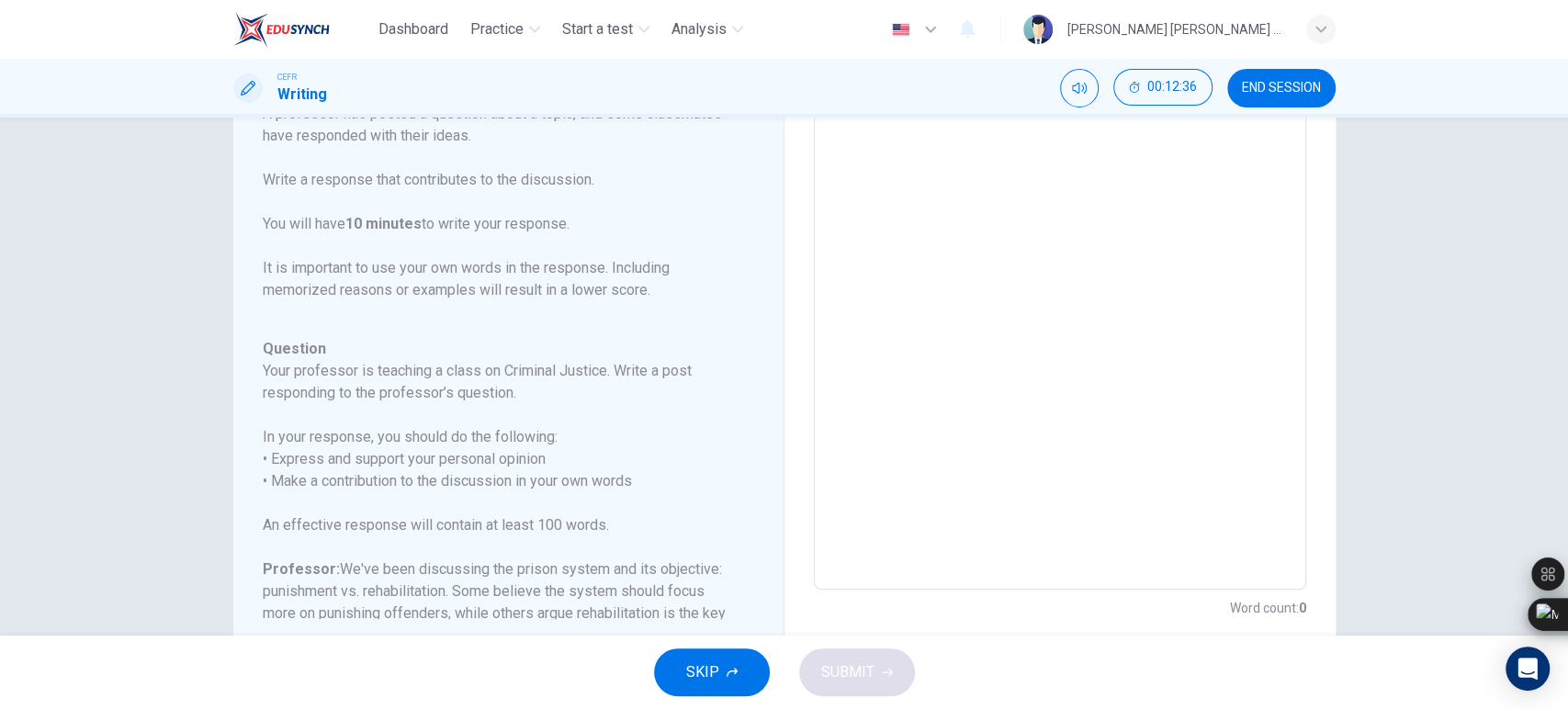 scroll, scrollTop: 298, scrollLeft: 0, axis: vertical 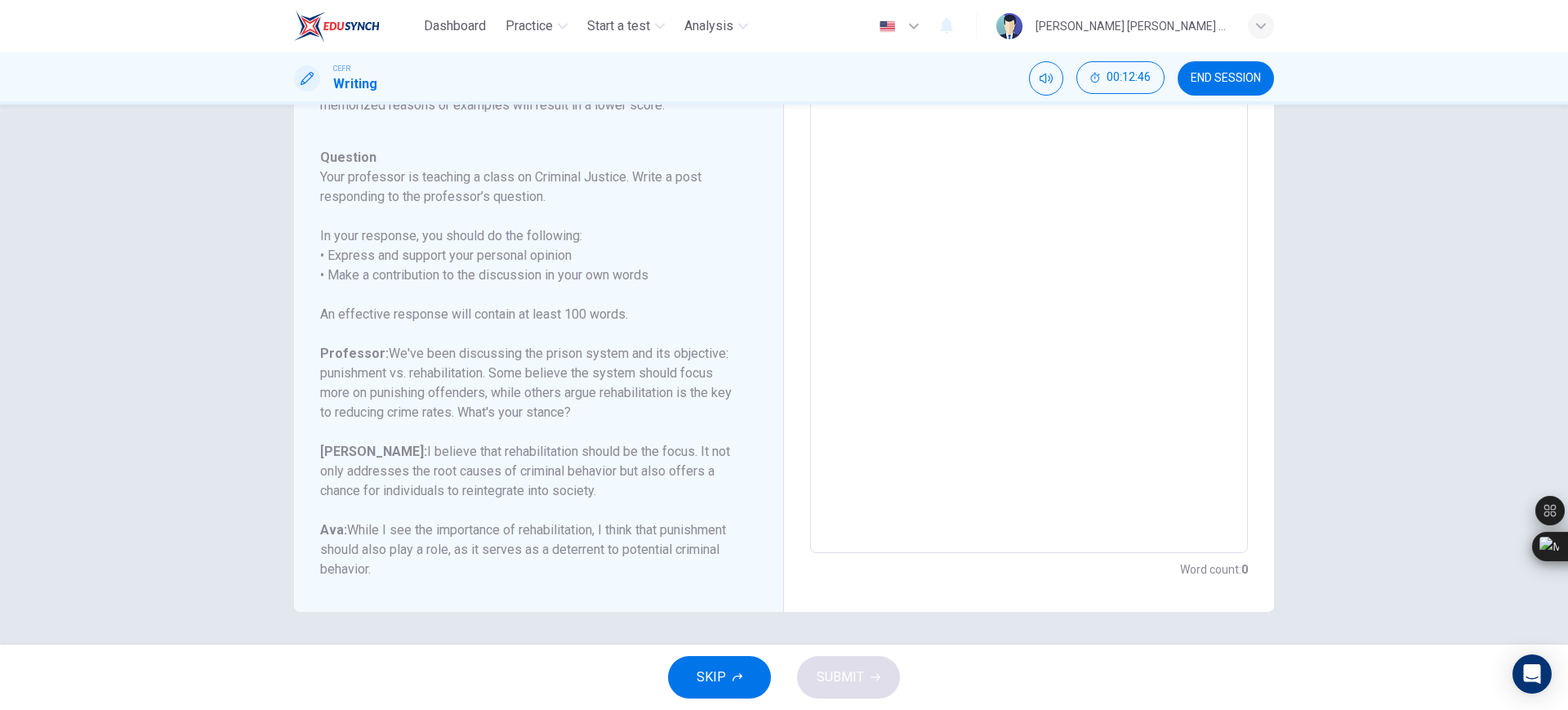 drag, startPoint x: 1391, startPoint y: 0, endPoint x: 220, endPoint y: 507, distance: 1276.0447 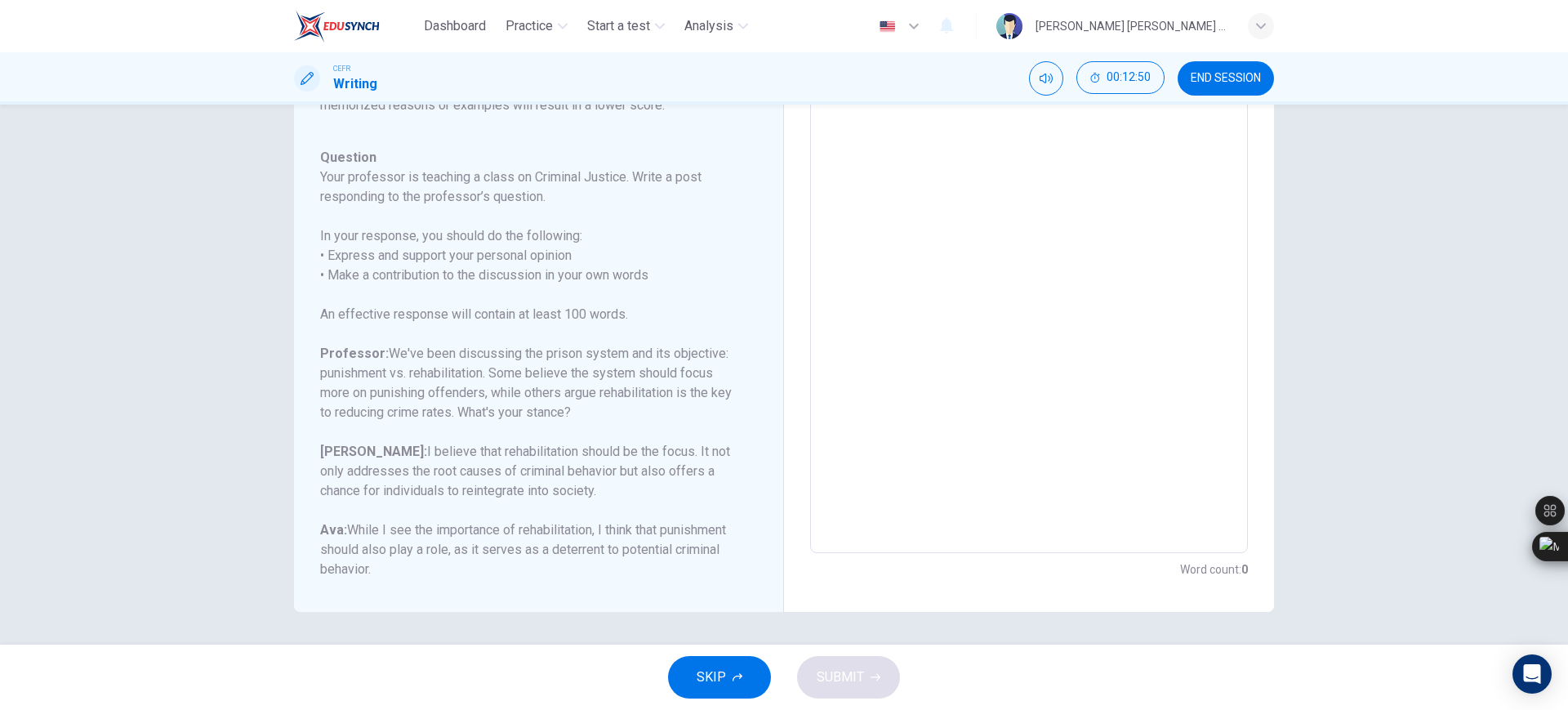 scroll, scrollTop: 186, scrollLeft: 0, axis: vertical 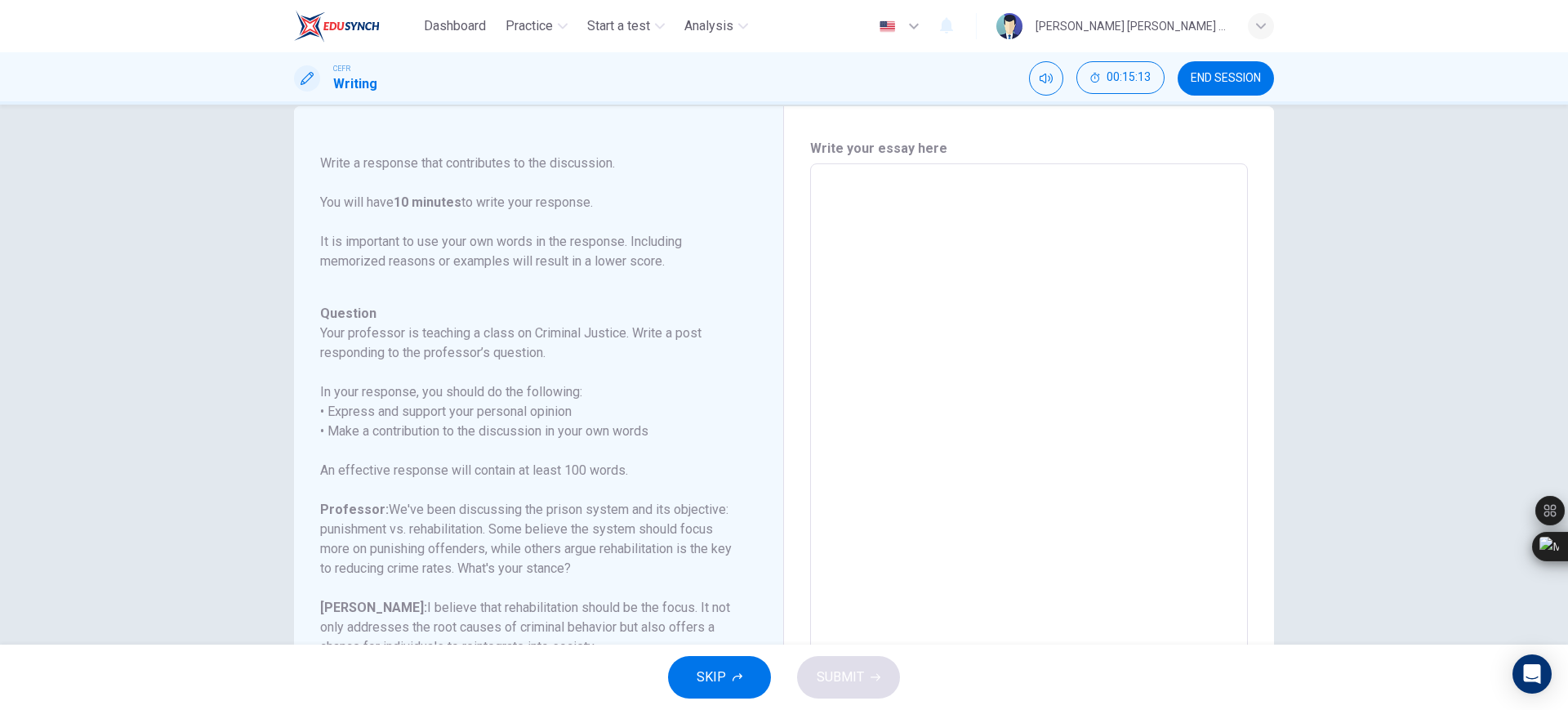 click at bounding box center [1029, 436] 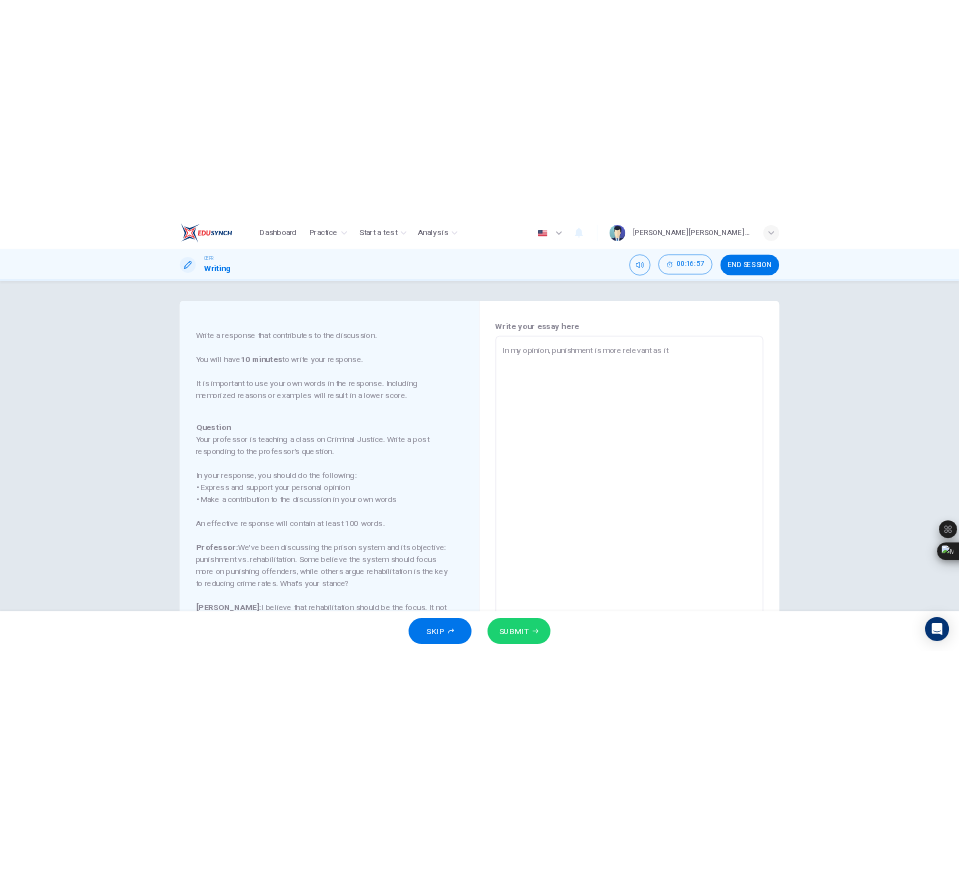 scroll, scrollTop: 229, scrollLeft: 0, axis: vertical 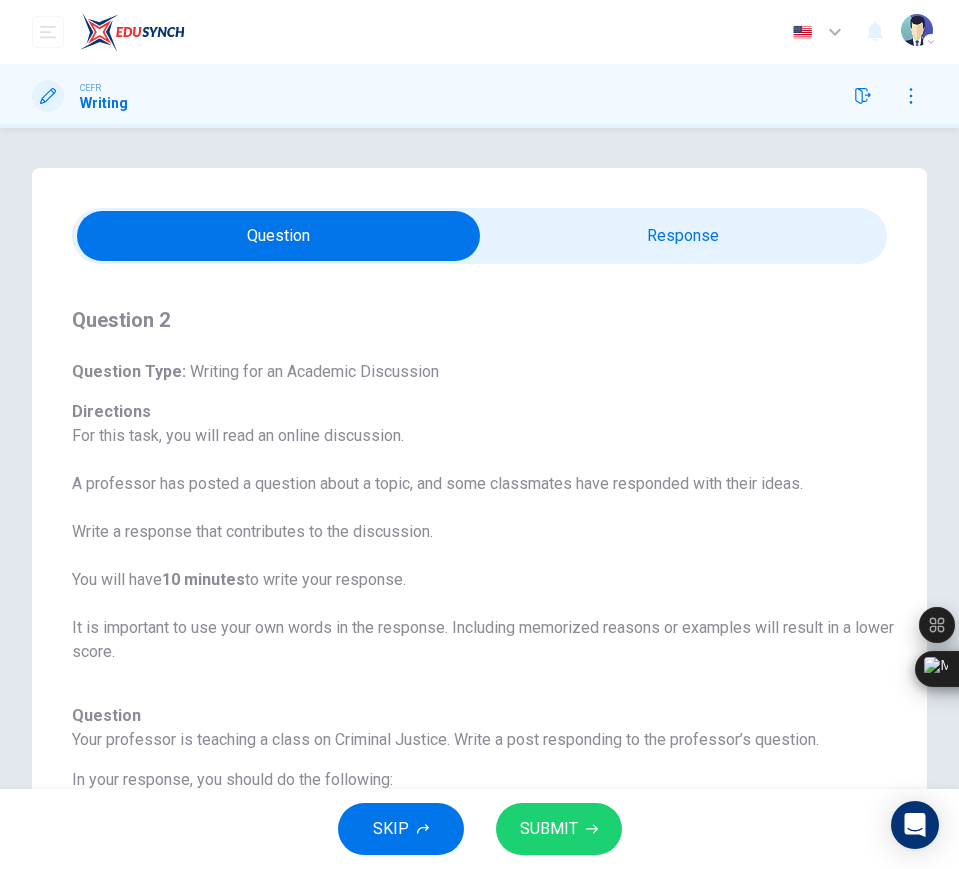 click at bounding box center [279, 236] 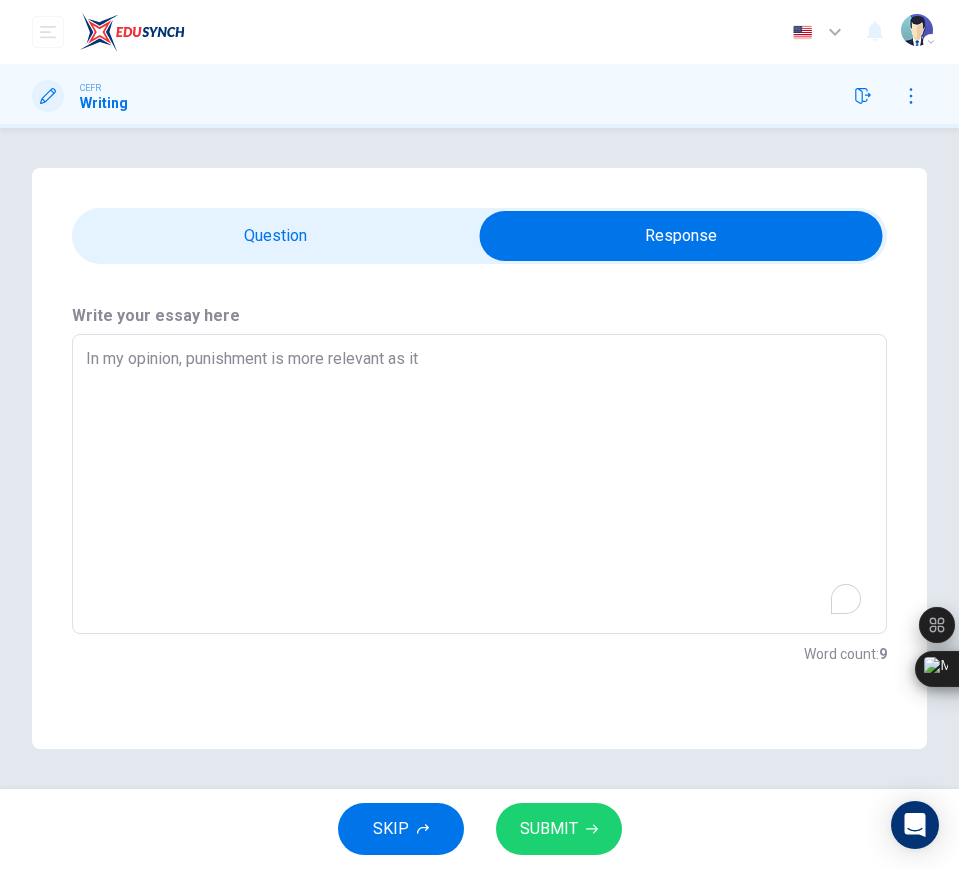 click on "In my opinion, punishment is more relevant as it" at bounding box center [479, 484] 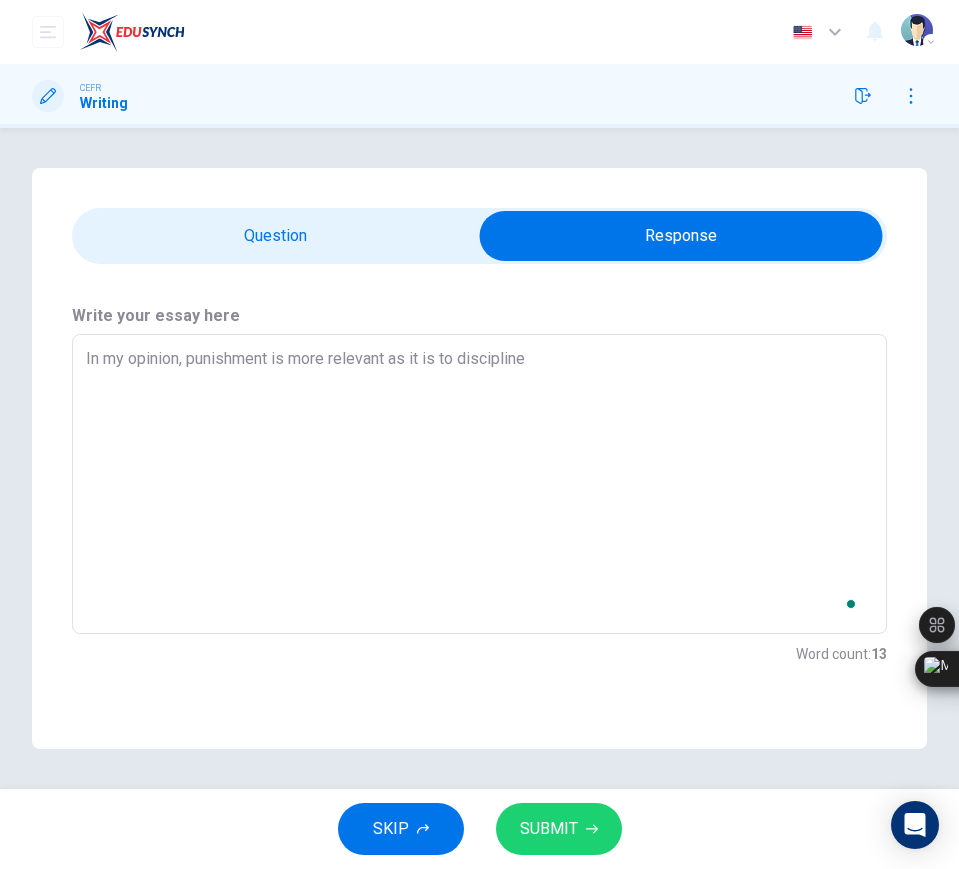 scroll, scrollTop: 0, scrollLeft: 0, axis: both 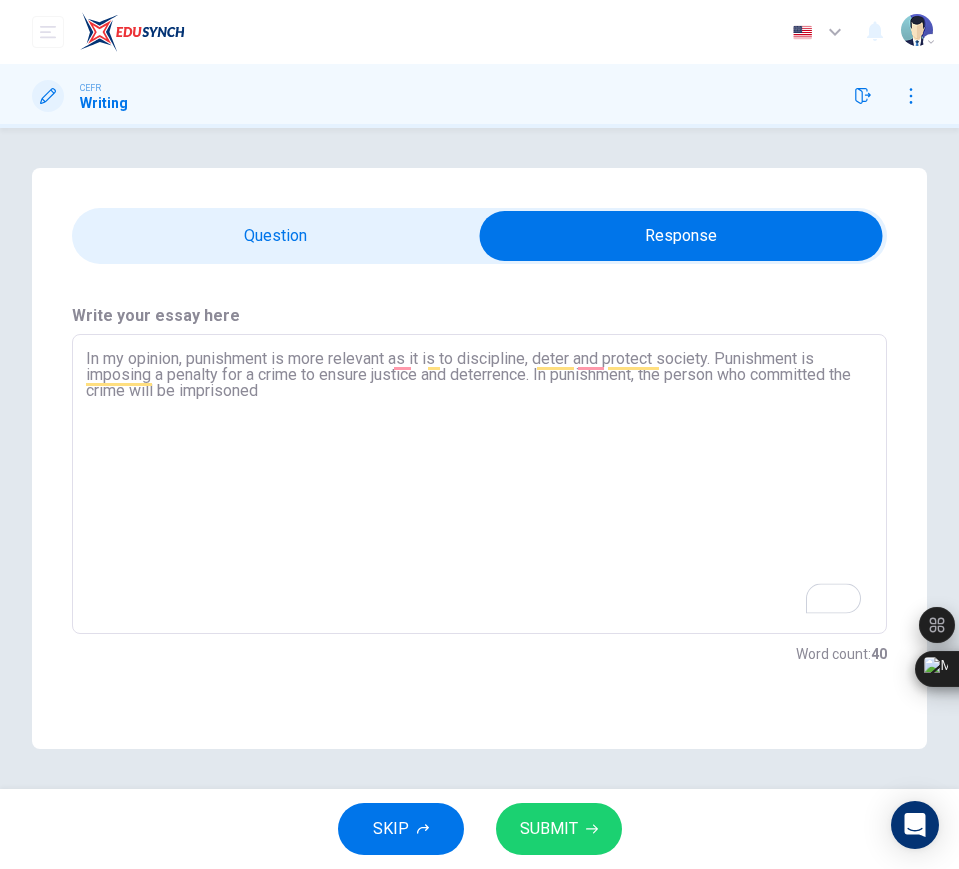 click on "In my opinion, punishment is more relevant as it is to discipline, deter and protect society. Punishment is imposing a penalty for a crime to ensure justice and deterrence. In punishment, the person who committed the crime will be imprisoned" at bounding box center [479, 484] 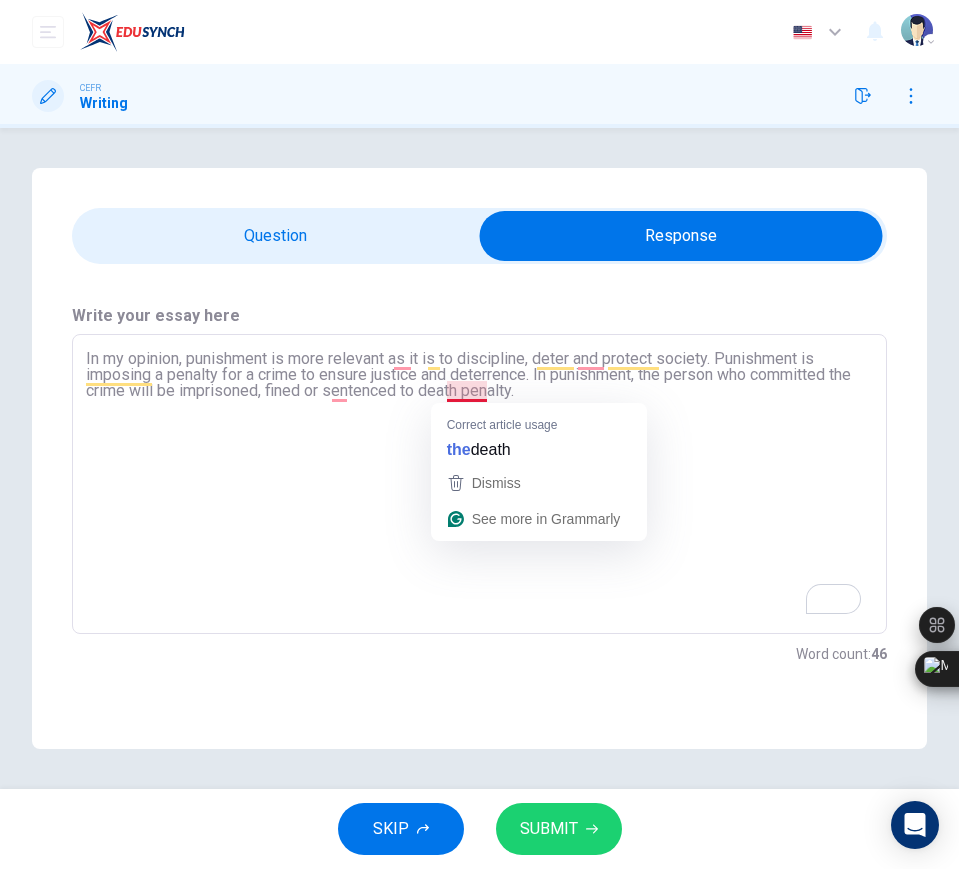 click on "In my opinion, punishment is more relevant as it is to discipline, deter and protect society. Punishment is imposing a penalty for a crime to ensure justice and deterrence. In punishment, the person who committed the crime will be imprisoned, fined or sentenced to death penalty." at bounding box center [479, 484] 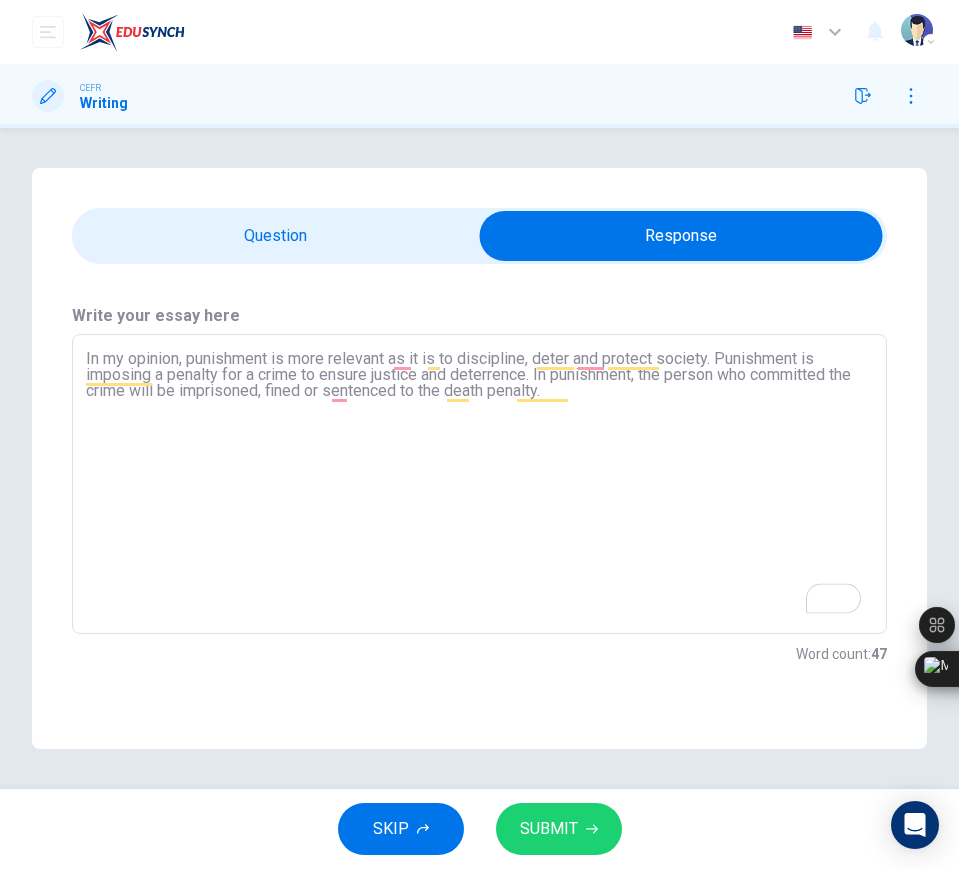 click on "In my opinion, punishment is more relevant as it is to discipline, deter and protect society. Punishment is imposing a penalty for a crime to ensure justice and deterrence. In punishment, the person who committed the crime will be imprisoned, fined or sentenced to the death penalty." at bounding box center (479, 484) 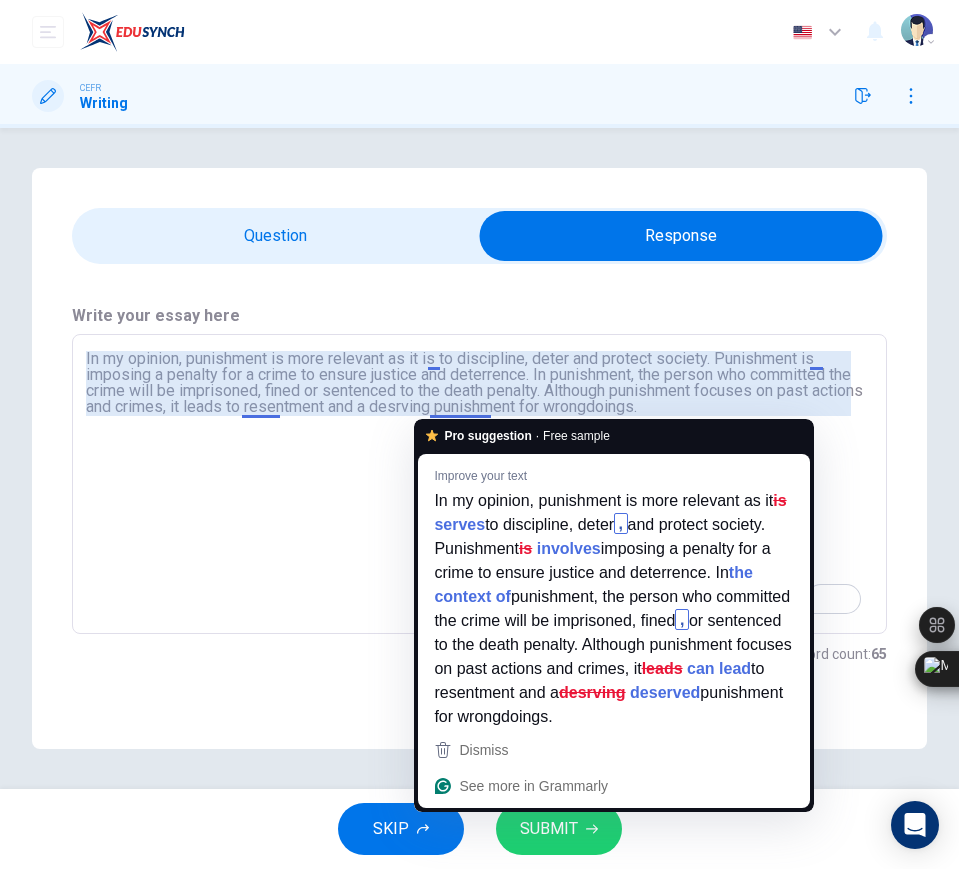 click on "In my opinion, punishment is more relevant as it is to discipline, deter and protect society. Punishment is imposing a penalty for a crime to ensure justice and deterrence. In punishment, the person who committed the crime will be imprisoned, fined or sentenced to the death penalty. Although punishment focuses on past actions and crimes, it leads to resentment and a desrving punishment for wrongdoings." at bounding box center [479, 484] 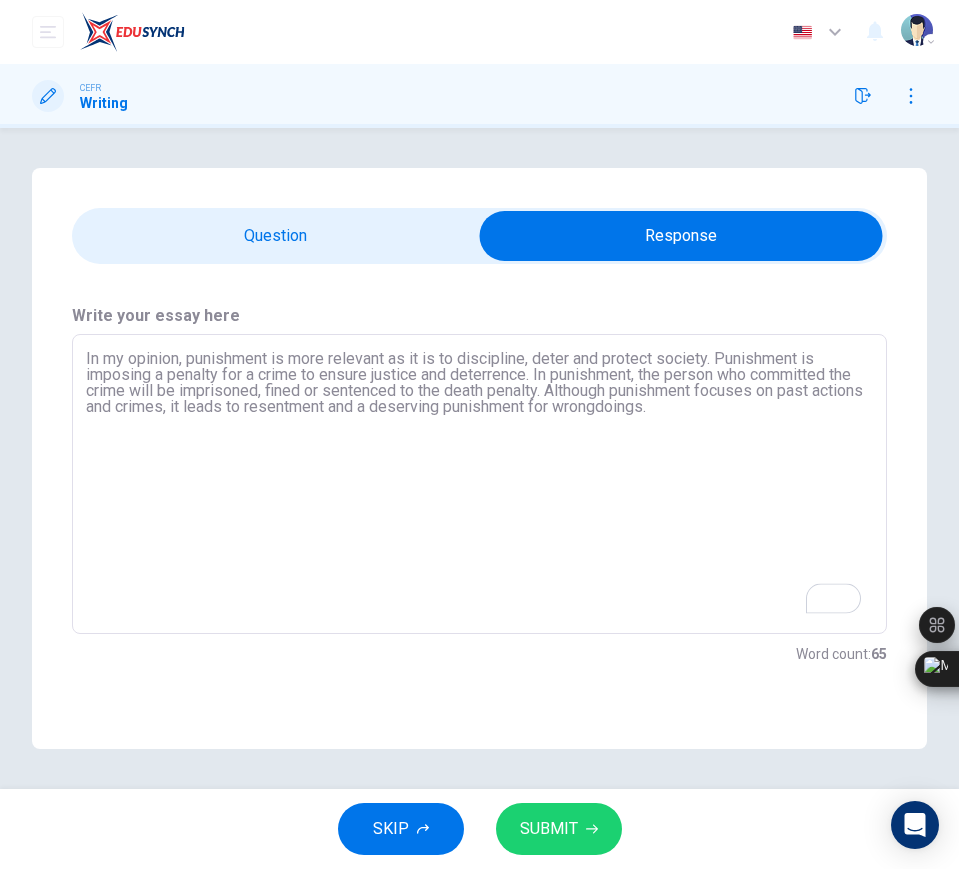 click on "In my opinion, punishment is more relevant as it is to discipline, deter and protect society. Punishment is imposing a penalty for a crime to ensure justice and deterrence. In punishment, the person who committed the crime will be imprisoned, fined or sentenced to the death penalty. Although punishment focuses on past actions and crimes, it leads to resentment and a deserving punishment for wrongdoings." at bounding box center [479, 484] 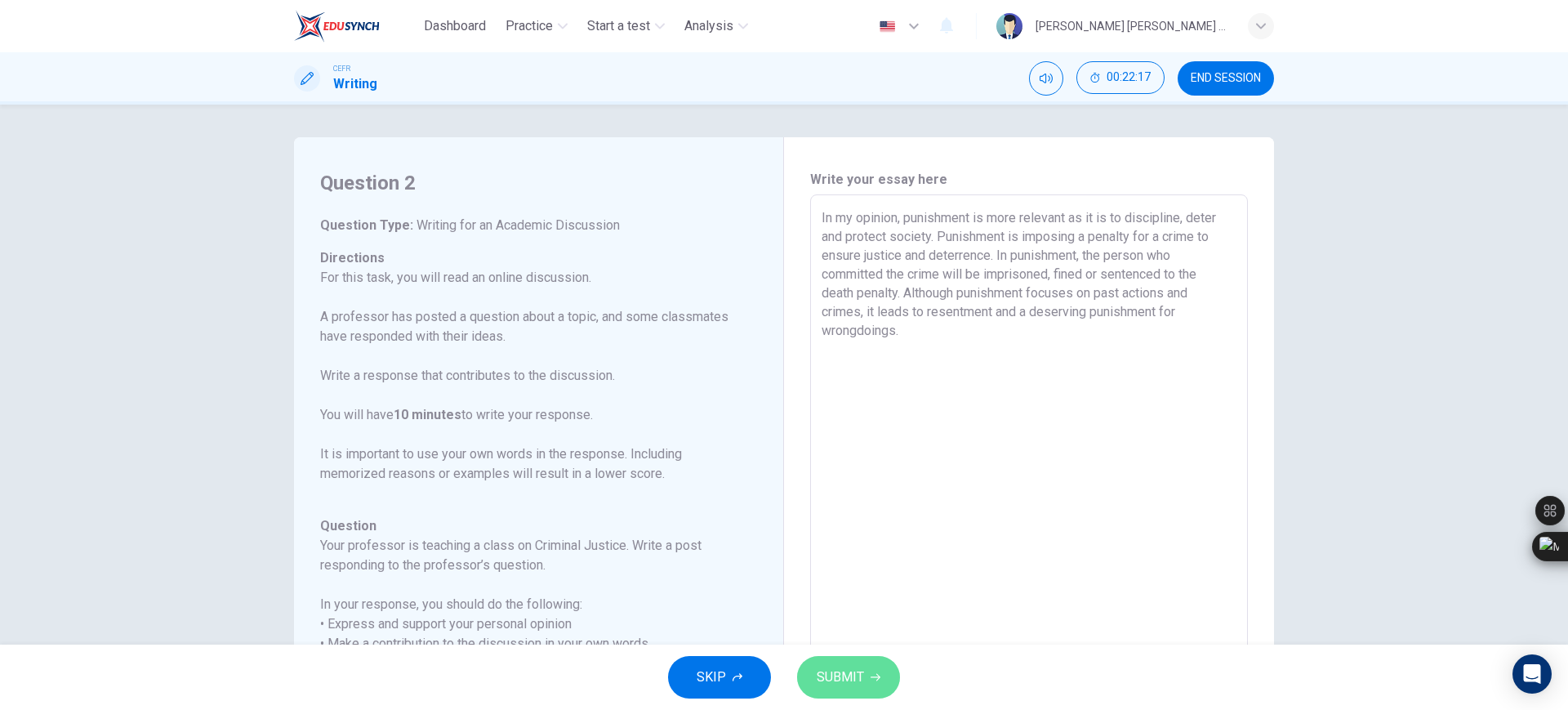 click on "SUBMIT" at bounding box center (849, 677) 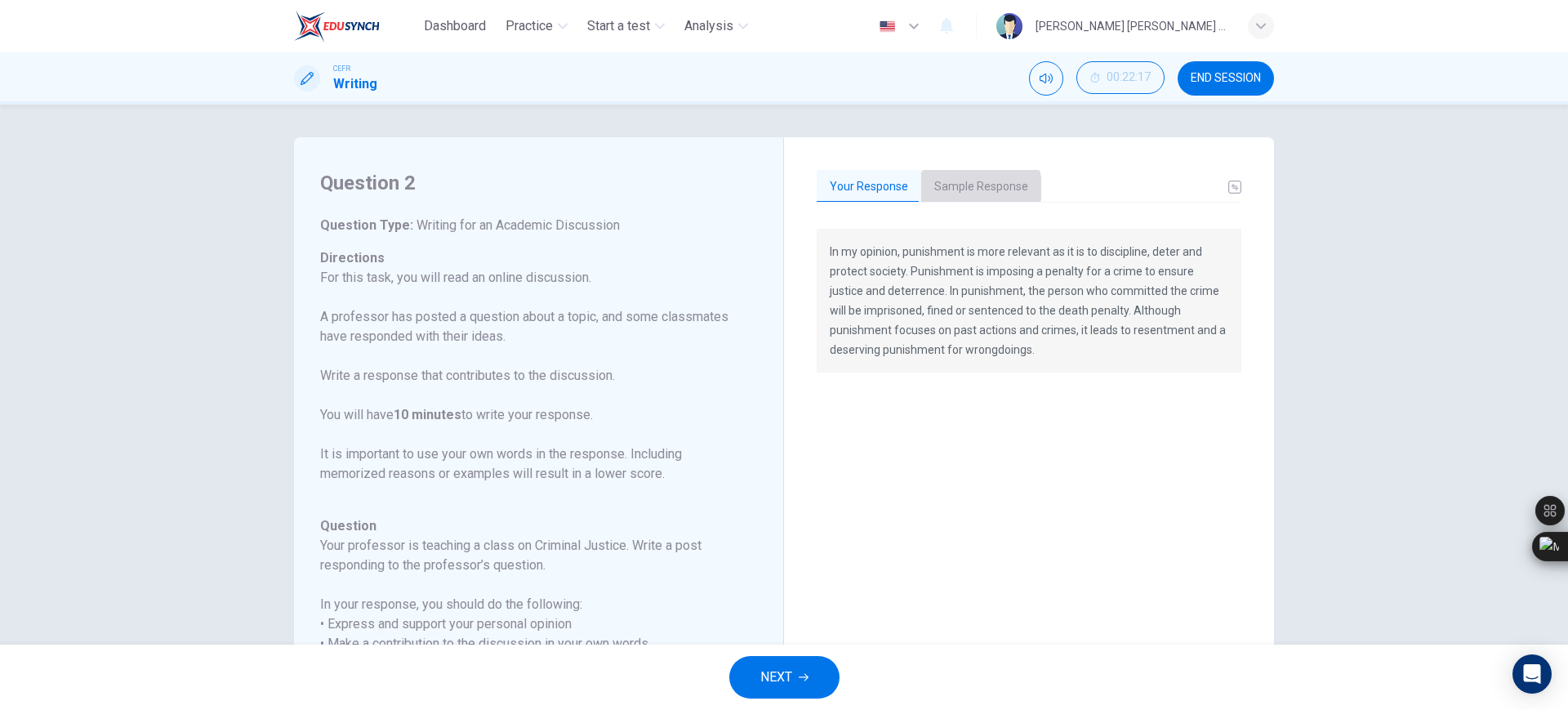 click on "Sample Response" at bounding box center (981, 187) 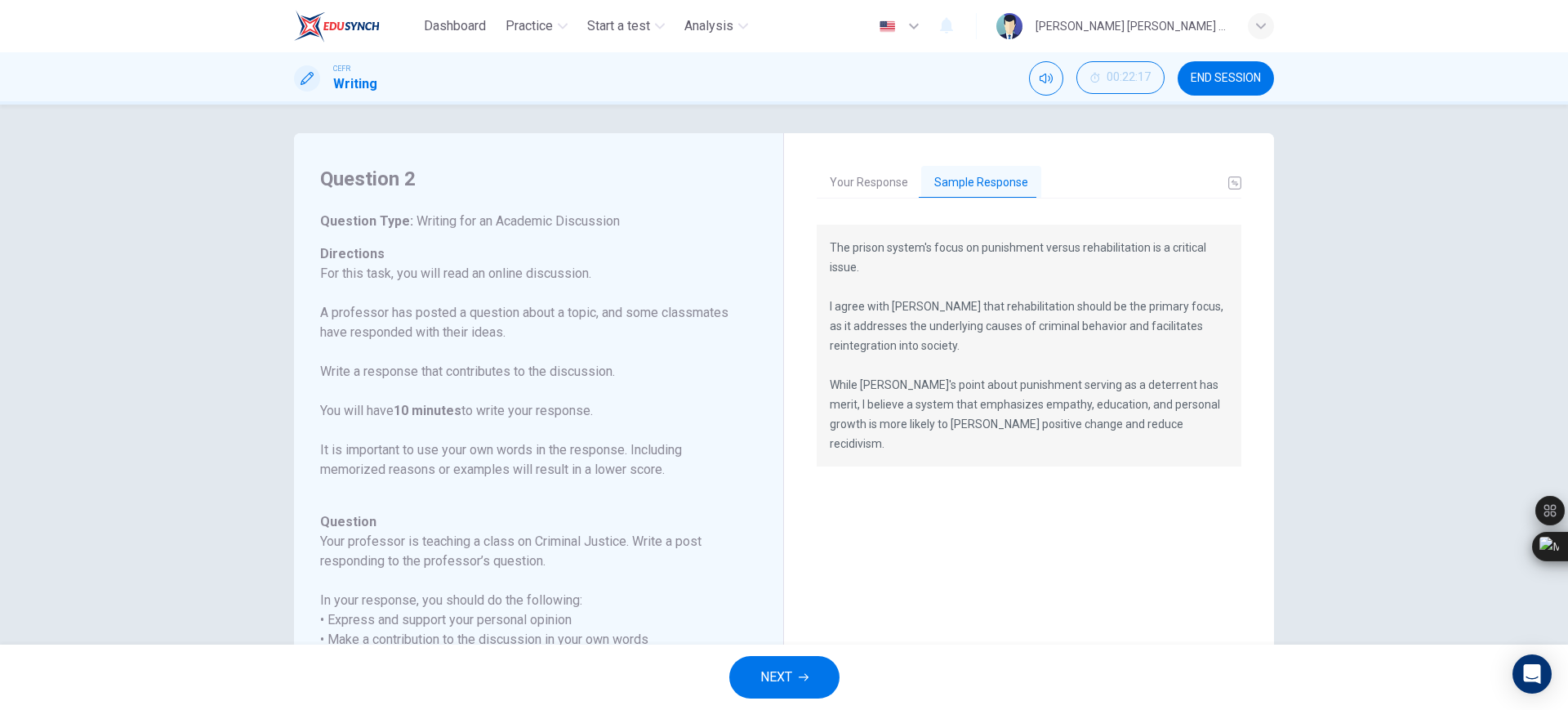 scroll, scrollTop: 0, scrollLeft: 0, axis: both 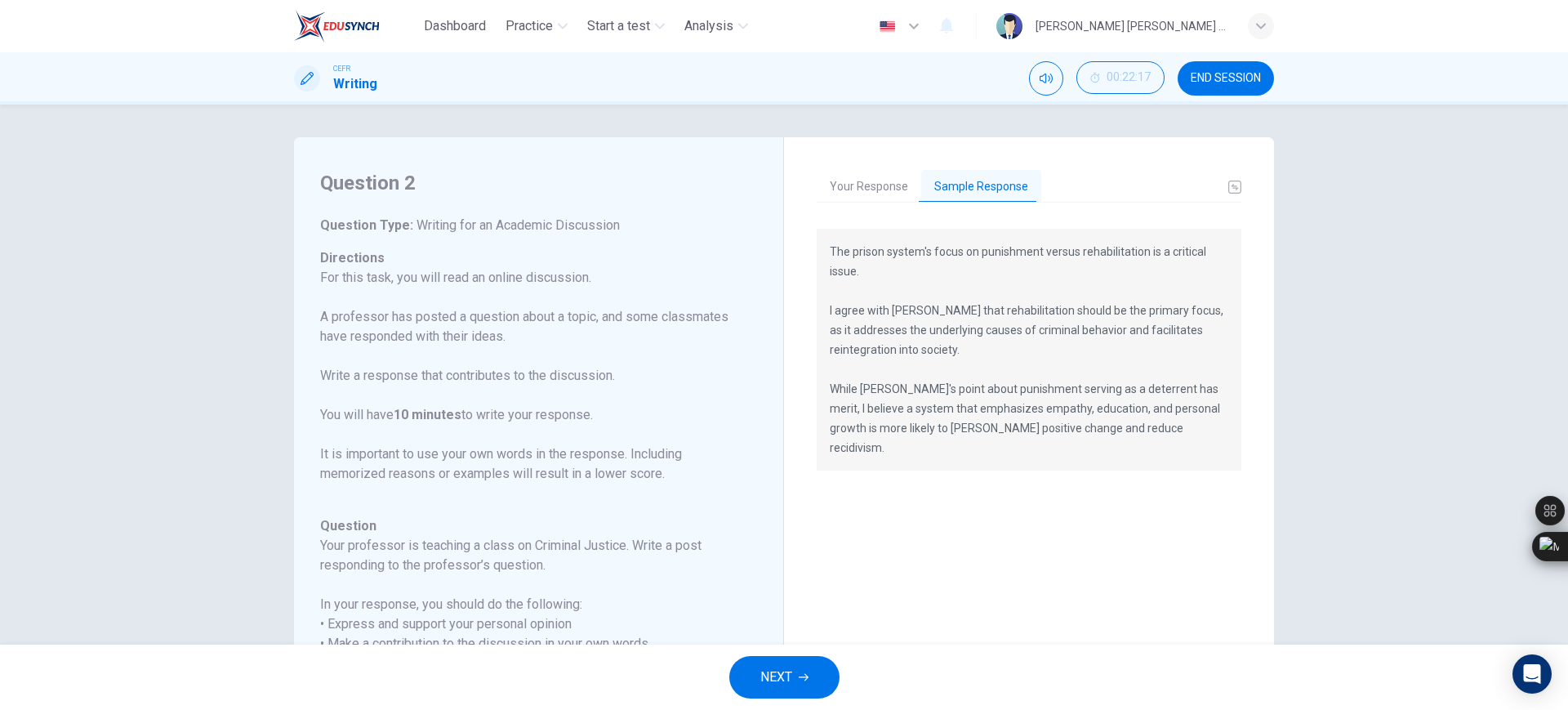 type 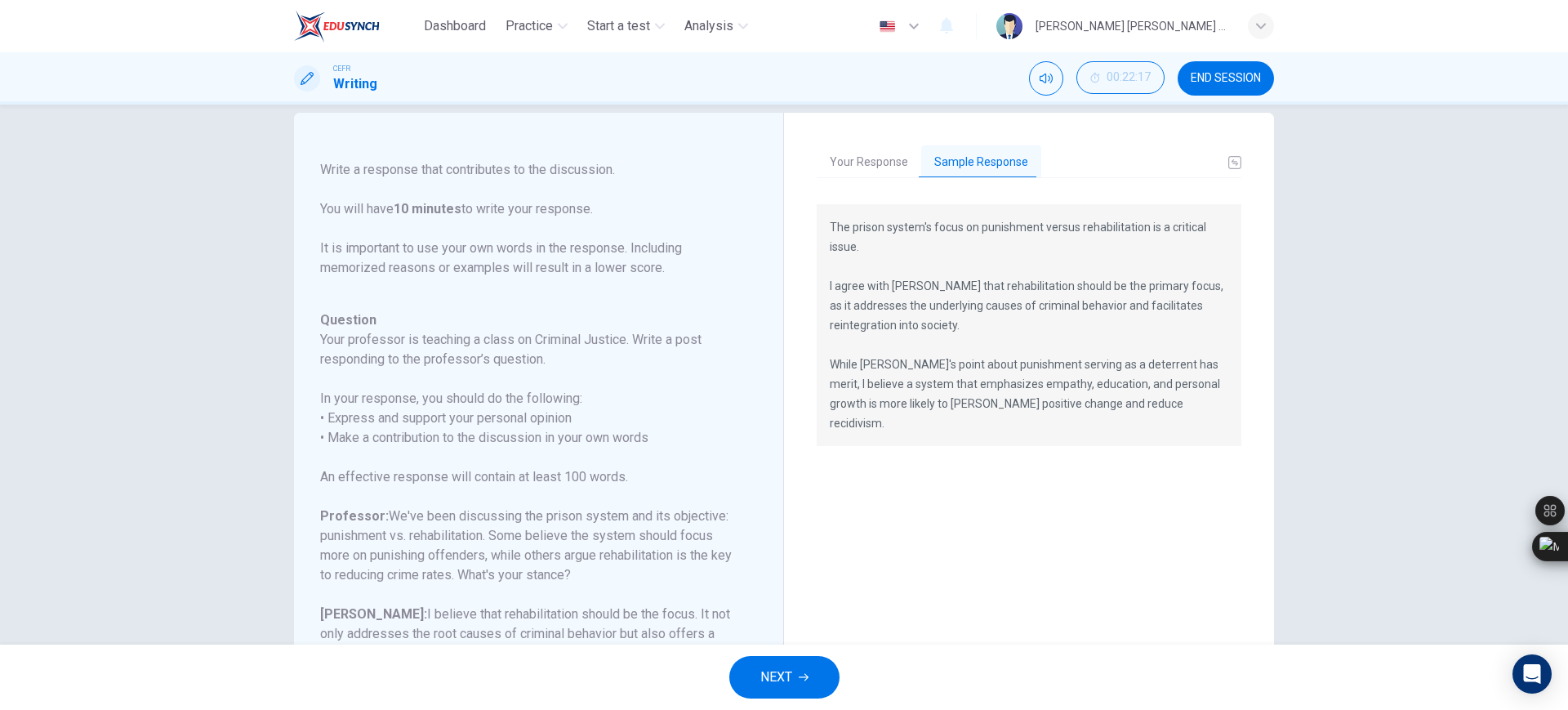 scroll, scrollTop: 26, scrollLeft: 0, axis: vertical 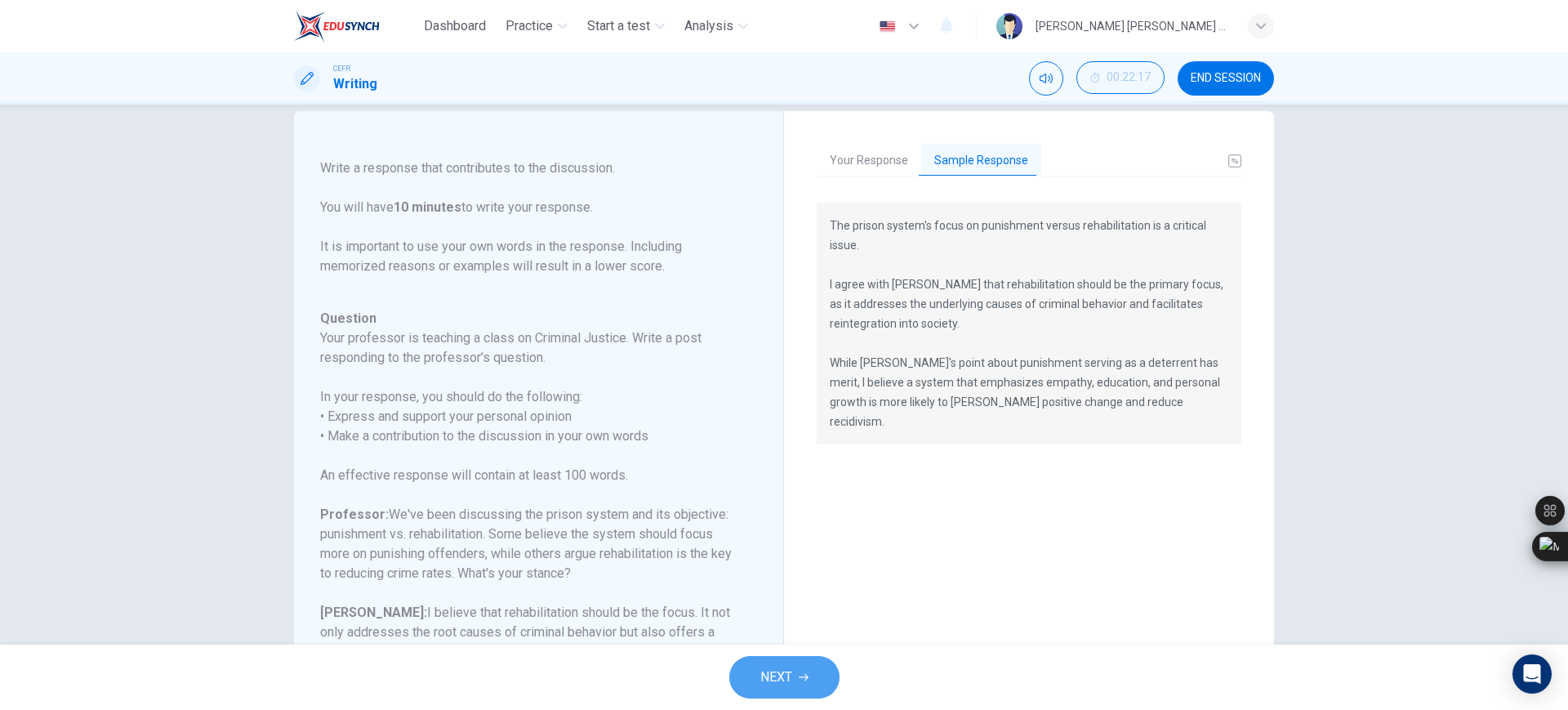 click on "NEXT" at bounding box center [784, 677] 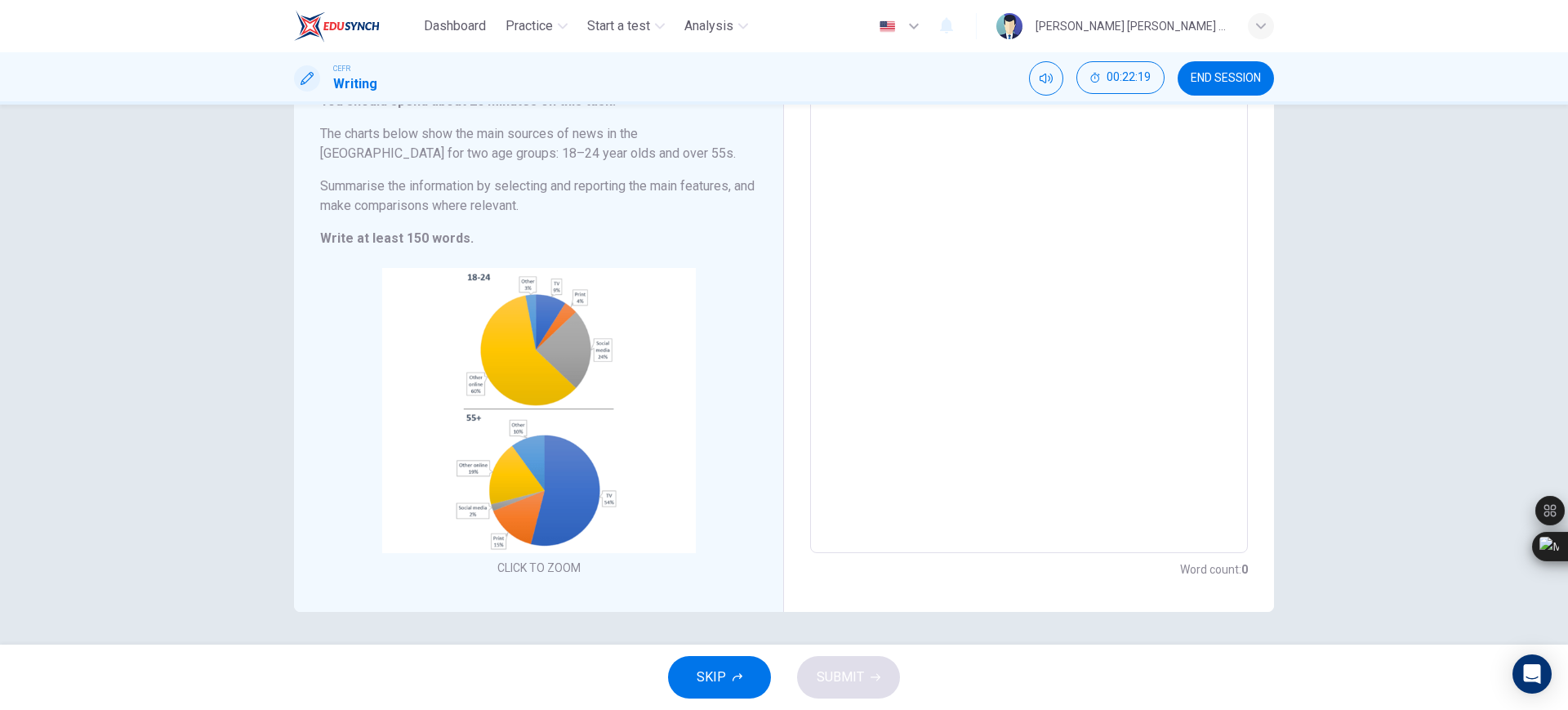 scroll, scrollTop: 0, scrollLeft: 0, axis: both 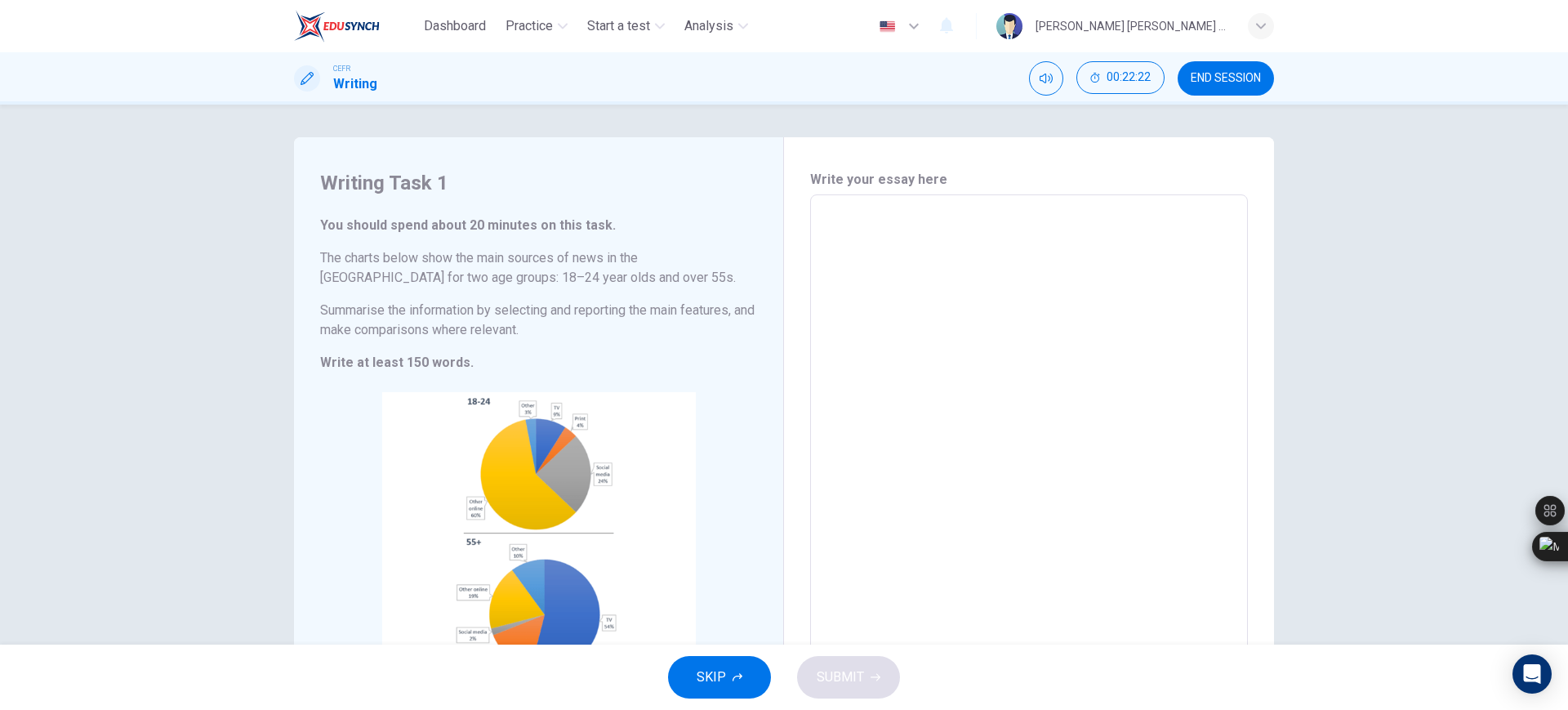 click on "END SESSION" at bounding box center [1226, 78] 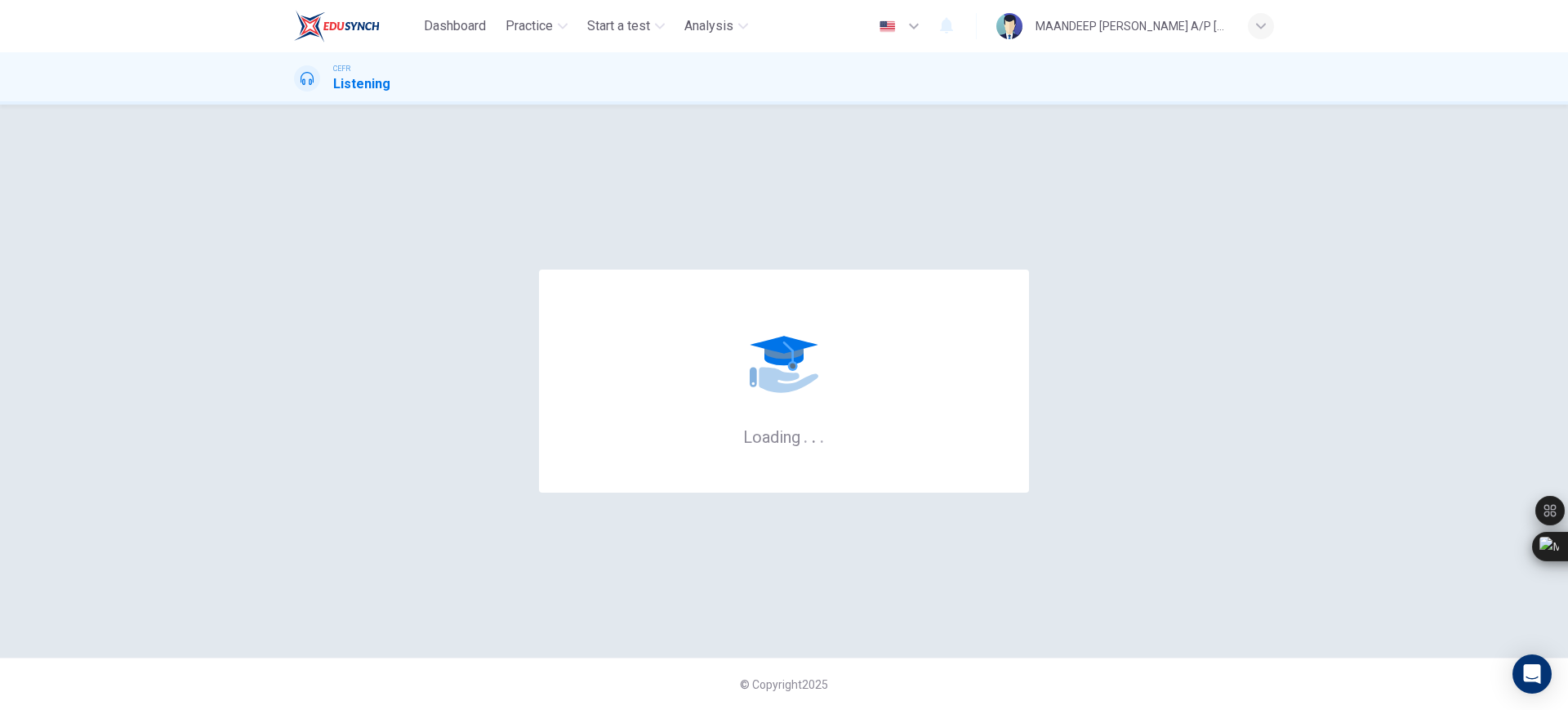 scroll, scrollTop: 0, scrollLeft: 0, axis: both 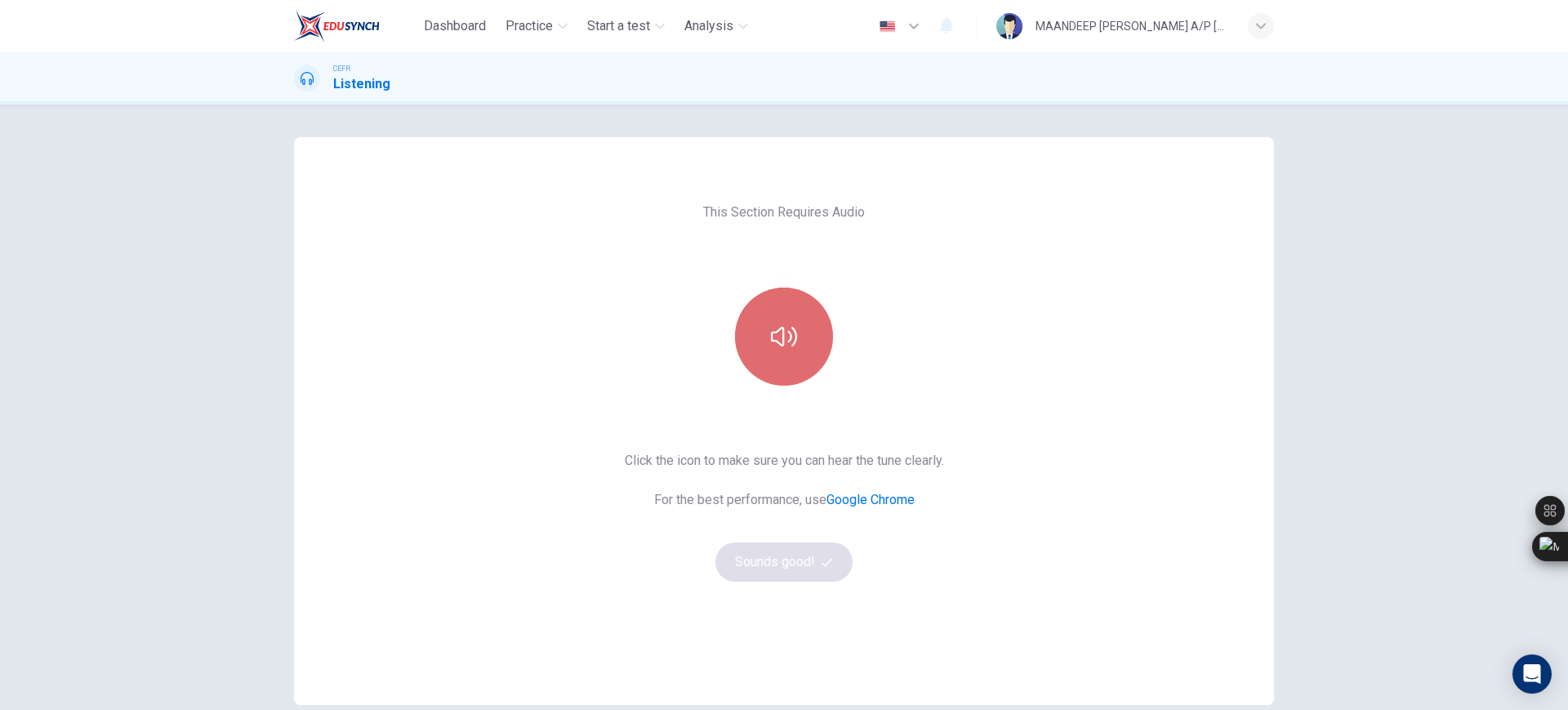 click at bounding box center [784, 337] 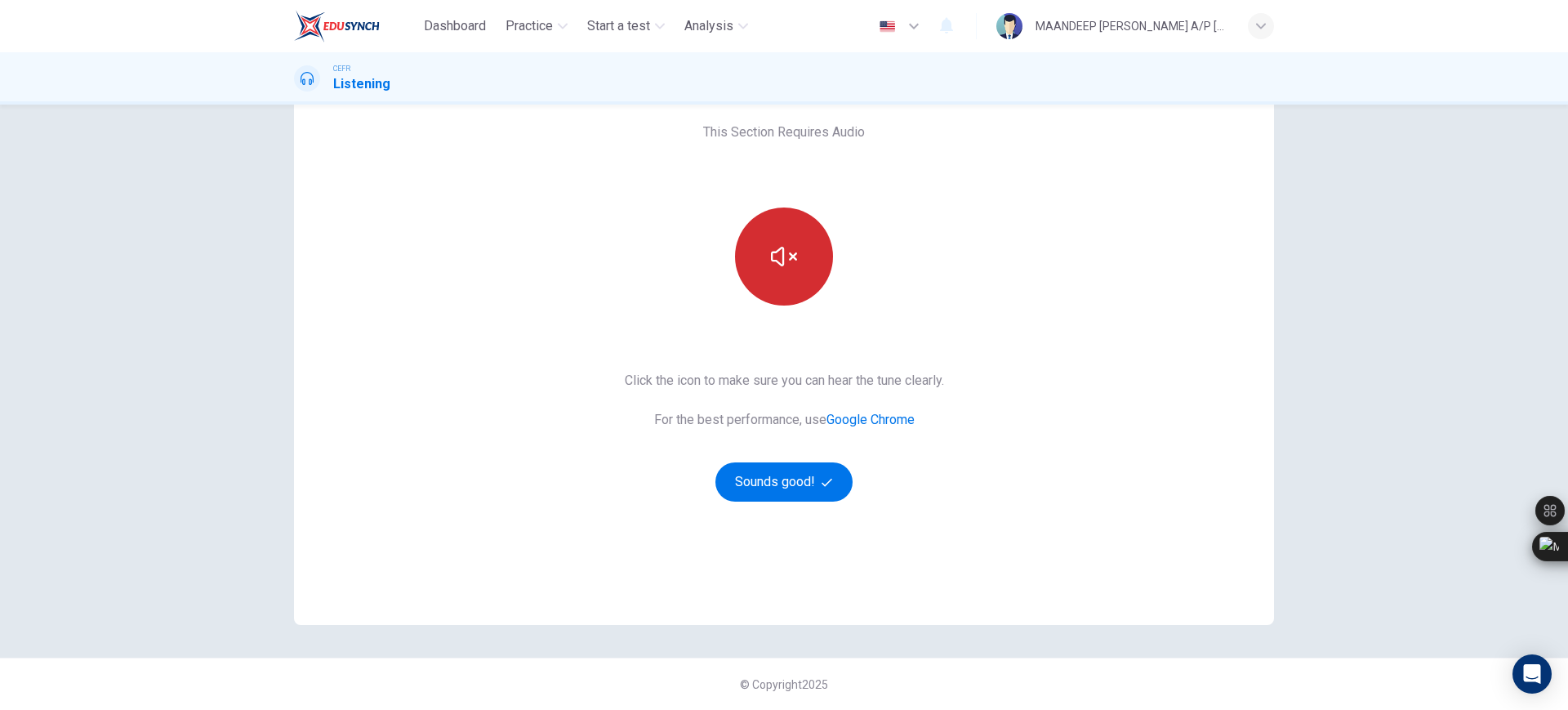 scroll, scrollTop: 79, scrollLeft: 0, axis: vertical 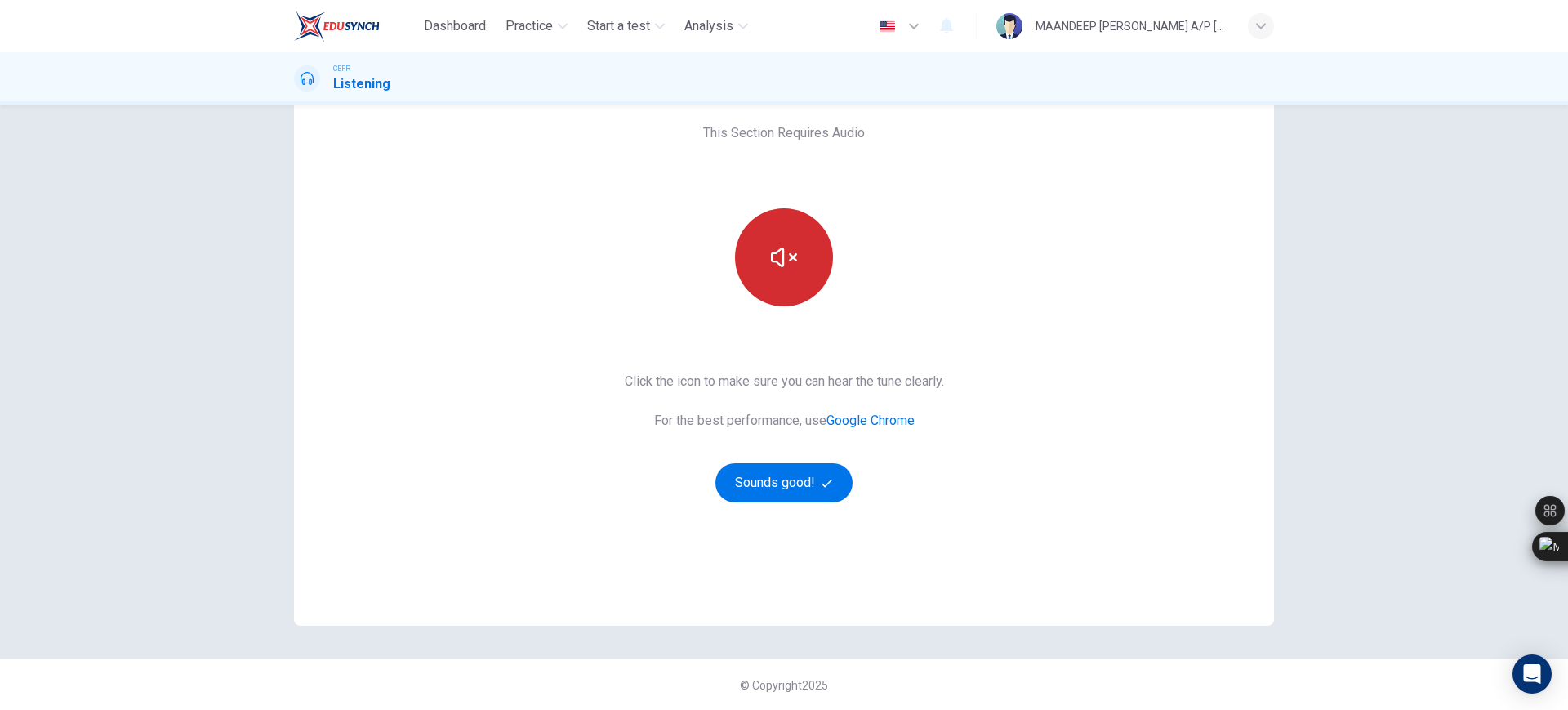 click at bounding box center [784, 257] 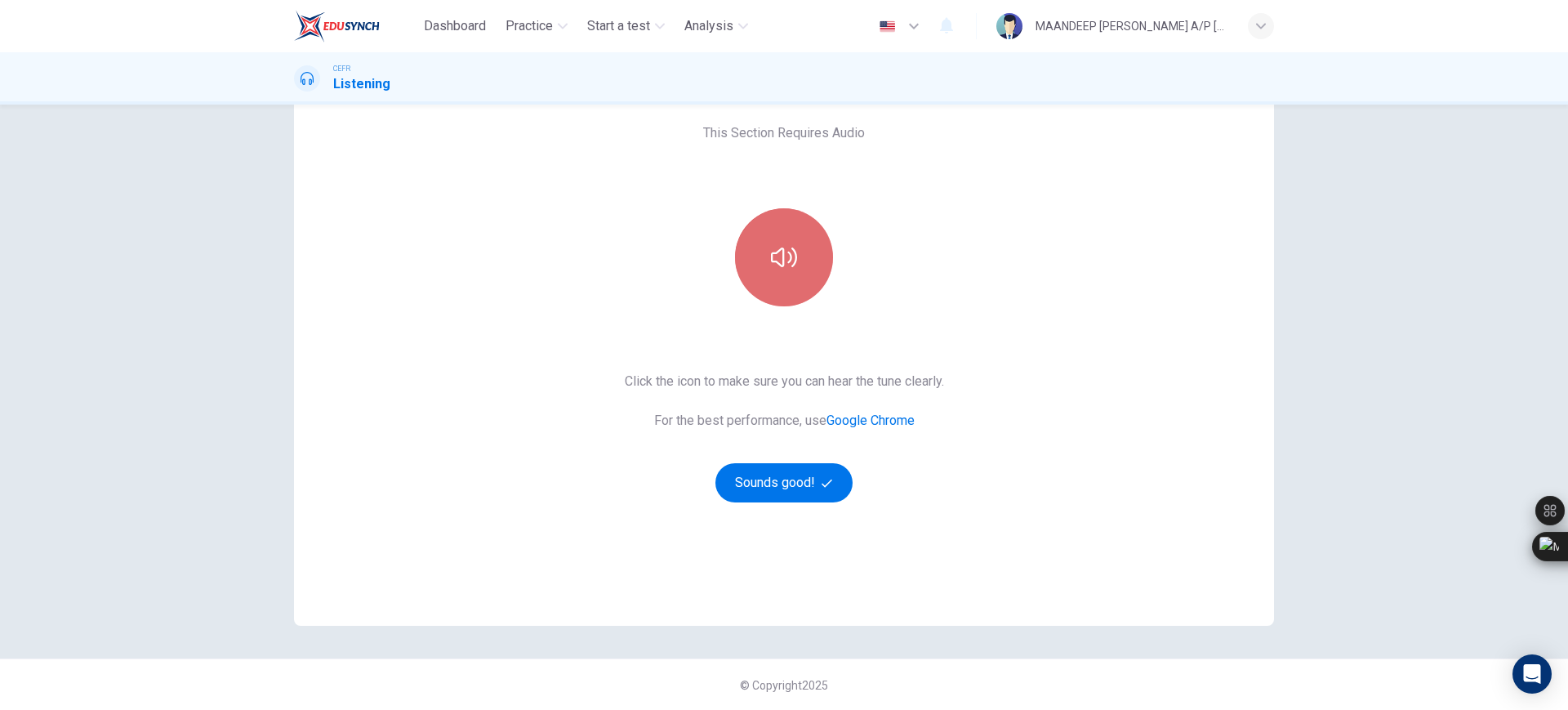 click at bounding box center [784, 257] 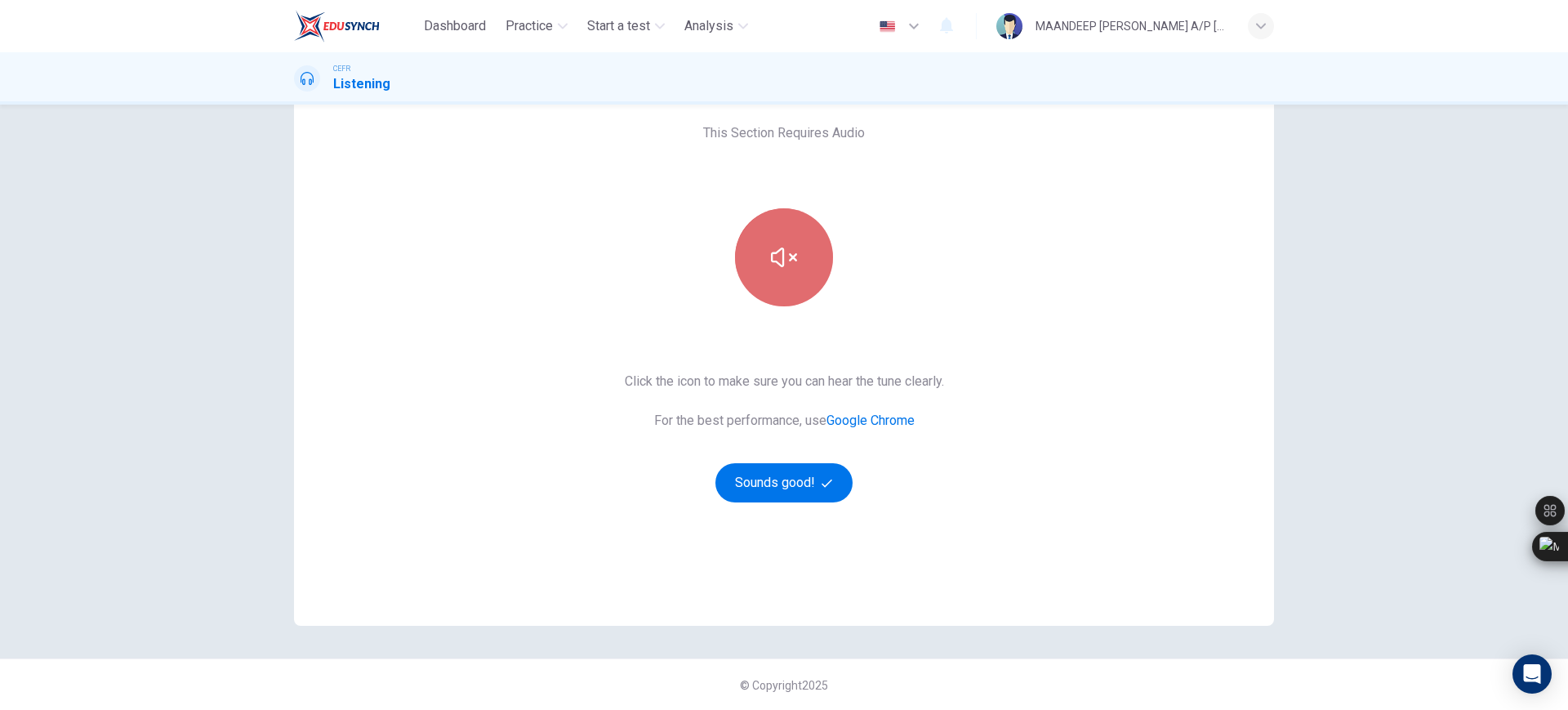 click at bounding box center (784, 257) 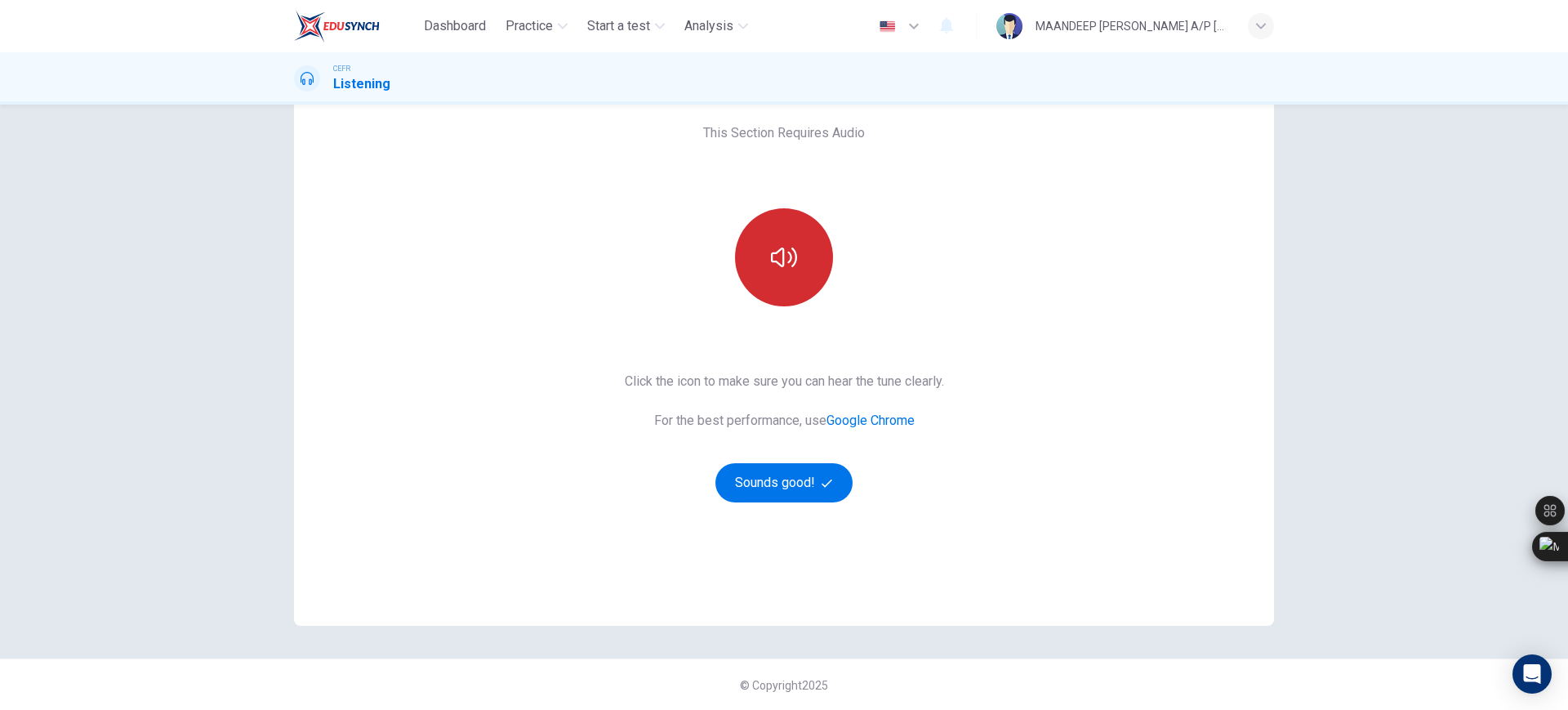 scroll, scrollTop: 0, scrollLeft: 0, axis: both 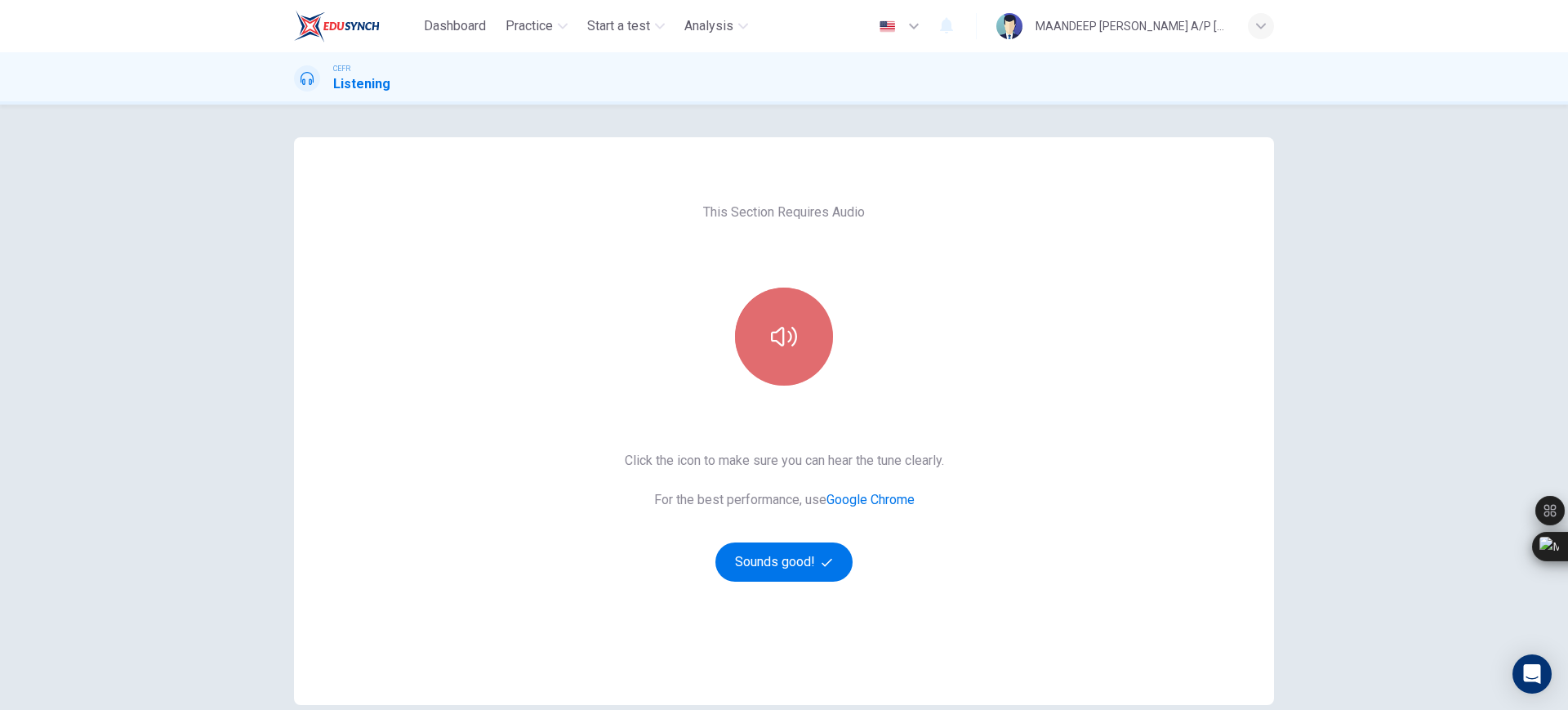 click at bounding box center [784, 337] 